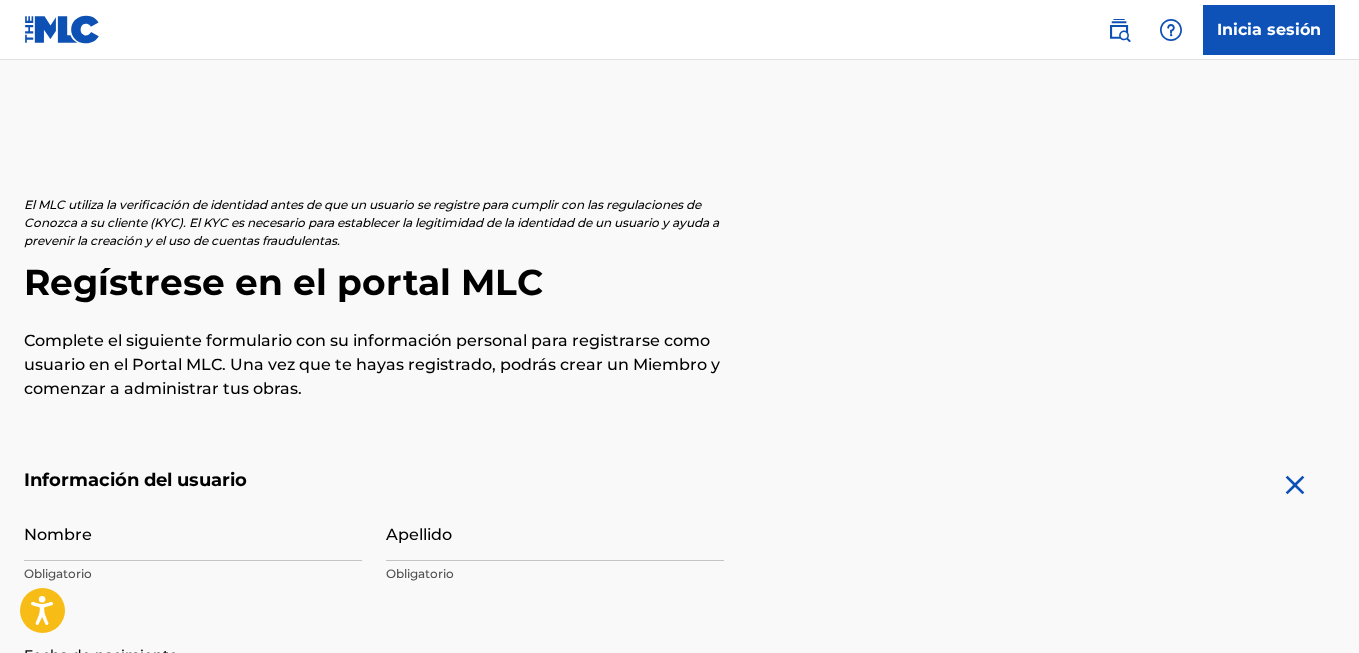 scroll, scrollTop: 300, scrollLeft: 0, axis: vertical 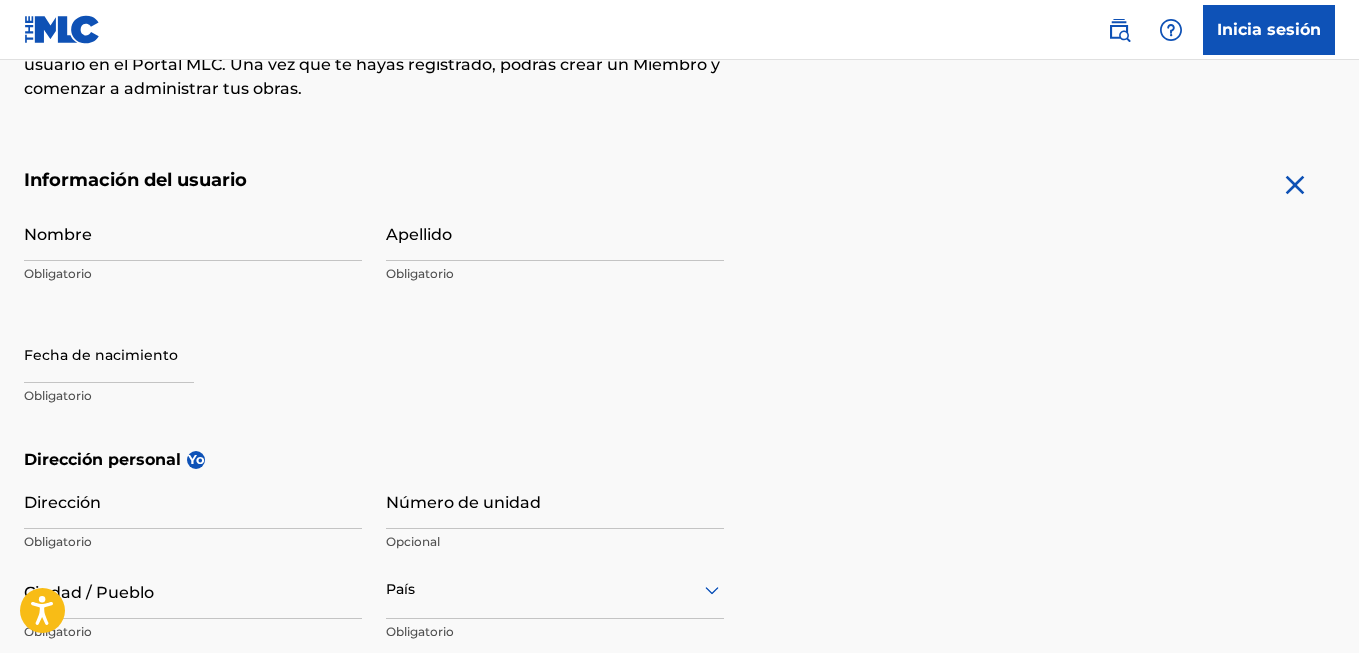 click on "Nombre" at bounding box center [193, 232] 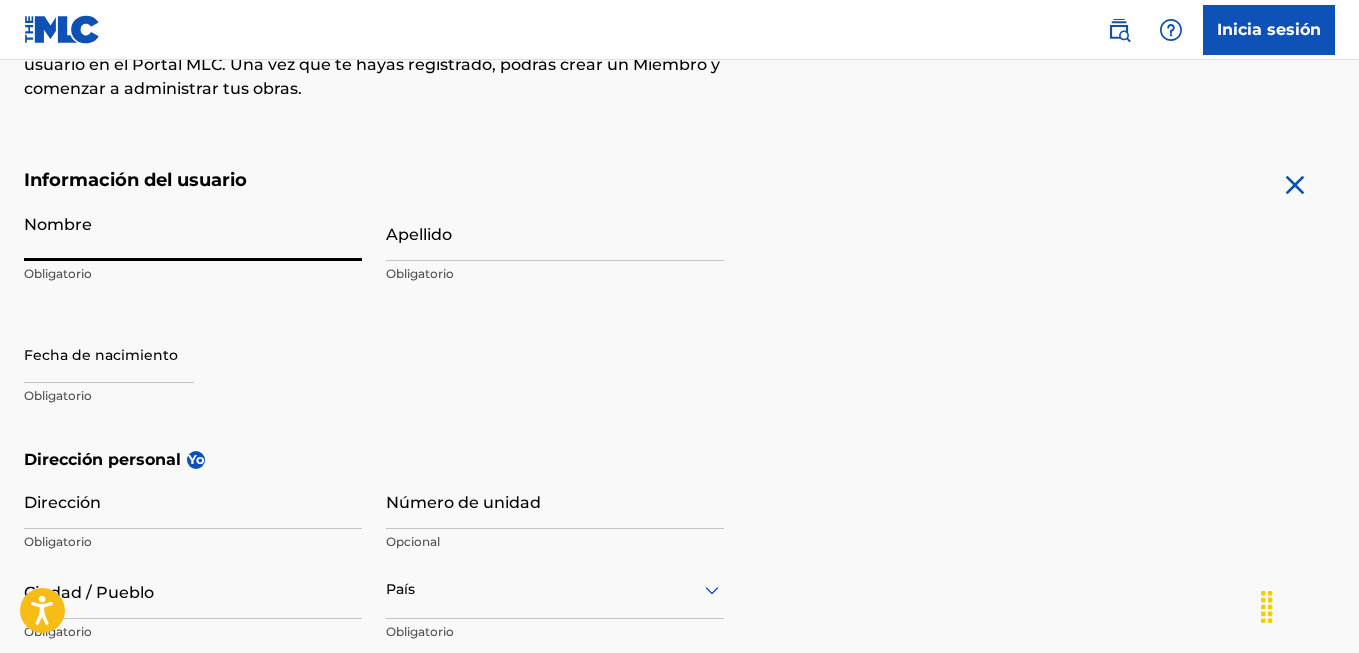 type on "[FIRST] [MIDDLE] [LAST]" 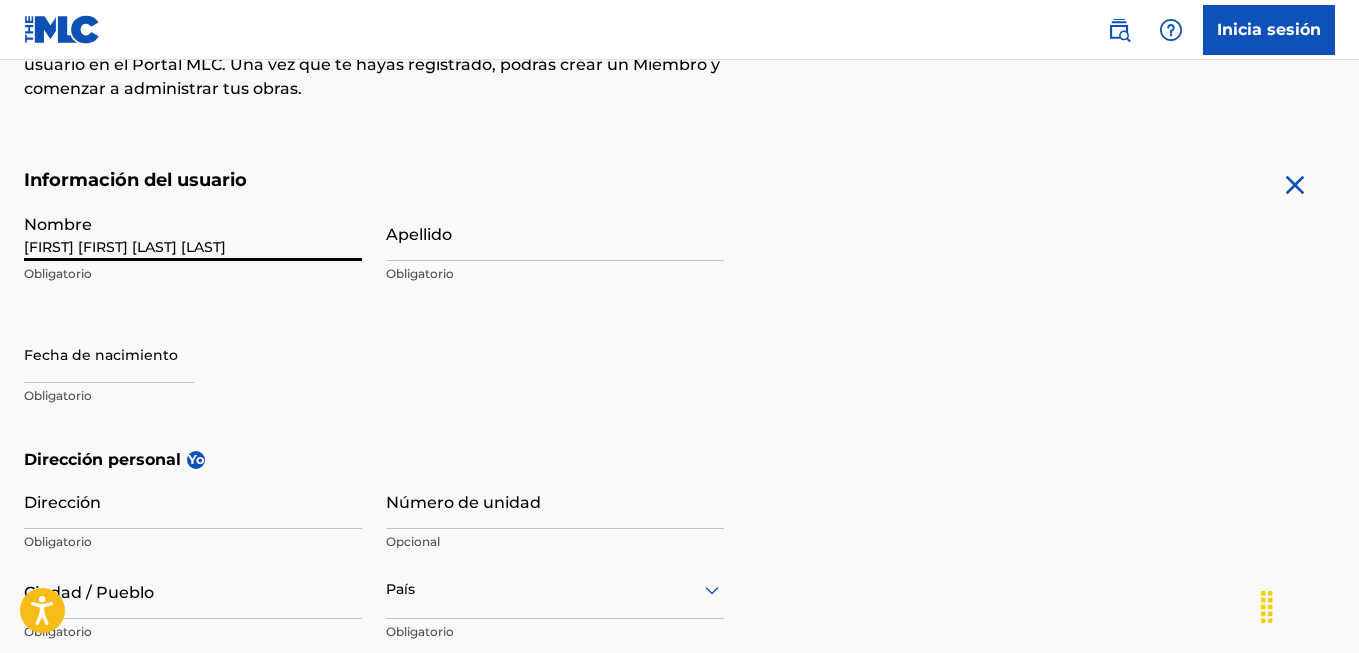 type on "Ecuador" 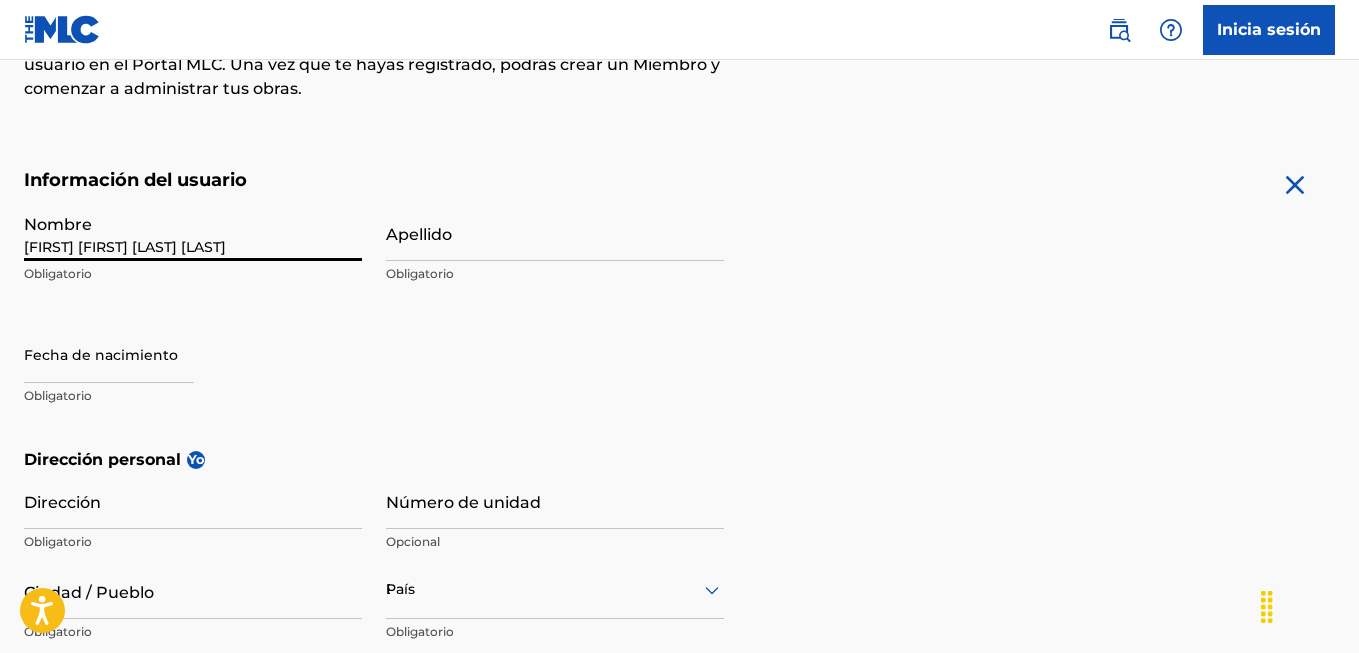type on "Ecuador" 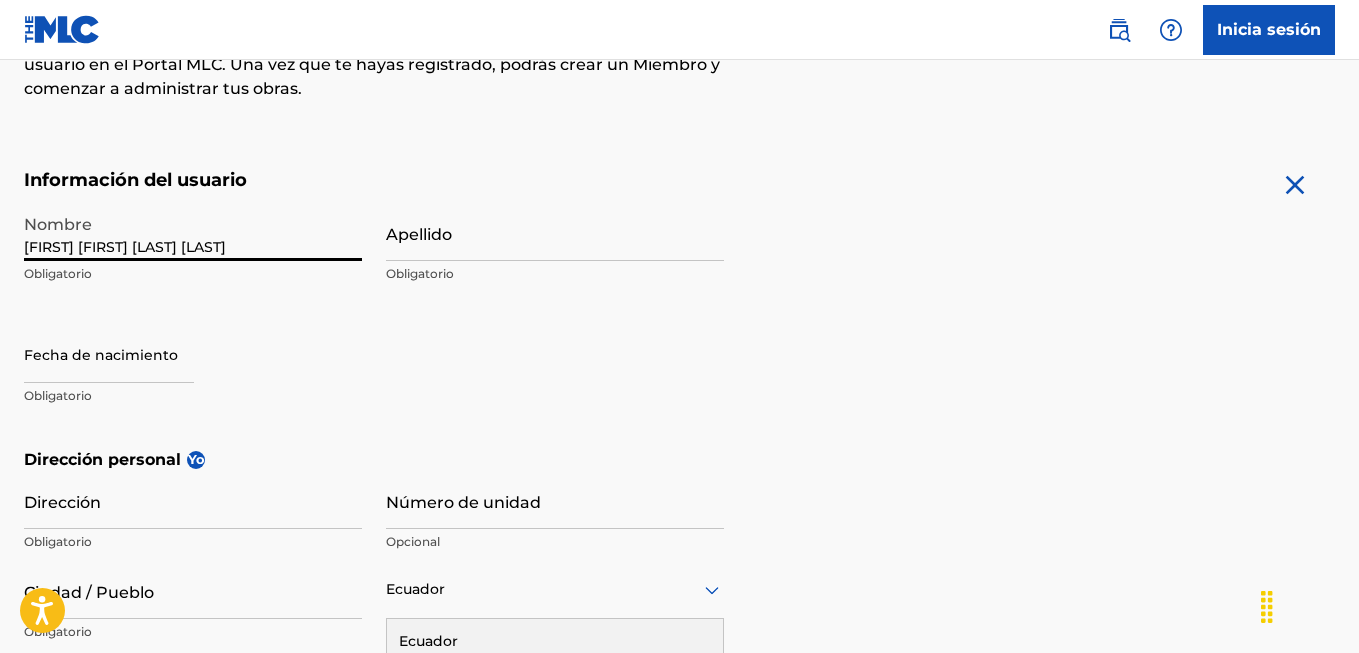 scroll, scrollTop: 518, scrollLeft: 0, axis: vertical 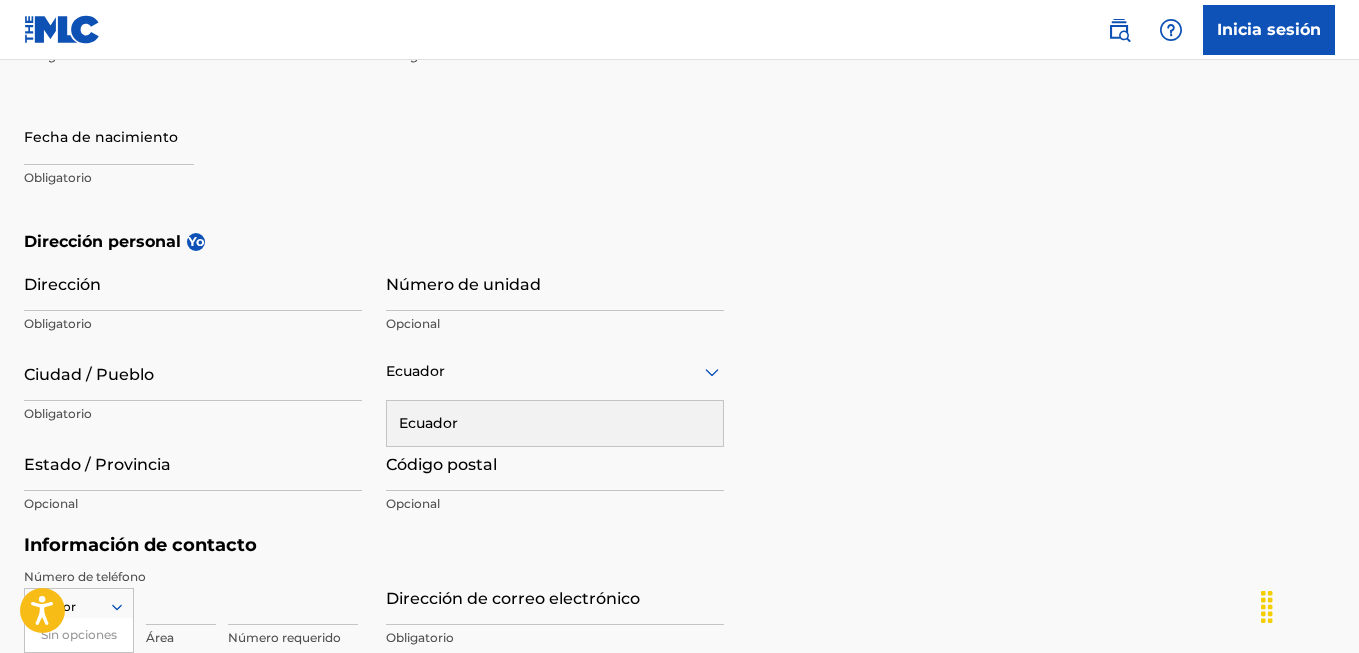 click on "Ciudad / Pueblo" at bounding box center [193, 372] 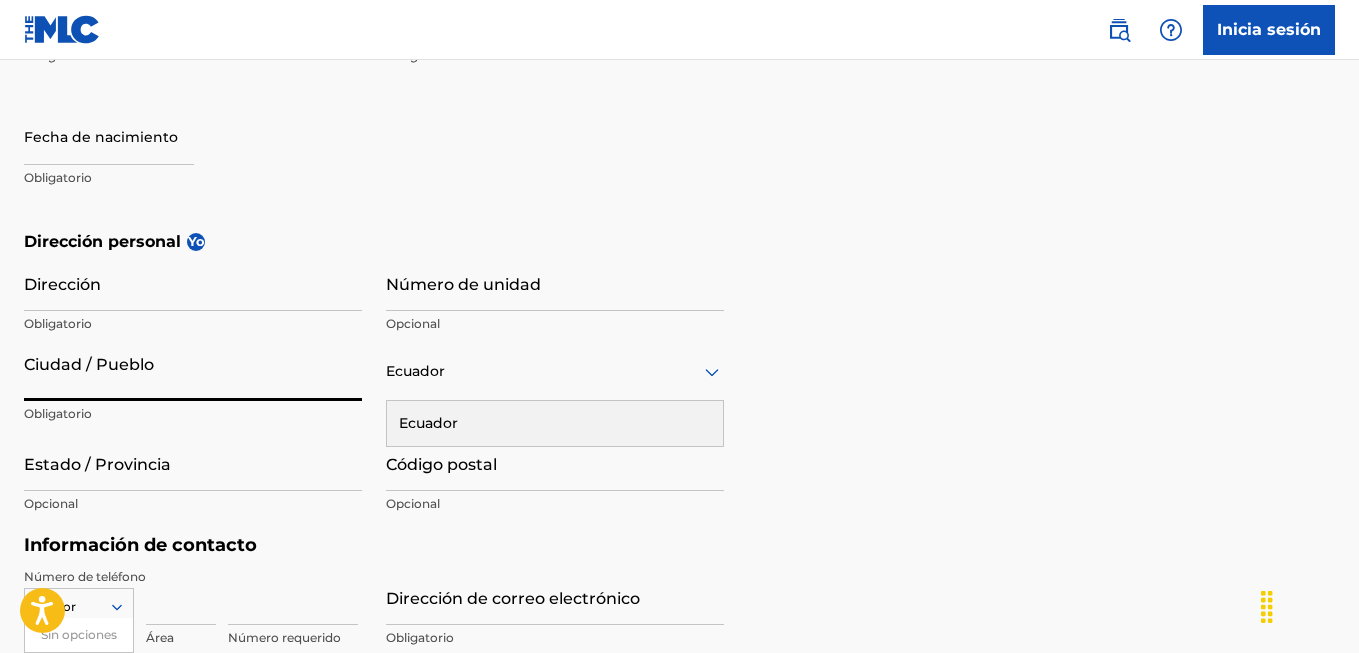 type on "La Libertad" 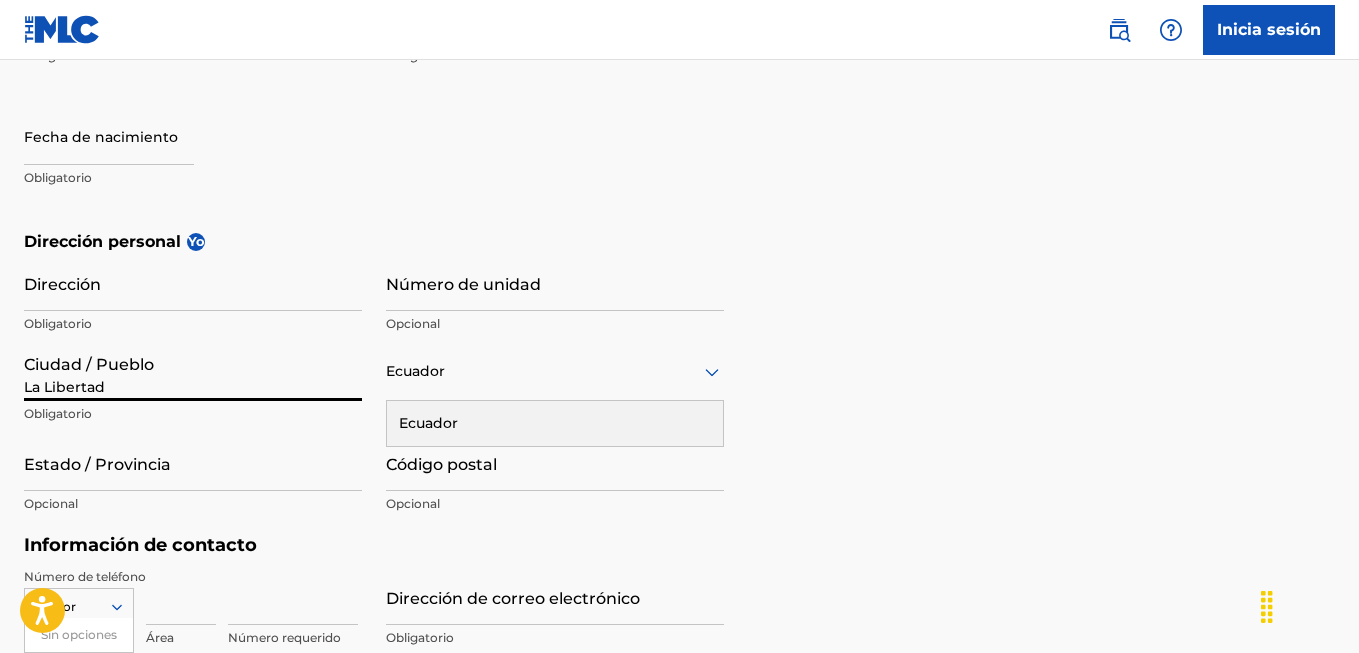 type on "Fugitivo" 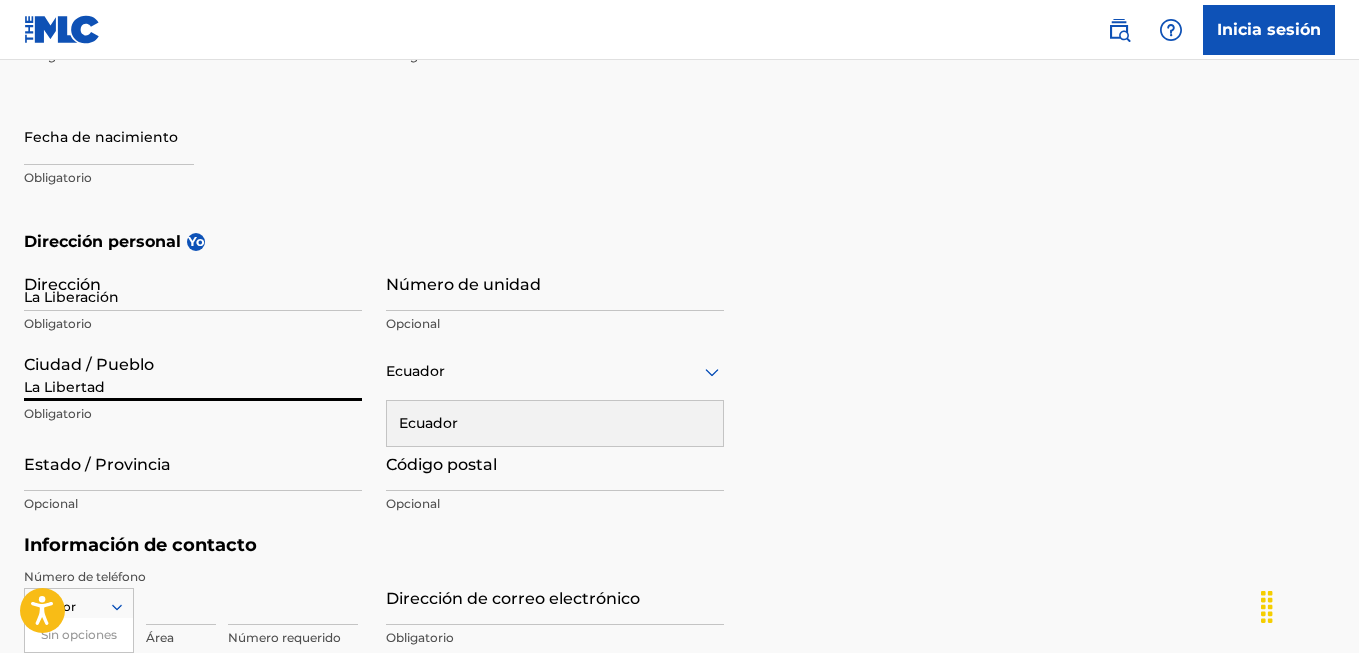 type on "[EMAIL]" 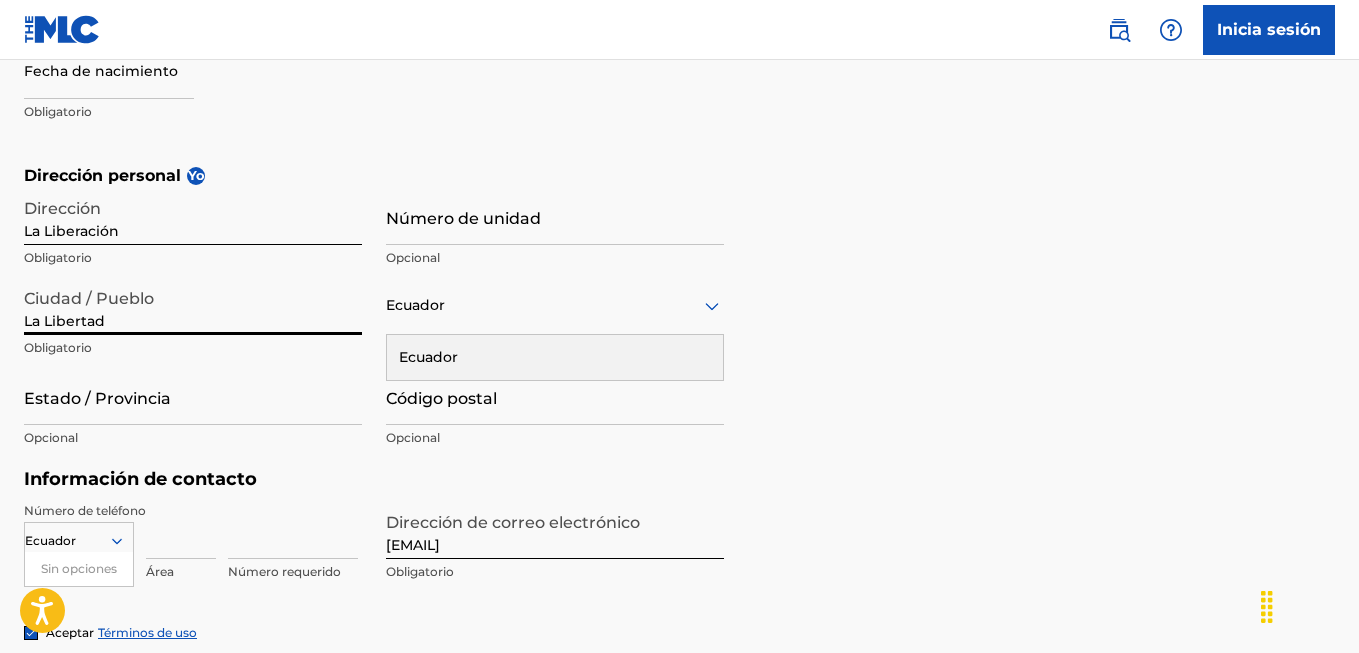scroll, scrollTop: 618, scrollLeft: 0, axis: vertical 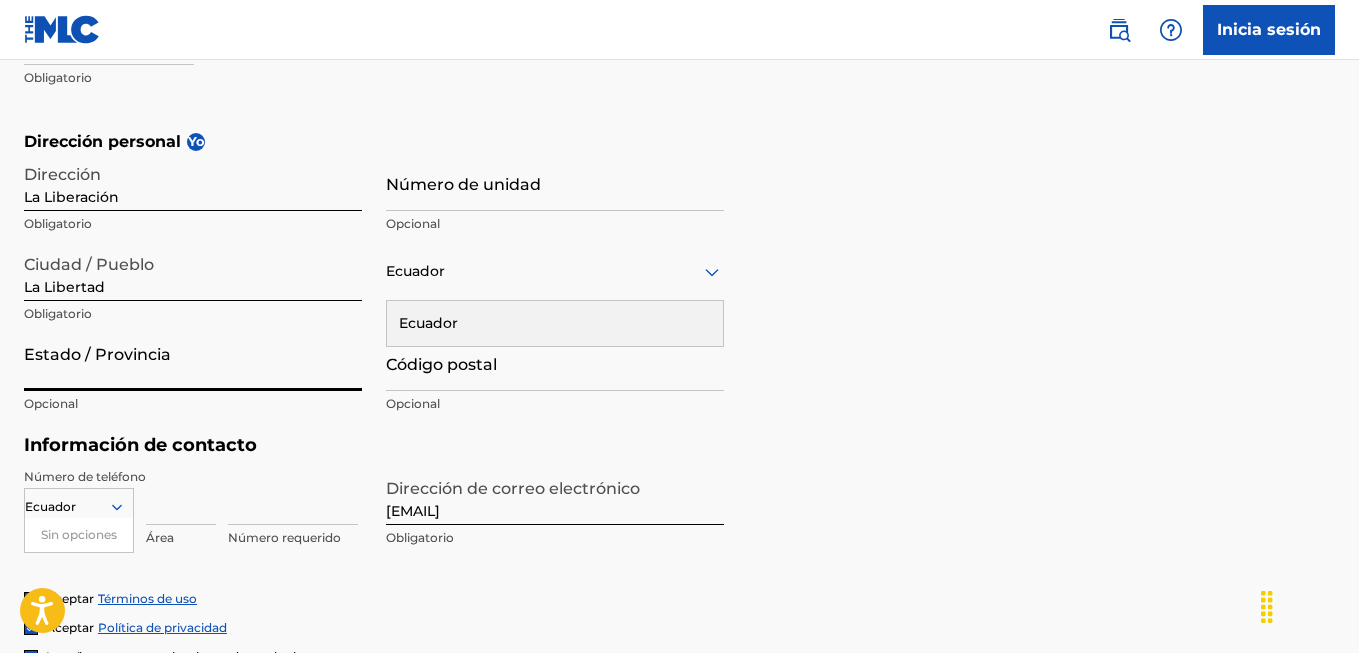 click on "Estado / Provincia" at bounding box center [193, 362] 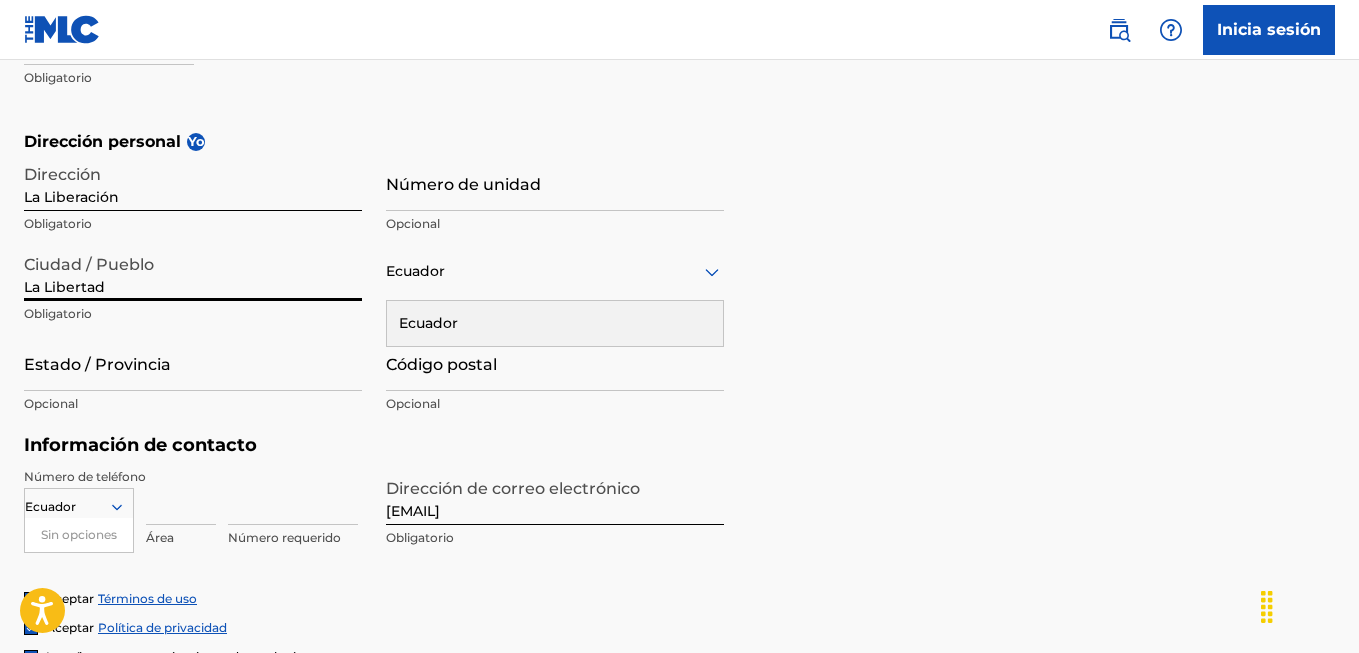 click on "La Libertad" at bounding box center [193, 272] 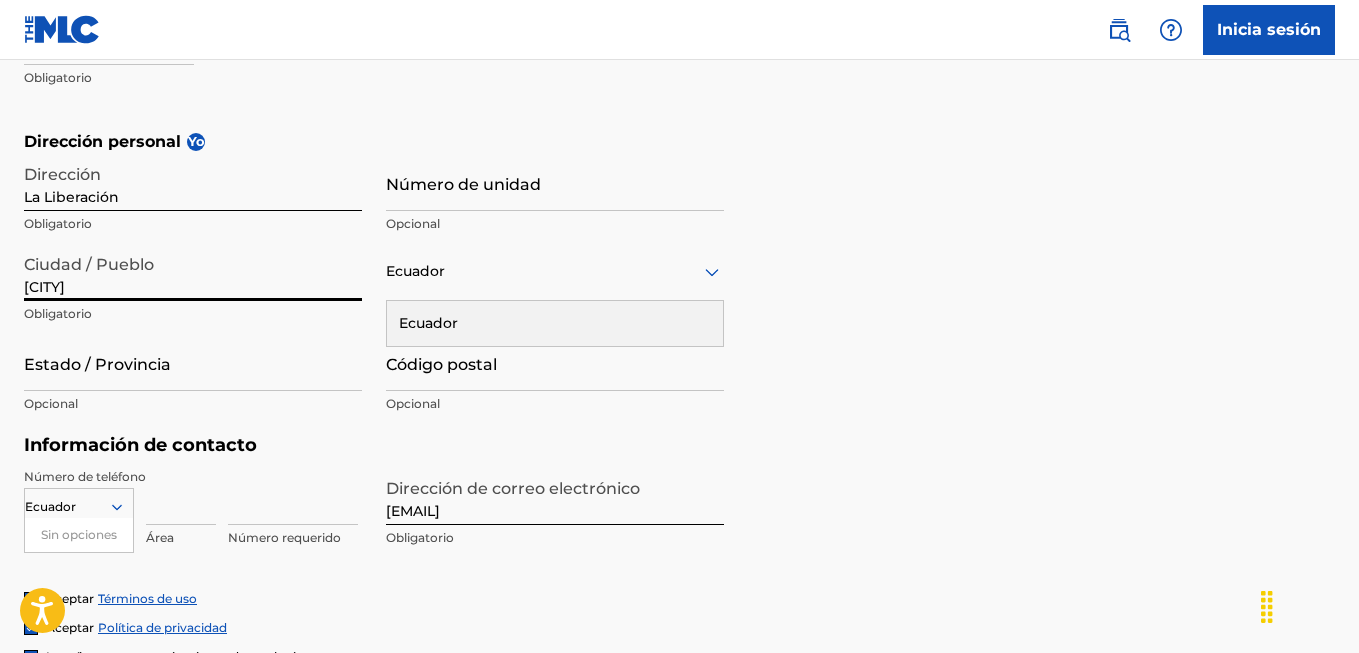 type on "[CITY]" 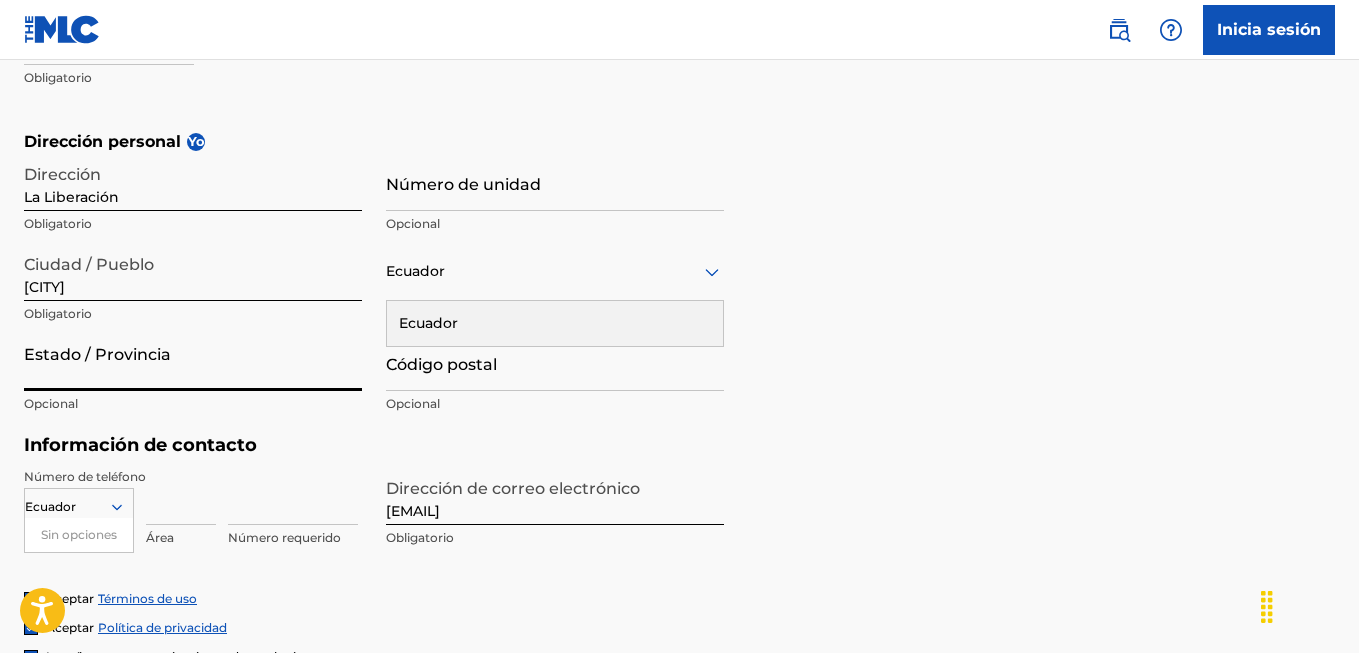 click on "Estado / Provincia" at bounding box center [193, 362] 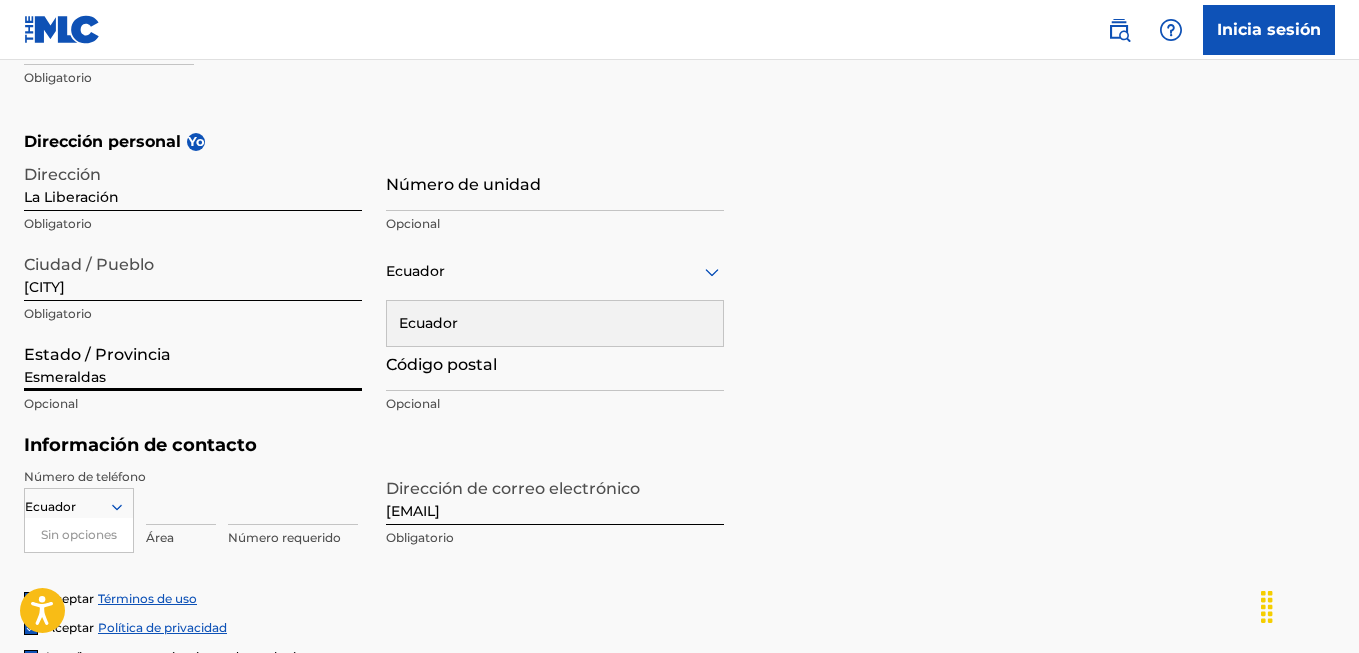 type on "peluqueria el quirofano frente a madera ávila" 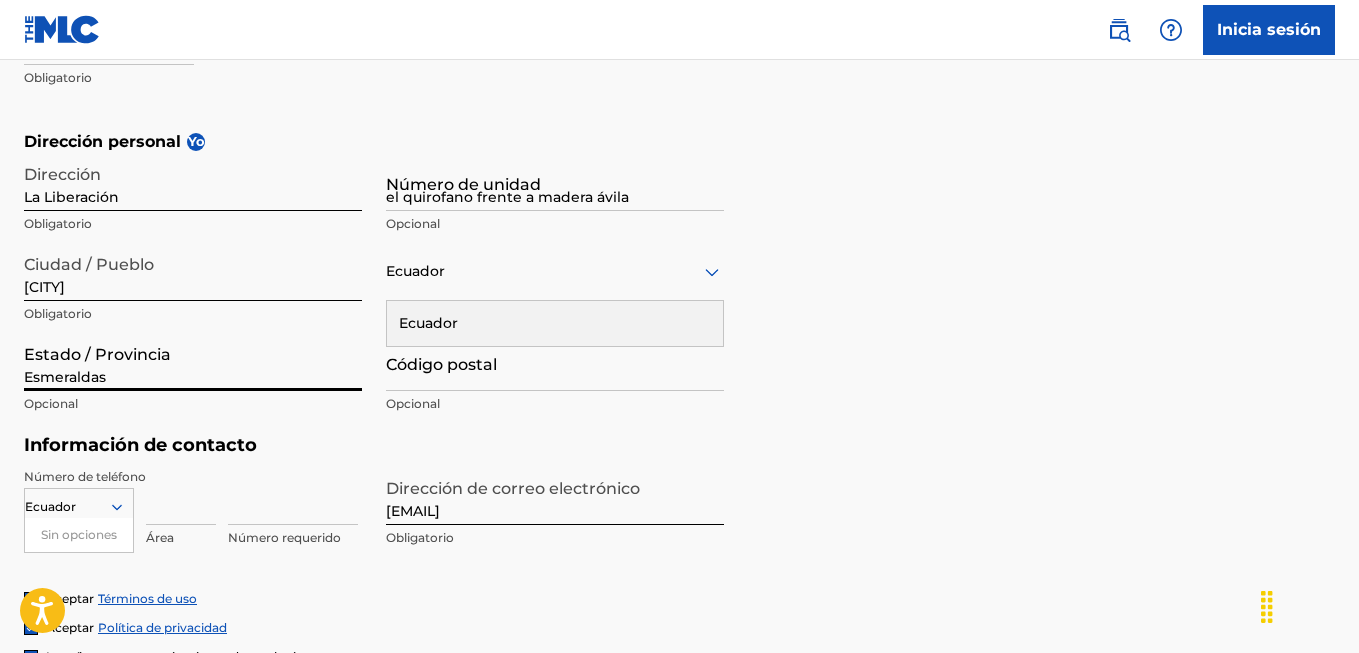 type on "[POSTAL_CODE]" 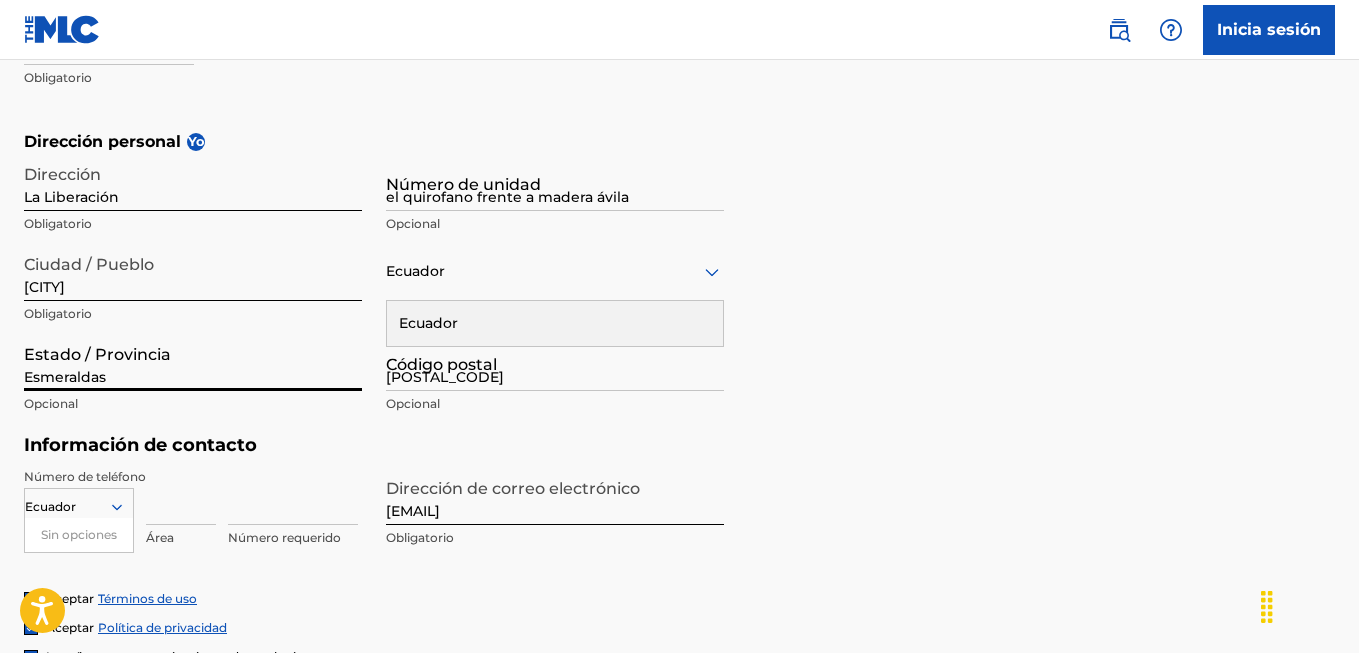 type on "99" 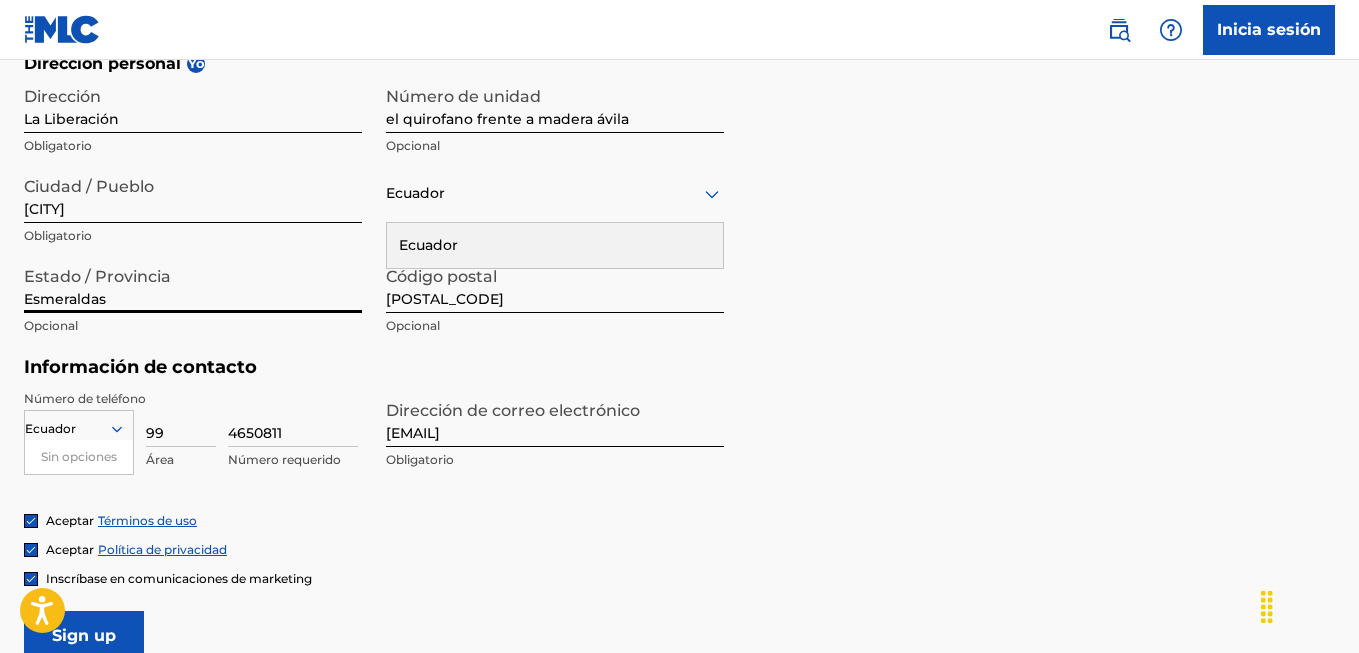 scroll, scrollTop: 718, scrollLeft: 0, axis: vertical 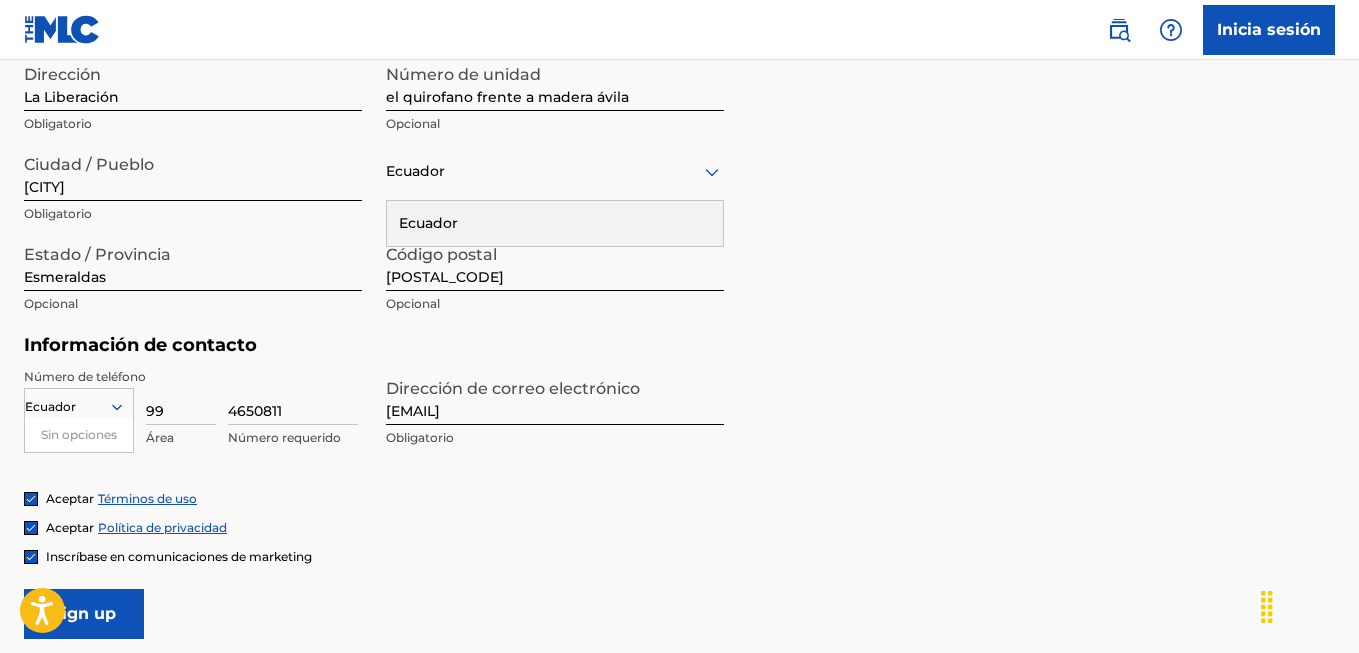 click on "Información de contacto" at bounding box center (374, 345) 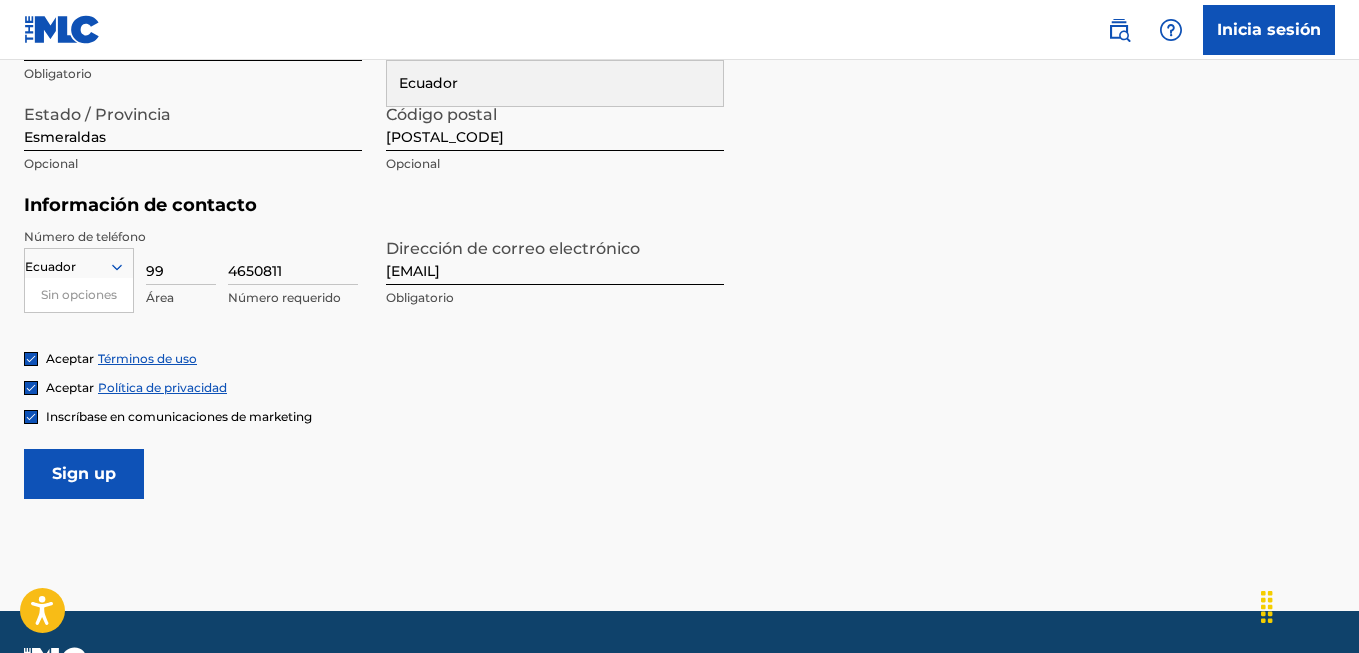scroll, scrollTop: 912, scrollLeft: 0, axis: vertical 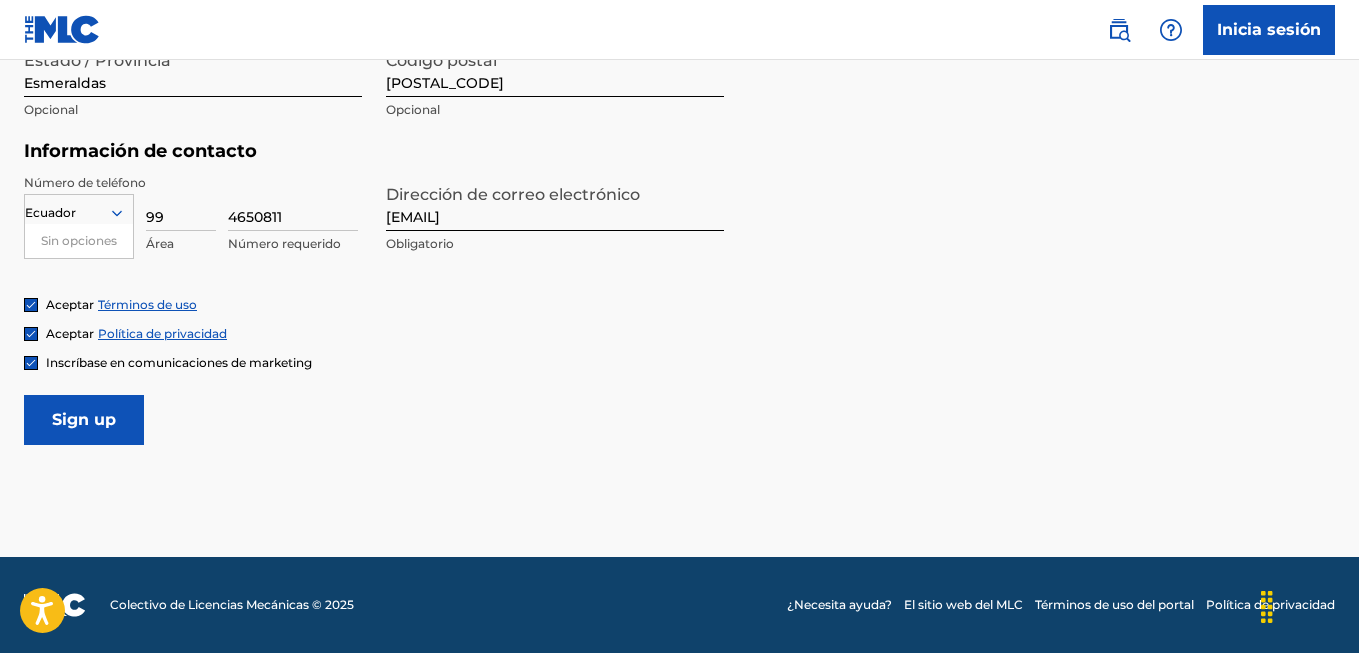 click on "Información del usuario Nombre Fernando Felipe Vidal Estacio Obligatorio Apellido Fugitivo Obligatorio Fecha de nacimiento Obligatorio Dirección personal Yo Dirección La Liberación Obligatorio Número de unidad peluqueria el quirofano frente a madera ávila Opcional Ciudad / Pueblo santa elena Obligatorio Ecuador Ecuador Obligatorio Estado / Provincia Esmeraldas Opcional Código postal 240203 Opcional Información de contacto Número de teléfono Ecuador Sin opciones País requerido 99 Área 4650811 Número requerido Dirección de correo electrónico f_92nando@hotmail.com Obligatorio Aceptar Términos de uso Aceptar Política de privacidad Inscríbase en comunicaciones de marketing Únete" at bounding box center (679, 1) 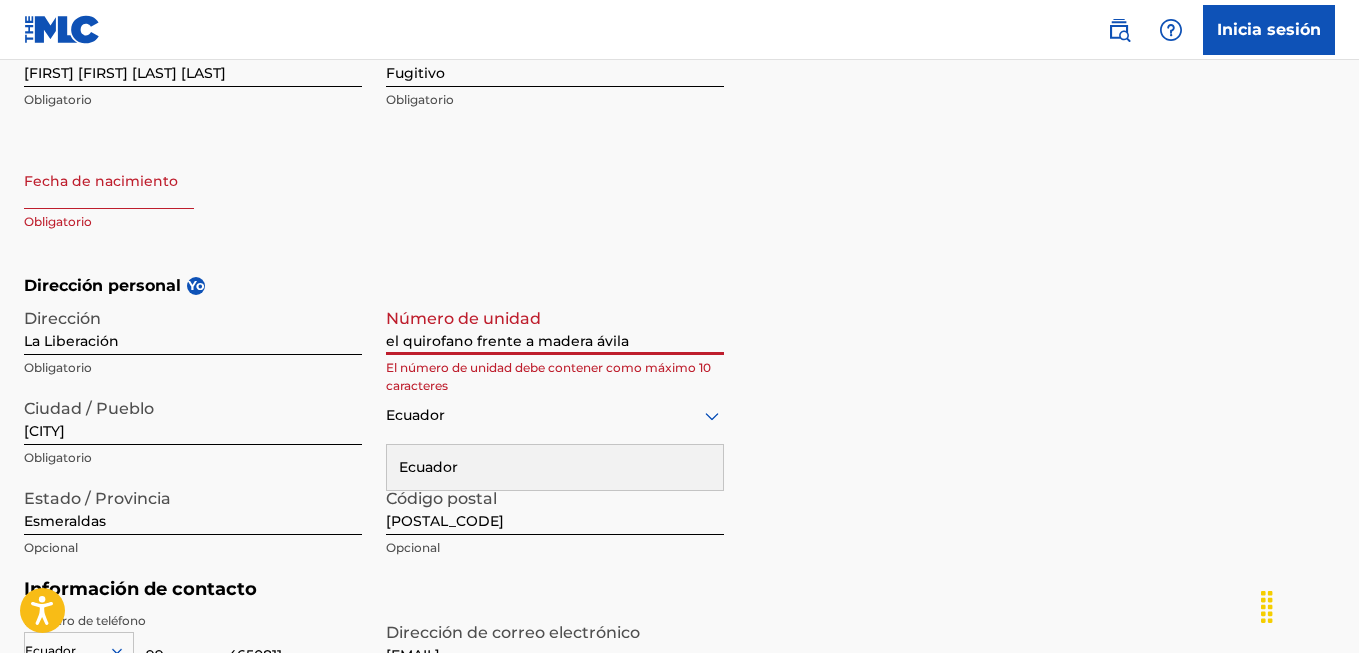click on "peluqueria el quirofano frente a madera ávila" at bounding box center (555, 326) 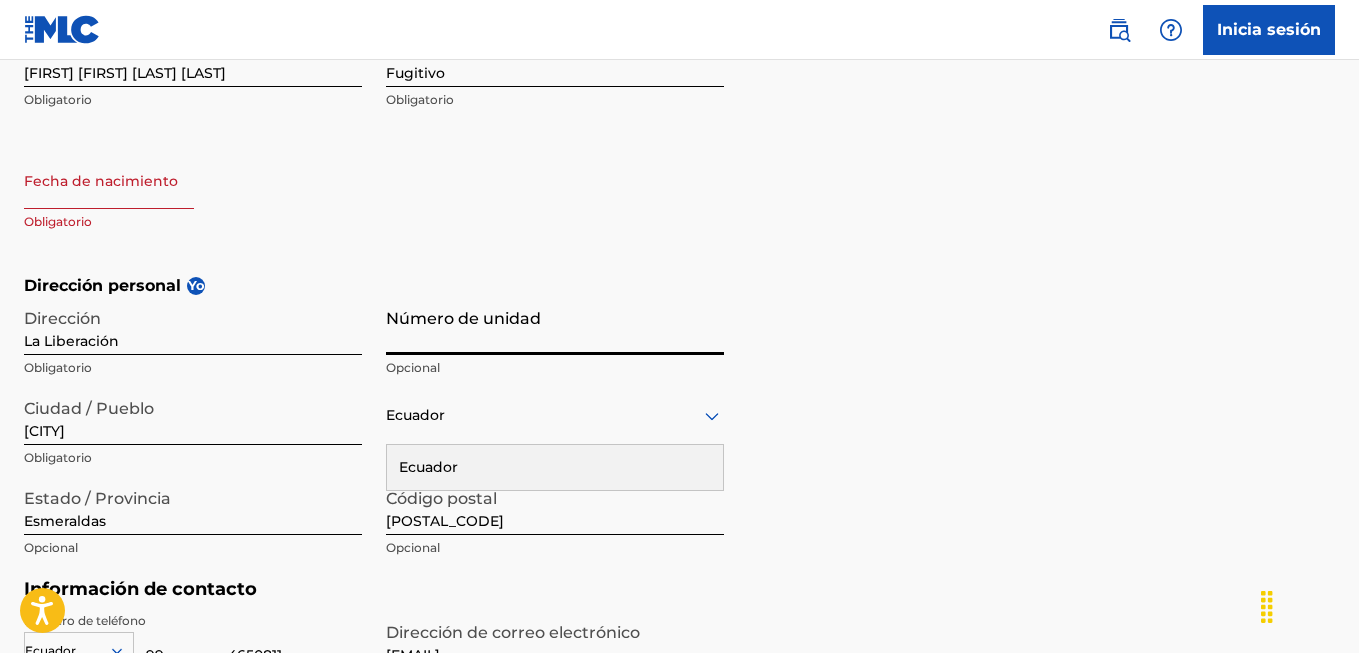 type 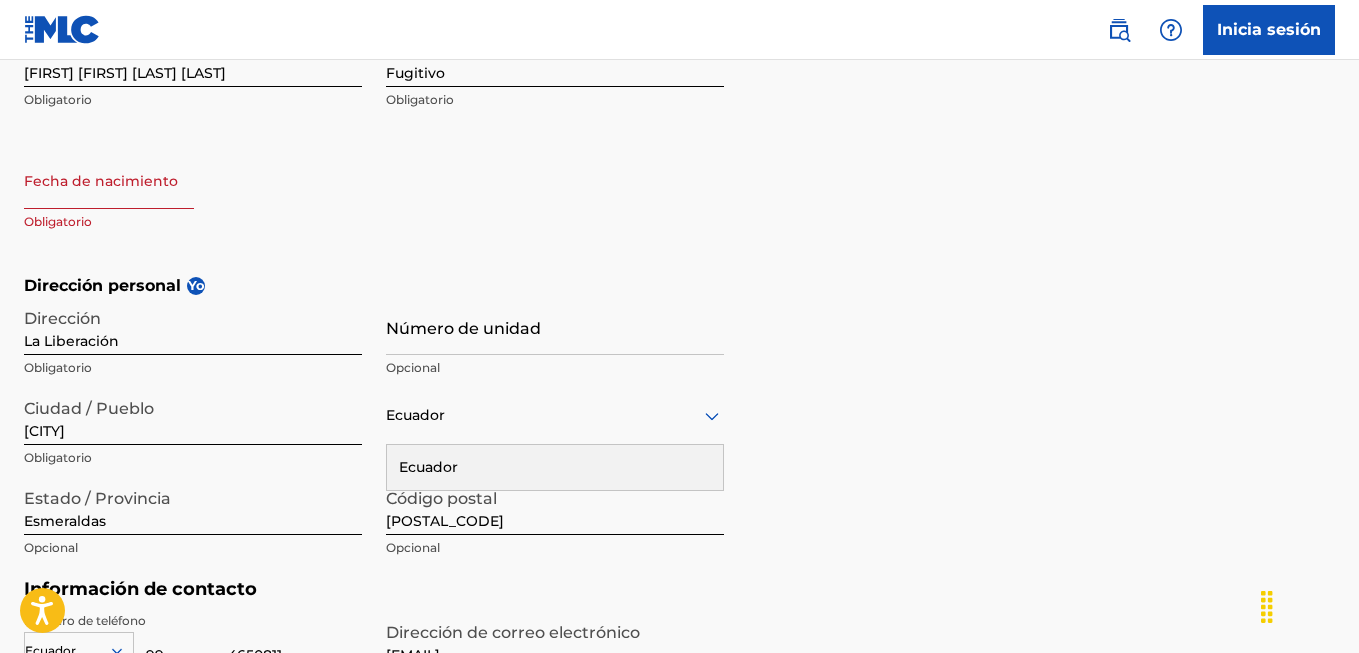 select on "7" 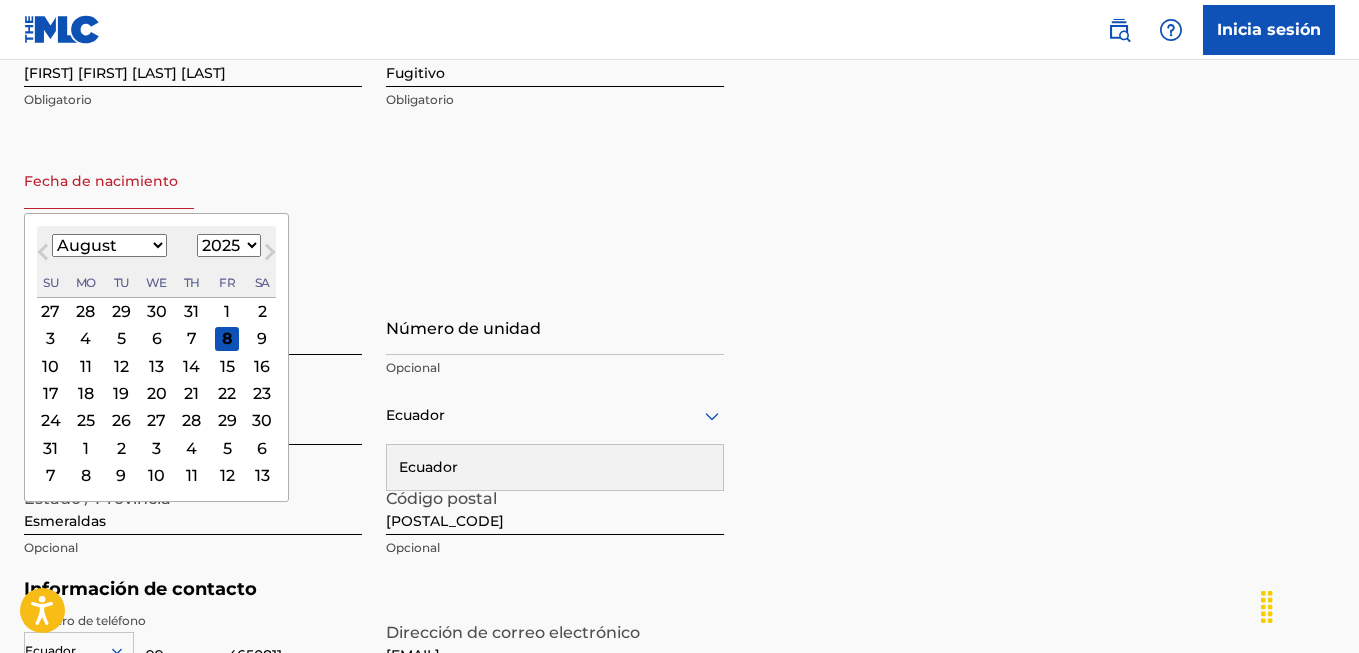 click at bounding box center [109, 180] 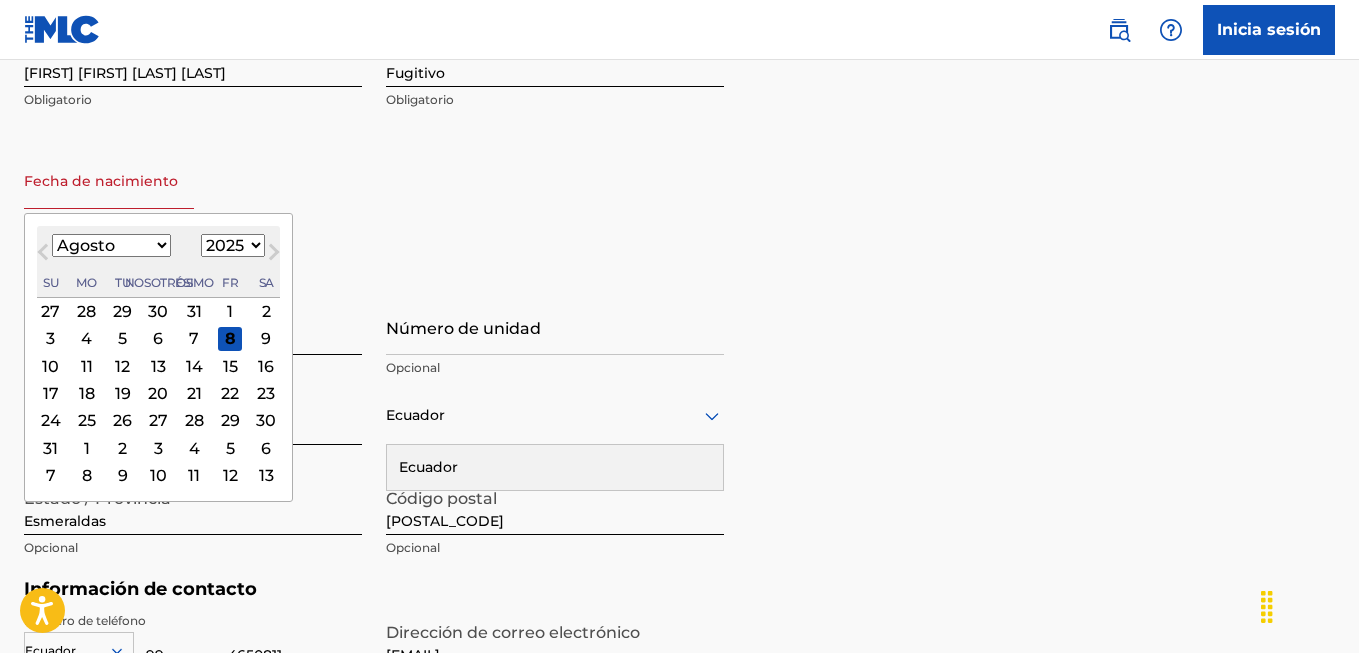 click on "1899 1900 1901 1902 1903 1904 1905 1906 1907 1908 1909 1910 1911 1912 1913 1914 1915 1916 1917 1918 1919 1920 1921 1922 1923 1924 1925 1926 1927 1928 1929 1930 1931 1932 1933 1934 1935 1936 1937 1938 1939 1940 1941 1942 1943 1944 1945 1946 1947 1948 1949 1950 1951 1952 1953 1954 1955 1956 1957 1958 1959 1960 1961 1962 1963 1964 1965 1966 1967 1968 1969 1970 1971 1972 1973 1974 1975 1976 1977 1978 1979 1980 1981 1982 1983 1984 1985 1986 1987 1988 1989 1990 1991 1992 1993 1994 1995 1996 1997 1998 1999 2000 2001 2002 2003 2004 2005 2006 2007 2008 2009 2010 2011 2012 2013 2014 2015 2016 2017 2018 2019 2020 2021 2022 2023 2024 2025 2026 2027 2028 2029 2030 2031 2032 2033 2034 2035 2036 2037 2038 2039 2040 2041 2042 2043 2044 2045 2046 2047 2048 2049 2050 2051 2052 2053 2054 2055 2056 2057 2058 2059 2060 2061 2062 2063 2064 2065 2066 2067 2068 2069 2070 2071 2072 2073 2074 2075 2076 2077 2078 2079 2080 2081 2082 2083 2084 2085 2086 2087 2088 2089 2090 2091 2092 2093 2094 2095 2096 2097 2098 2099 2100" at bounding box center [233, 245] 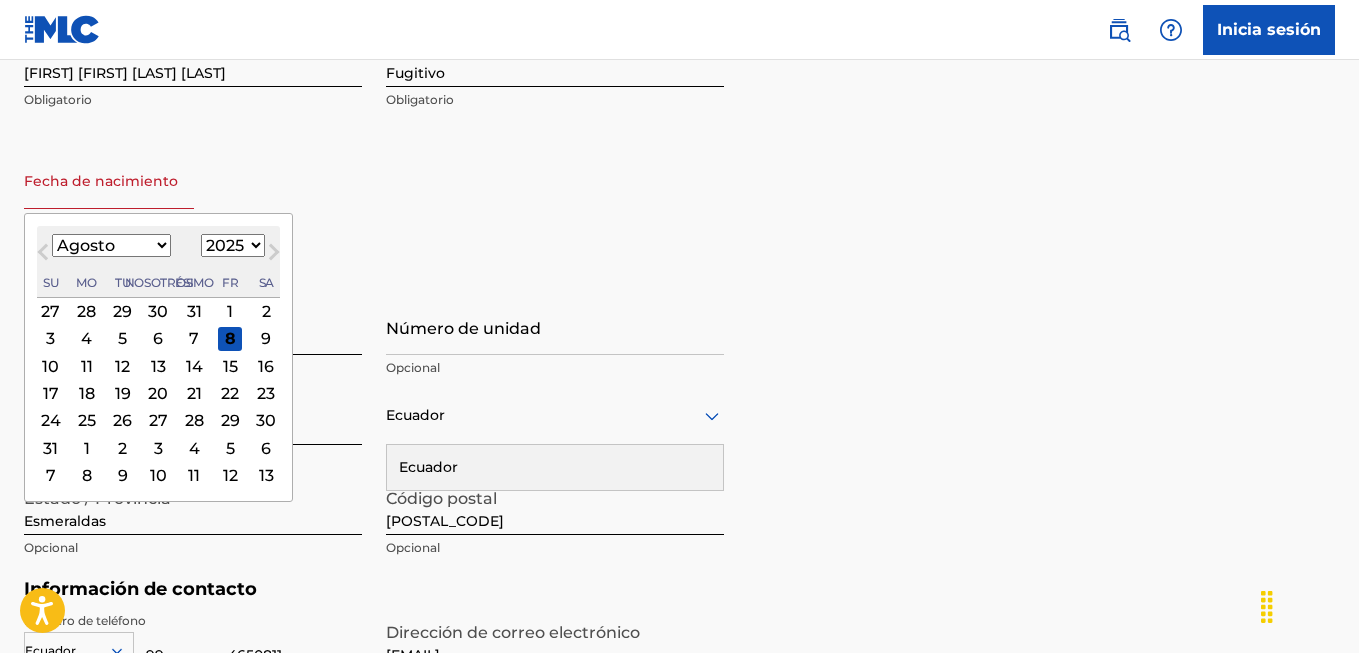 select on "1992" 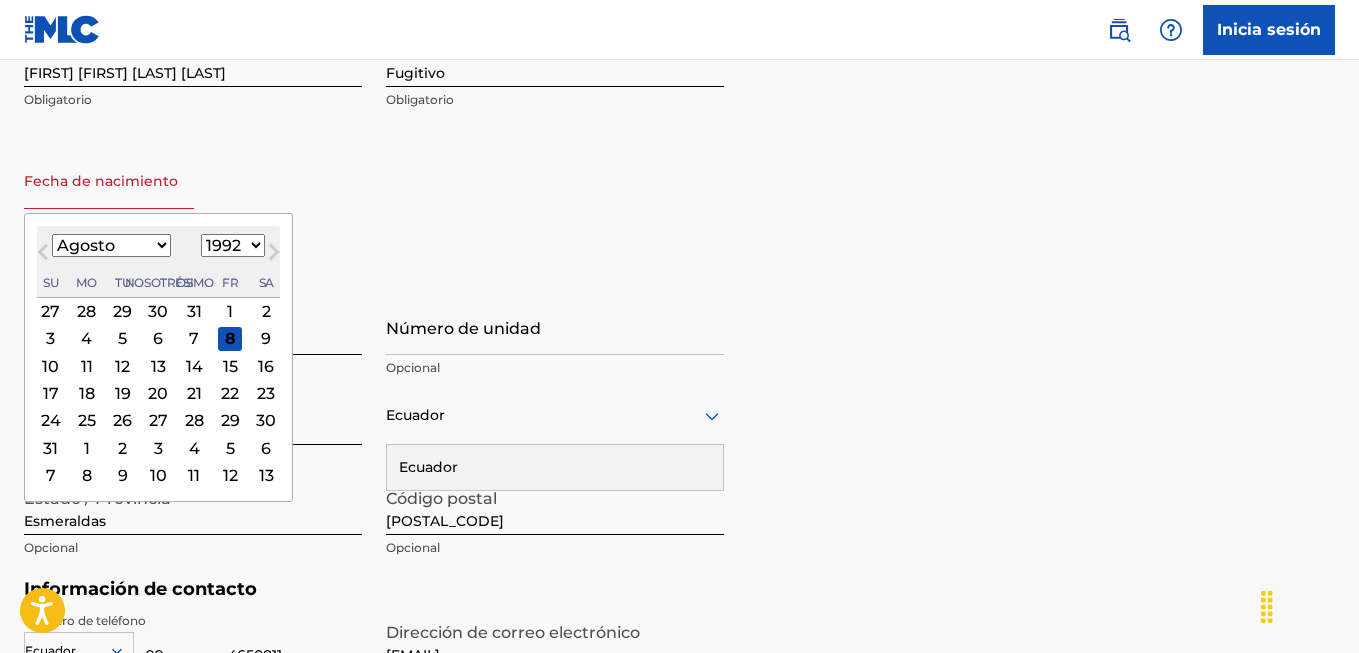 click on "1899 1900 1901 1902 1903 1904 1905 1906 1907 1908 1909 1910 1911 1912 1913 1914 1915 1916 1917 1918 1919 1920 1921 1922 1923 1924 1925 1926 1927 1928 1929 1930 1931 1932 1933 1934 1935 1936 1937 1938 1939 1940 1941 1942 1943 1944 1945 1946 1947 1948 1949 1950 1951 1952 1953 1954 1955 1956 1957 1958 1959 1960 1961 1962 1963 1964 1965 1966 1967 1968 1969 1970 1971 1972 1973 1974 1975 1976 1977 1978 1979 1980 1981 1982 1983 1984 1985 1986 1987 1988 1989 1990 1991 1992 1993 1994 1995 1996 1997 1998 1999 2000 2001 2002 2003 2004 2005 2006 2007 2008 2009 2010 2011 2012 2013 2014 2015 2016 2017 2018 2019 2020 2021 2022 2023 2024 2025 2026 2027 2028 2029 2030 2031 2032 2033 2034 2035 2036 2037 2038 2039 2040 2041 2042 2043 2044 2045 2046 2047 2048 2049 2050 2051 2052 2053 2054 2055 2056 2057 2058 2059 2060 2061 2062 2063 2064 2065 2066 2067 2068 2069 2070 2071 2072 2073 2074 2075 2076 2077 2078 2079 2080 2081 2082 2083 2084 2085 2086 2087 2088 2089 2090 2091 2092 2093 2094 2095 2096 2097 2098 2099 2100" at bounding box center (233, 245) 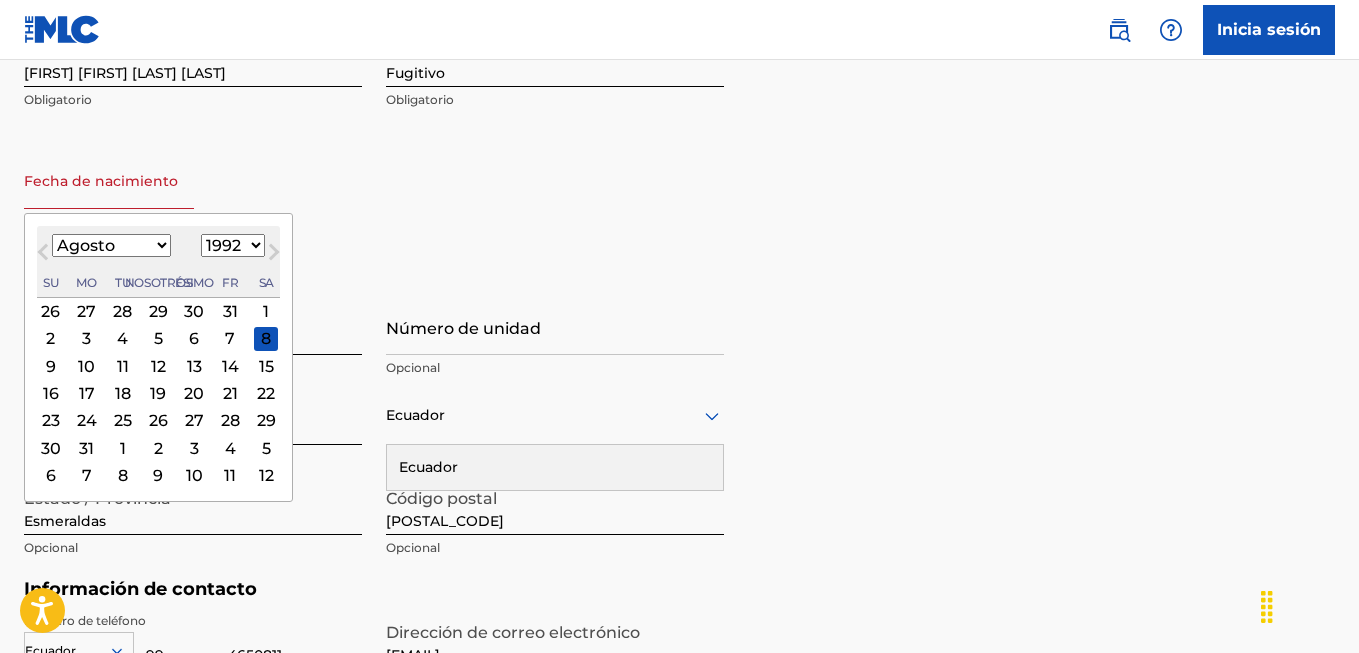 click on "Enero Febrero Marzo Abril Mayo Junio Julio Agosto Septiembre Octubre Noviembre Diciembre" at bounding box center [111, 245] 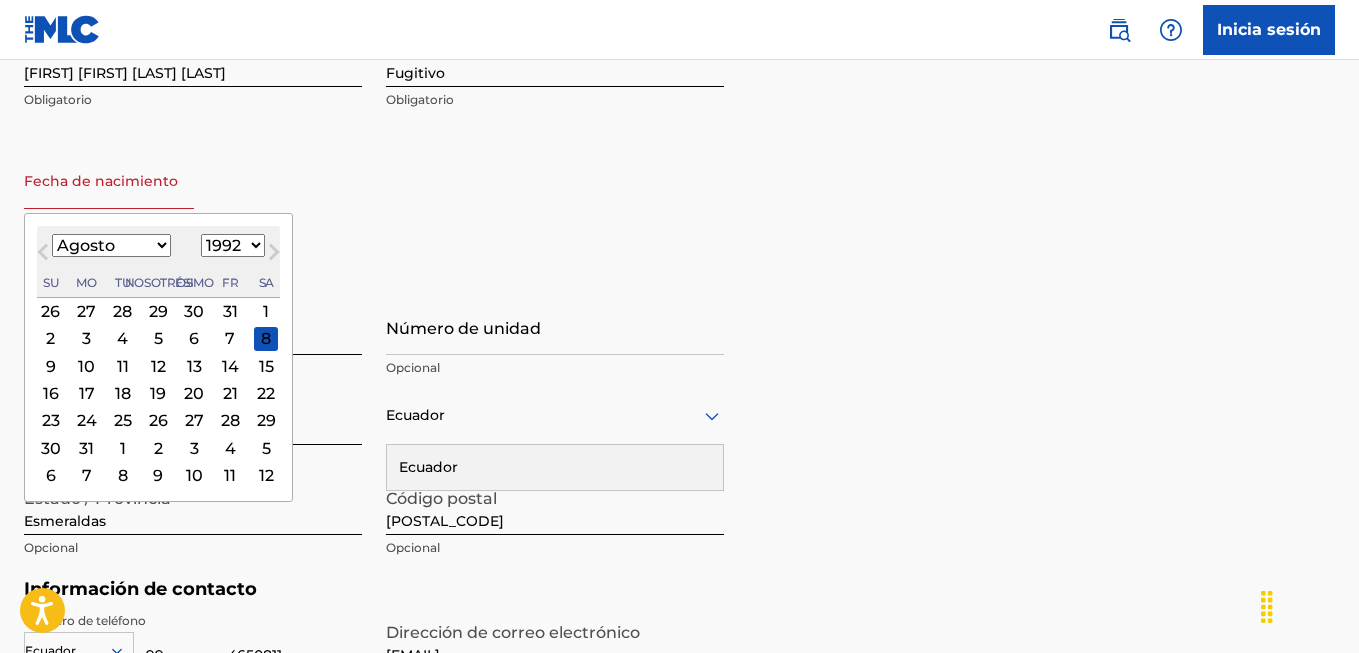 select on "4" 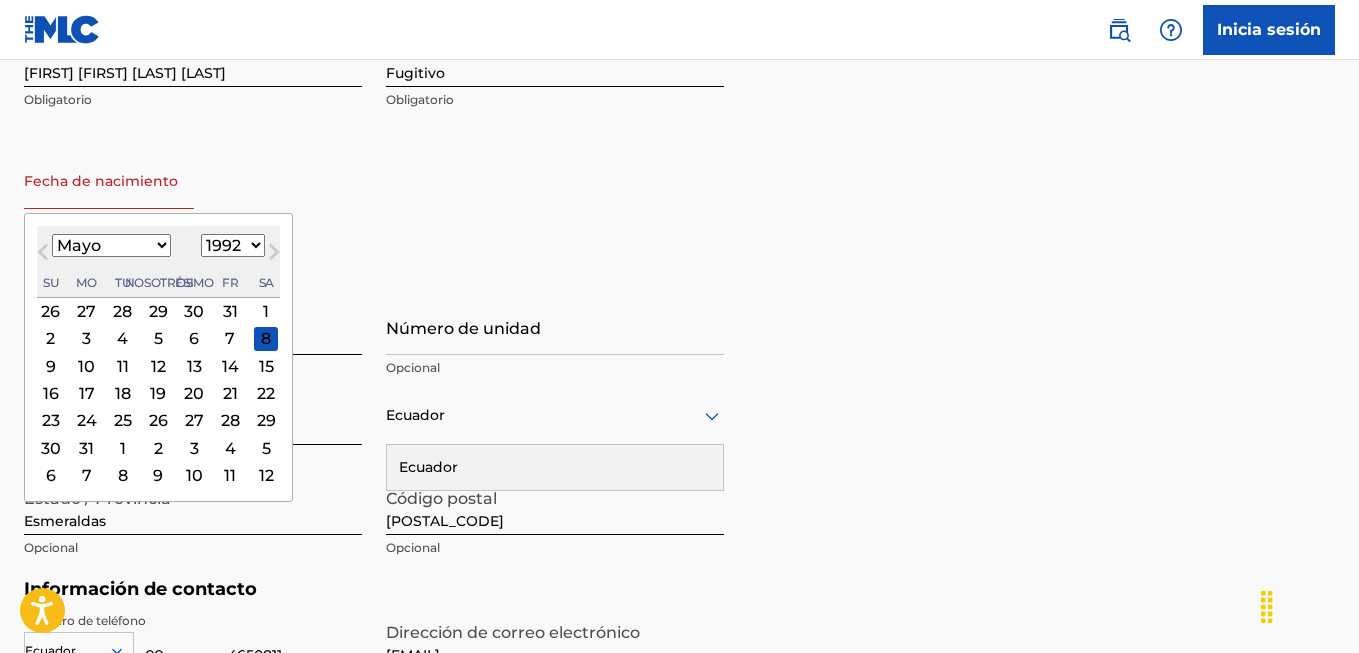 click on "Enero Febrero Marzo Abril Mayo Junio Julio Agosto Septiembre Octubre Noviembre Diciembre" at bounding box center [111, 245] 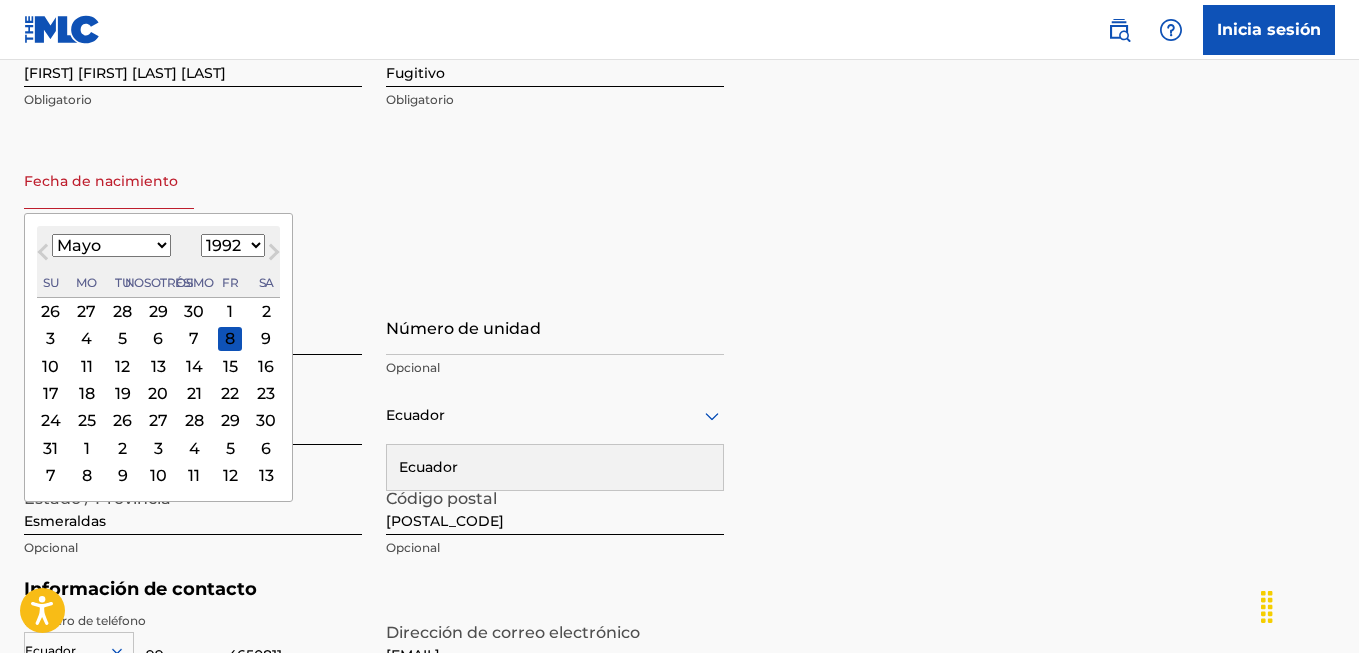 click on "26" at bounding box center [51, 311] 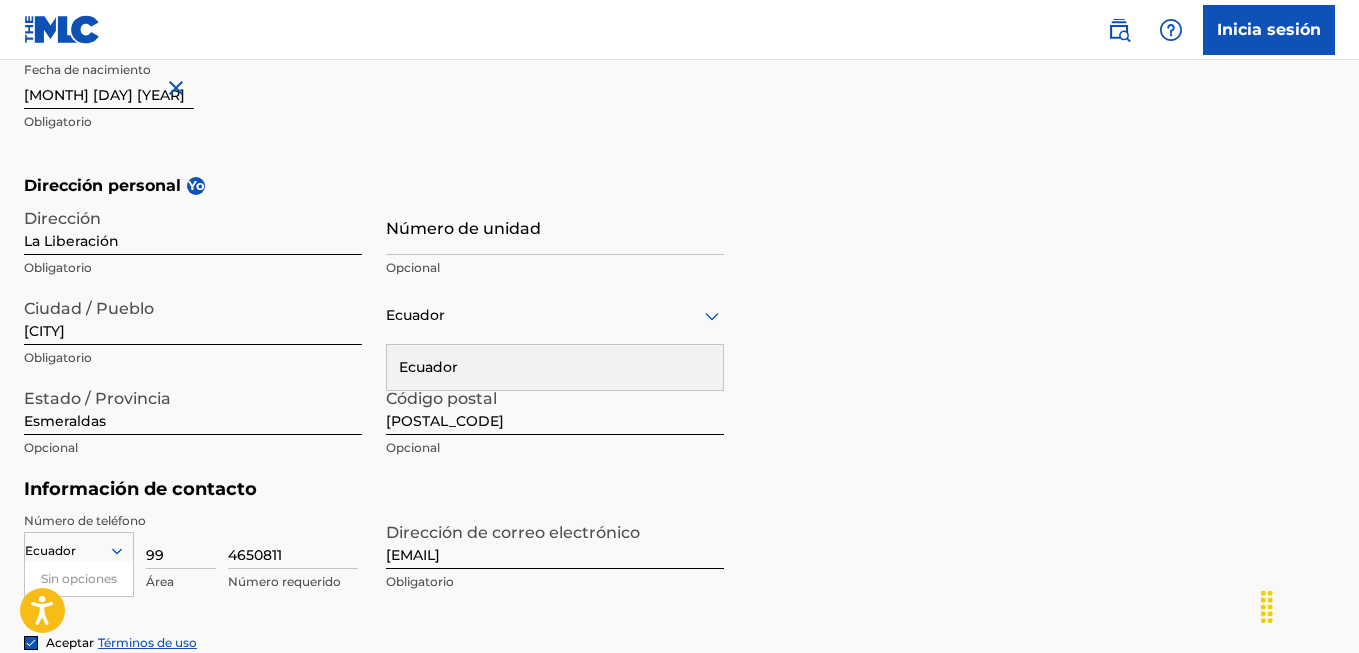 scroll, scrollTop: 674, scrollLeft: 0, axis: vertical 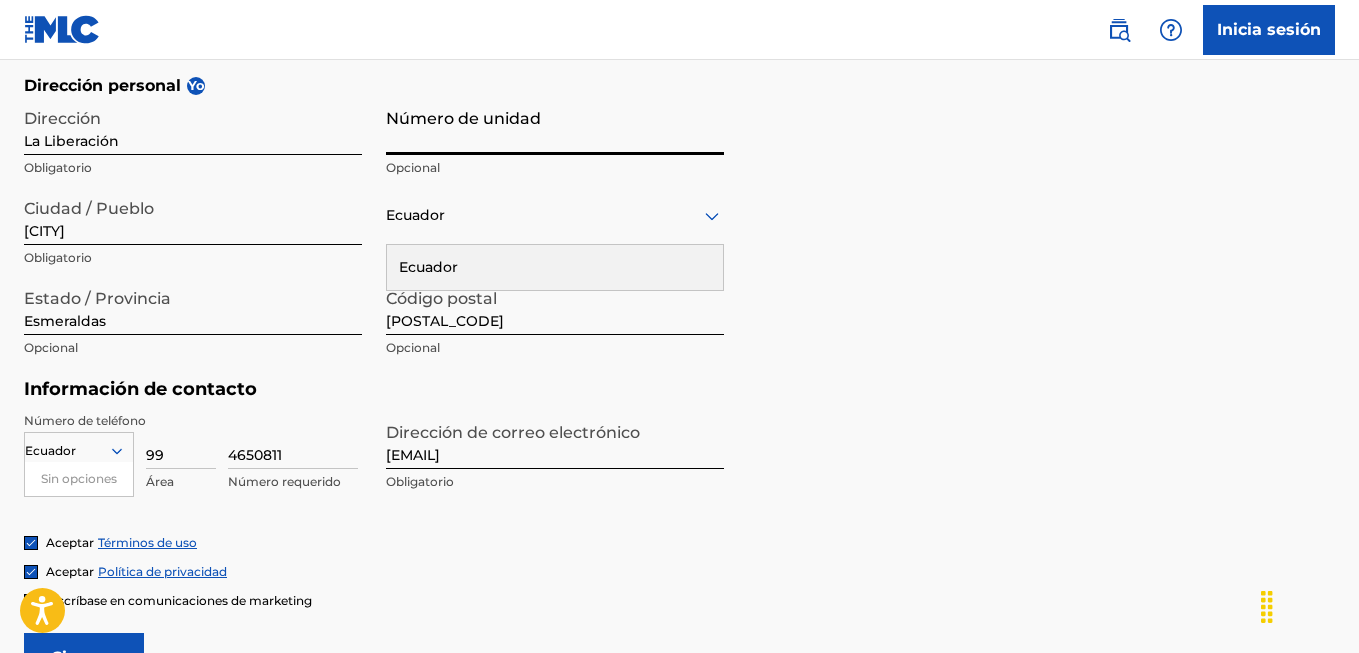 drag, startPoint x: 567, startPoint y: 116, endPoint x: 400, endPoint y: 142, distance: 169.01184 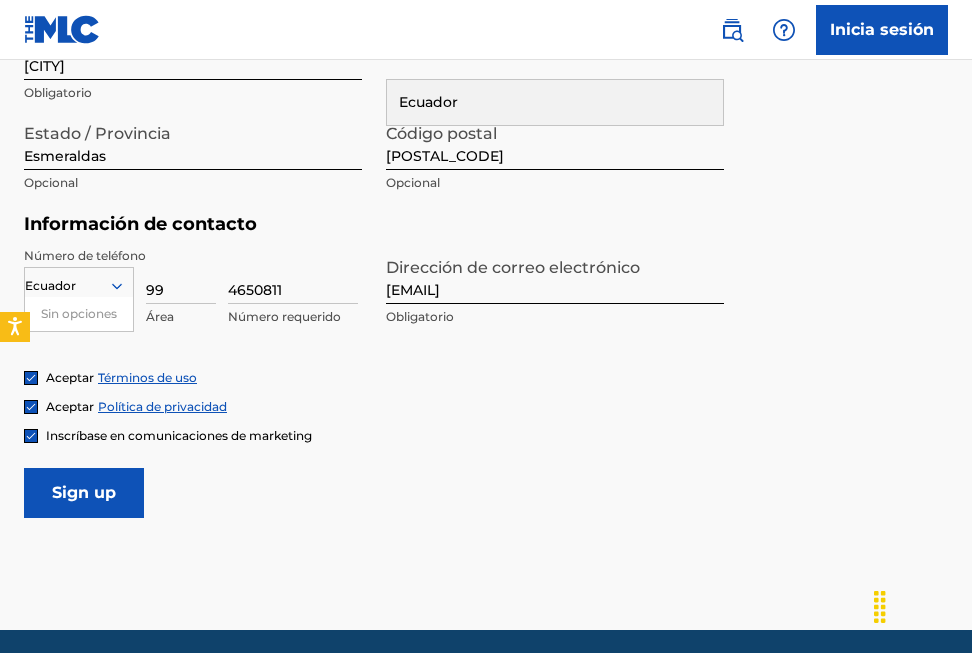 scroll, scrollTop: 869, scrollLeft: 0, axis: vertical 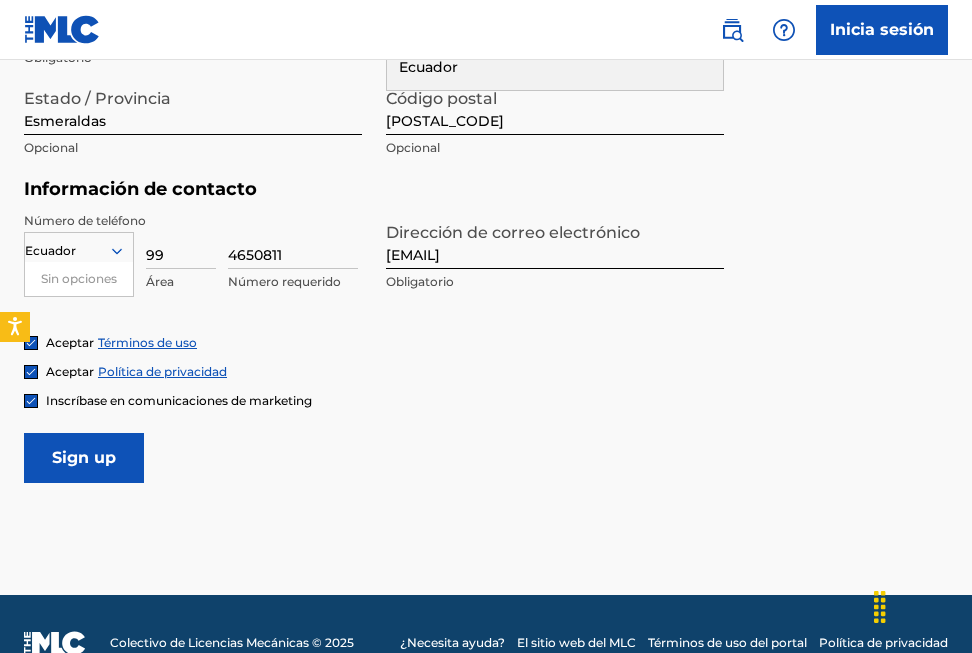 click on "Únete" at bounding box center (84, 458) 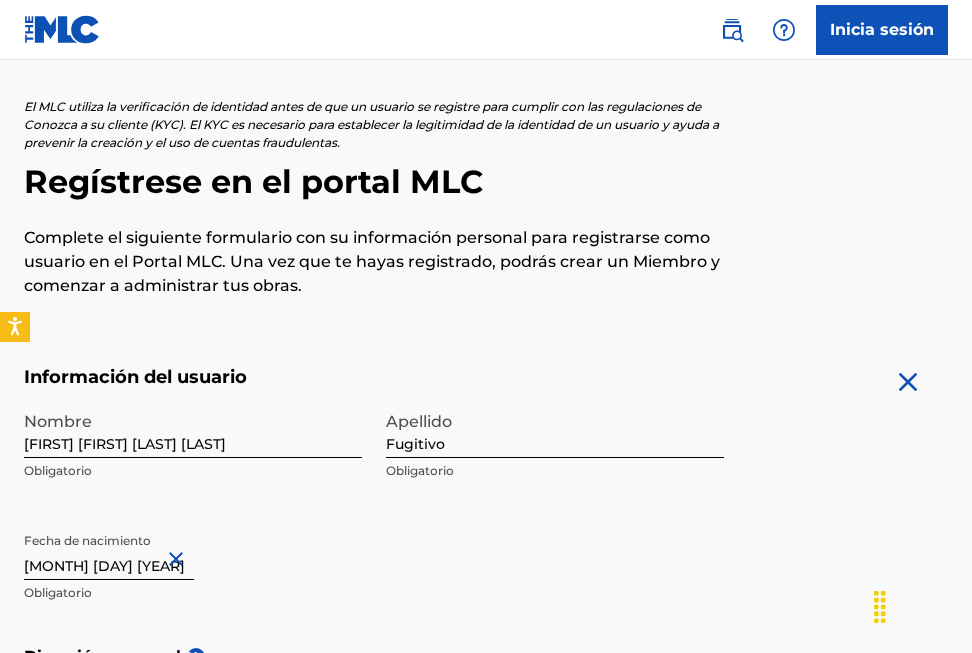 scroll, scrollTop: 69, scrollLeft: 0, axis: vertical 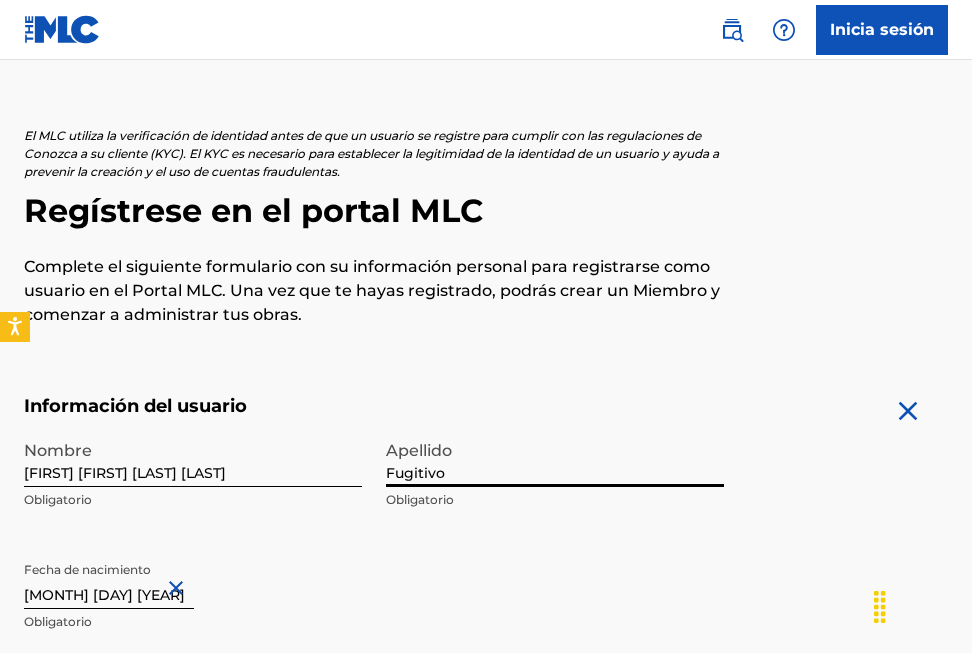 click on "Fugitivo" at bounding box center [555, 458] 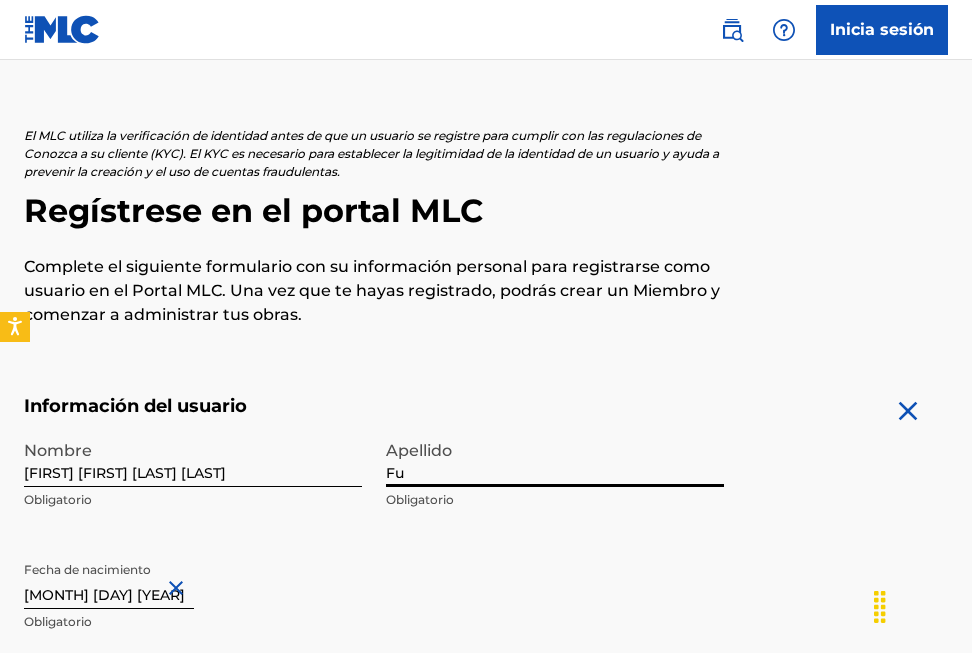 type on "F" 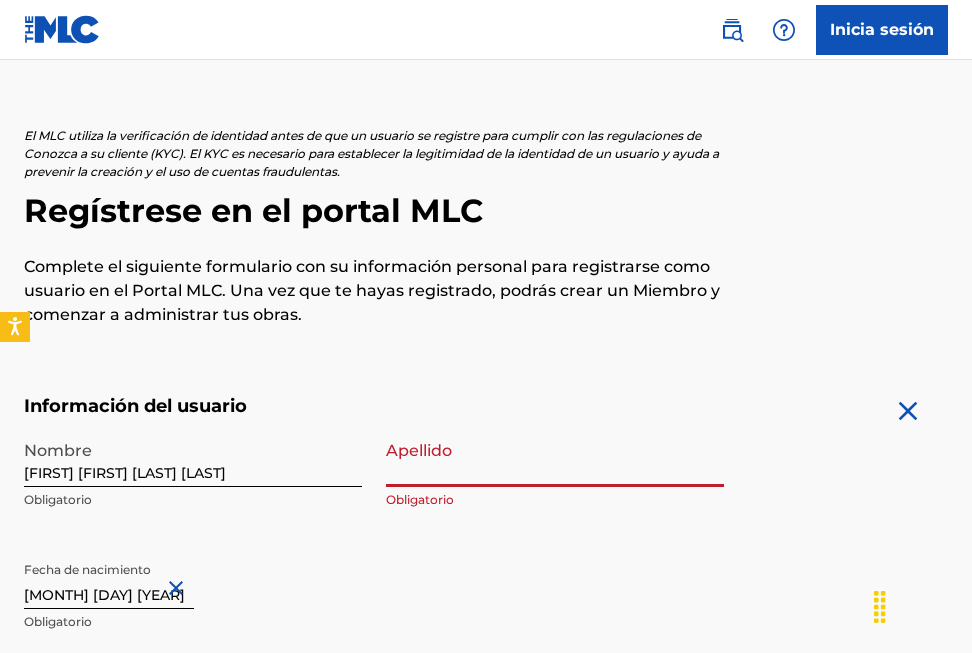 type 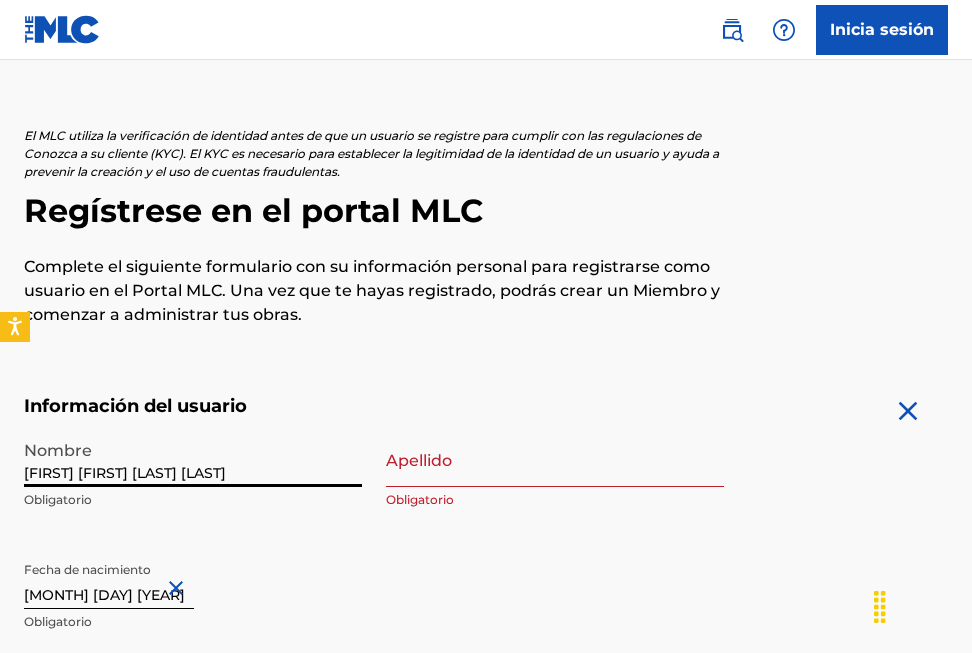 drag, startPoint x: 144, startPoint y: 469, endPoint x: 236, endPoint y: 469, distance: 92 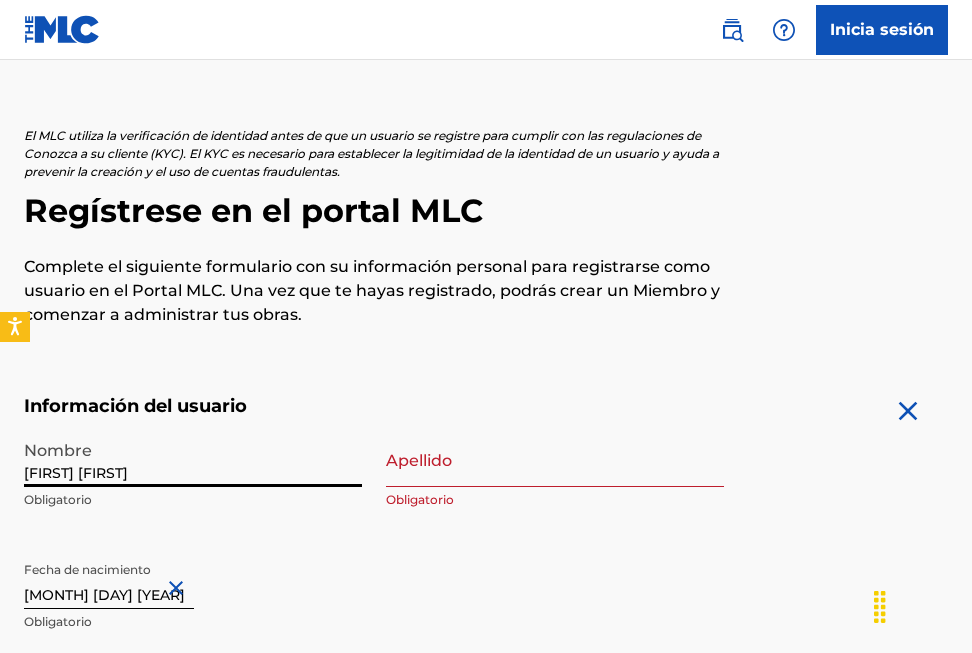 type on "[FIRST] [LAST]" 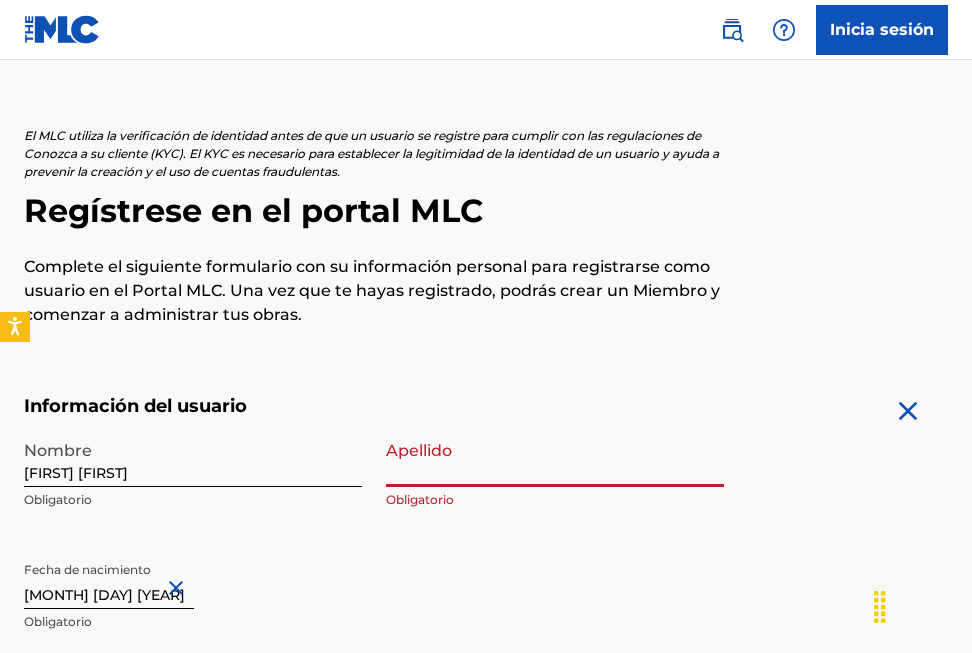 click on "Apellido" at bounding box center [555, 458] 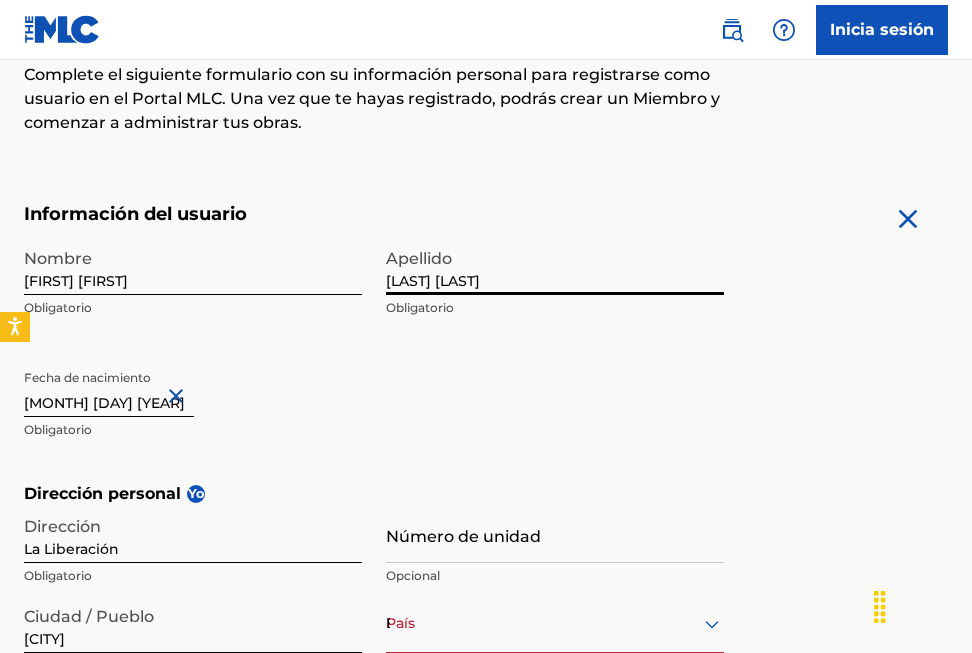 scroll, scrollTop: 269, scrollLeft: 0, axis: vertical 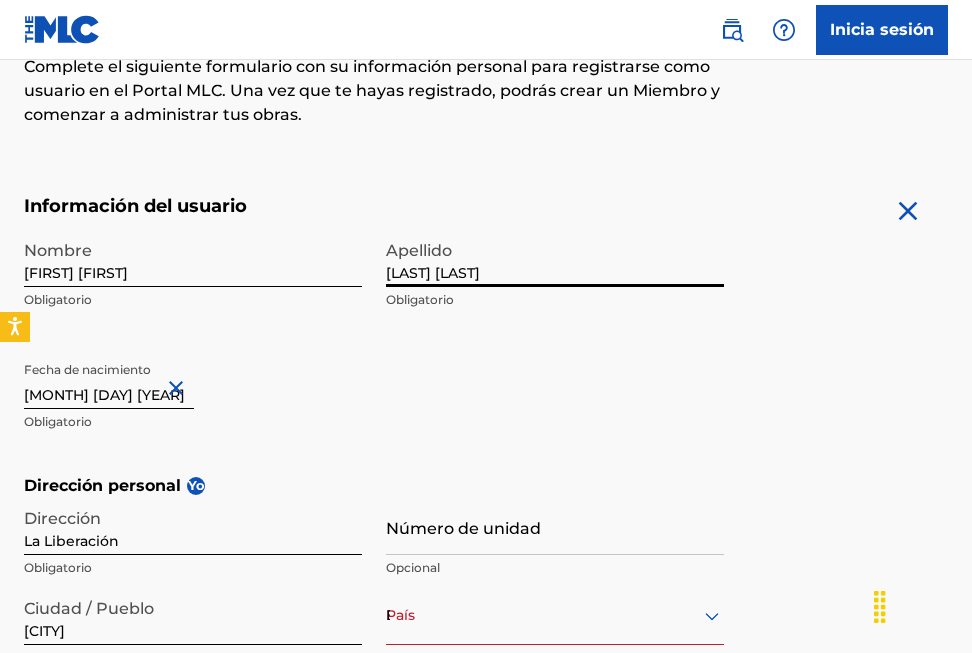 type on "[FIRST] [LAST]" 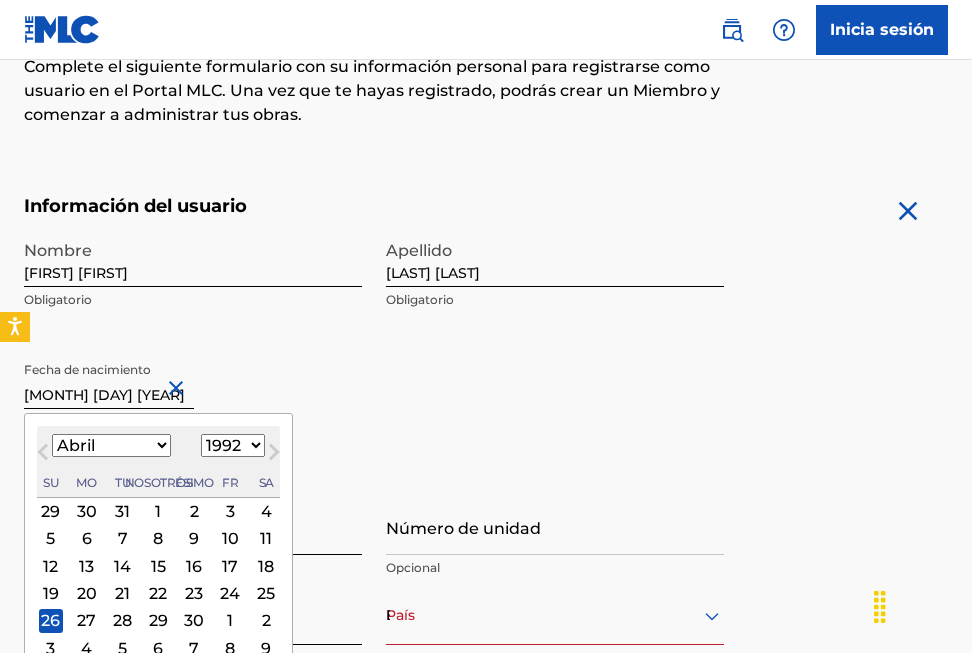 click at bounding box center (109, 380) 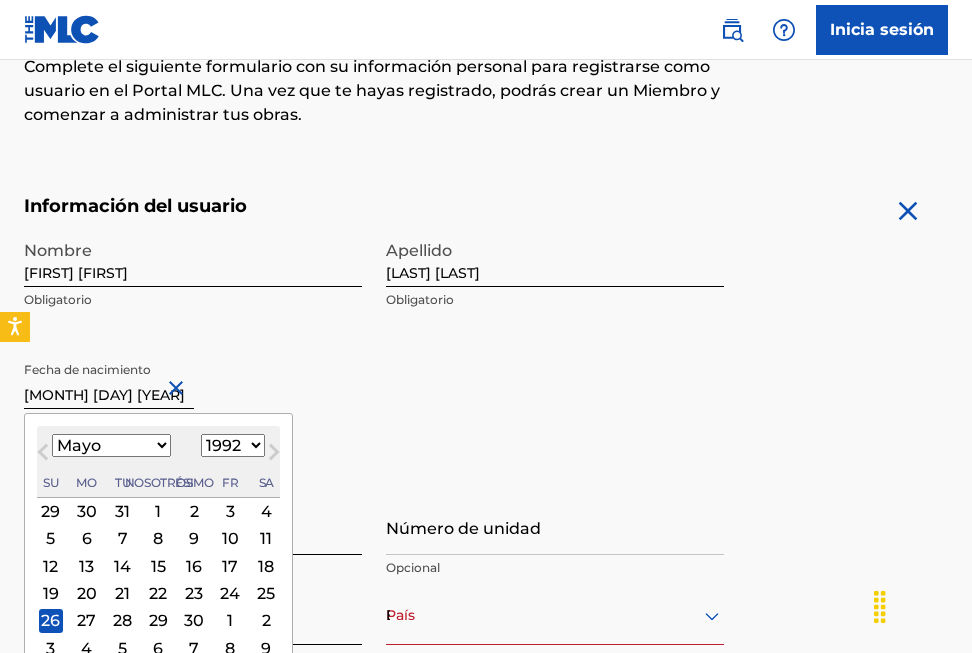 click on "Enero Febrero Marzo Abril Mayo Junio Julio Agosto Septiembre Octubre Noviembre Diciembre" at bounding box center [111, 445] 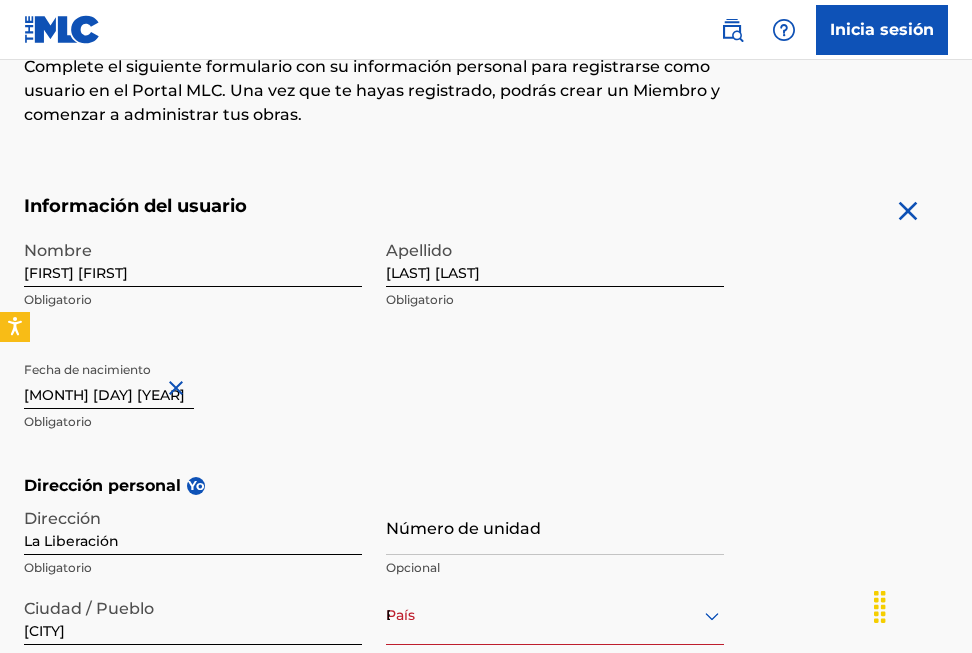 click on "Nombre Fernando Felipe Obligatorio Apellido Vidal Estacio Obligatorio Fecha de nacimiento Obligatorio" at bounding box center [374, 352] 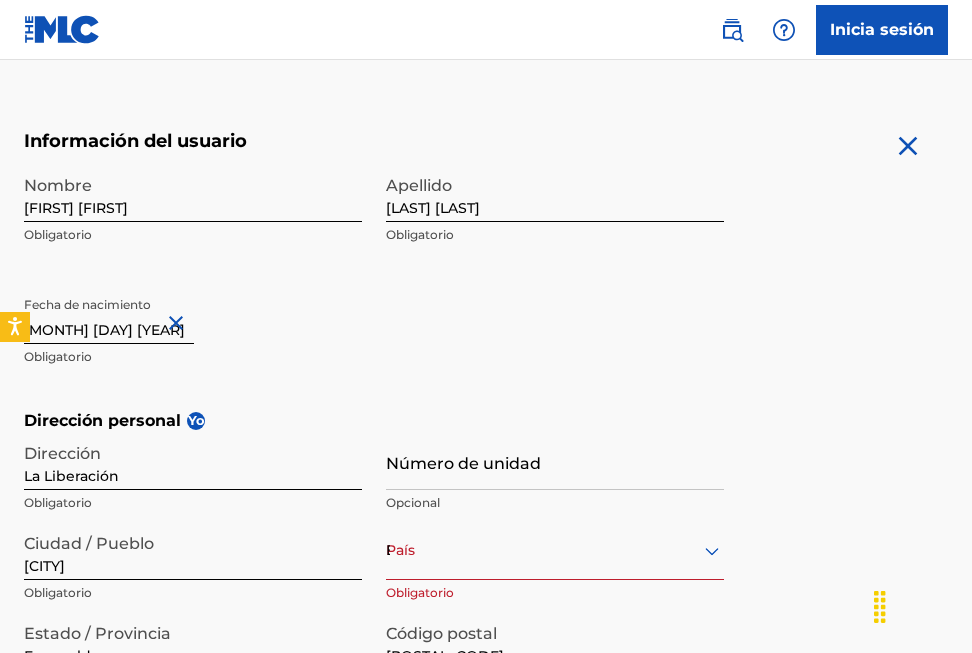 scroll, scrollTop: 369, scrollLeft: 0, axis: vertical 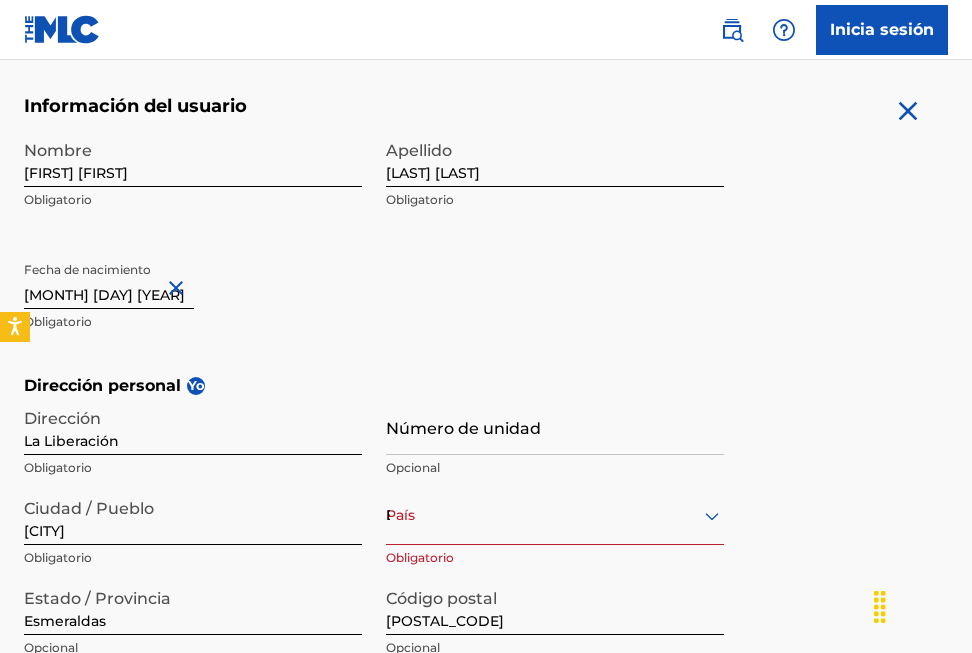 select on "3" 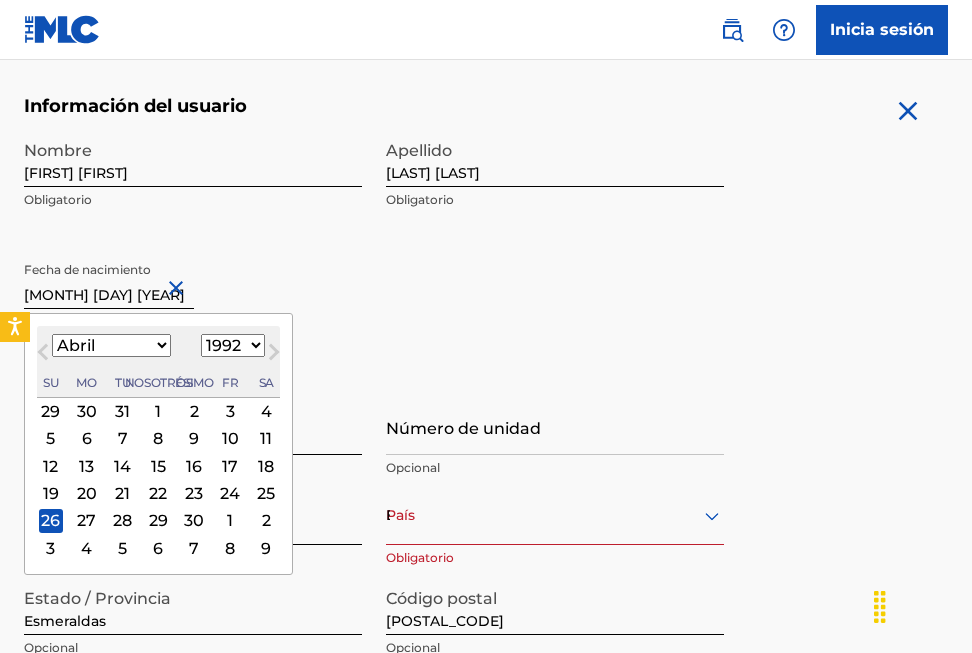 click at bounding box center [109, 280] 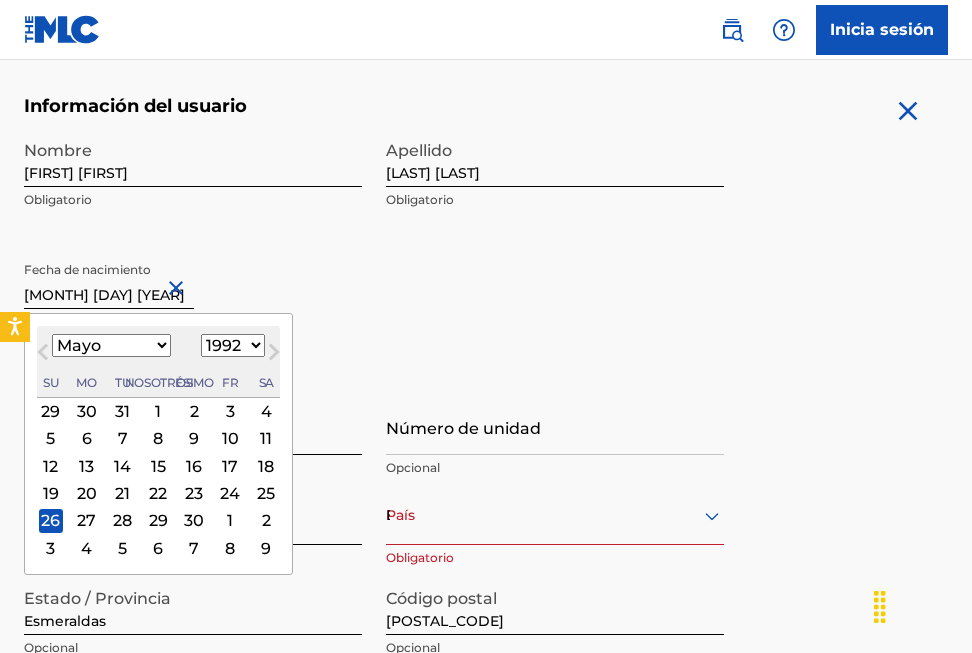 click on "Enero Febrero Marzo Abril Mayo Junio Julio Agosto Septiembre Octubre Noviembre Diciembre" at bounding box center (111, 345) 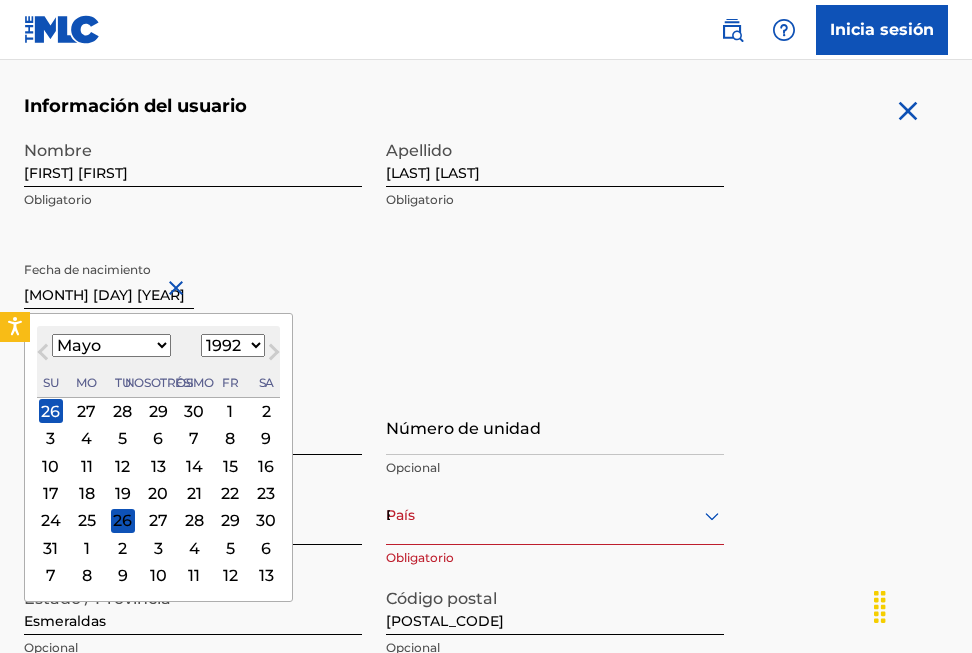 click on "26" at bounding box center [123, 521] 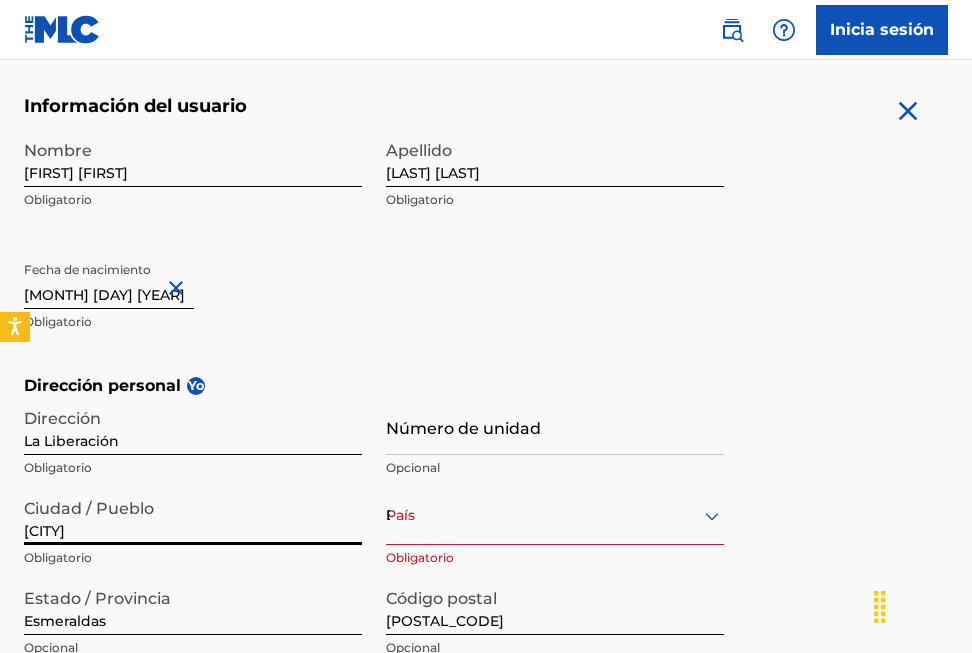 click on "[CITY]" at bounding box center (193, 516) 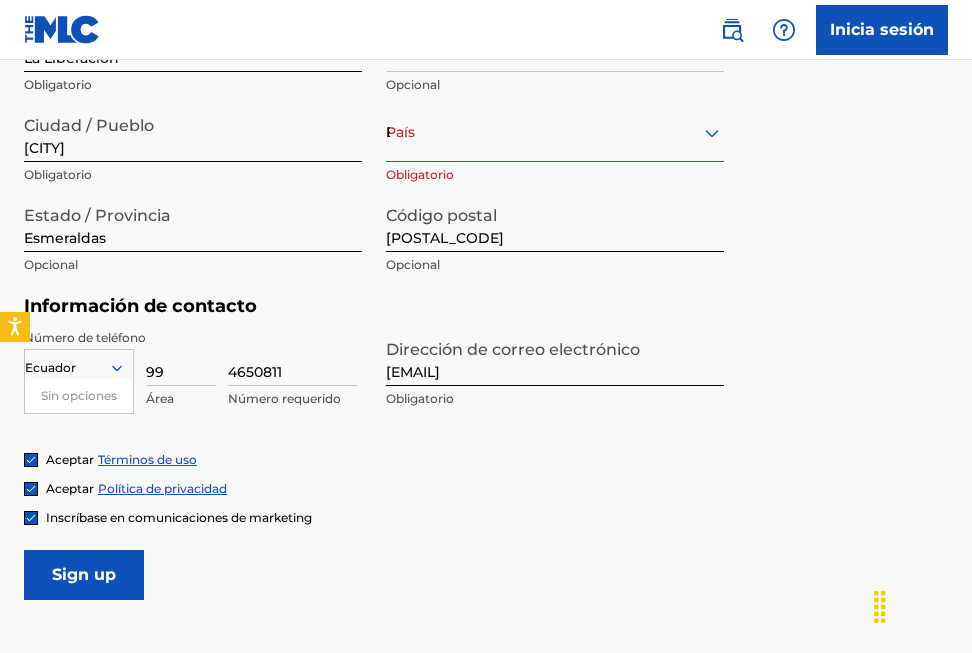 scroll, scrollTop: 769, scrollLeft: 0, axis: vertical 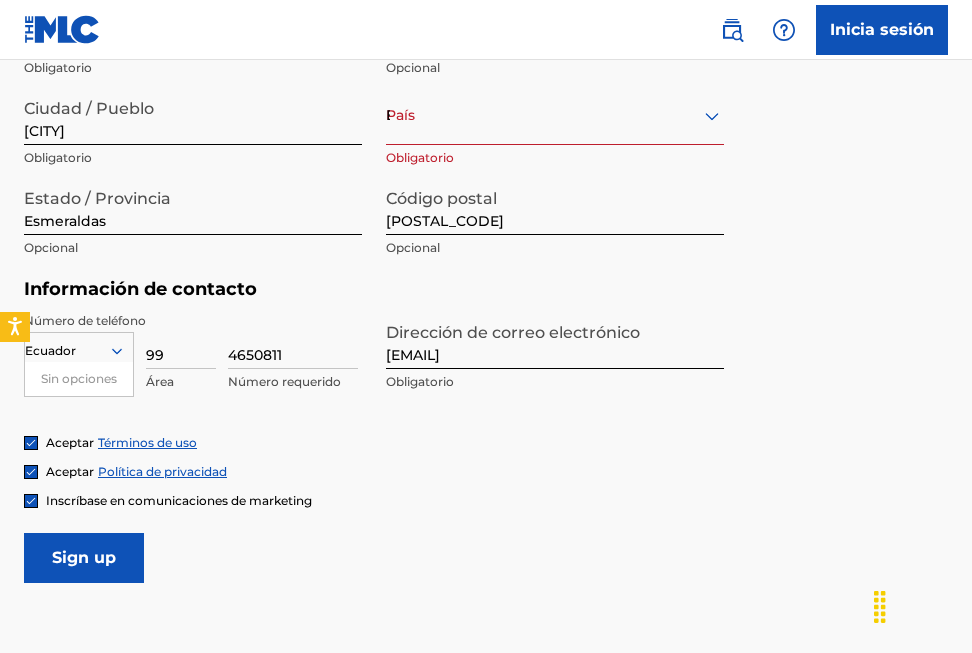 click on "99" at bounding box center [181, 340] 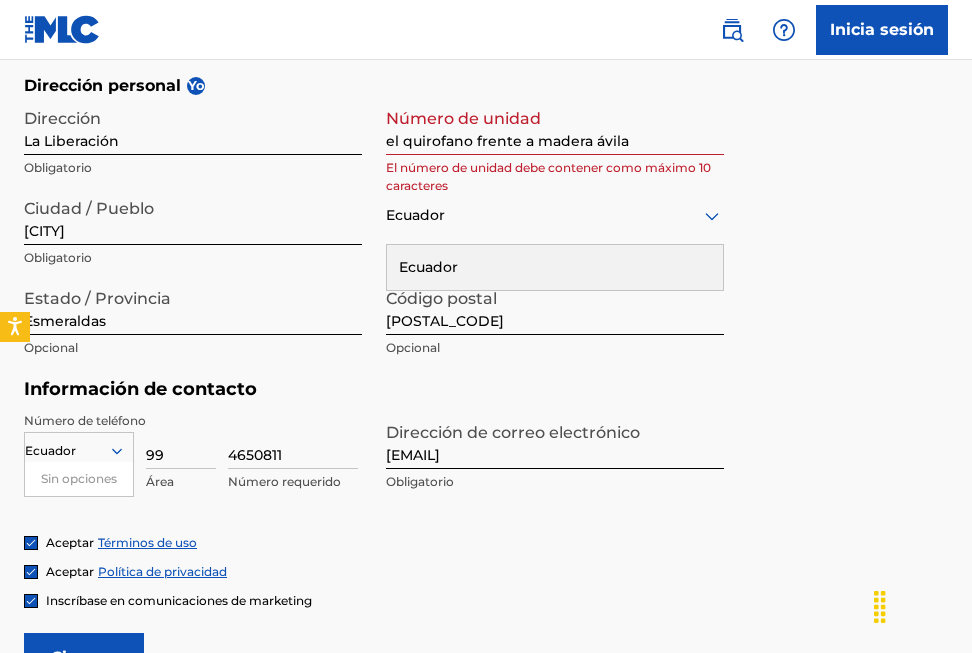 scroll, scrollTop: 569, scrollLeft: 0, axis: vertical 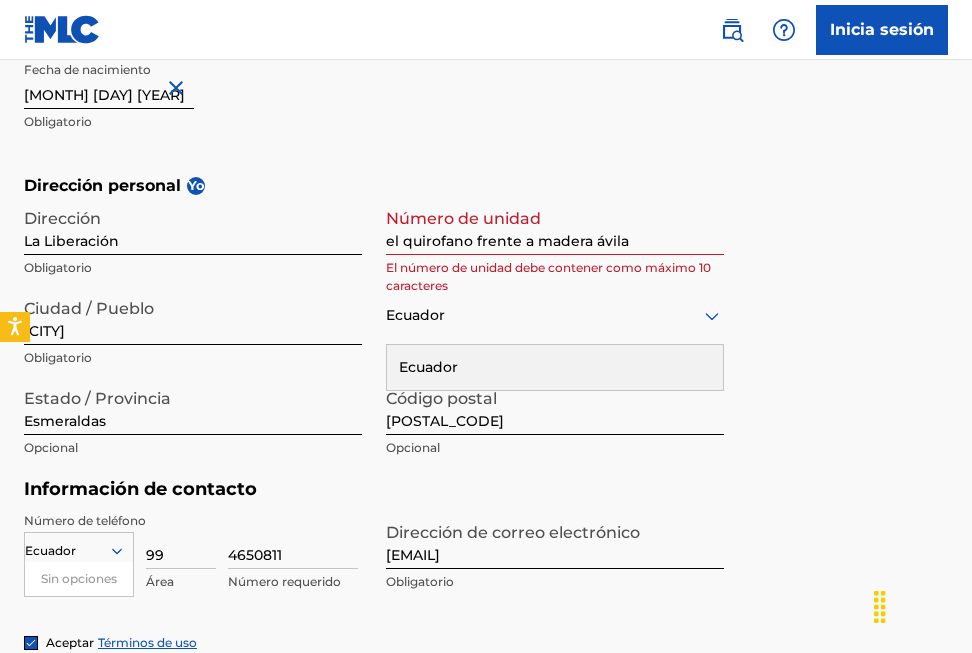 click on "peluqueria el quirofano frente a madera ávila" at bounding box center (555, 226) 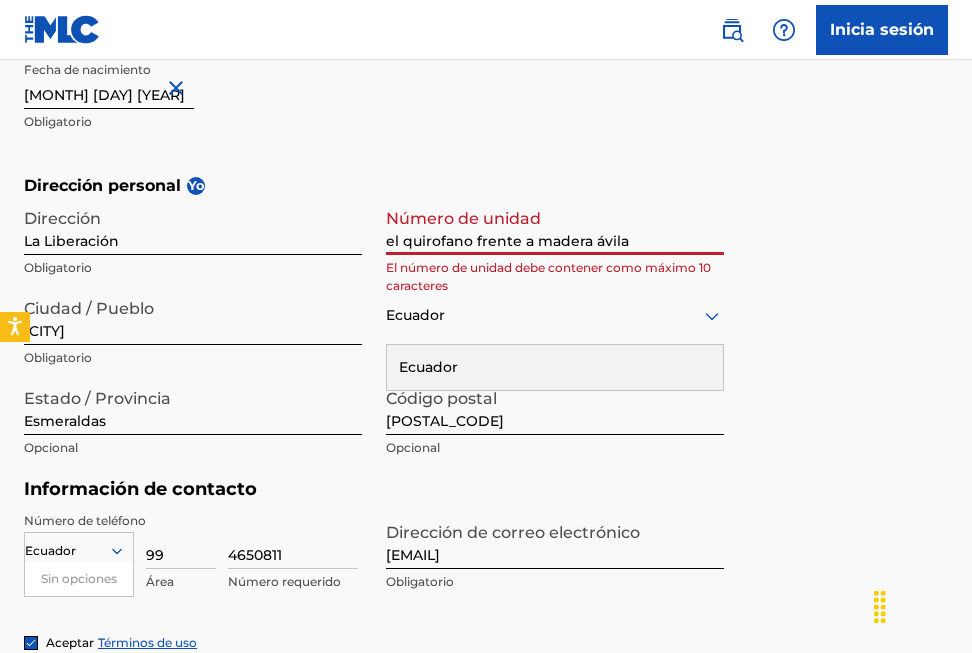 click on "peluqueria el quirofano frente a madera ávila" at bounding box center (555, 226) 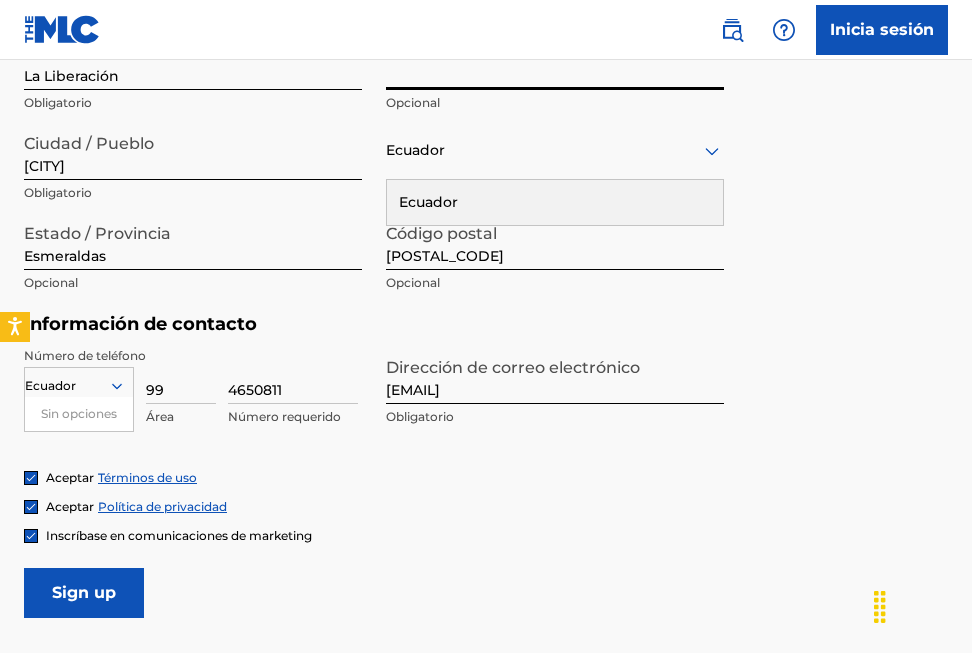 scroll, scrollTop: 769, scrollLeft: 0, axis: vertical 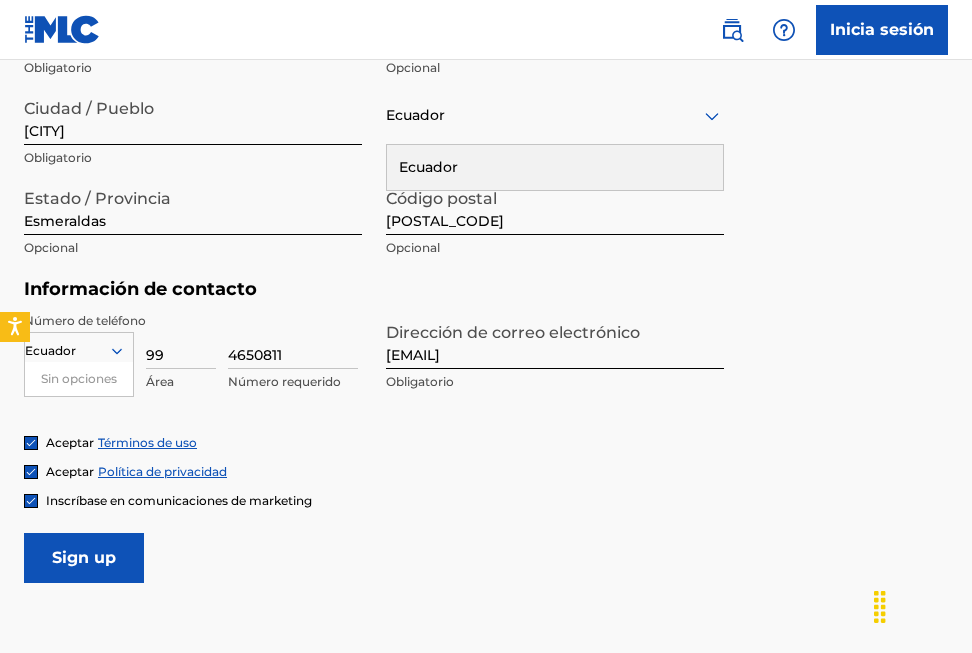 type 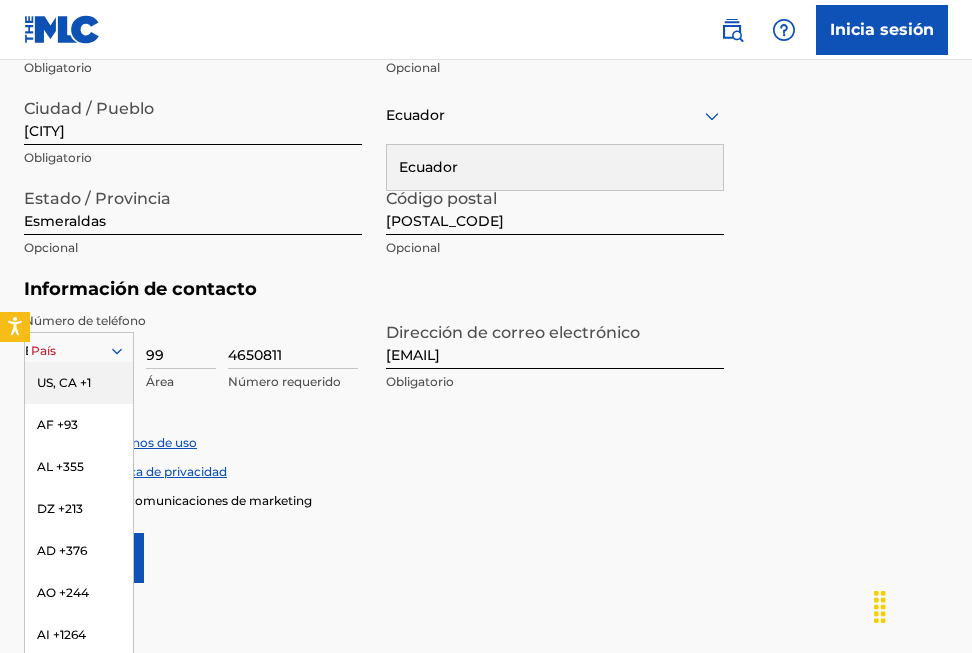 scroll, scrollTop: 779, scrollLeft: 0, axis: vertical 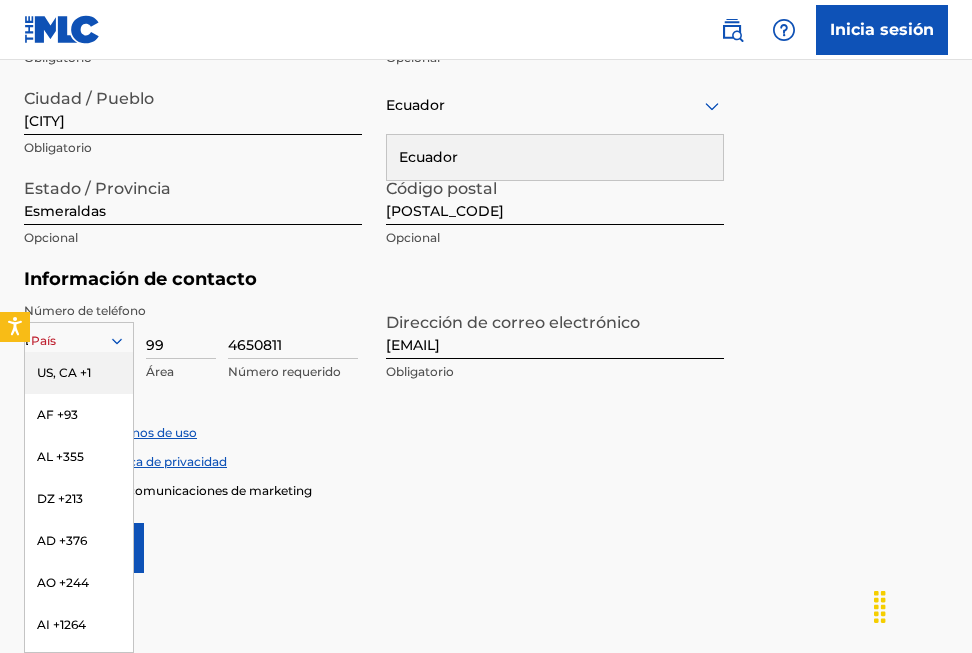 click on "216 results available. Use Arriba y Abajo para elegir opciones, presione Entrar para seleccionar la opción actualmente enfocada, presione Escape para salir del menú, presione Tab para seleccionar la opción y salga del menú. País Ecuador US, CA +1 AF +93 AL +355 DZ +213 AD +376 AO +244 AI +1264 AG +1268 AR +54 AM +374 AW +297 AU +61 AT +43 AZ +994 BS +1242 BH +973 BD +880 BB +1246 BY +375 BE +32 BZ +501 BJ +229 BM +1441 BT +975 BO +591 BA +387 BW +267 BR +55 BN +673 BG +359 BF +226 BI +257 KH +855 CM +237 CV +238 KY +1345 CF +236 TD +235 CL +56 CN +86 CO +57 KM +269 CG, CD +242 CK +682 CR +506 CI +225 HR +385 CU +53 CY +357 CZ +420 DK +45 DJ +253 DM +1767 DO +1809 EC +593 EG +20 SV +503 GQ +240 ER +291 EE +372 ET +251 FK +500 FO +298 FJ +679 FI +358 FR +33 GF +594 PF +689 GA +241 GM +220 GE +995 DE +49 GH +233 GI +350 GR +30 GL +299 GD +1473 GP +590 GT +502 GN +224 GW +245 GY +592 HT +509 VA, IT +39 HN +504 HK +852 HU +36 IS +354 IN +91 ID +62 IR +98 IQ +964 IE +353 IL +972 JM +1876 JP +81 JO +962 KZ +7" at bounding box center (79, 337) 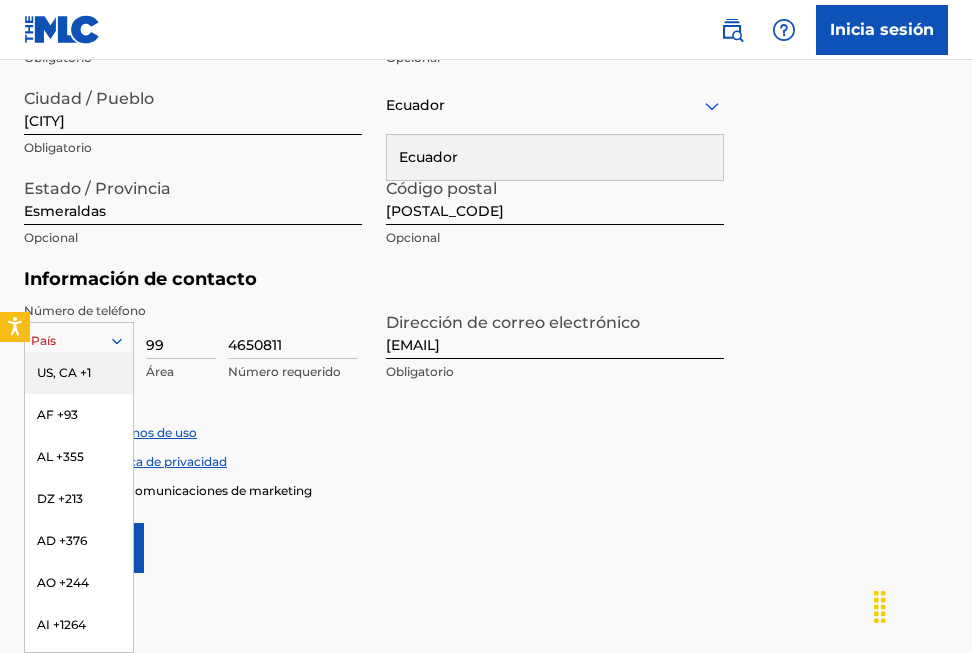 type on "e" 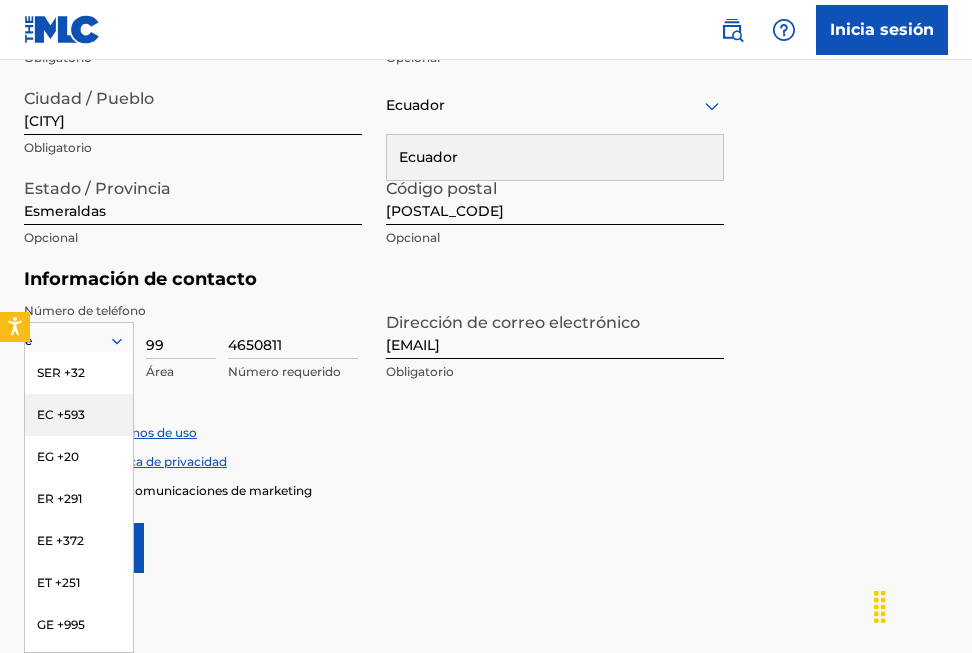 click on "EC +593" at bounding box center (79, 415) 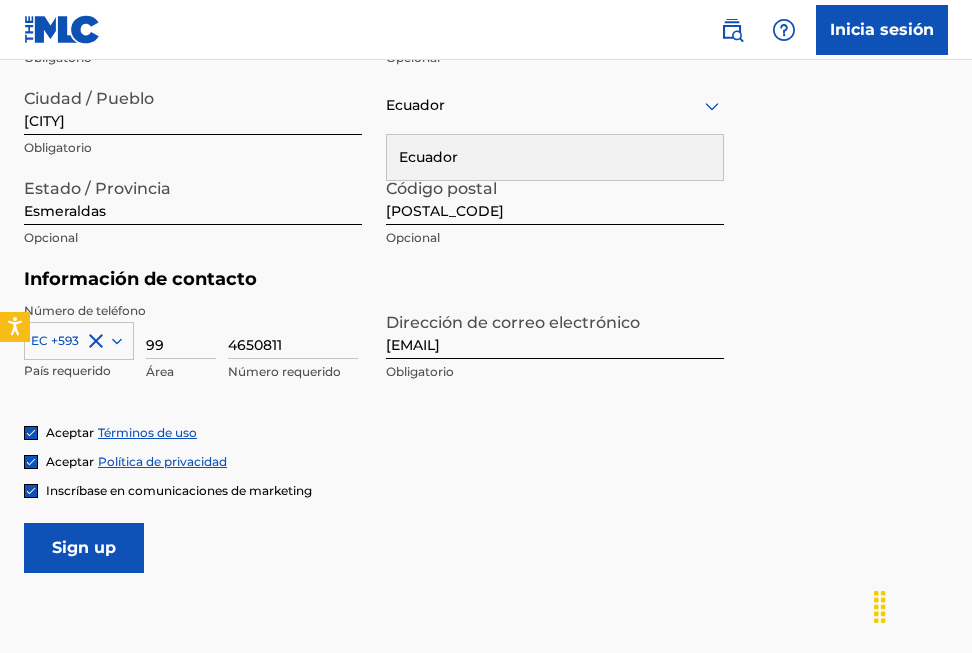 click on "Únete" at bounding box center (84, 548) 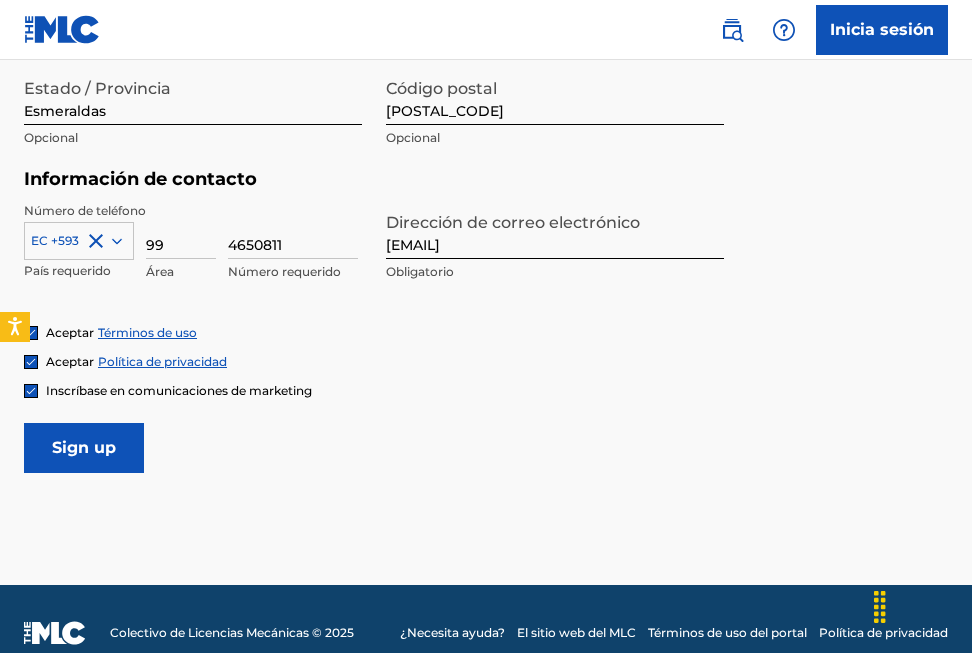 click on "Únete" at bounding box center [84, 448] 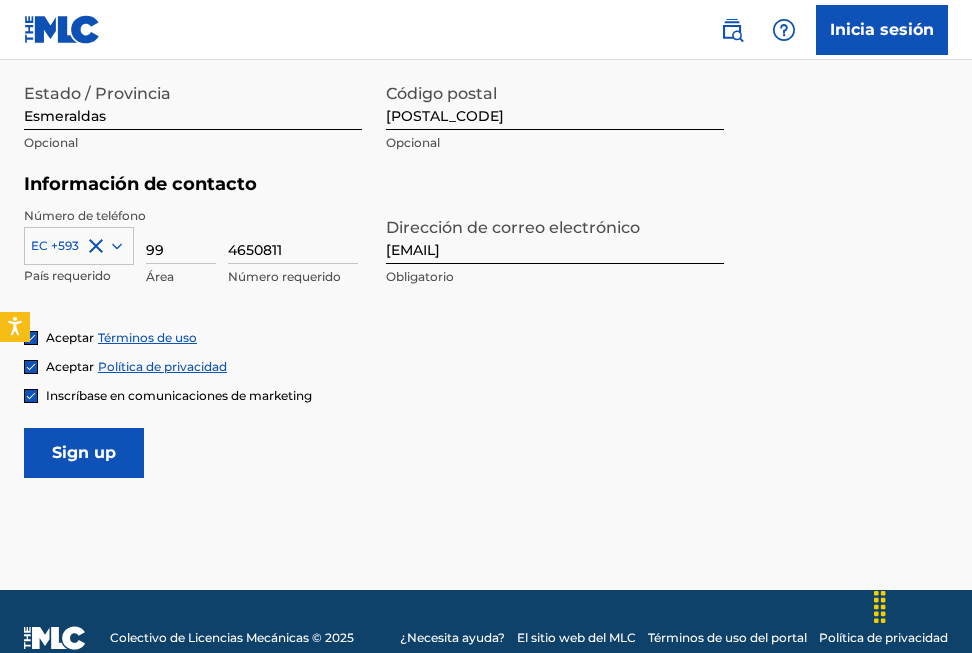 click on "Únete" at bounding box center (84, 453) 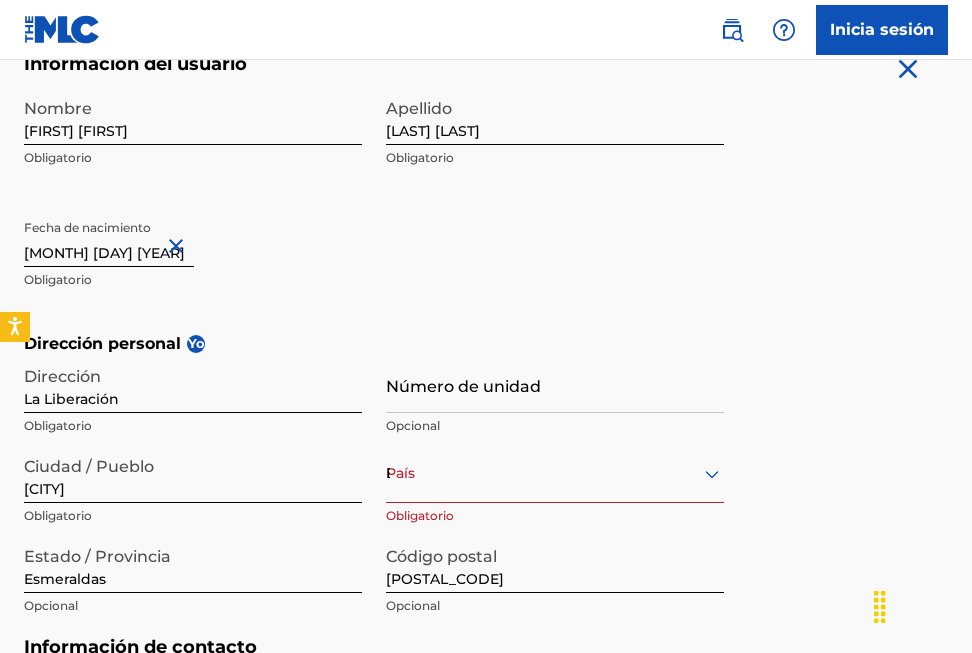 scroll, scrollTop: 574, scrollLeft: 0, axis: vertical 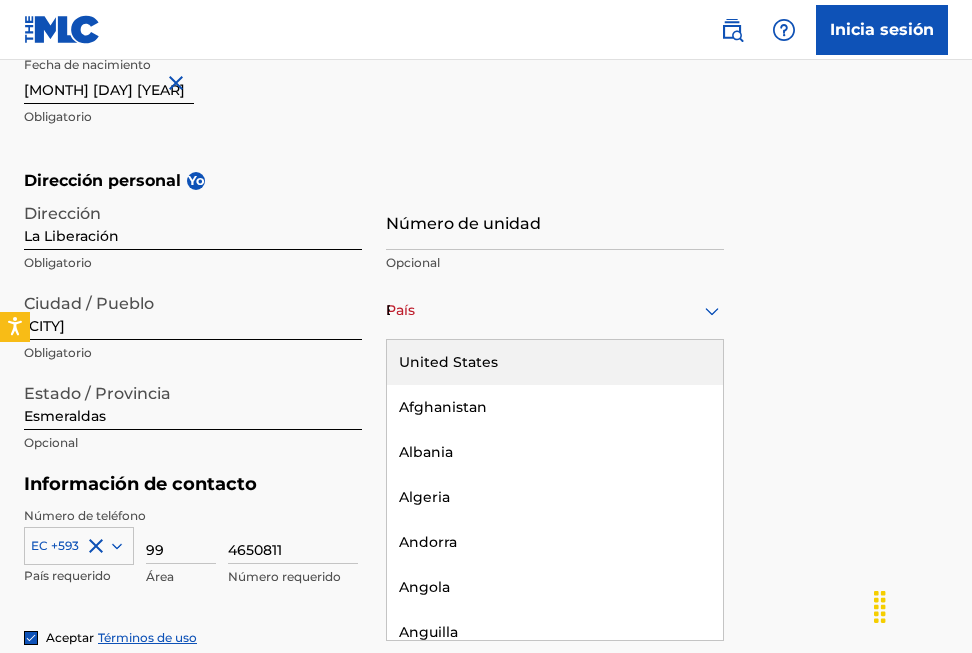 click on "País Ecuador" at bounding box center (555, 311) 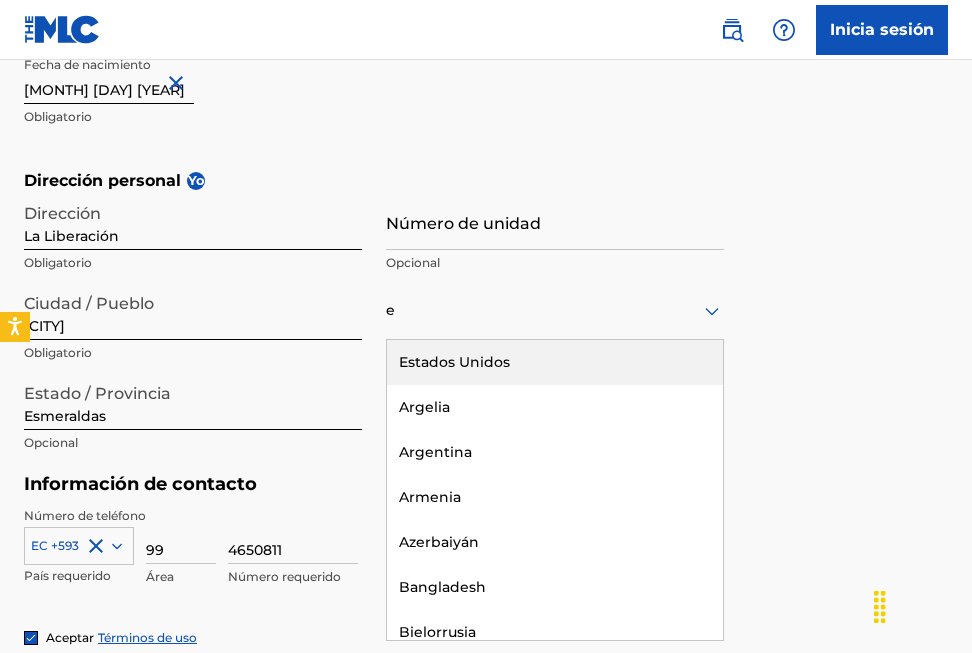 type on "ec" 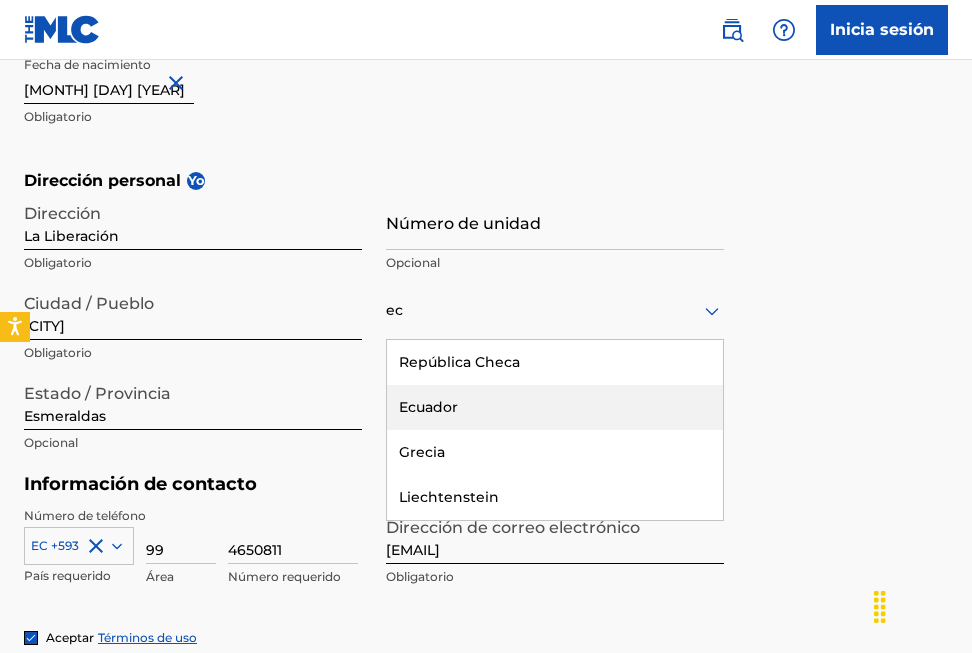 click on "Ecuador" at bounding box center (555, 407) 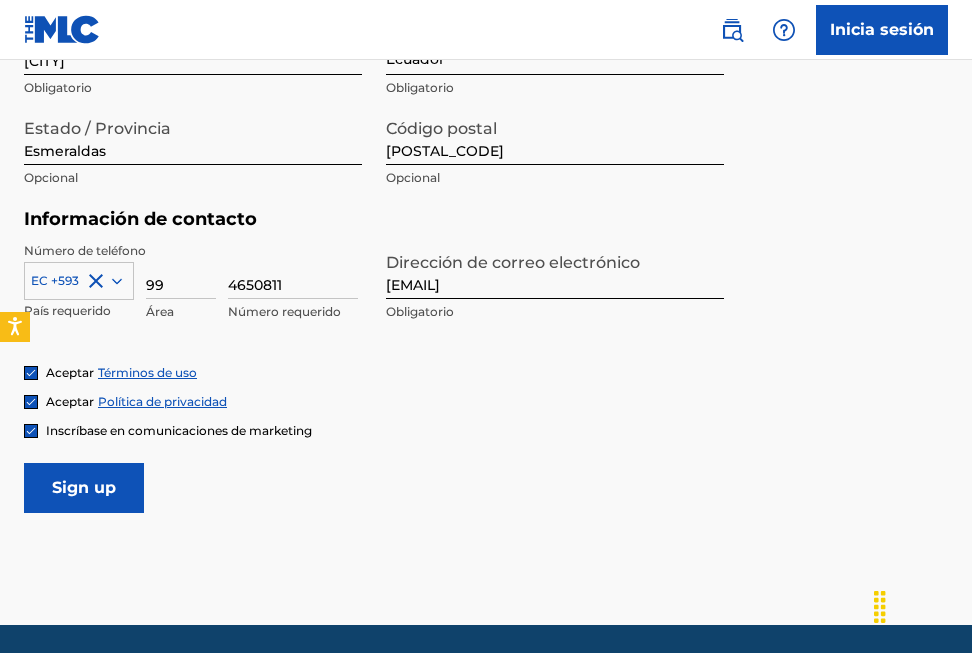 scroll, scrollTop: 874, scrollLeft: 0, axis: vertical 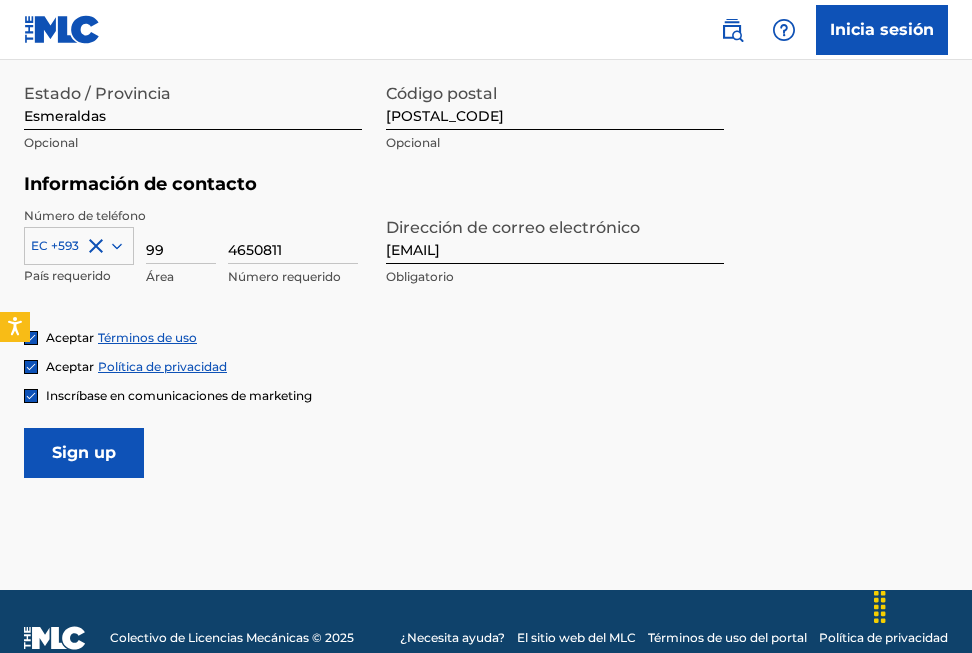 click on "Únete" at bounding box center (84, 453) 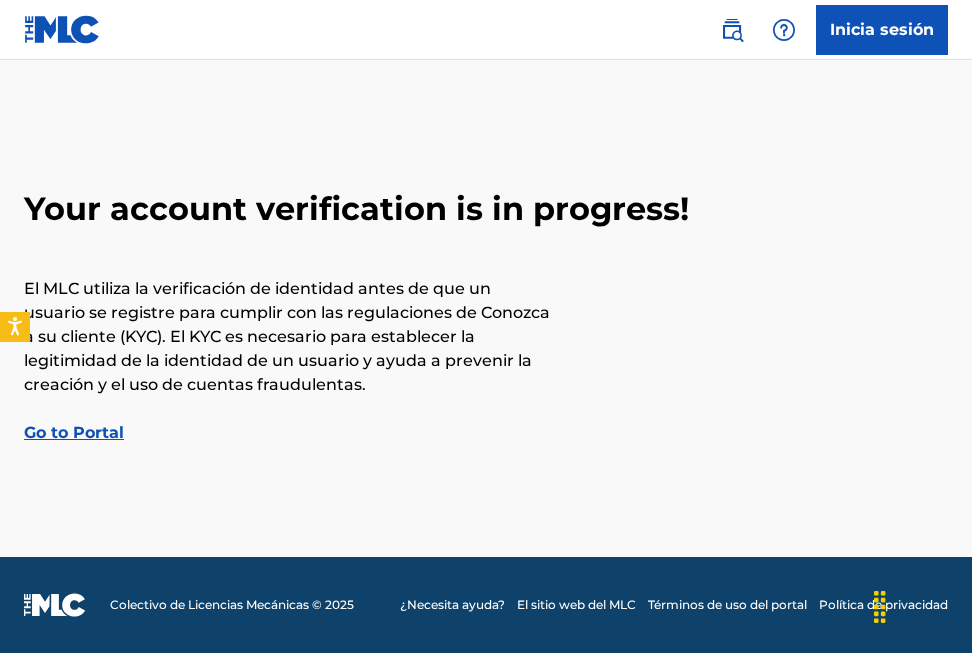 scroll, scrollTop: 0, scrollLeft: 0, axis: both 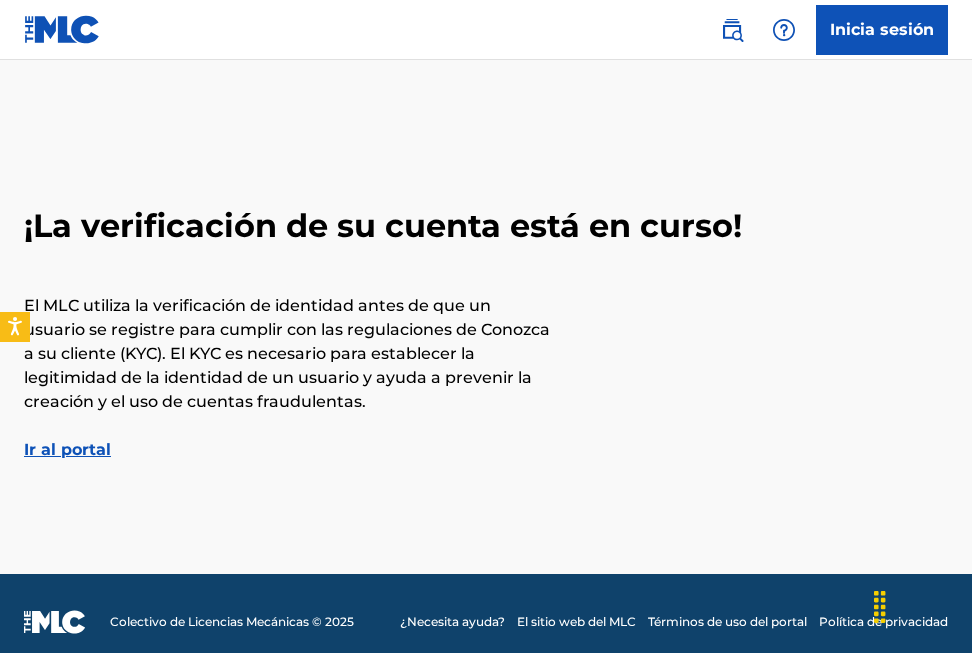 click on "Ir al portal" at bounding box center (67, 449) 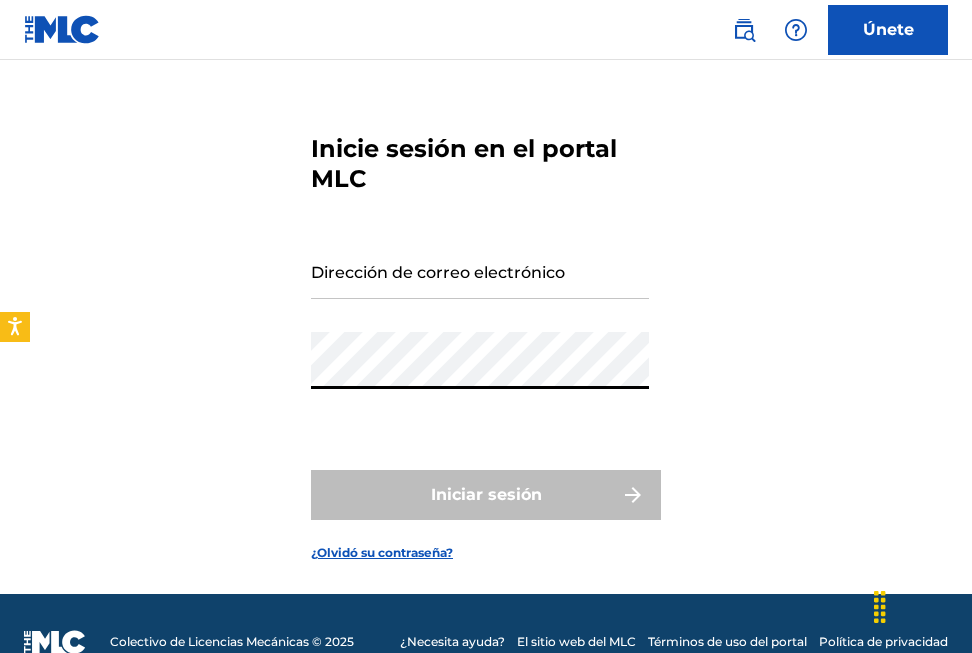 scroll, scrollTop: 77, scrollLeft: 0, axis: vertical 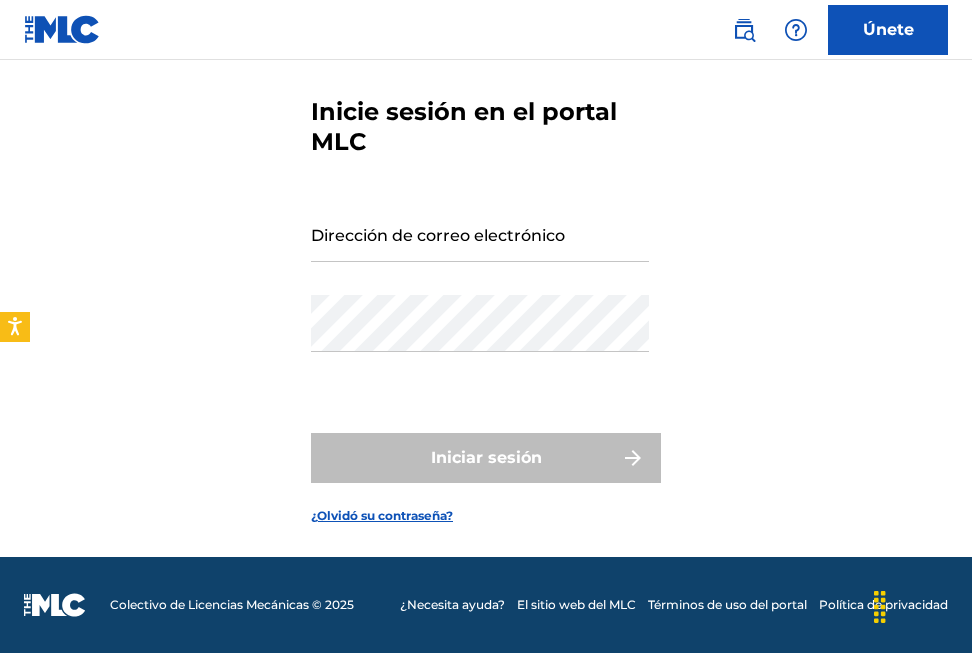 click at bounding box center [62, 29] 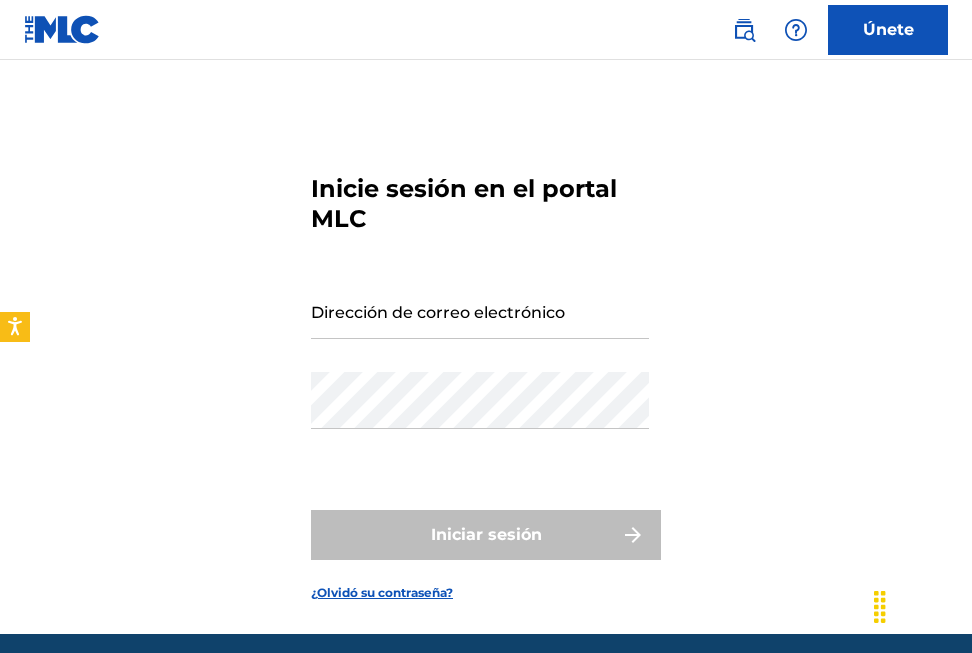 click on "Únete" at bounding box center (486, 30) 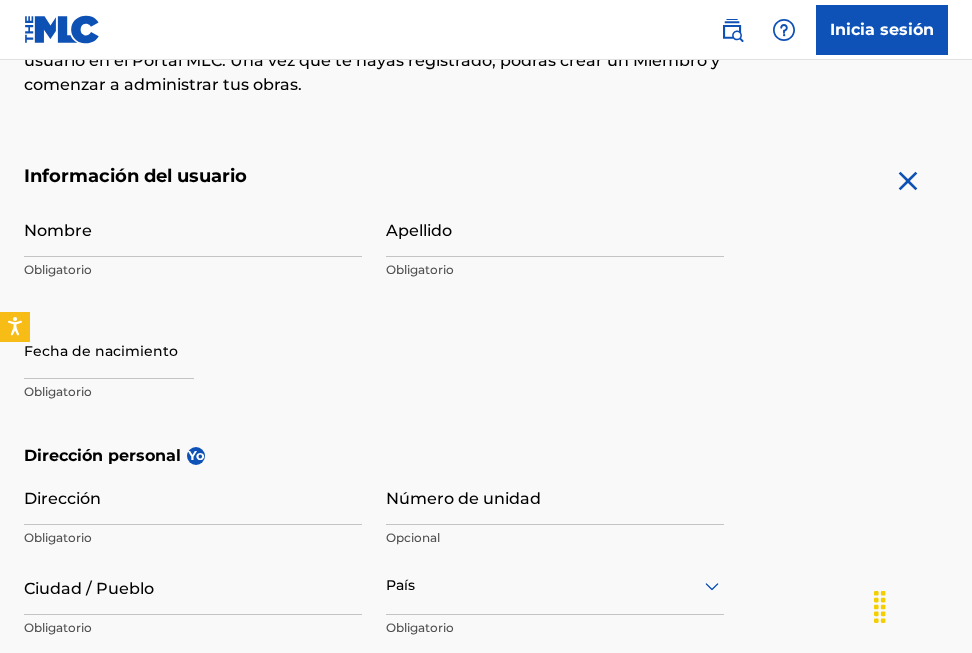 scroll, scrollTop: 300, scrollLeft: 0, axis: vertical 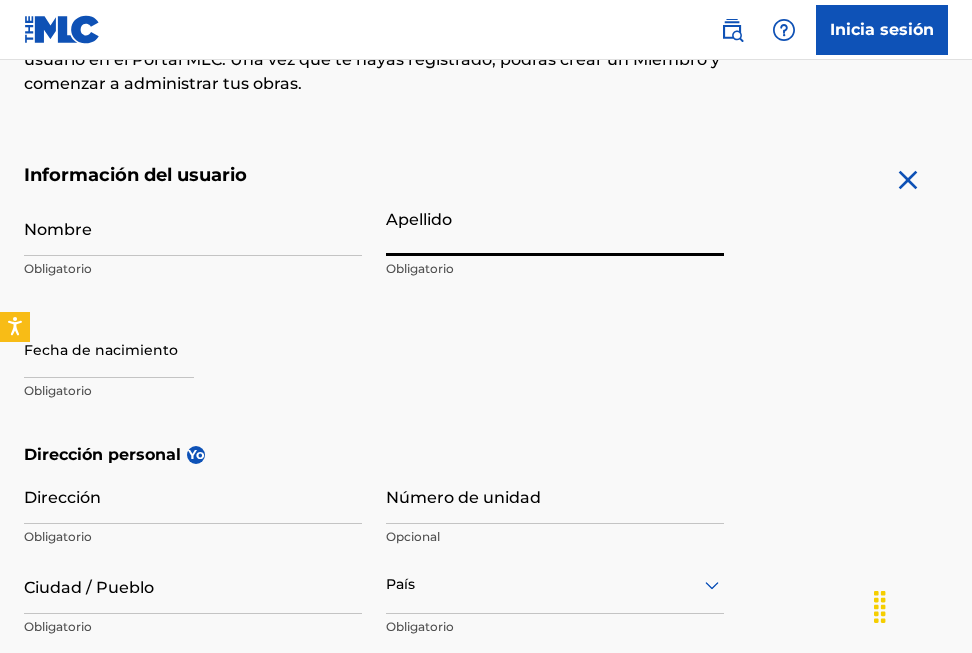 click on "Apellido" at bounding box center [555, 227] 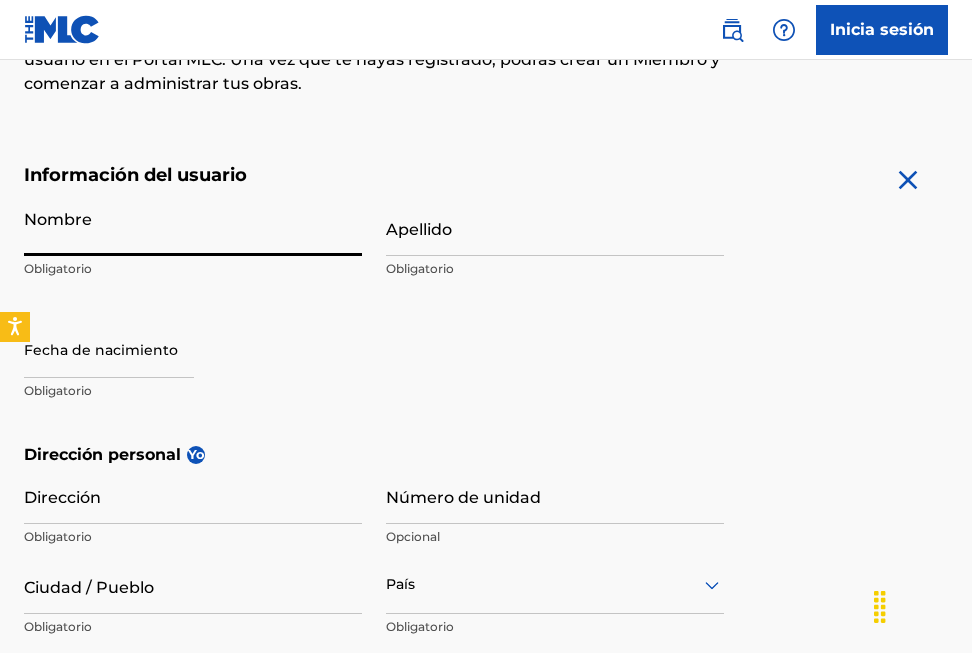 click on "Nombre" at bounding box center [193, 227] 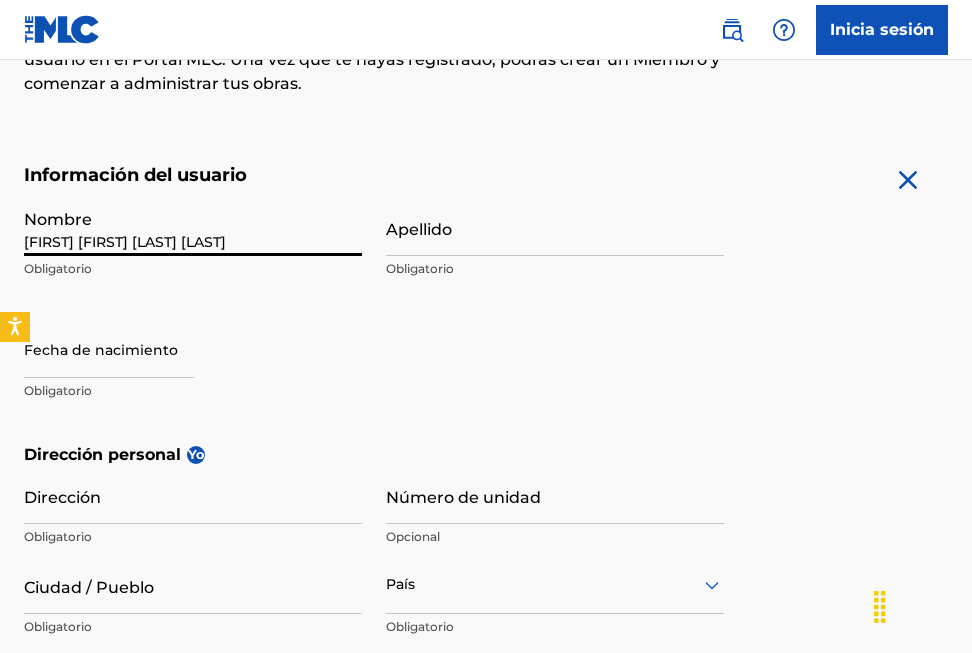 type on "Fugitivo" 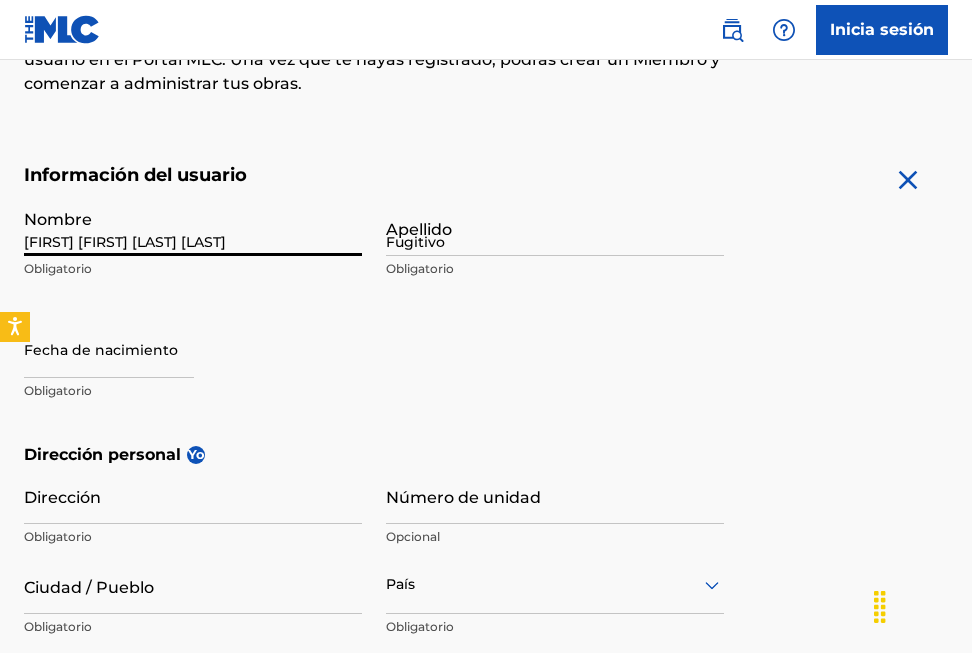 type on "La Liberación" 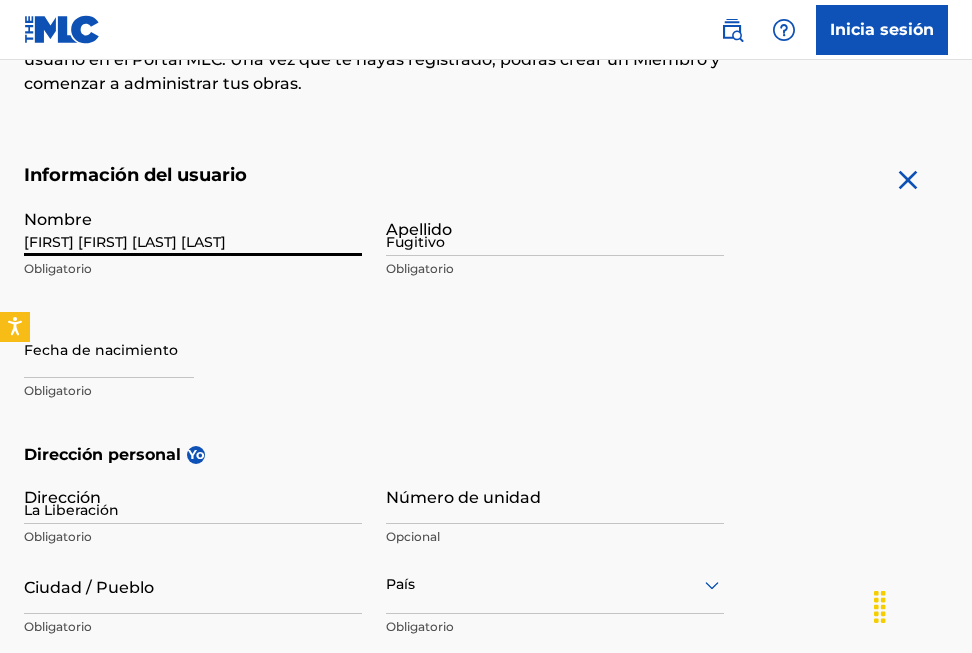type on "peluqueria el quirofano frente a madera ávila" 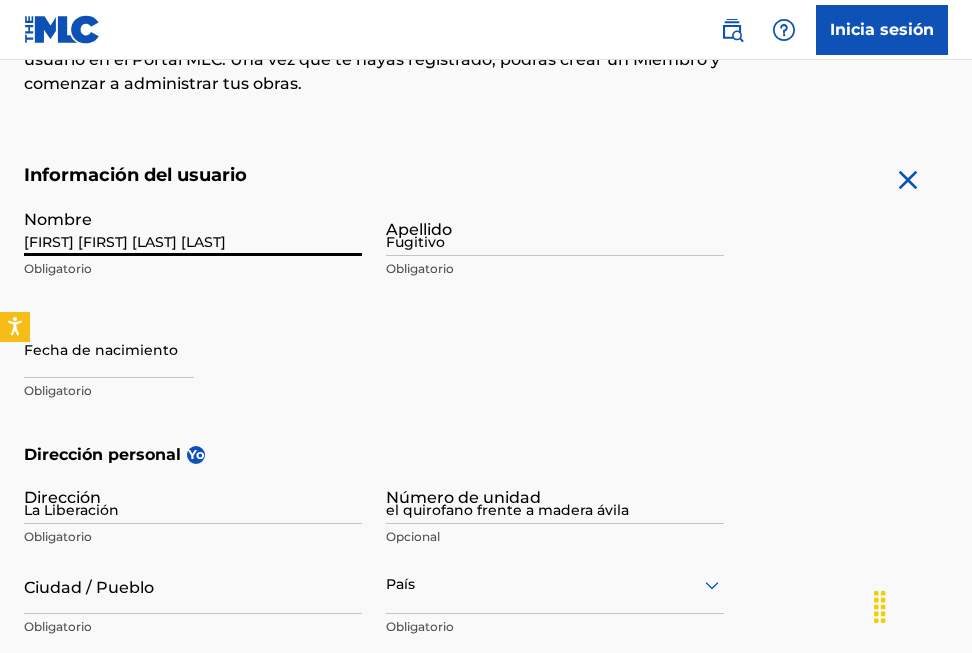 type on "[CITY]" 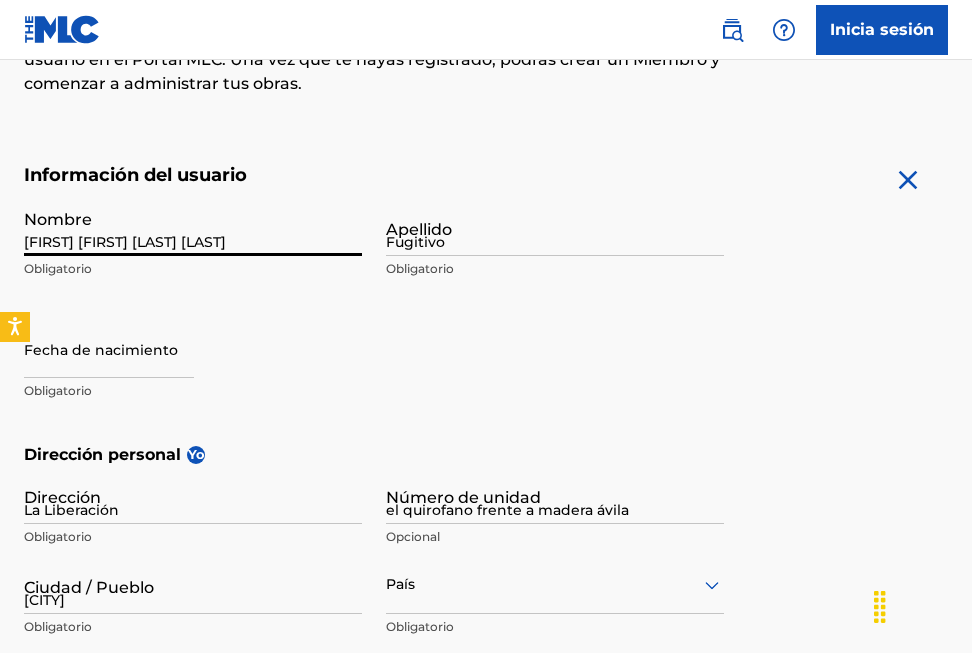 type on "Ecuador" 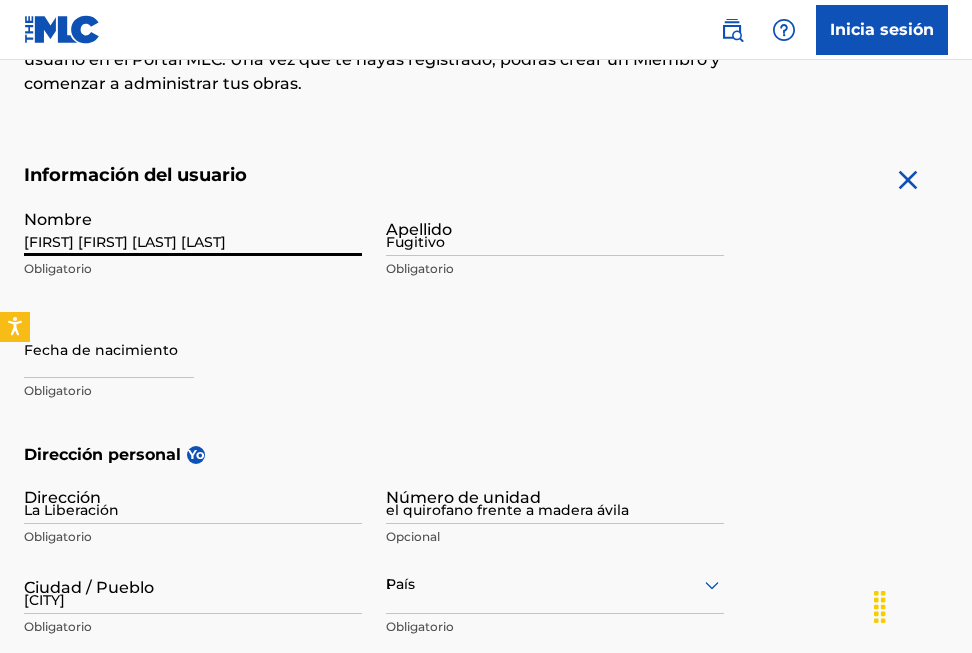 type on "Esmeraldas" 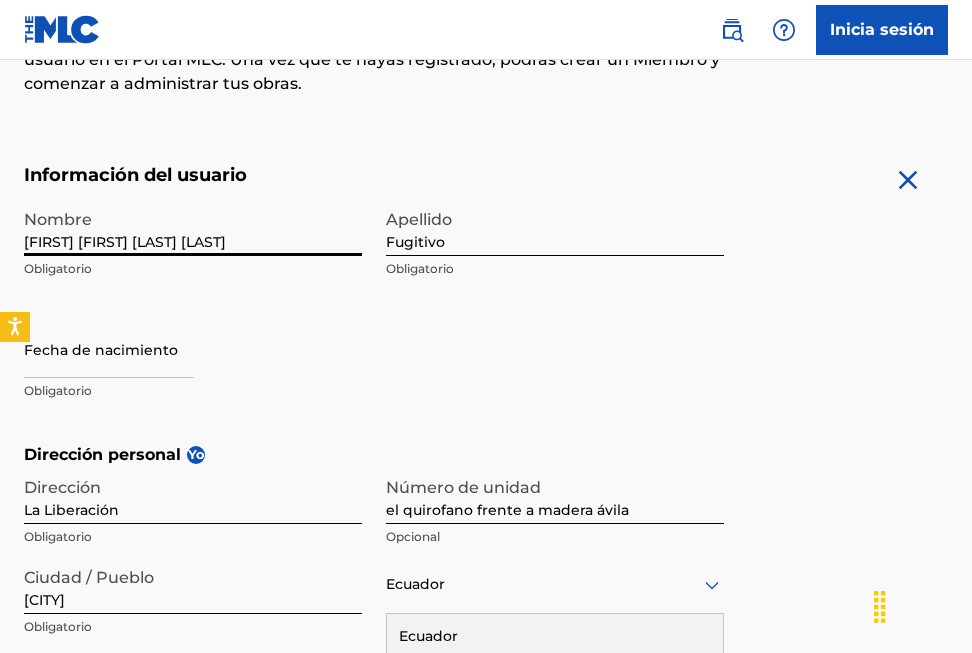 scroll, scrollTop: 513, scrollLeft: 0, axis: vertical 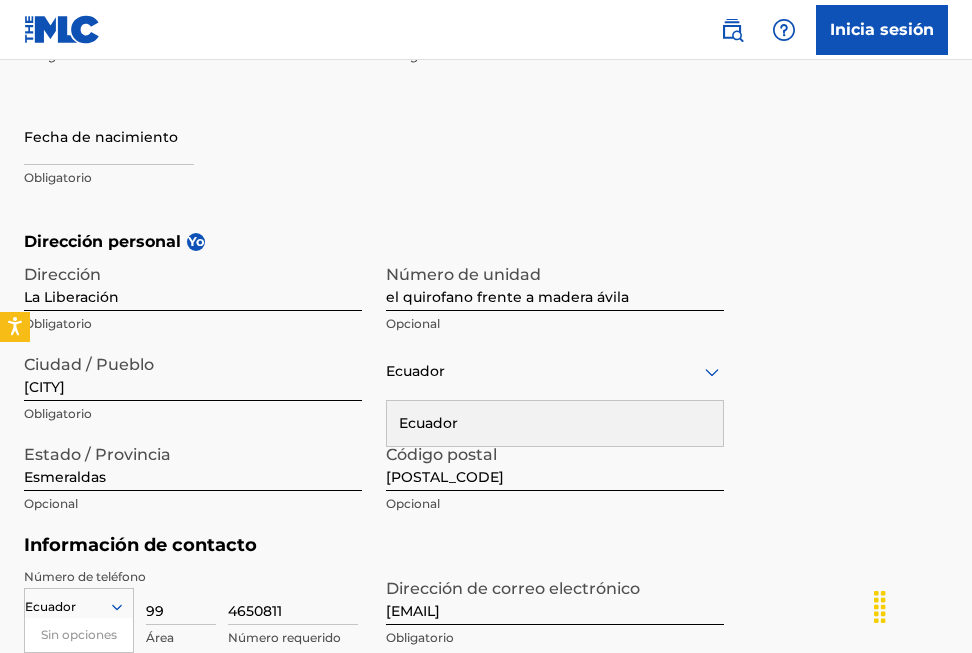 click on "Dirección La Liberación Obligatorio" at bounding box center (193, 299) 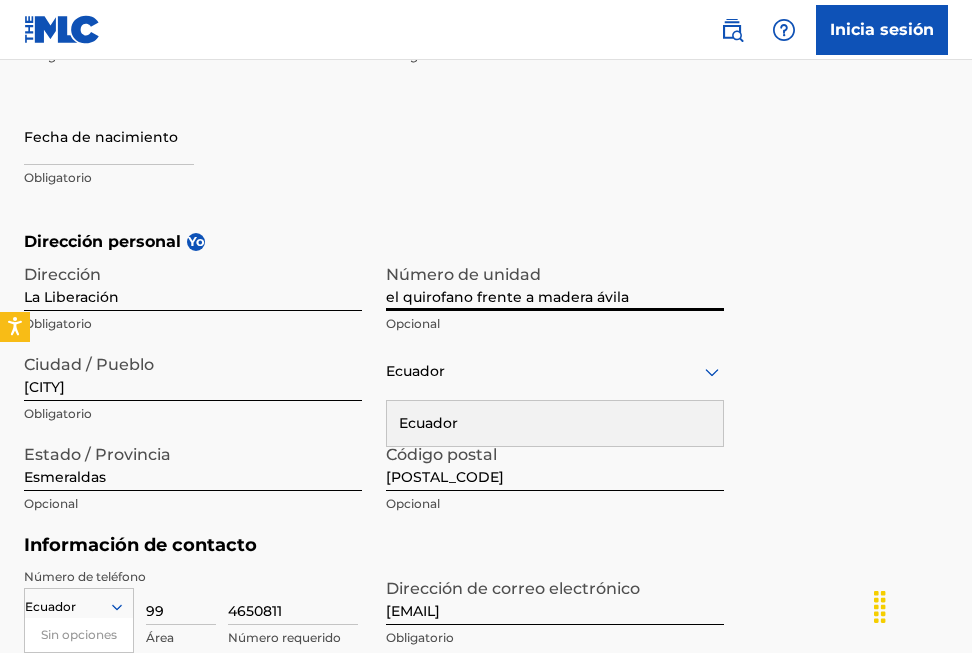 drag, startPoint x: 399, startPoint y: 299, endPoint x: 793, endPoint y: 298, distance: 394.00128 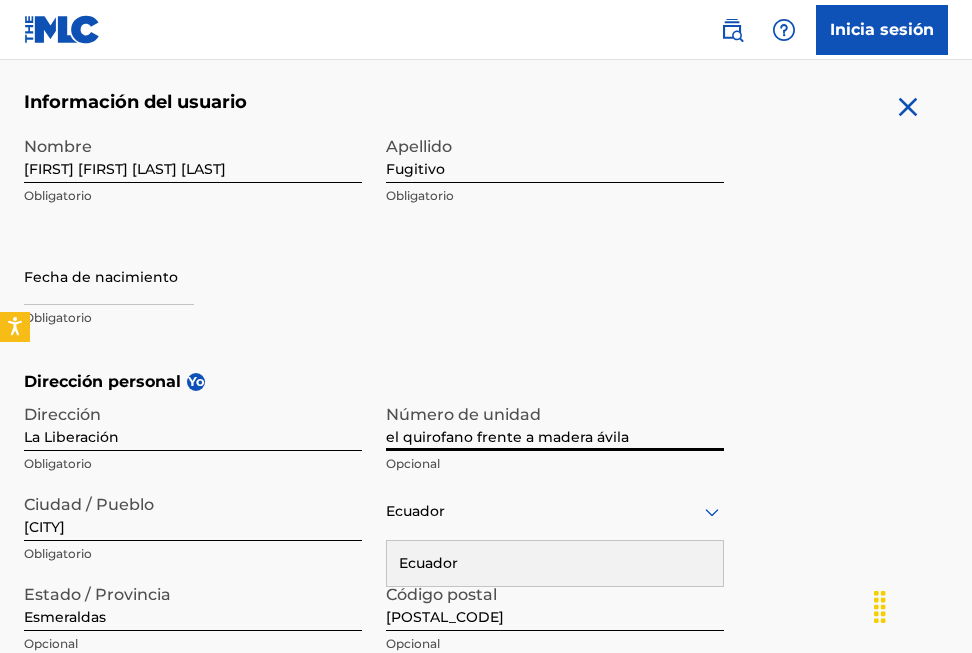 scroll, scrollTop: 313, scrollLeft: 0, axis: vertical 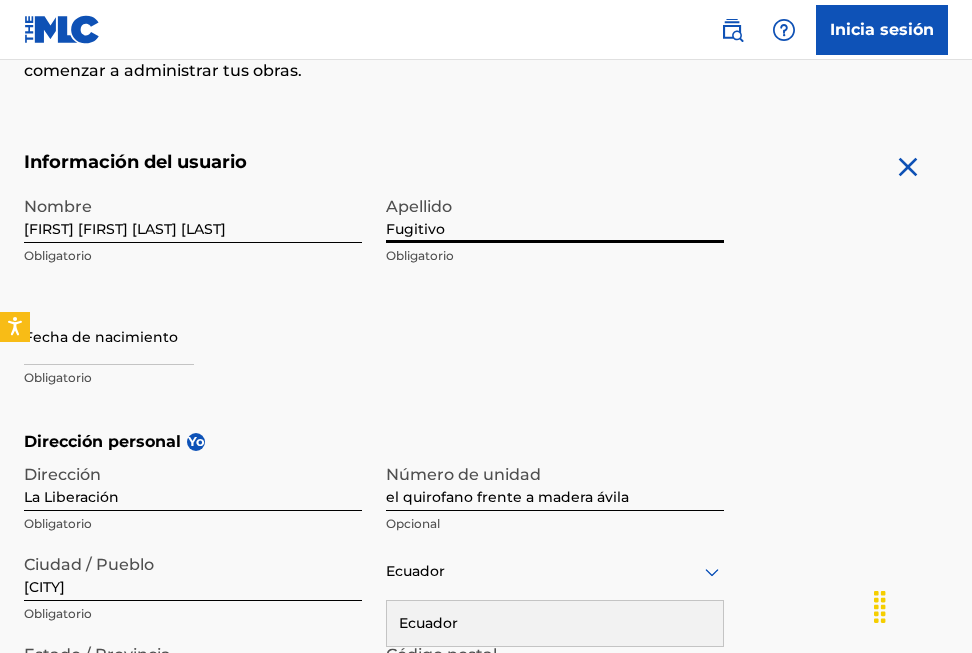click on "Fugitivo" at bounding box center [555, 214] 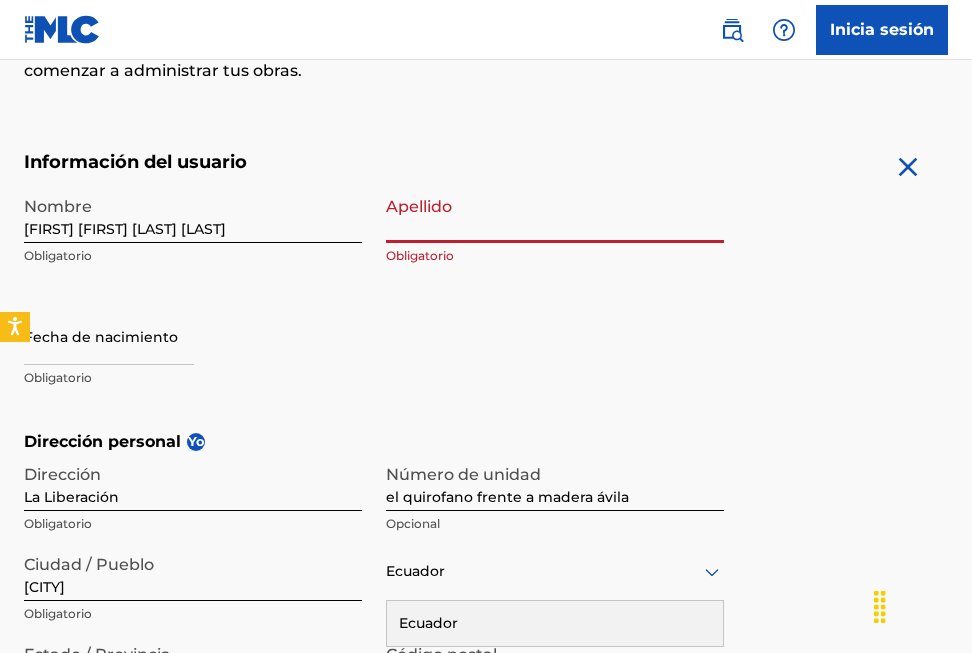 type 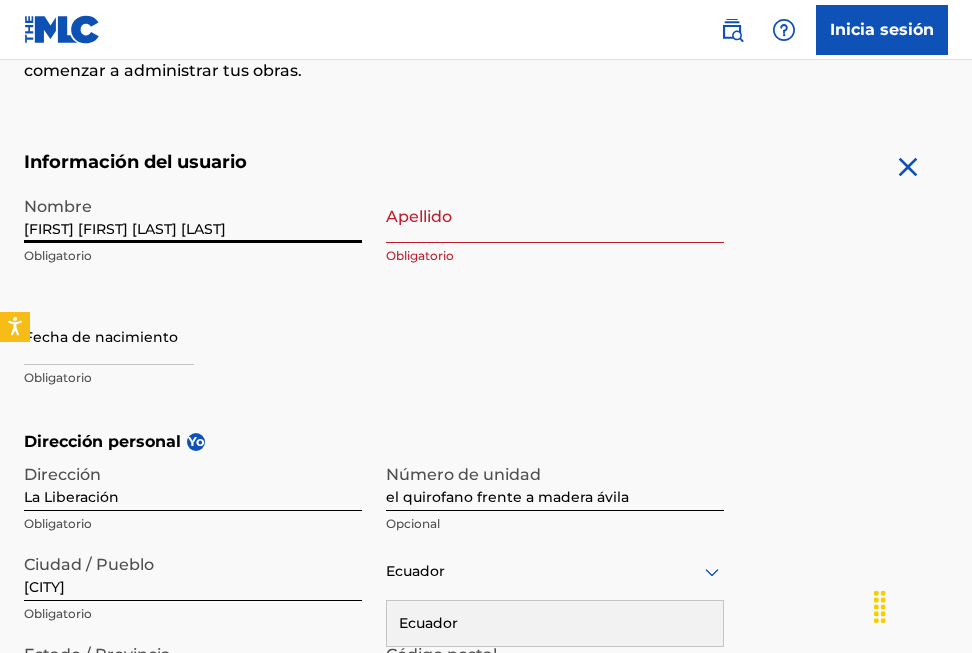 drag, startPoint x: 93, startPoint y: 227, endPoint x: 0, endPoint y: 239, distance: 93.770996 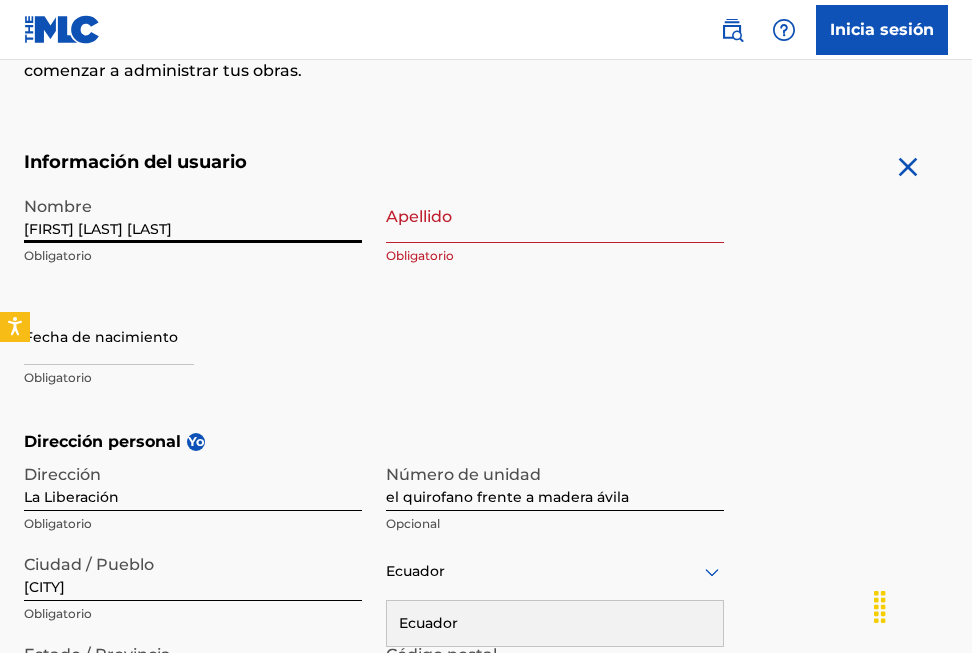 drag, startPoint x: 75, startPoint y: 231, endPoint x: 209, endPoint y: 231, distance: 134 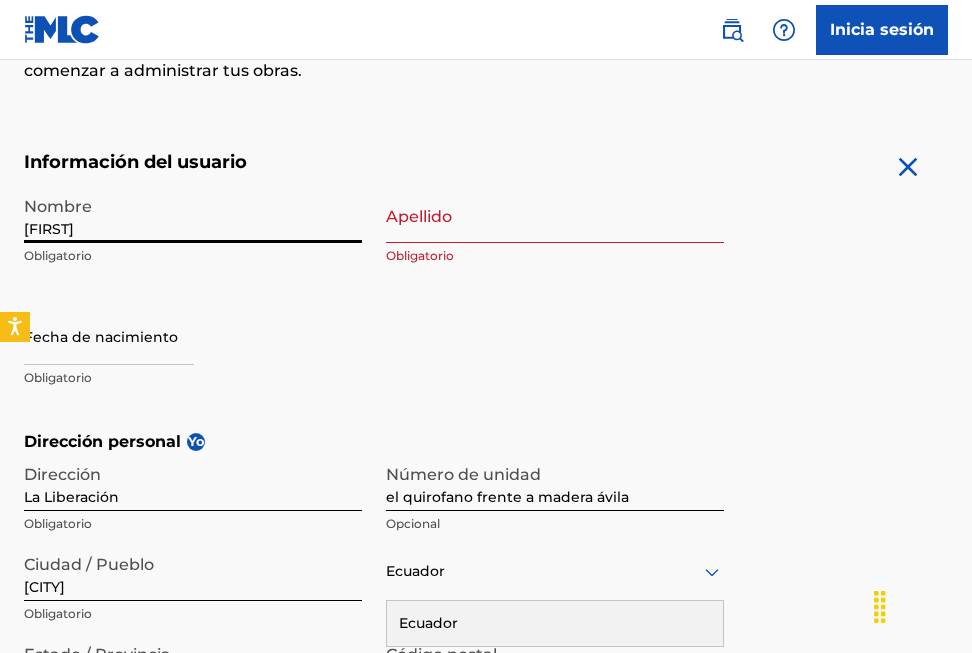 type on "Felipe" 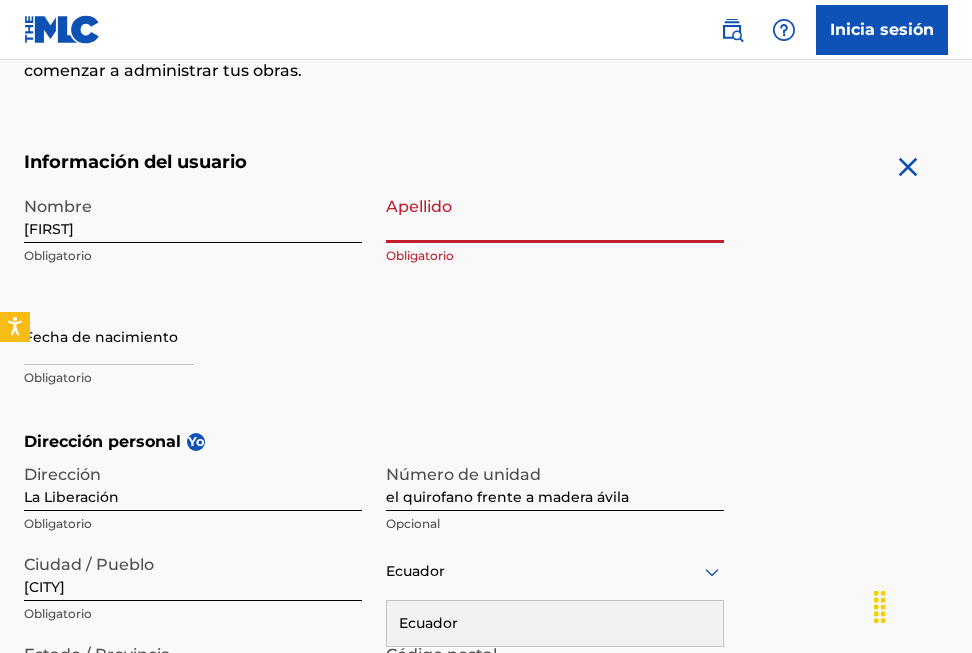paste on "[FIRST] [LAST]" 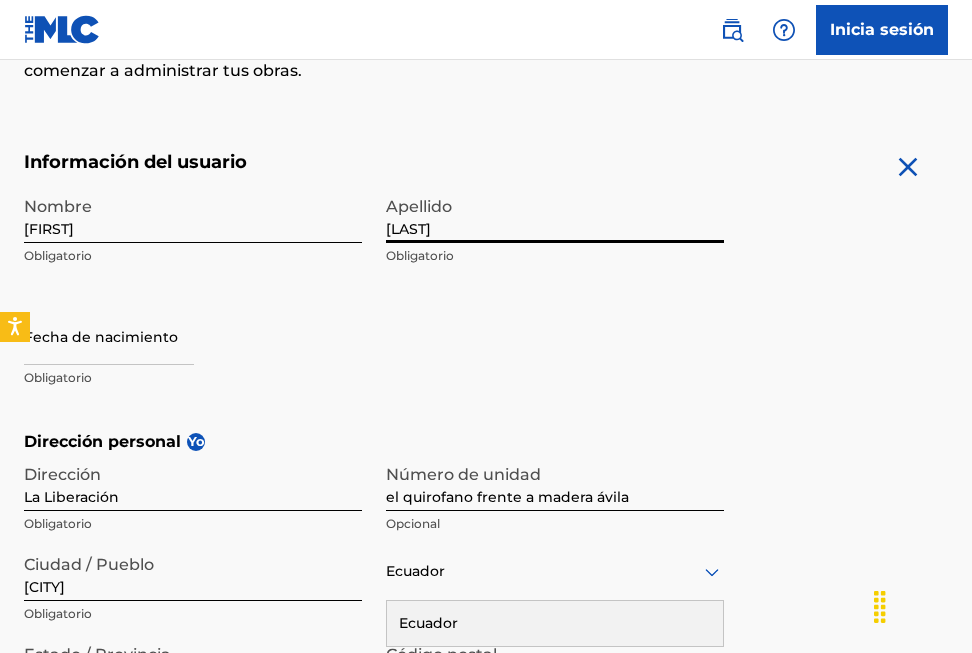 type on "Vidal" 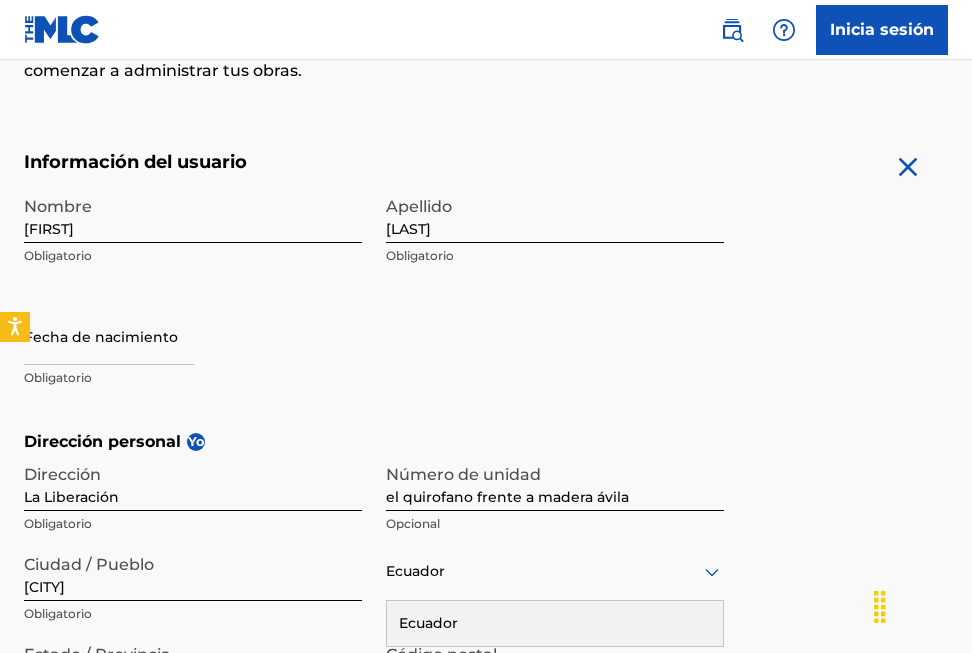 select on "7" 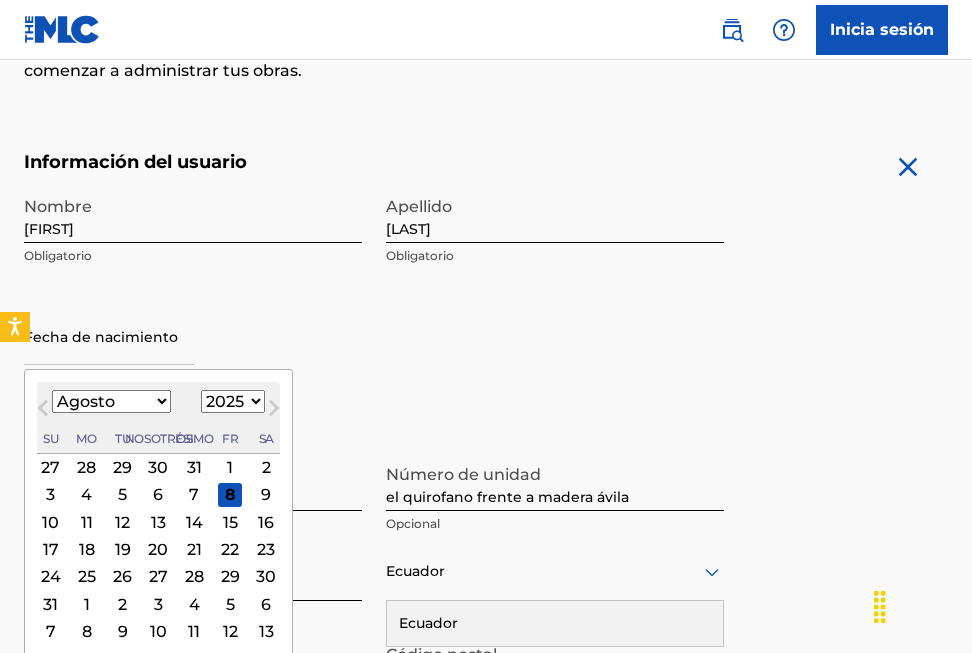 click at bounding box center [109, 336] 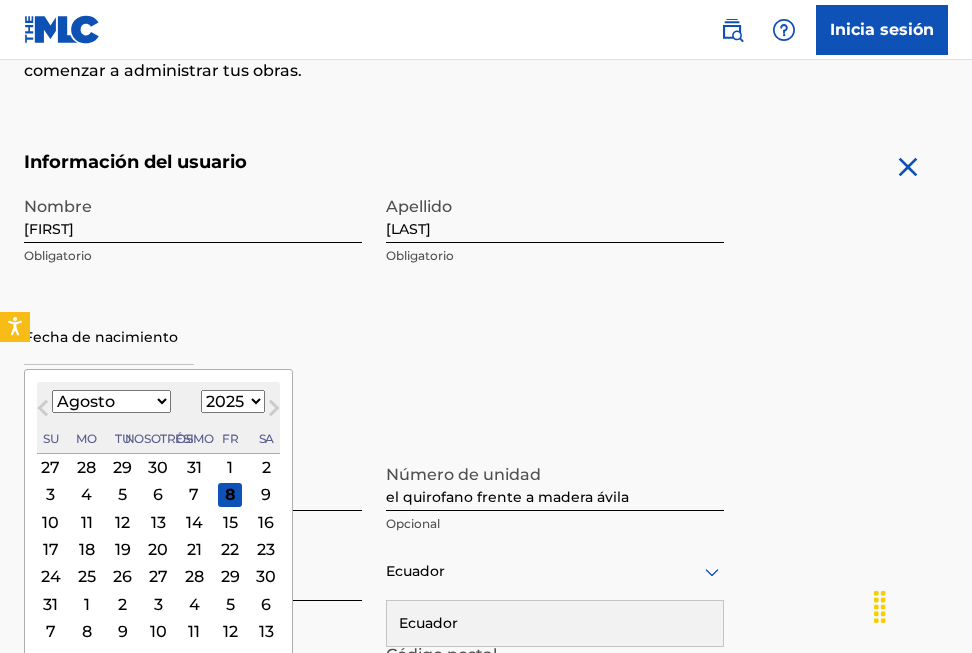 select on "4" 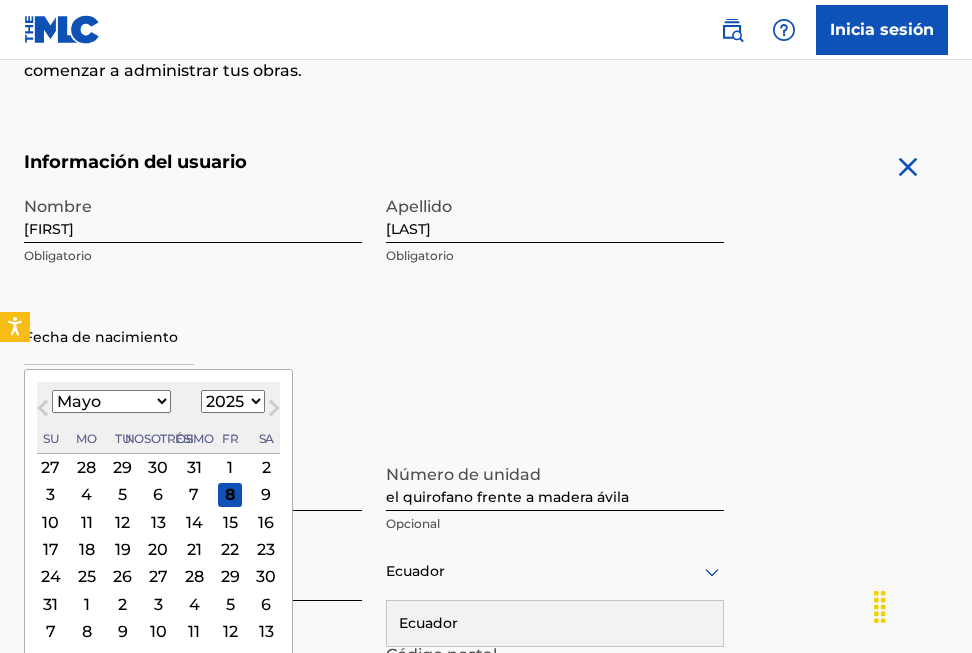 click on "Enero Febrero Marzo Abril Mayo Junio Julio Agosto Septiembre Octubre Noviembre Diciembre" at bounding box center (111, 401) 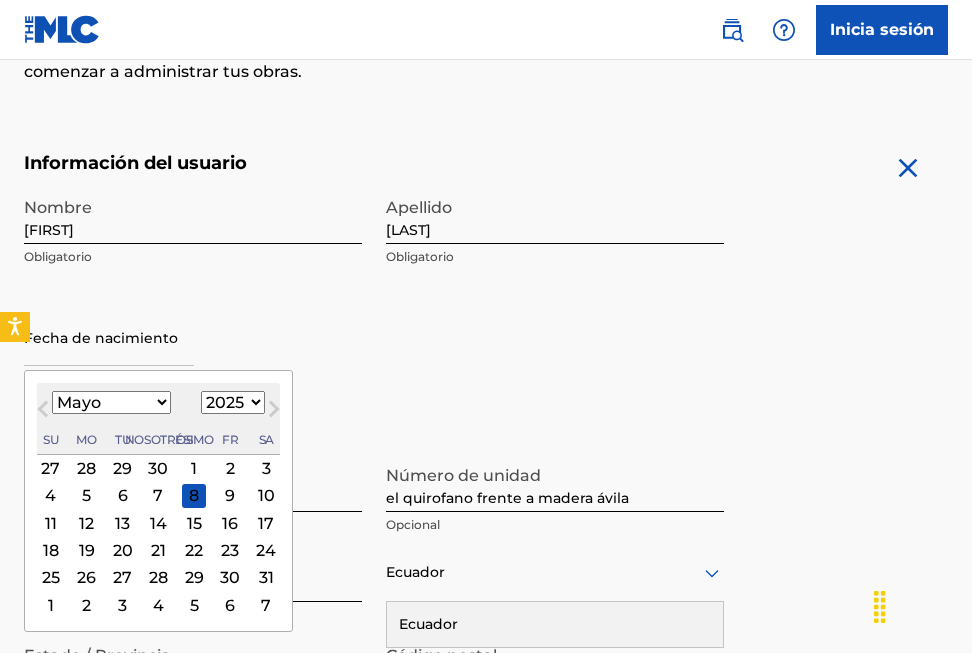scroll, scrollTop: 313, scrollLeft: 0, axis: vertical 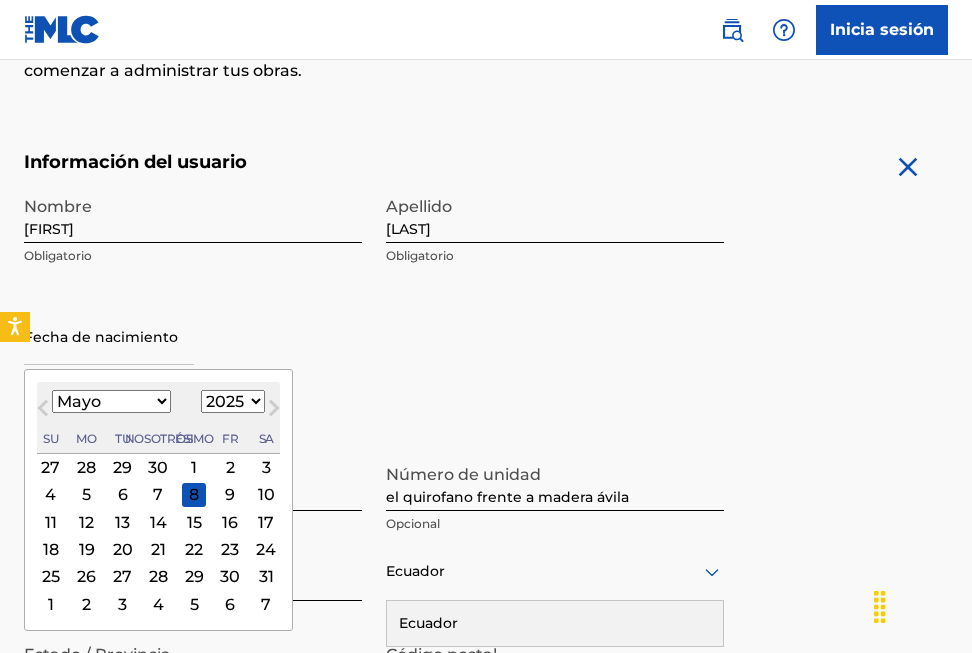click on "1899 1900 1901 1902 1903 1904 1905 1906 1907 1908 1909 1910 1911 1912 1913 1914 1915 1916 1917 1918 1919 1920 1921 1922 1923 1924 1925 1926 1927 1928 1929 1930 1931 1932 1933 1934 1935 1936 1937 1938 1939 1940 1941 1942 1943 1944 1945 1946 1947 1948 1949 1950 1951 1952 1953 1954 1955 1956 1957 1958 1959 1960 1961 1962 1963 1964 1965 1966 1967 1968 1969 1970 1971 1972 1973 1974 1975 1976 1977 1978 1979 1980 1981 1982 1983 1984 1985 1986 1987 1988 1989 1990 1991 1992 1993 1994 1995 1996 1997 1998 1999 2000 2001 2002 2003 2004 2005 2006 2007 2008 2009 2010 2011 2012 2013 2014 2015 2016 2017 2018 2019 2020 2021 2022 2023 2024 2025 2026 2027 2028 2029 2030 2031 2032 2033 2034 2035 2036 2037 2038 2039 2040 2041 2042 2043 2044 2045 2046 2047 2048 2049 2050 2051 2052 2053 2054 2055 2056 2057 2058 2059 2060 2061 2062 2063 2064 2065 2066 2067 2068 2069 2070 2071 2072 2073 2074 2075 2076 2077 2078 2079 2080 2081 2082 2083 2084 2085 2086 2087 2088 2089 2090 2091 2092 2093 2094 2095 2096 2097 2098 2099 2100" at bounding box center (233, 401) 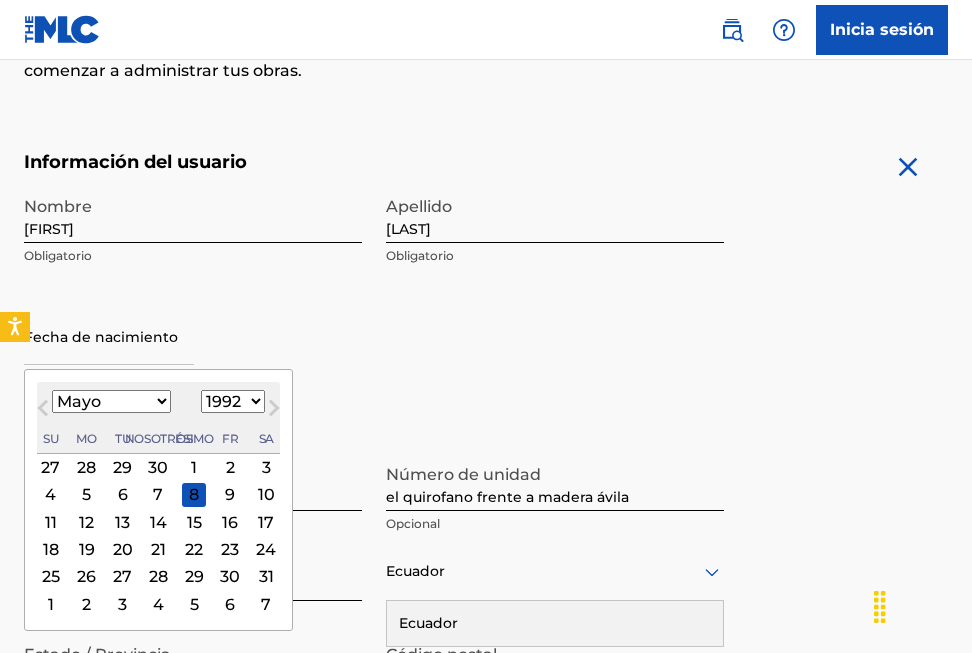 click on "1899 1900 1901 1902 1903 1904 1905 1906 1907 1908 1909 1910 1911 1912 1913 1914 1915 1916 1917 1918 1919 1920 1921 1922 1923 1924 1925 1926 1927 1928 1929 1930 1931 1932 1933 1934 1935 1936 1937 1938 1939 1940 1941 1942 1943 1944 1945 1946 1947 1948 1949 1950 1951 1952 1953 1954 1955 1956 1957 1958 1959 1960 1961 1962 1963 1964 1965 1966 1967 1968 1969 1970 1971 1972 1973 1974 1975 1976 1977 1978 1979 1980 1981 1982 1983 1984 1985 1986 1987 1988 1989 1990 1991 1992 1993 1994 1995 1996 1997 1998 1999 2000 2001 2002 2003 2004 2005 2006 2007 2008 2009 2010 2011 2012 2013 2014 2015 2016 2017 2018 2019 2020 2021 2022 2023 2024 2025 2026 2027 2028 2029 2030 2031 2032 2033 2034 2035 2036 2037 2038 2039 2040 2041 2042 2043 2044 2045 2046 2047 2048 2049 2050 2051 2052 2053 2054 2055 2056 2057 2058 2059 2060 2061 2062 2063 2064 2065 2066 2067 2068 2069 2070 2071 2072 2073 2074 2075 2076 2077 2078 2079 2080 2081 2082 2083 2084 2085 2086 2087 2088 2089 2090 2091 2092 2093 2094 2095 2096 2097 2098 2099 2100" at bounding box center (233, 401) 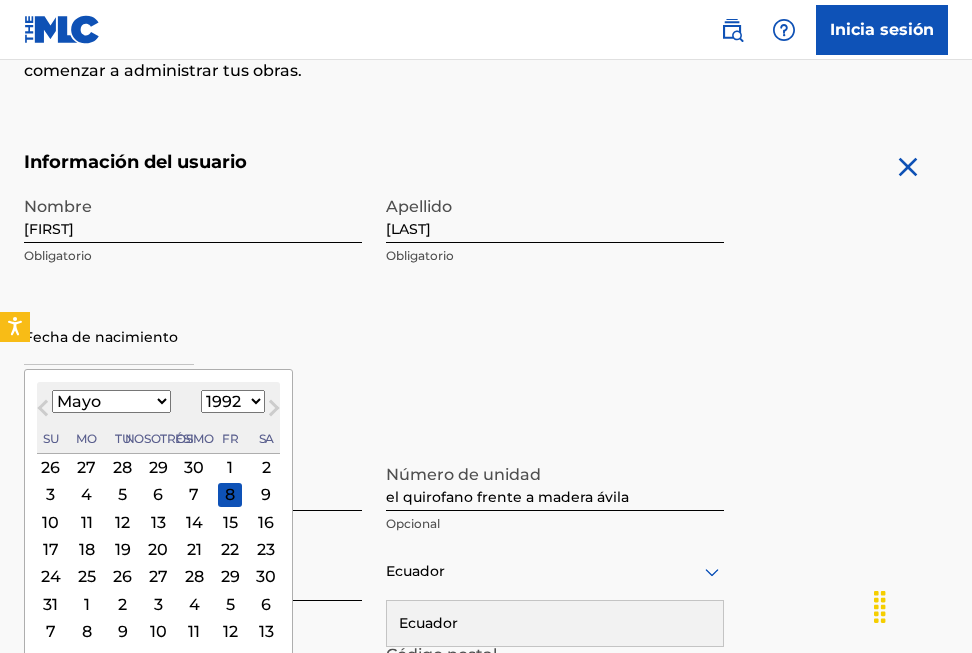 click on "26" at bounding box center (51, 467) 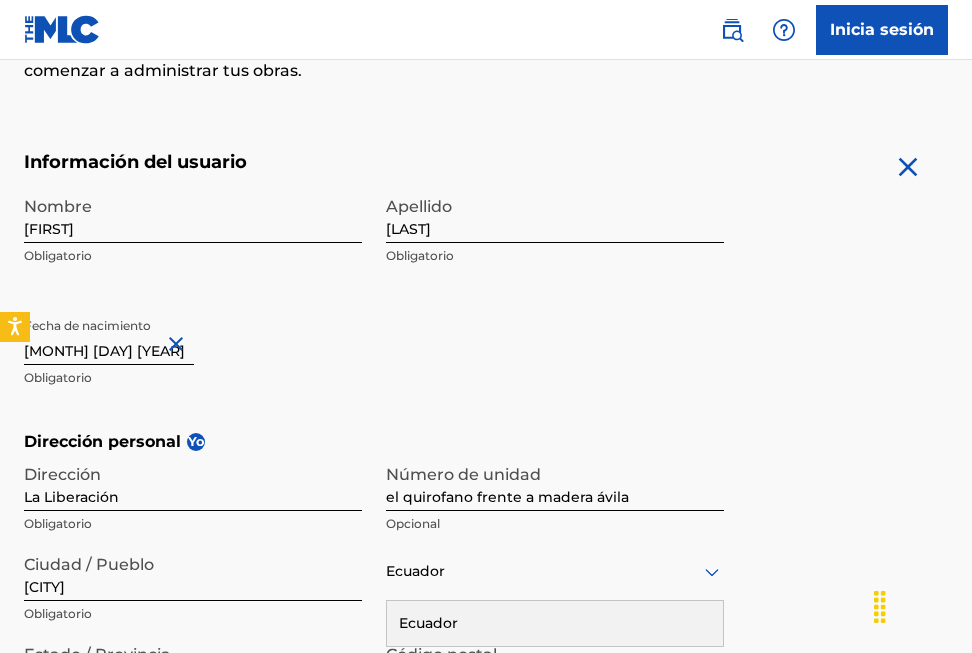 click on "April 26 1992" at bounding box center (109, 336) 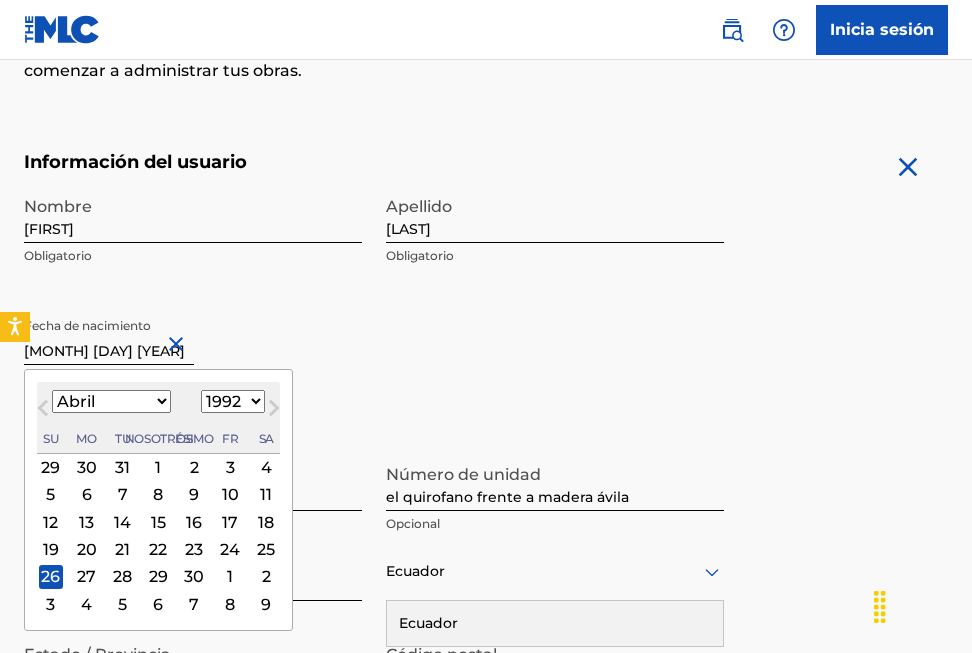click on "Enero Febrero Marzo Abril Mayo Junio Julio Agosto Septiembre Octubre Noviembre Diciembre" at bounding box center (111, 401) 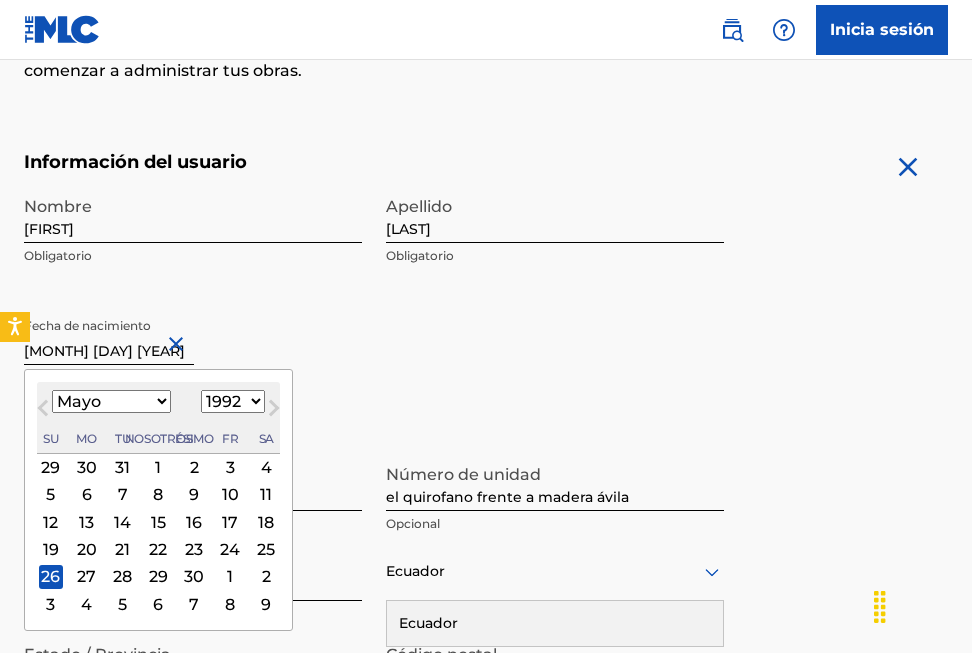 click on "Enero Febrero Marzo Abril Mayo Junio Julio Agosto Septiembre Octubre Noviembre Diciembre" at bounding box center (111, 401) 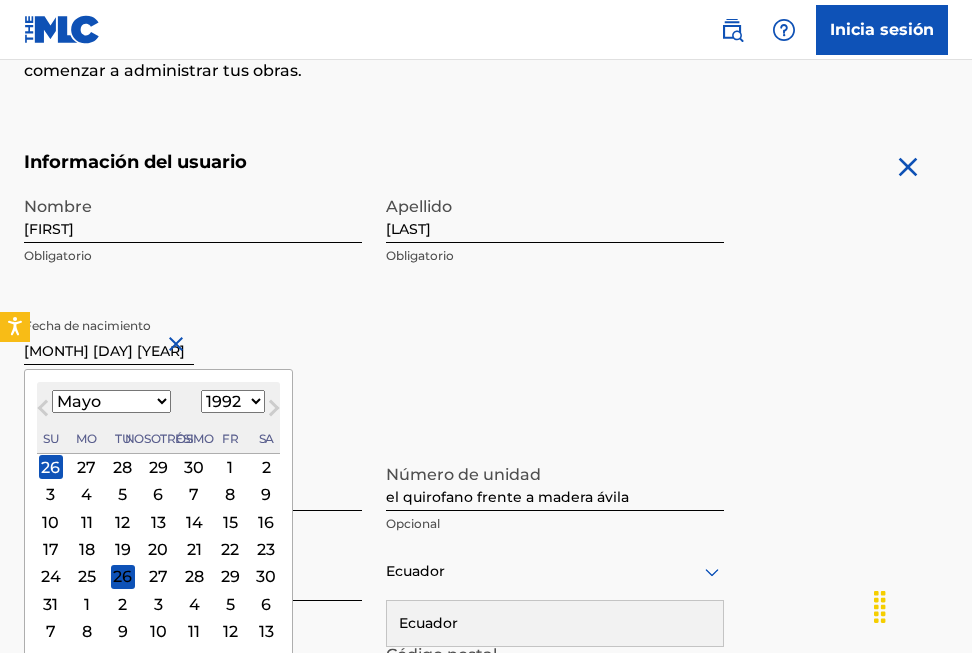 click on "26" at bounding box center (123, 577) 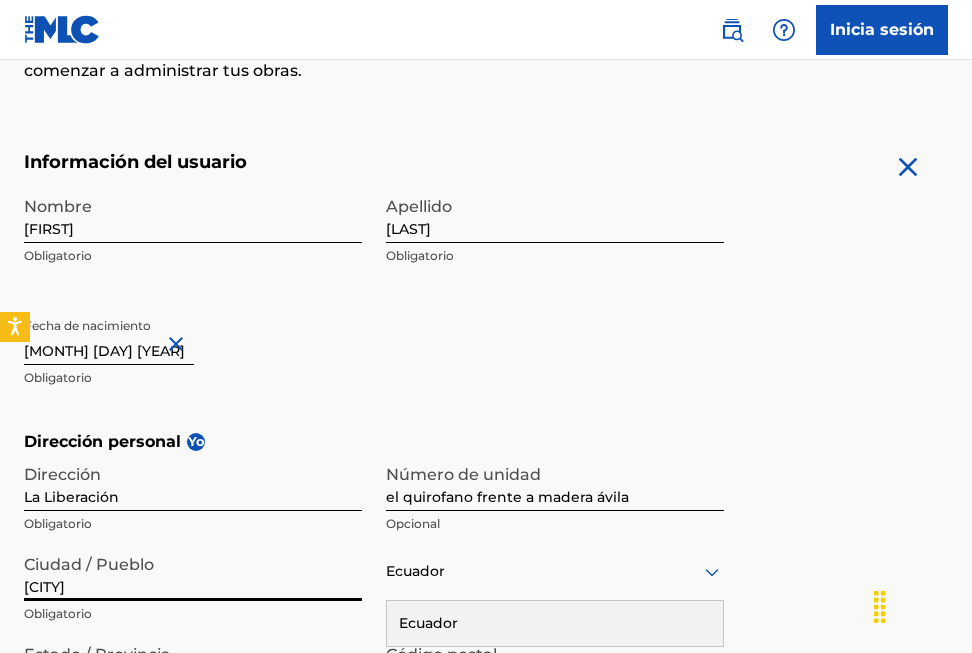 click on "[CITY]" at bounding box center [193, 572] 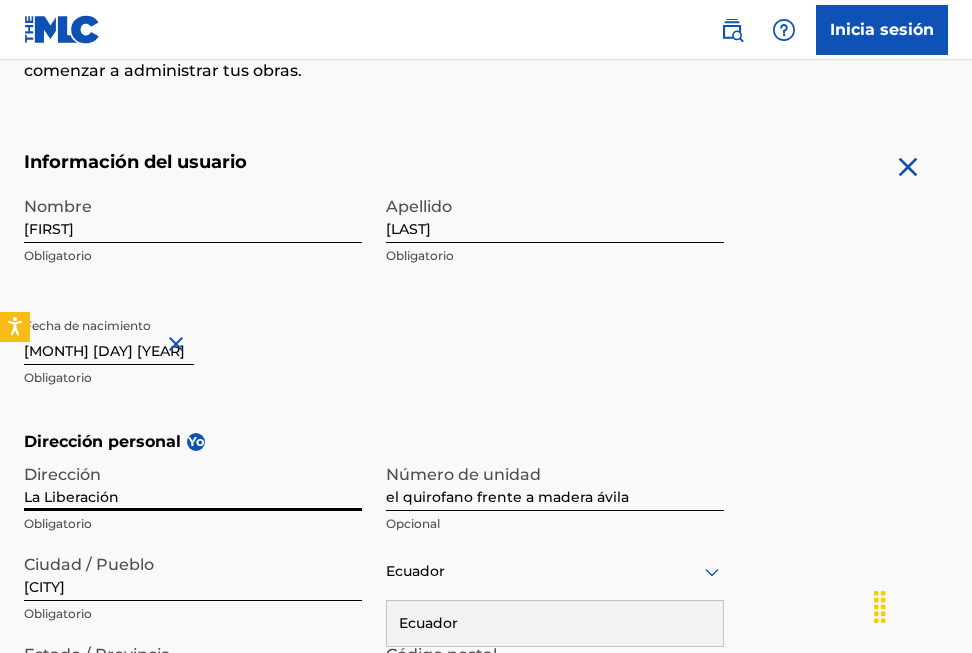 click on "La Liberación" at bounding box center [193, 482] 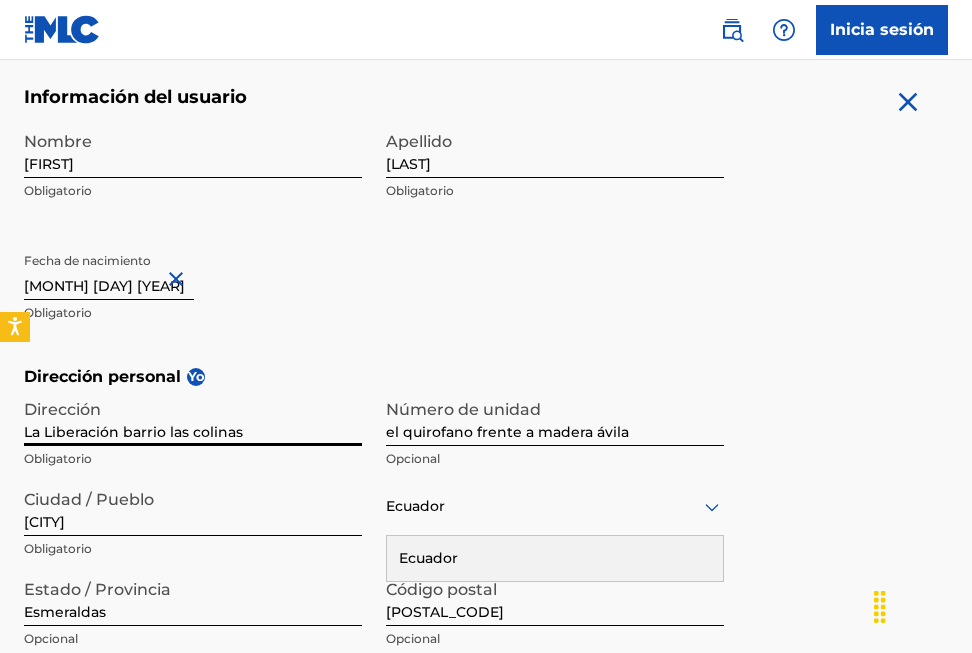 scroll, scrollTop: 413, scrollLeft: 0, axis: vertical 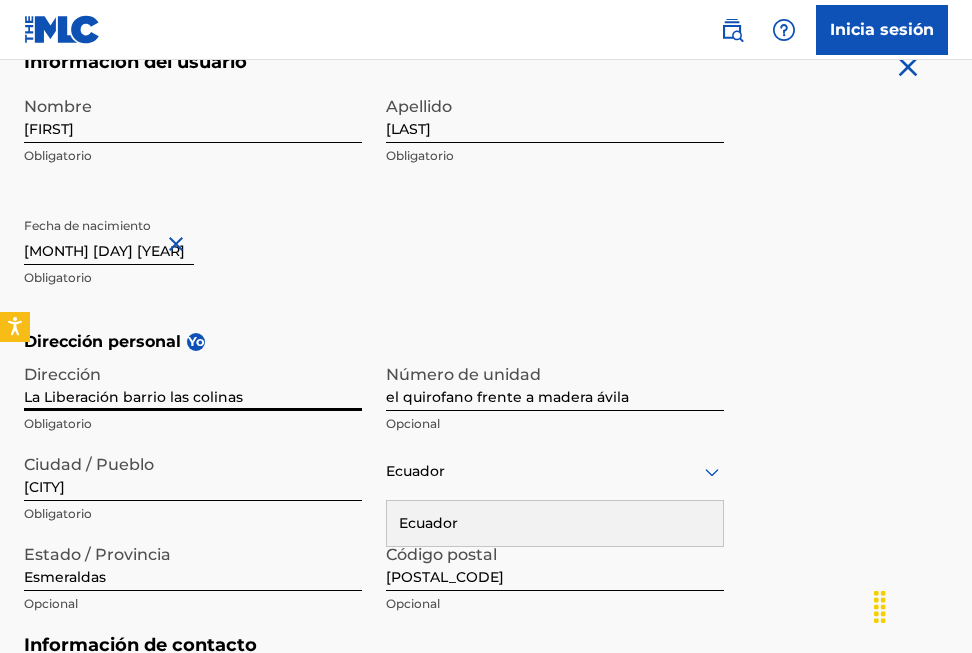 type on "La Liberación barrio las colinas" 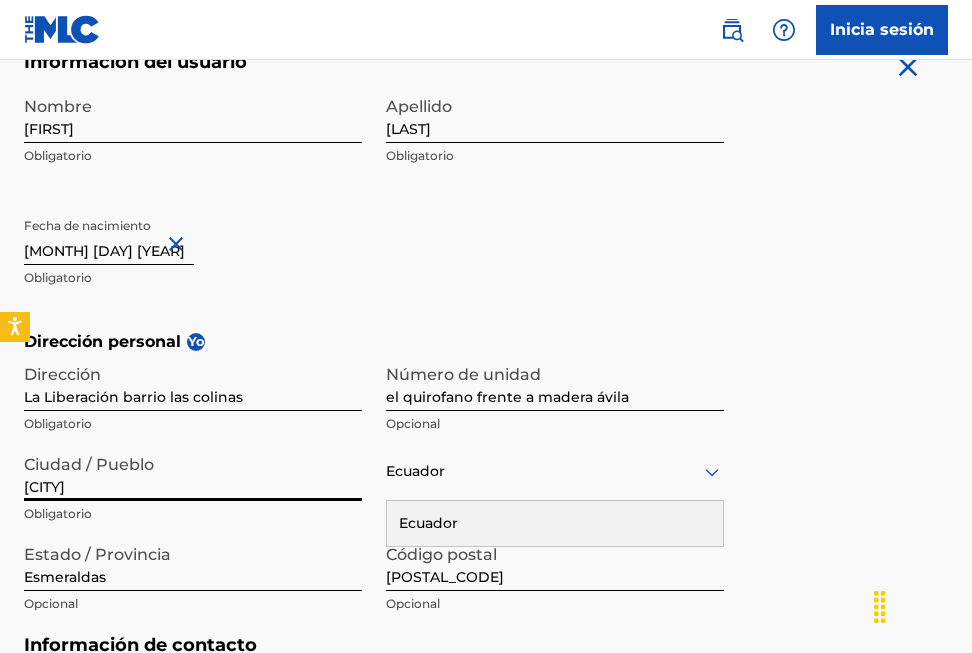 click on "[CITY]" at bounding box center (193, 472) 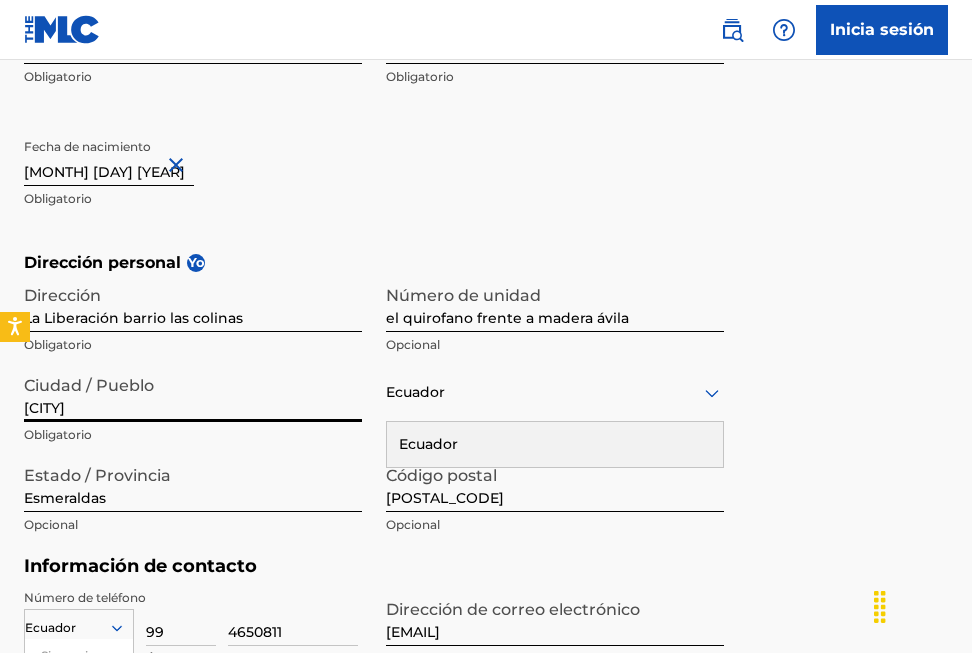 scroll, scrollTop: 613, scrollLeft: 0, axis: vertical 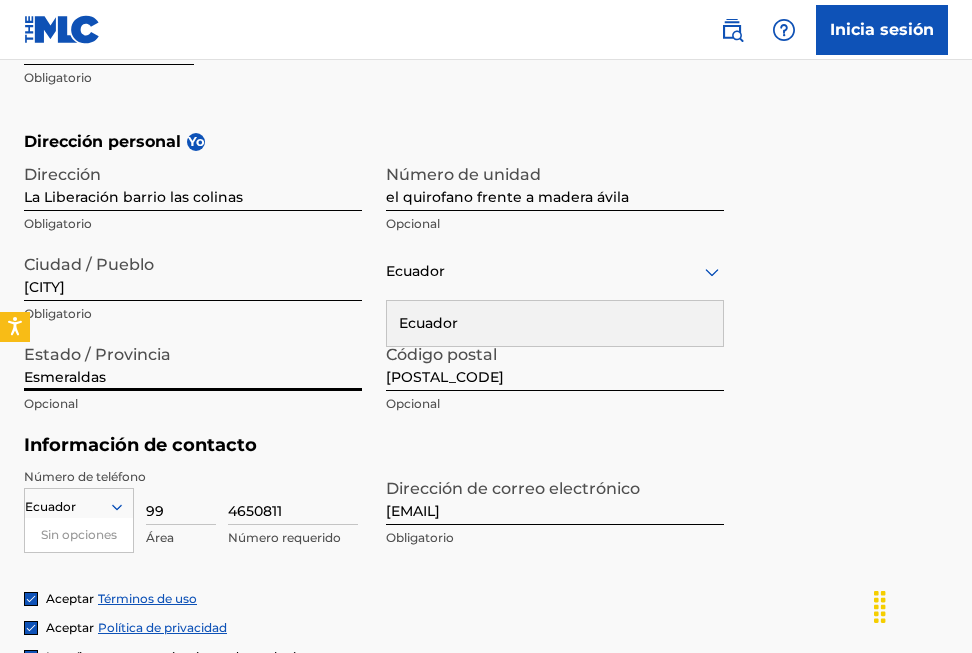 click on "Esmeraldas" at bounding box center [193, 362] 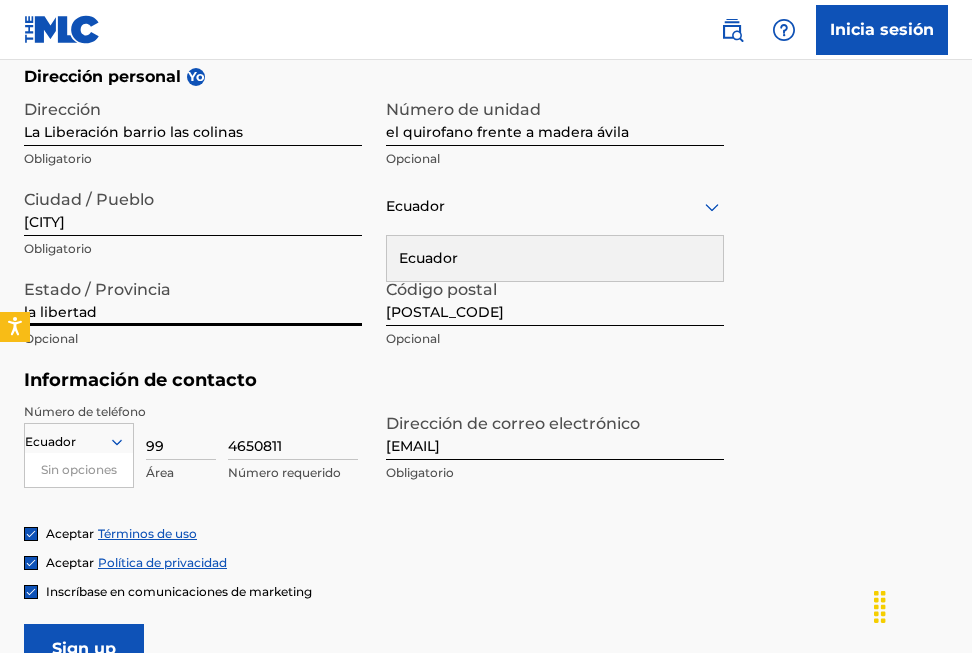 scroll, scrollTop: 713, scrollLeft: 0, axis: vertical 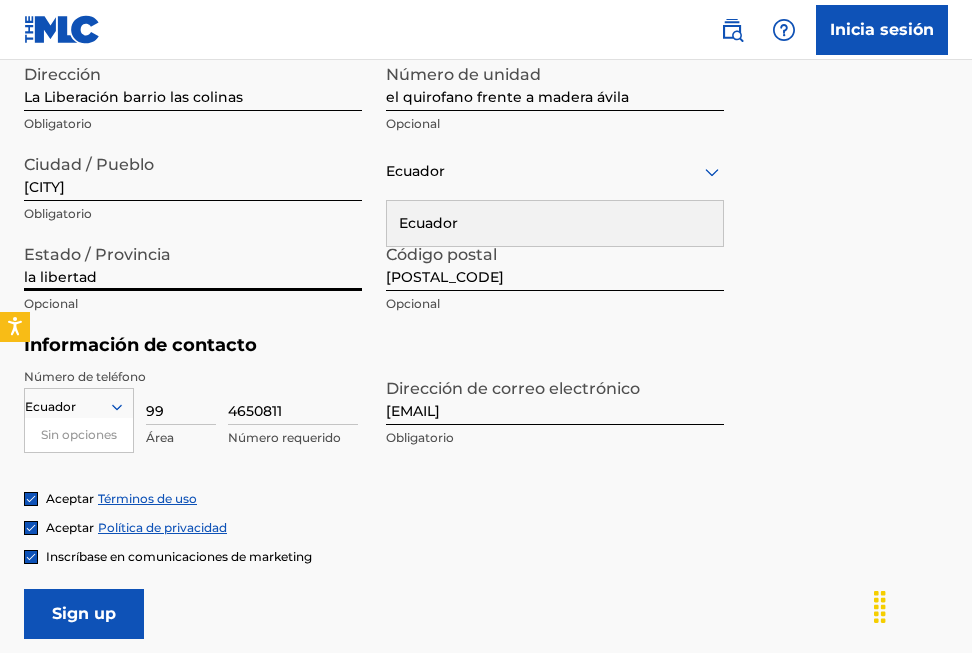 type on "la libertad" 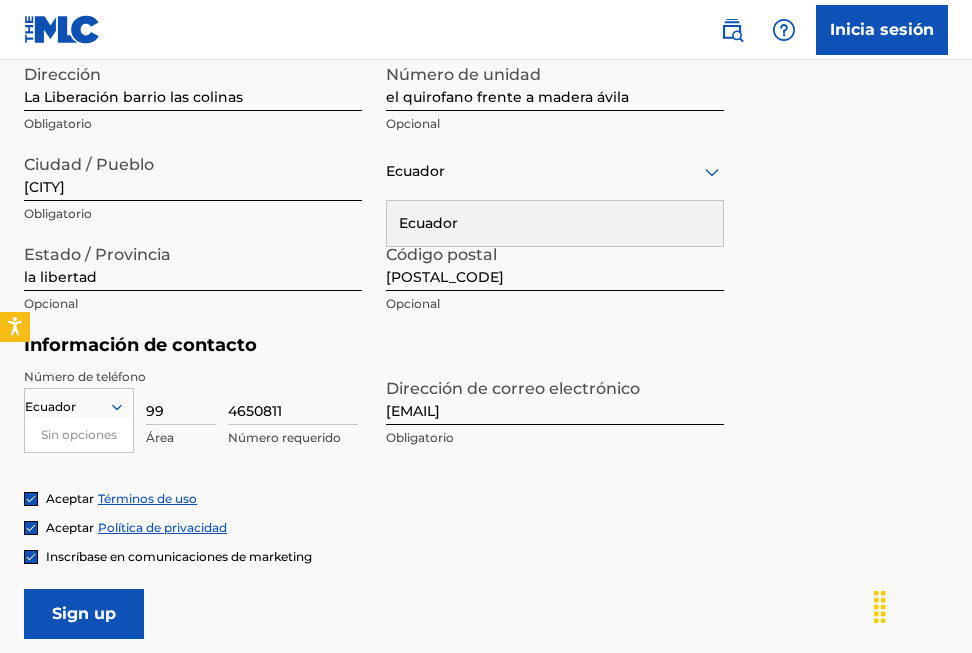 click on "Ecuador" at bounding box center (52, 407) 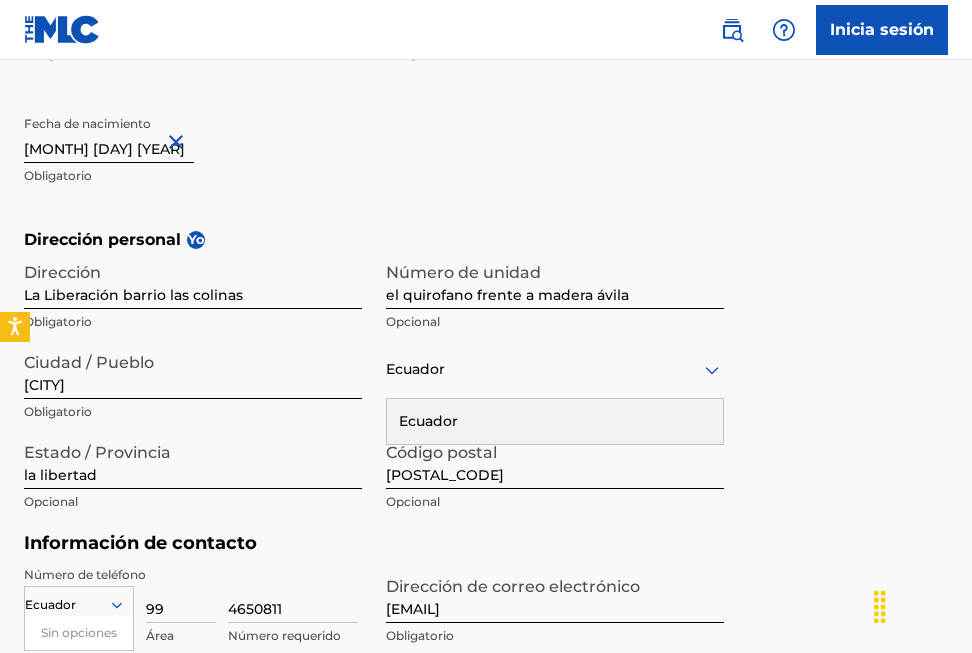scroll, scrollTop: 513, scrollLeft: 0, axis: vertical 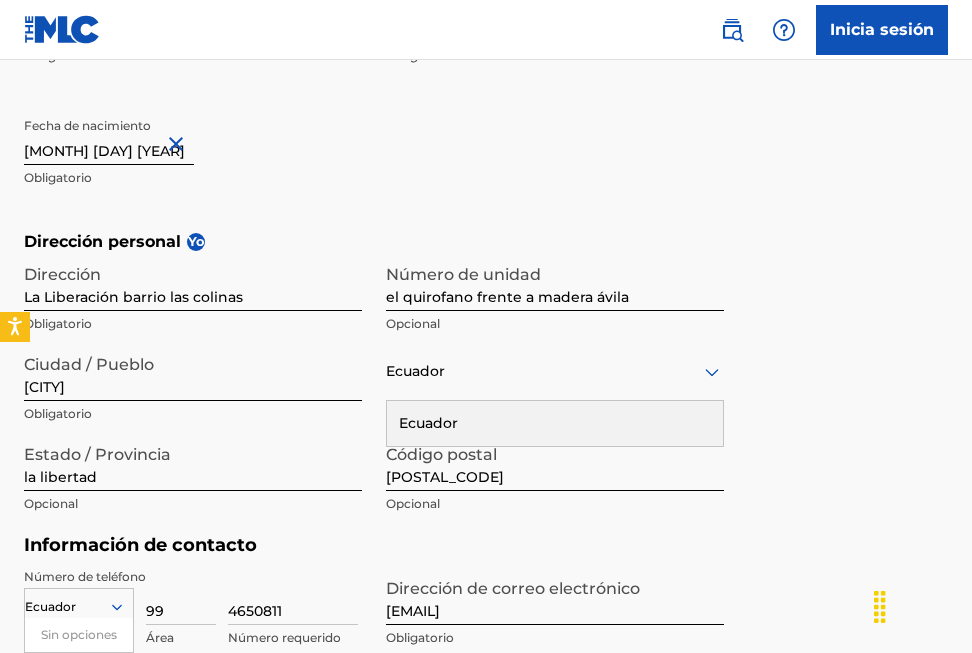 type 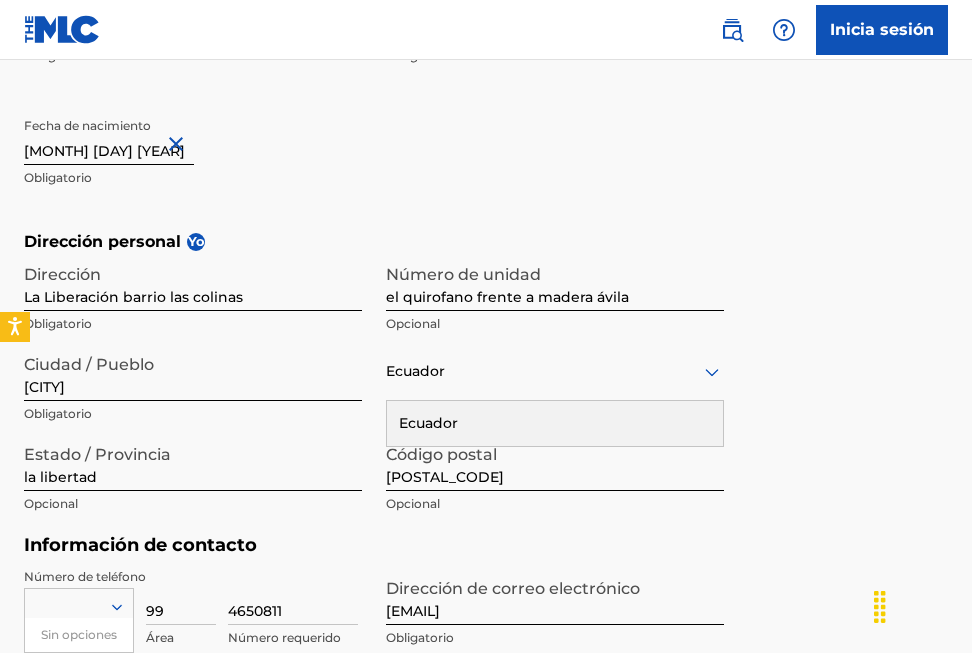 click on "peluqueria el quirofano frente a madera ávila" at bounding box center (555, 282) 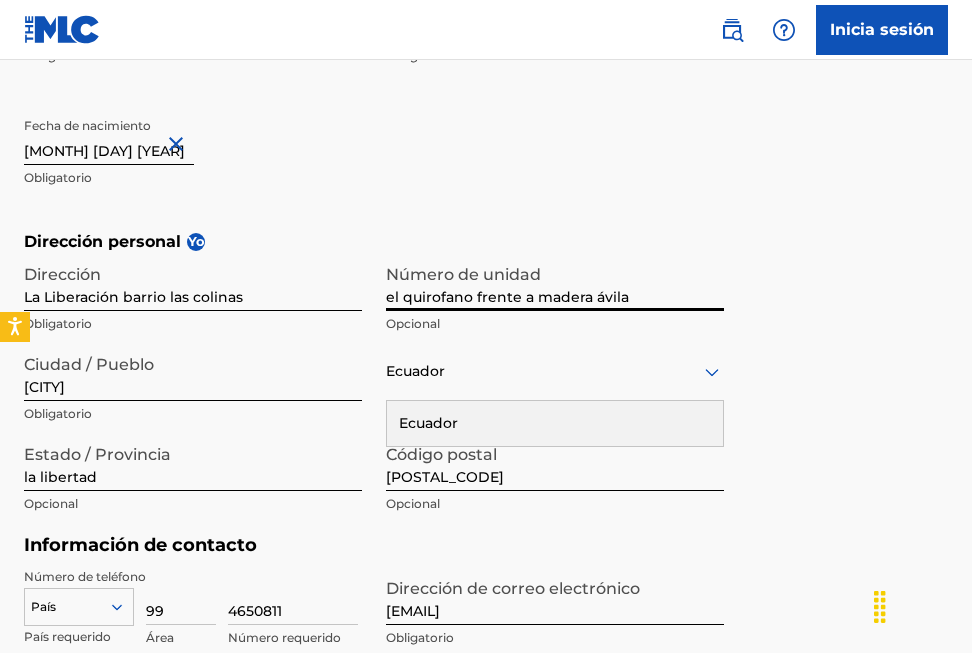 click on "peluqueria el quirofano frente a madera ávila" at bounding box center (555, 282) 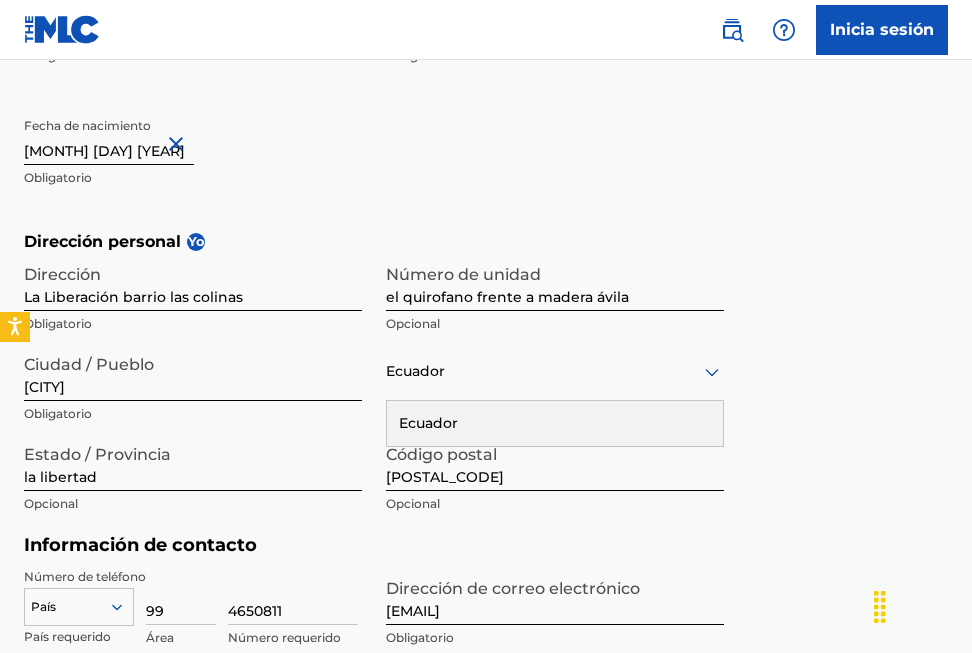 click on "Dirección personal Yo" at bounding box center (486, 242) 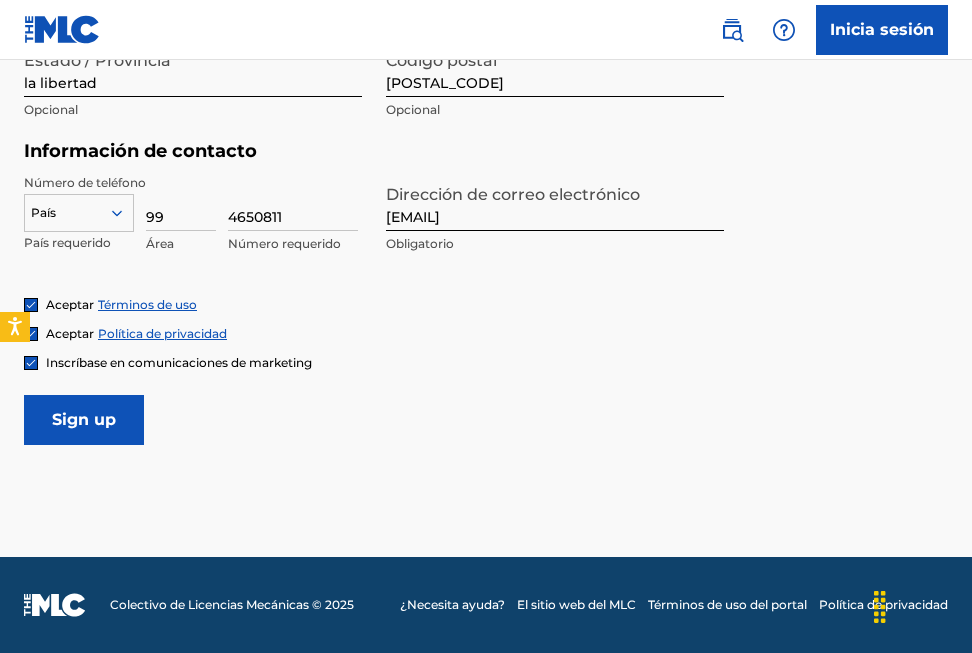 click on "Sign up" at bounding box center [84, 420] 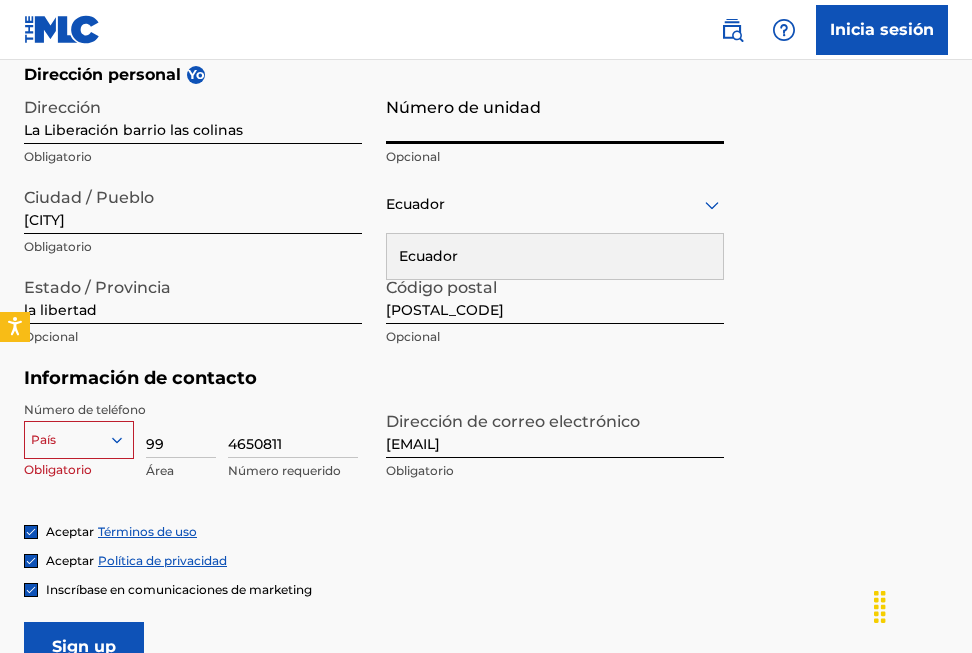 scroll, scrollTop: 769, scrollLeft: 0, axis: vertical 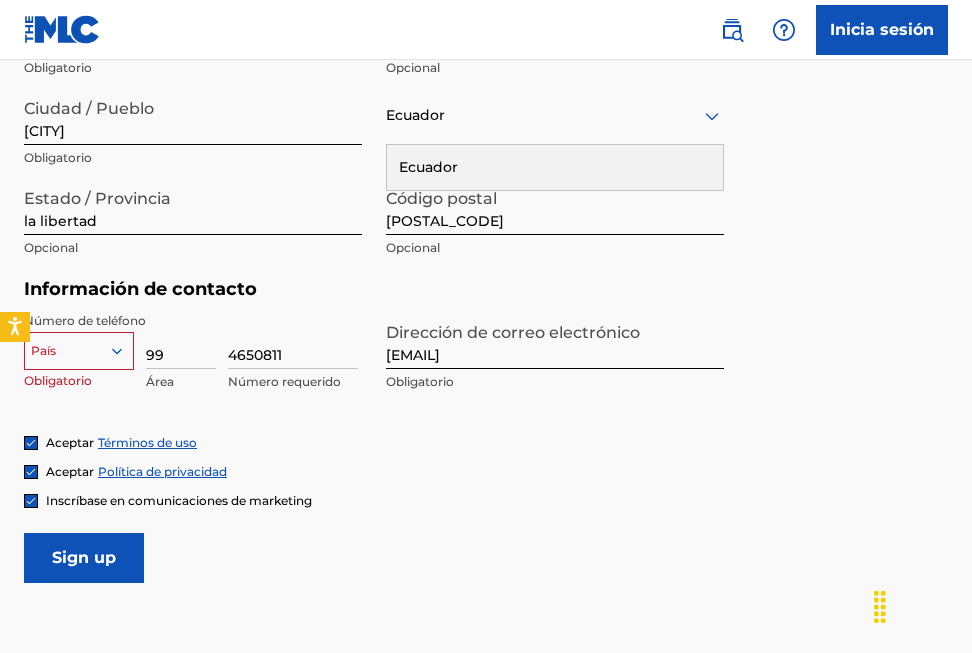 type 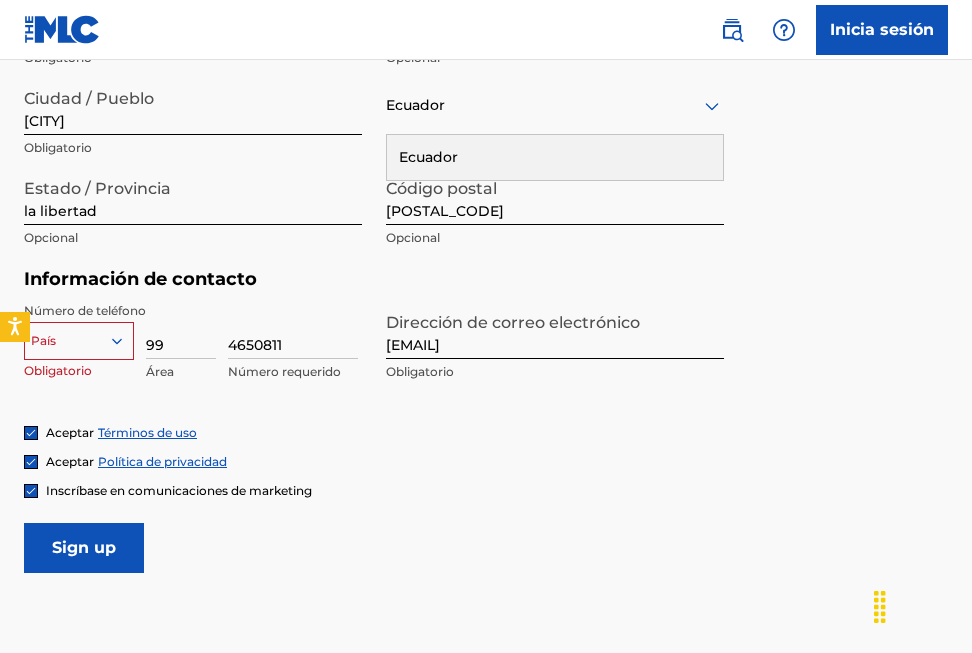 click on "País" at bounding box center [79, 337] 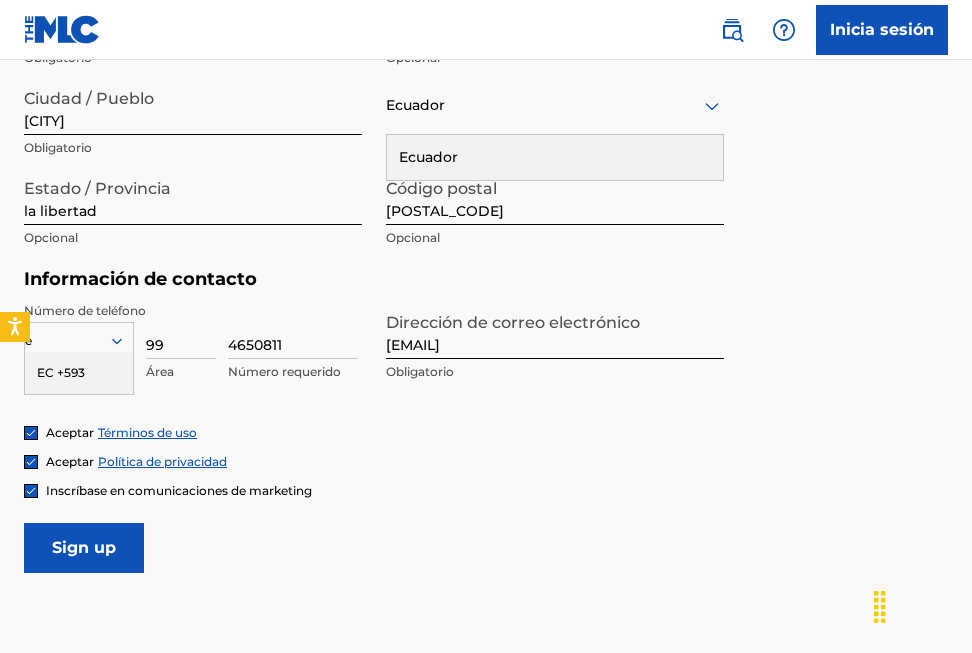 type on "ec" 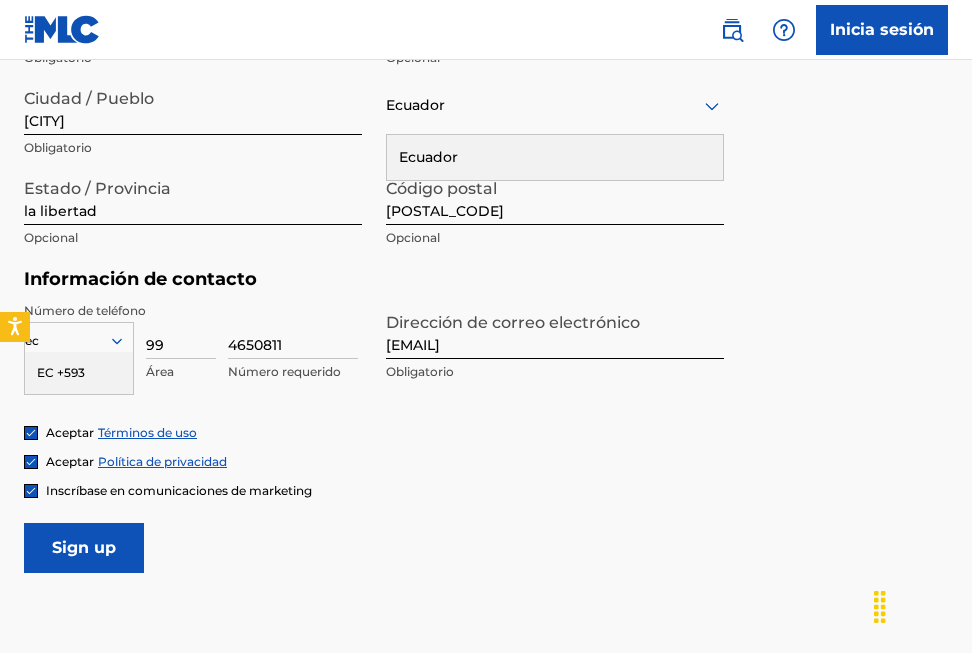 click on "EC +593" at bounding box center [79, 373] 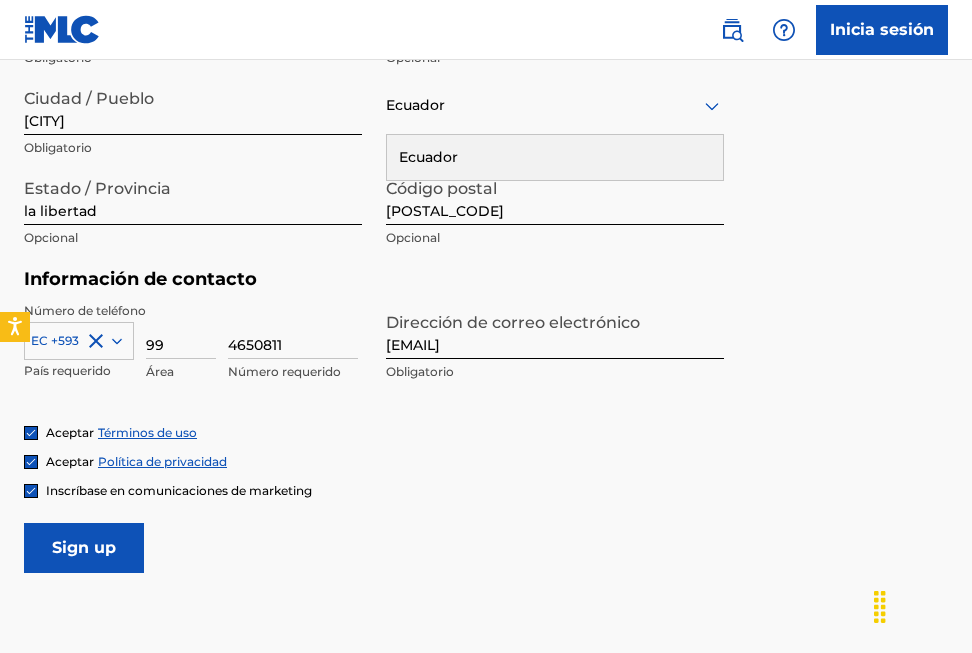 click on "Sign up" at bounding box center [84, 548] 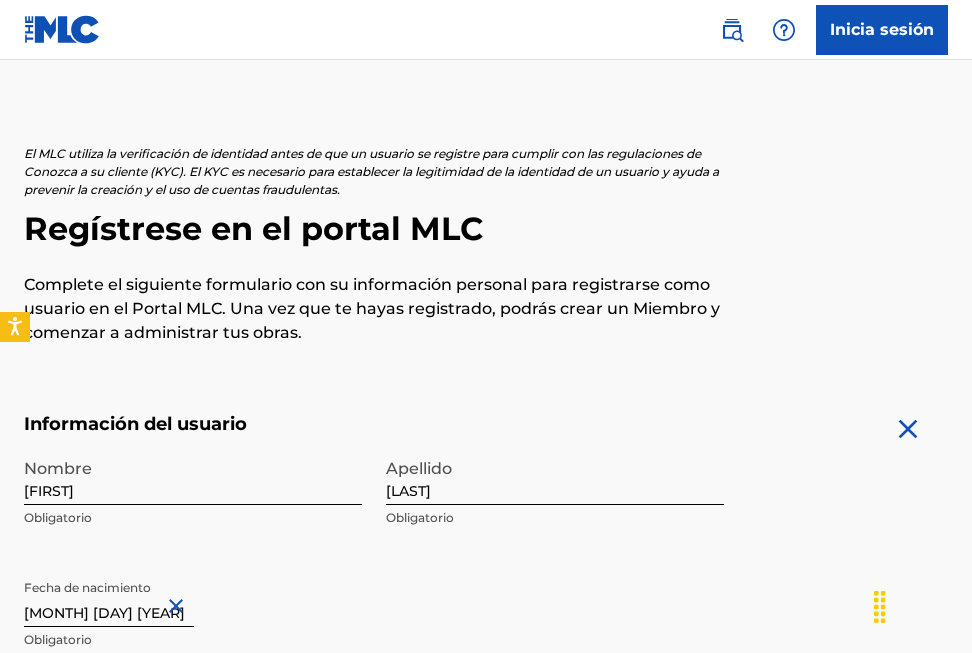 scroll, scrollTop: 700, scrollLeft: 0, axis: vertical 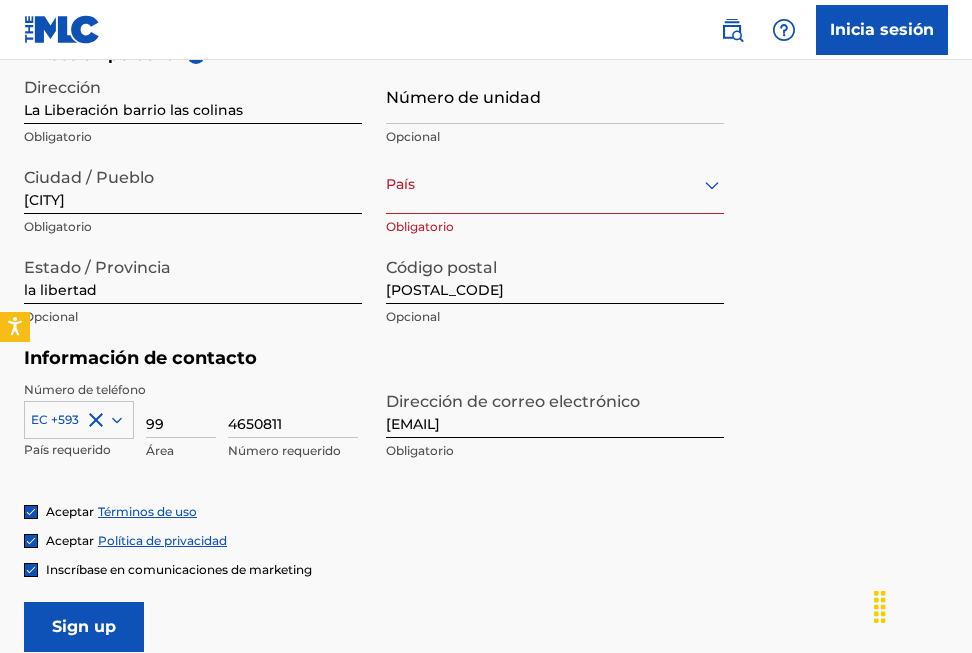 click on "Sign up" at bounding box center (84, 627) 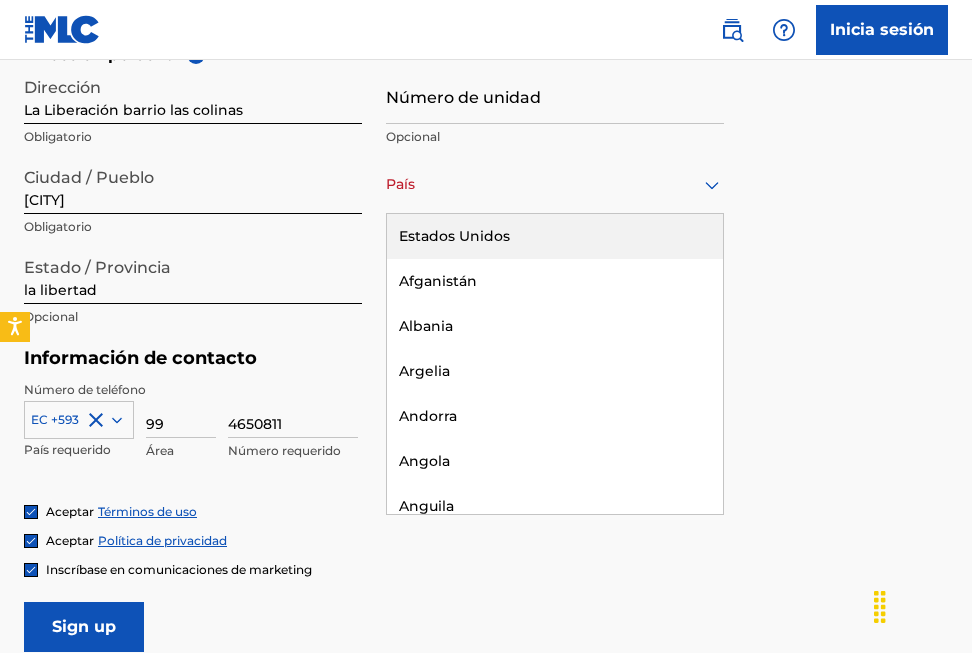 click at bounding box center [555, 184] 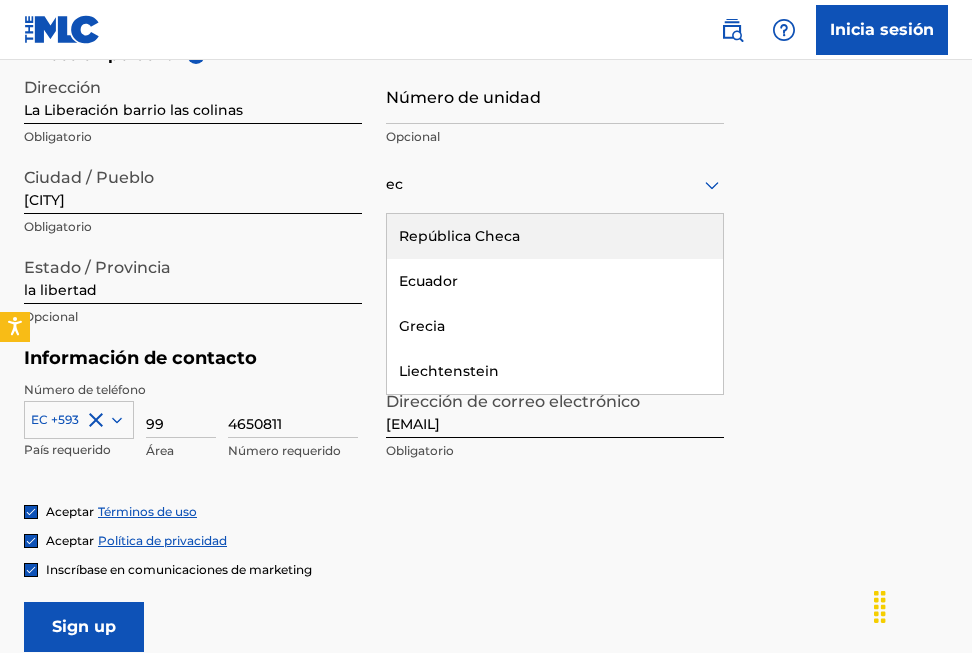 type on "ecu" 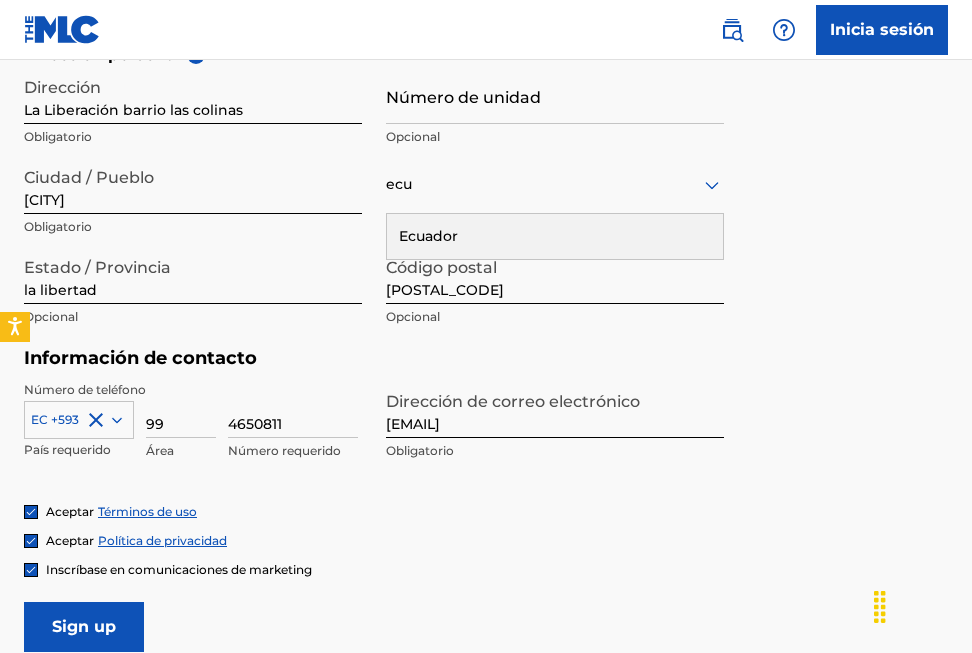 click on "Ecuador" at bounding box center (555, 236) 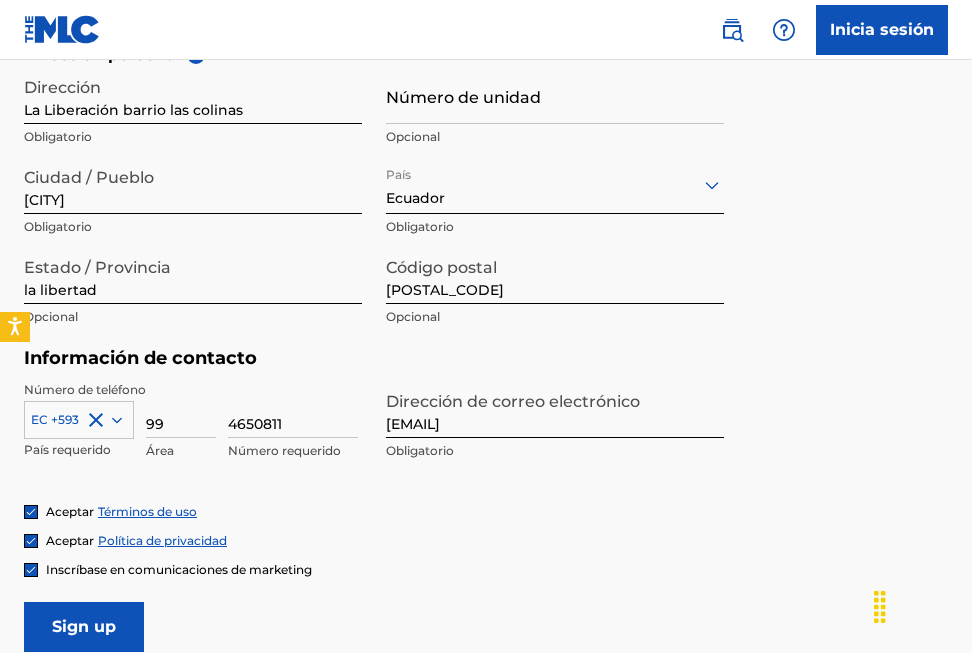 click on "Sign up" at bounding box center (84, 627) 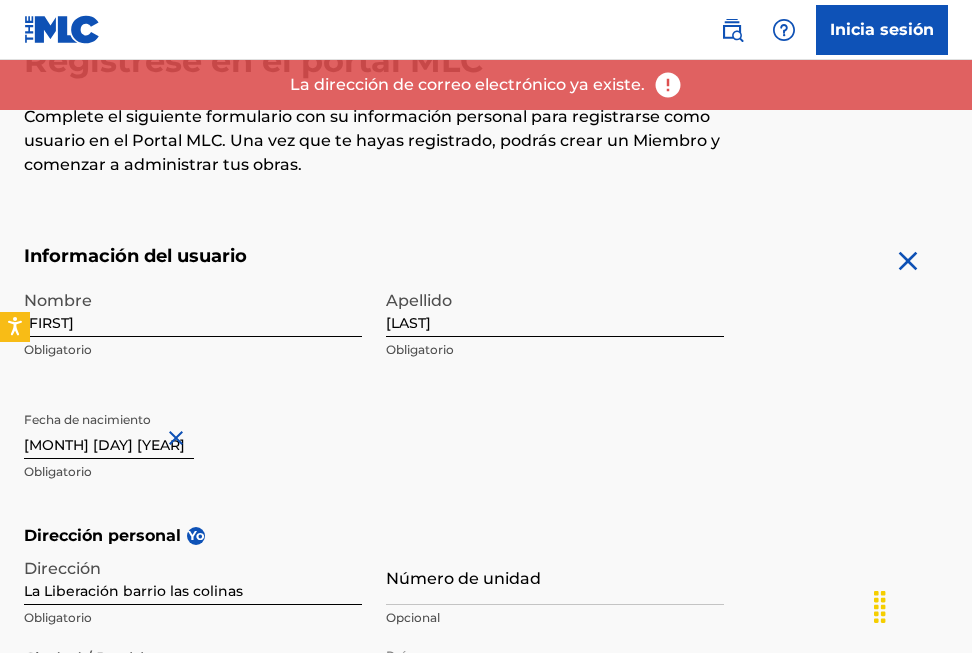 scroll, scrollTop: 0, scrollLeft: 0, axis: both 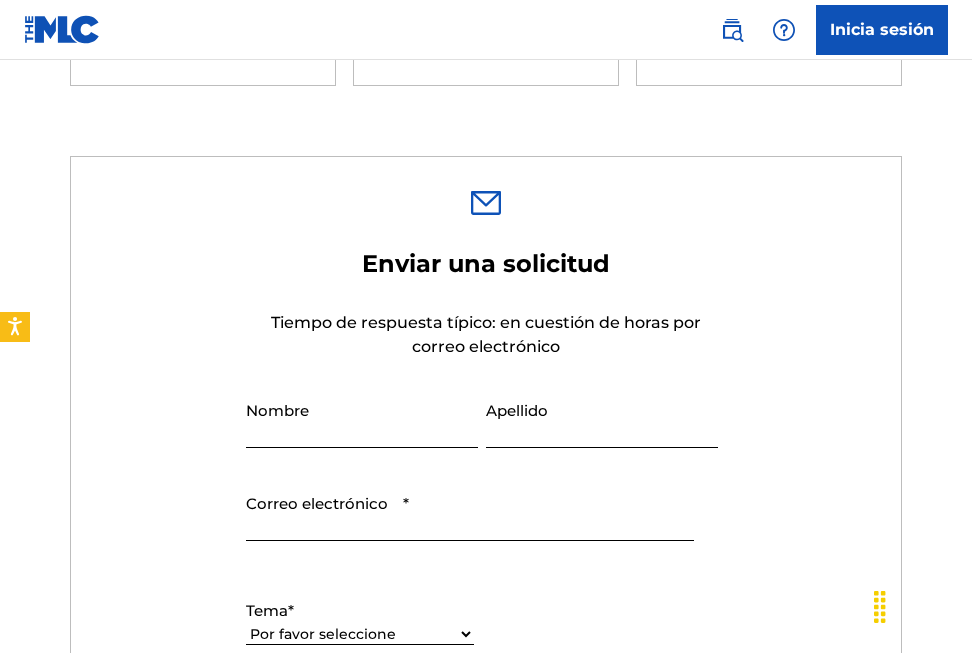 click on "Inicia sesión" at bounding box center [882, 30] 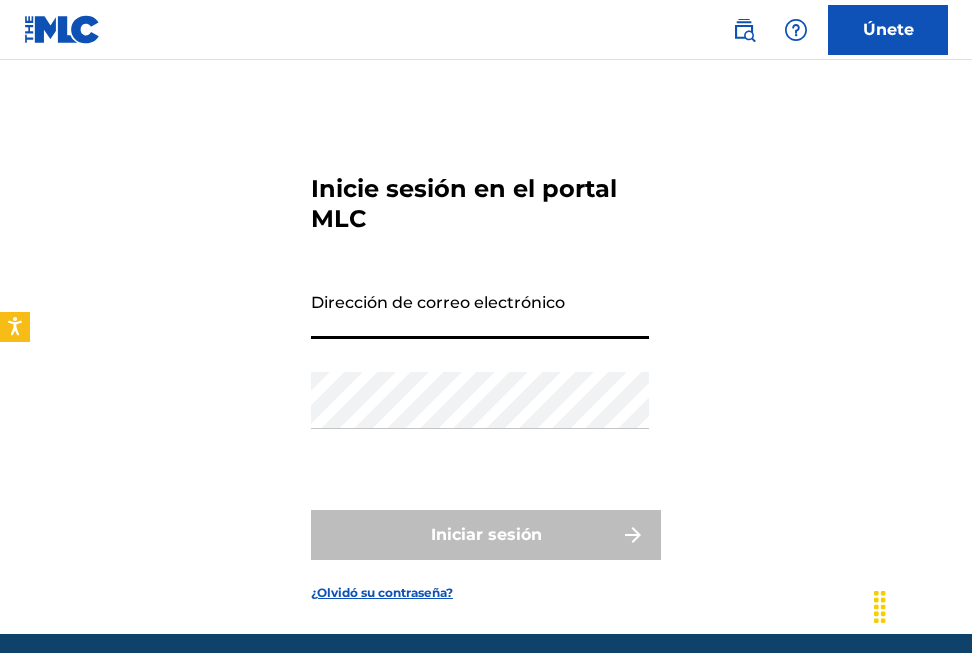 click on "Dirección de correo electrónico" at bounding box center [480, 310] 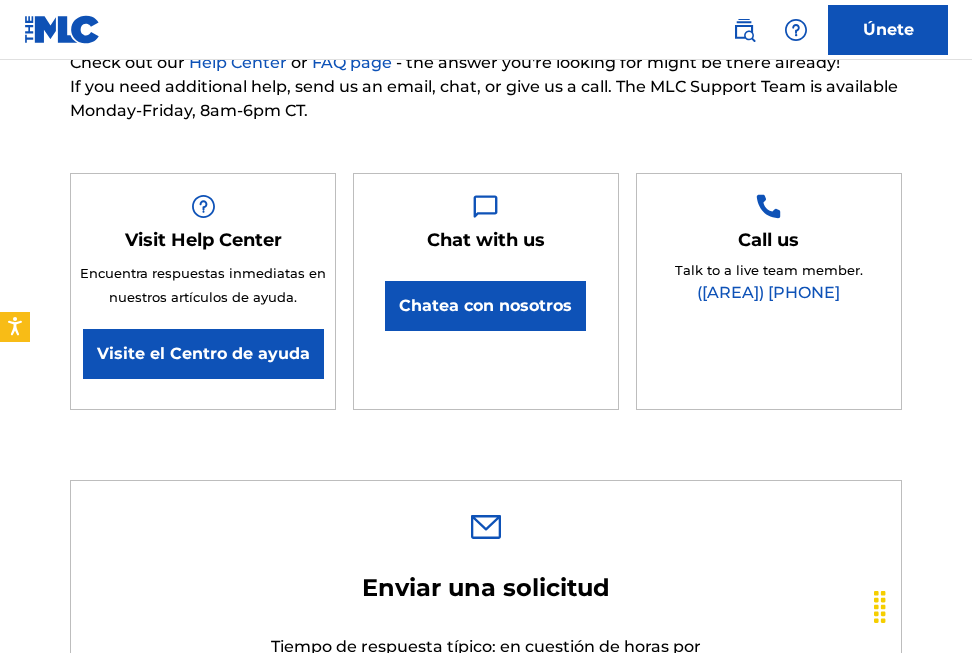 scroll, scrollTop: 250, scrollLeft: 0, axis: vertical 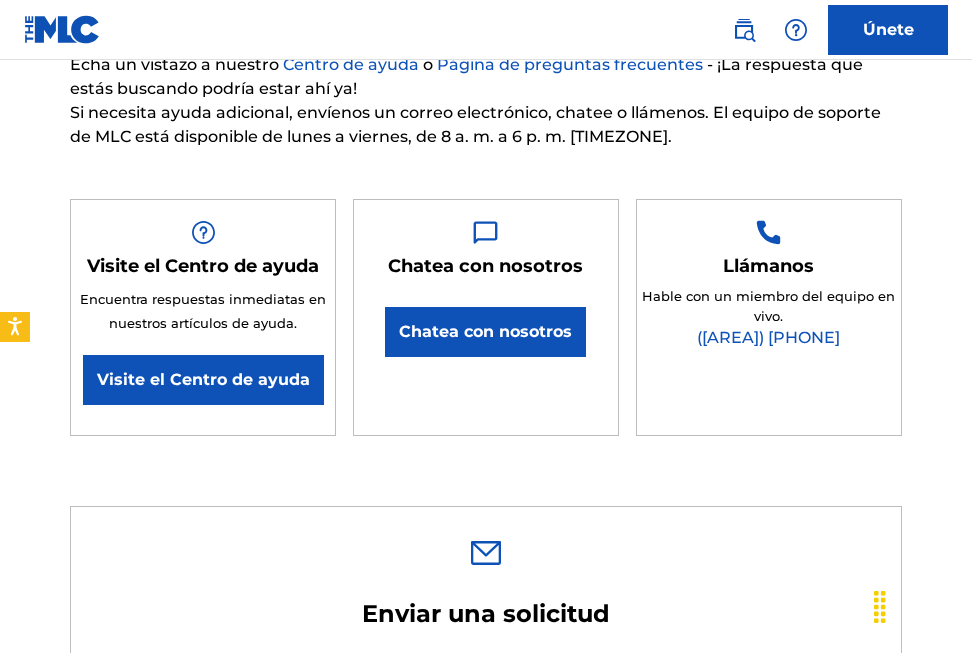 click on "Chatea con nosotros" at bounding box center (485, 332) 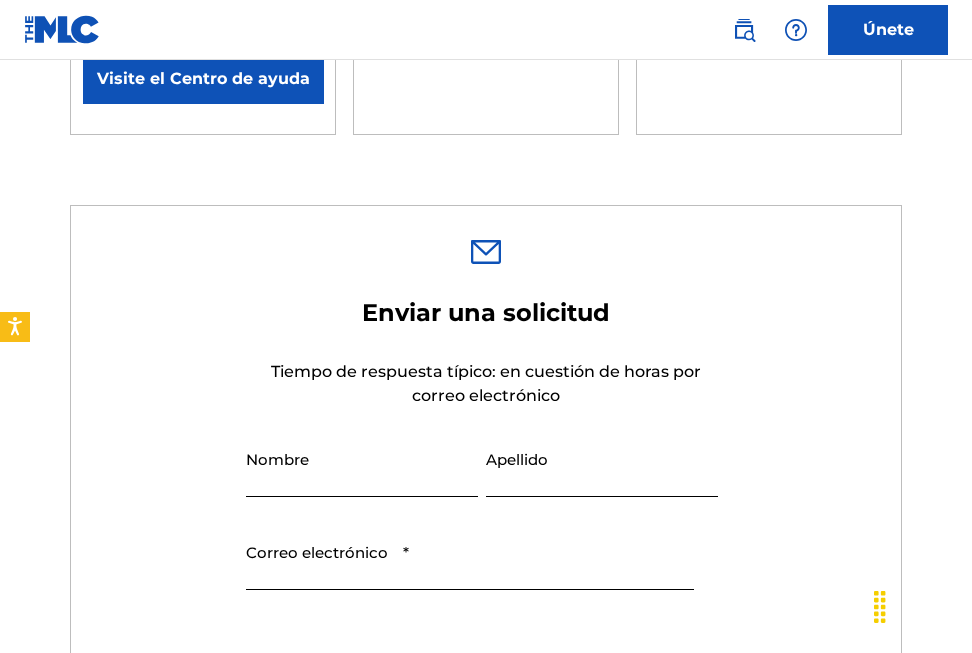 scroll, scrollTop: 550, scrollLeft: 0, axis: vertical 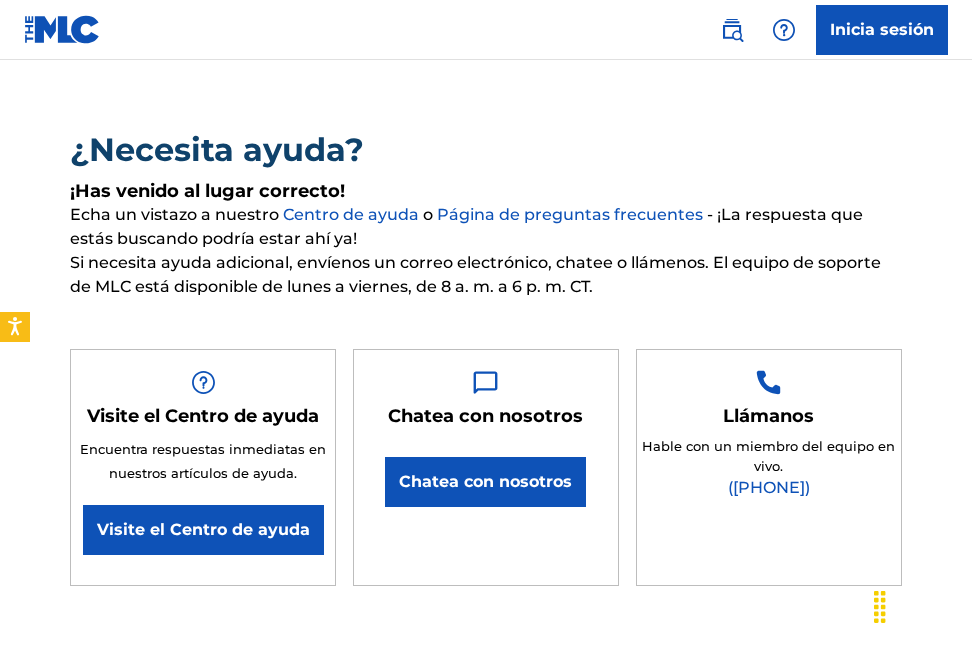 click on "Chatea con nosotros" at bounding box center (485, 482) 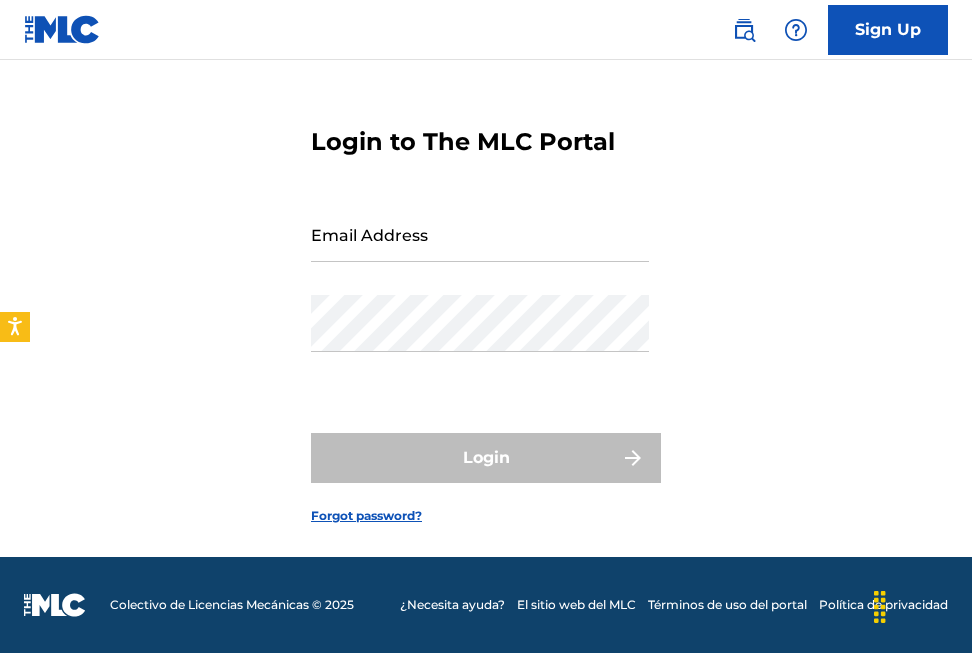 scroll, scrollTop: 0, scrollLeft: 0, axis: both 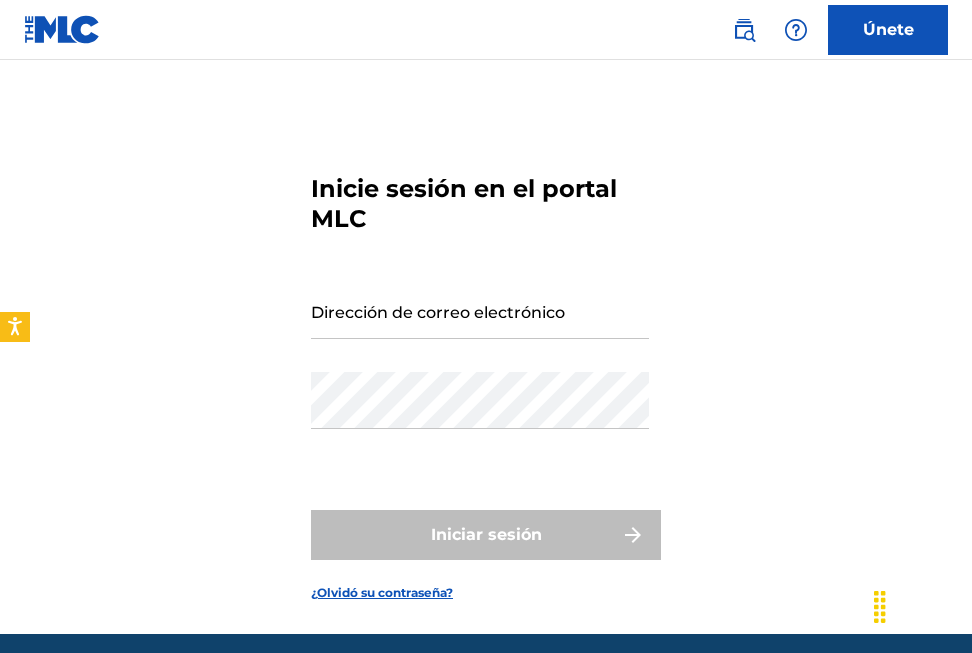 click on "Dirección de correo electrónico" at bounding box center (480, 310) 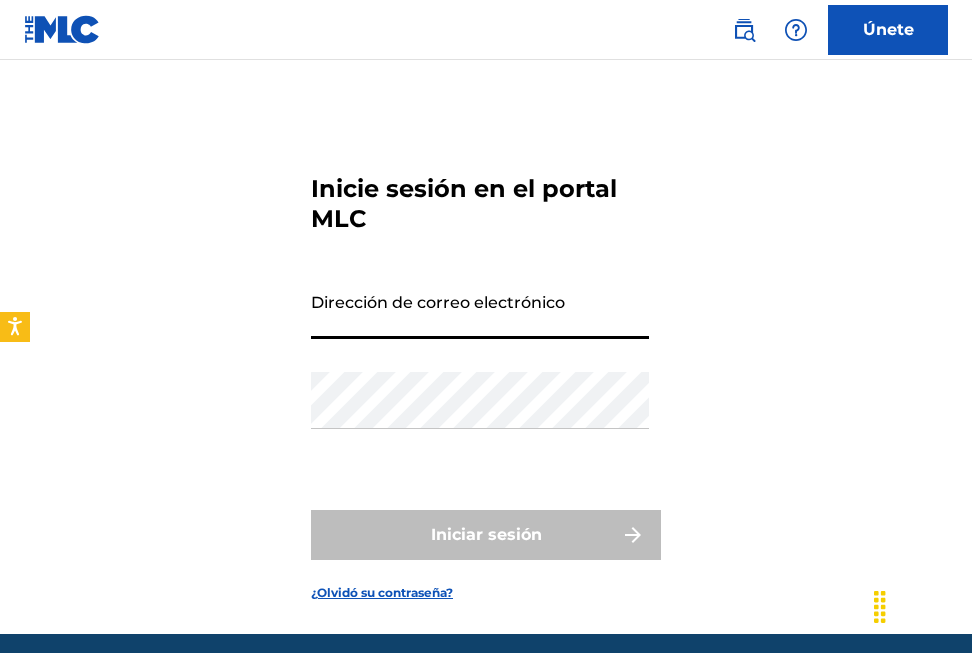 type on "[EMAIL]" 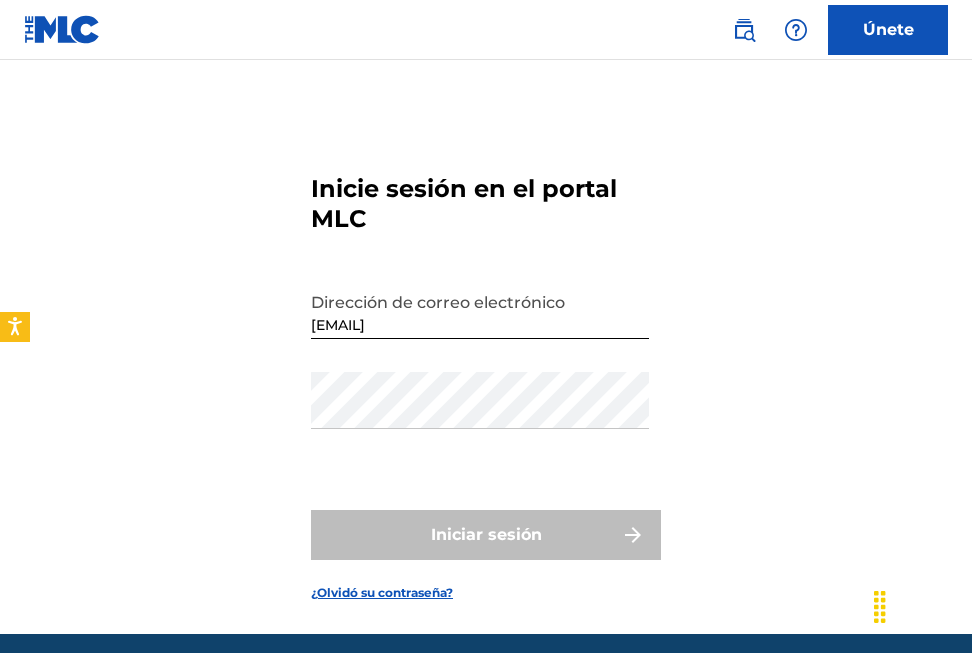 click on "¿Olvidó su contraseña?" at bounding box center (382, 593) 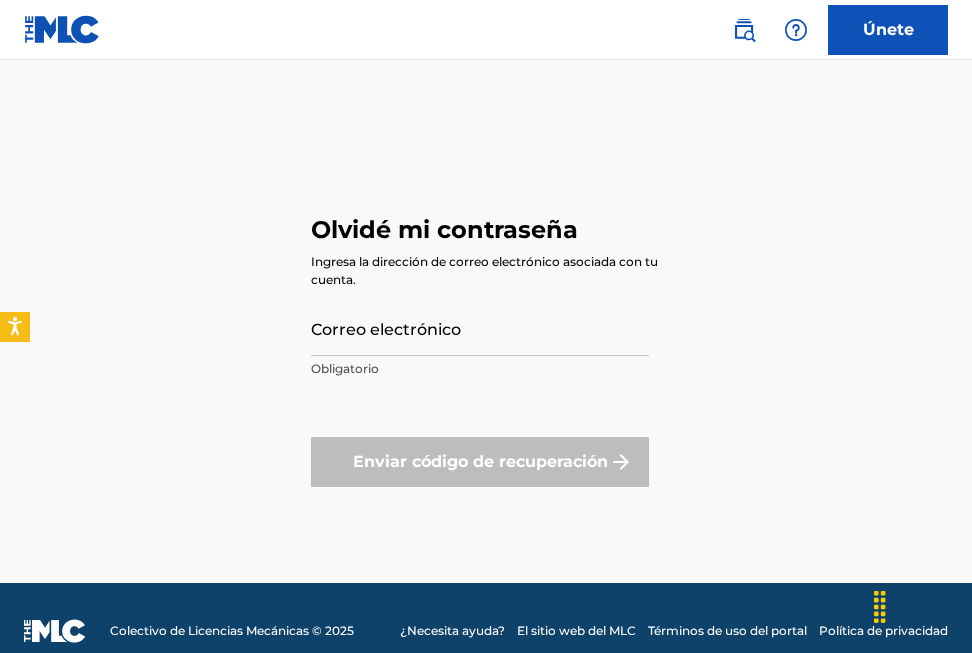 drag, startPoint x: 486, startPoint y: 361, endPoint x: 476, endPoint y: 313, distance: 49.0306 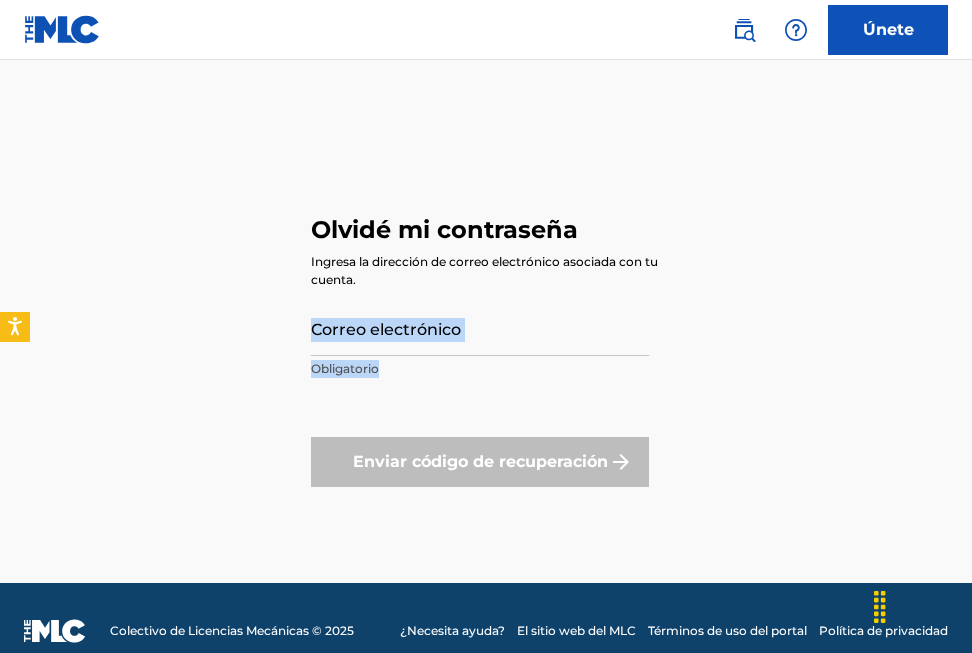 click on "Correo electrónico" at bounding box center [480, 327] 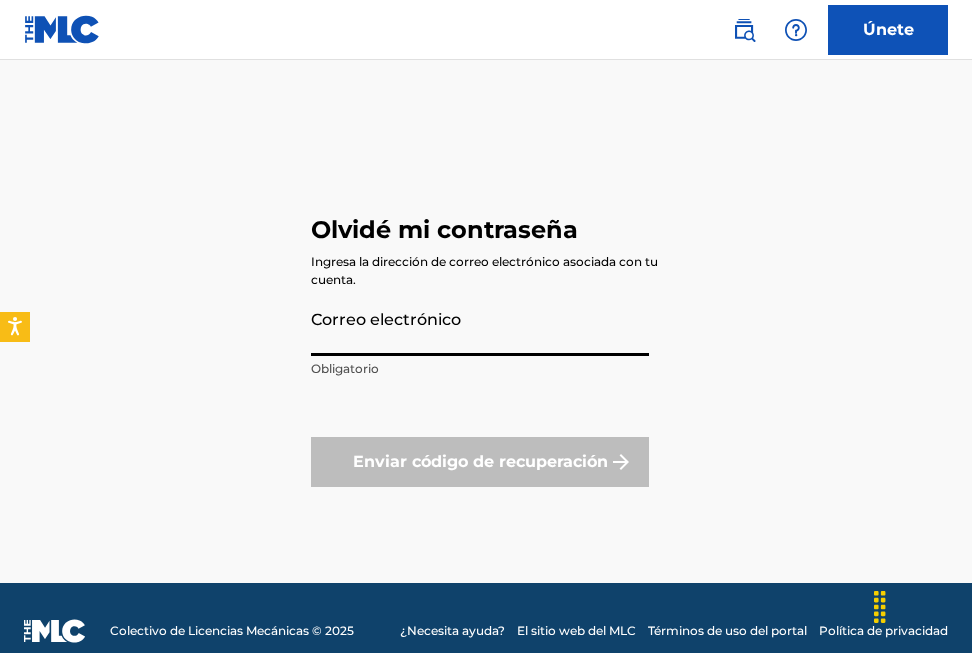 type on "[EMAIL]" 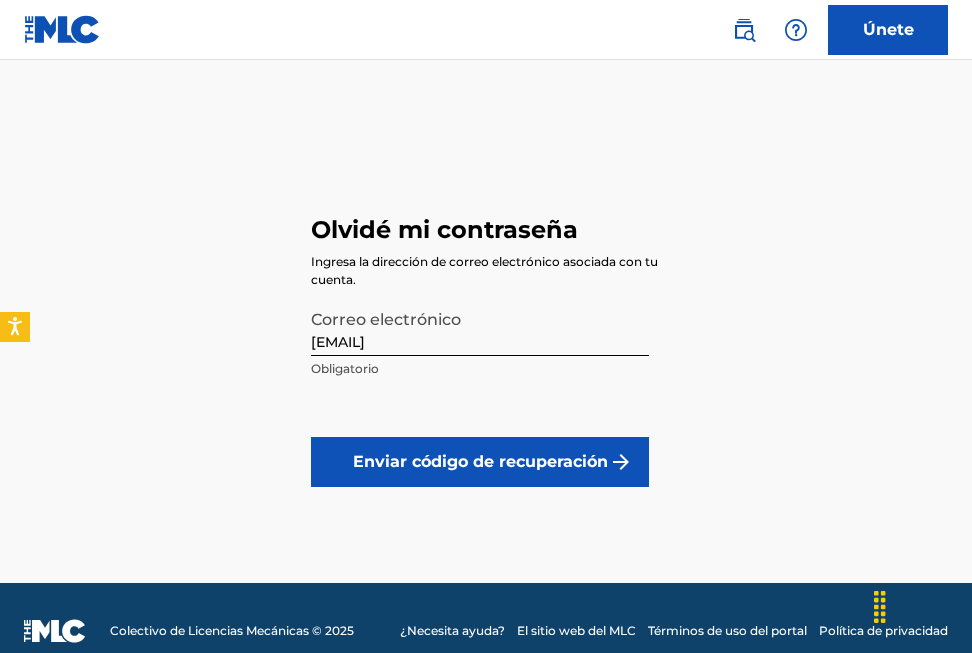 click on "Enviar código de recuperación" at bounding box center [480, 462] 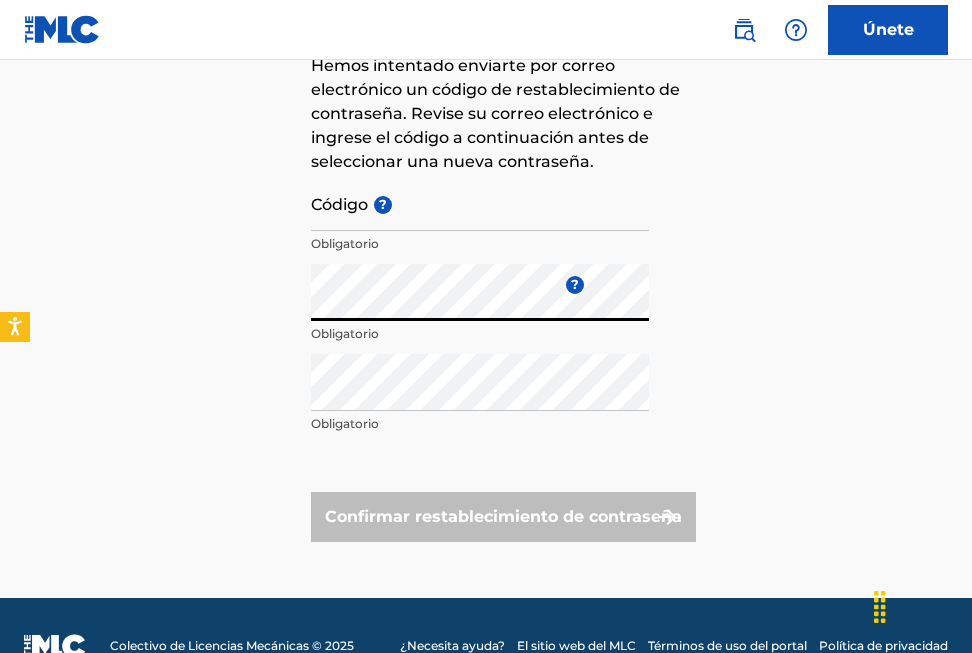 scroll, scrollTop: 200, scrollLeft: 0, axis: vertical 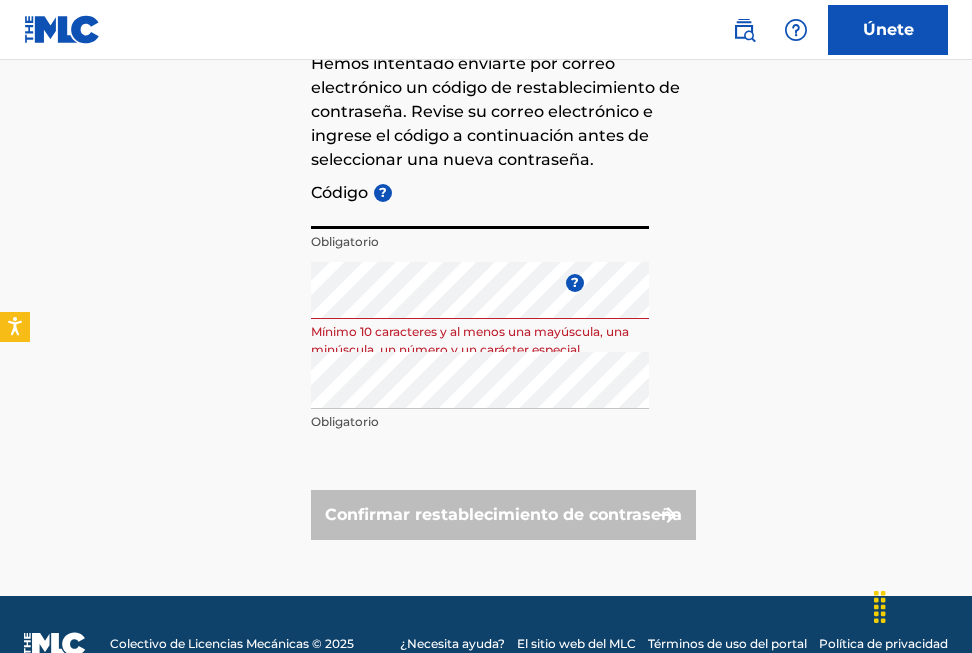 click on "Código ?" at bounding box center [480, 200] 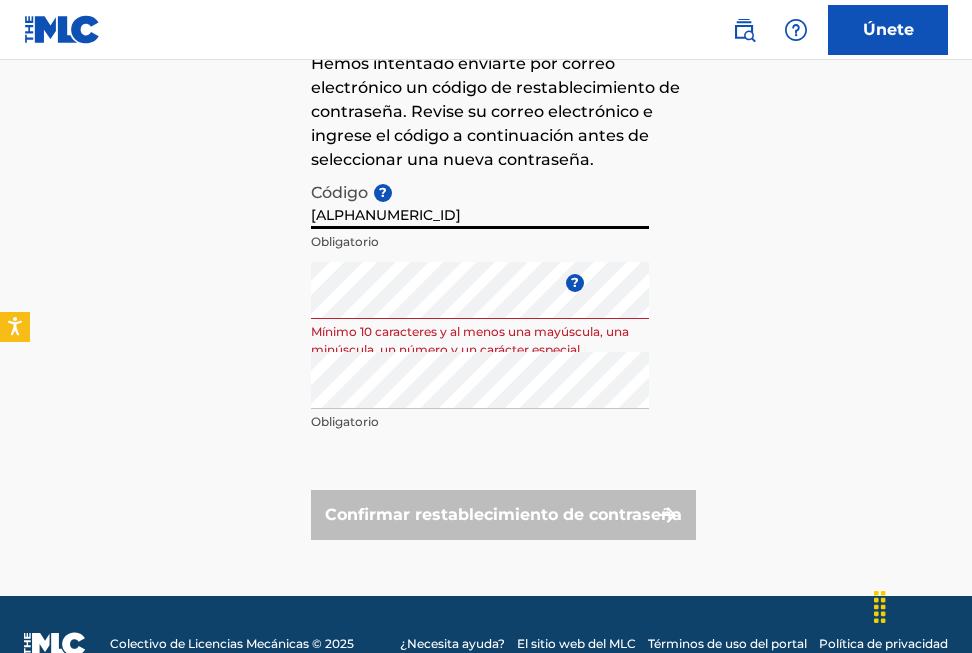 type on "FP_da1bc2dbf473eff79adc703dd2eb" 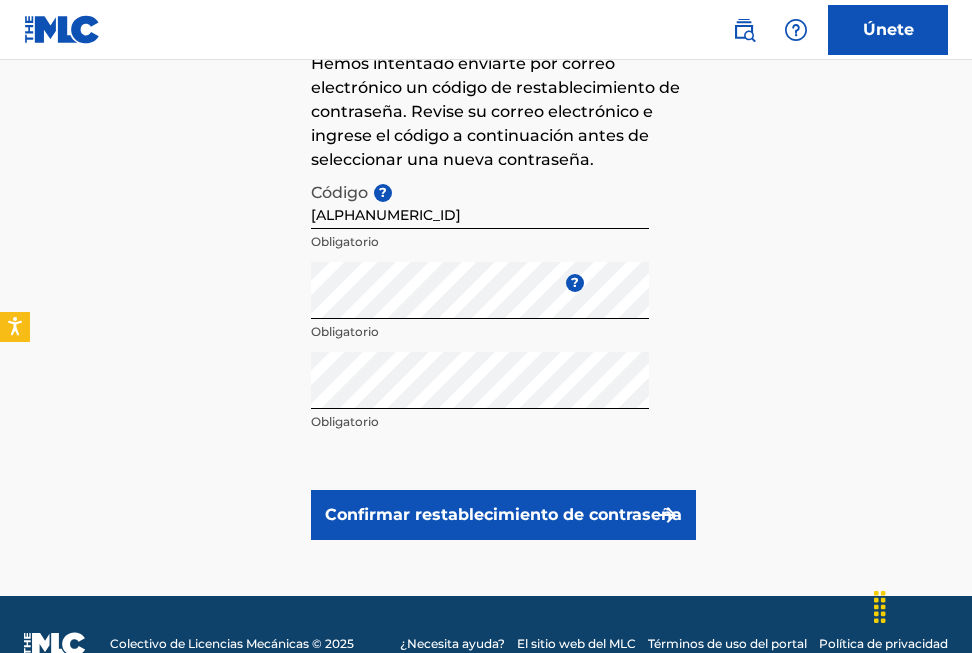 click on "Confirmar restablecimiento de contraseña" at bounding box center (503, 515) 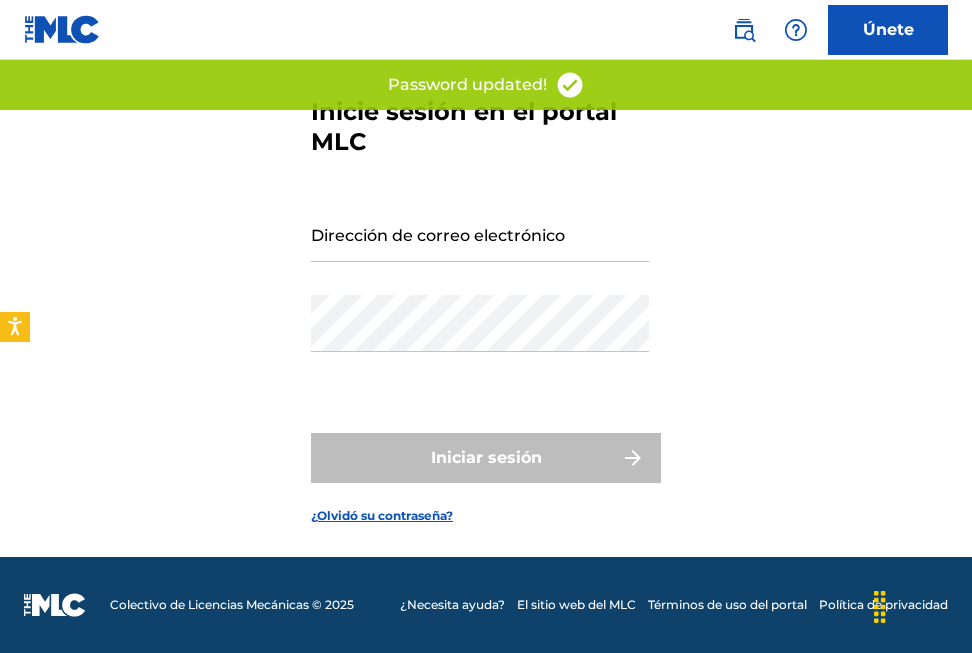 scroll, scrollTop: 0, scrollLeft: 0, axis: both 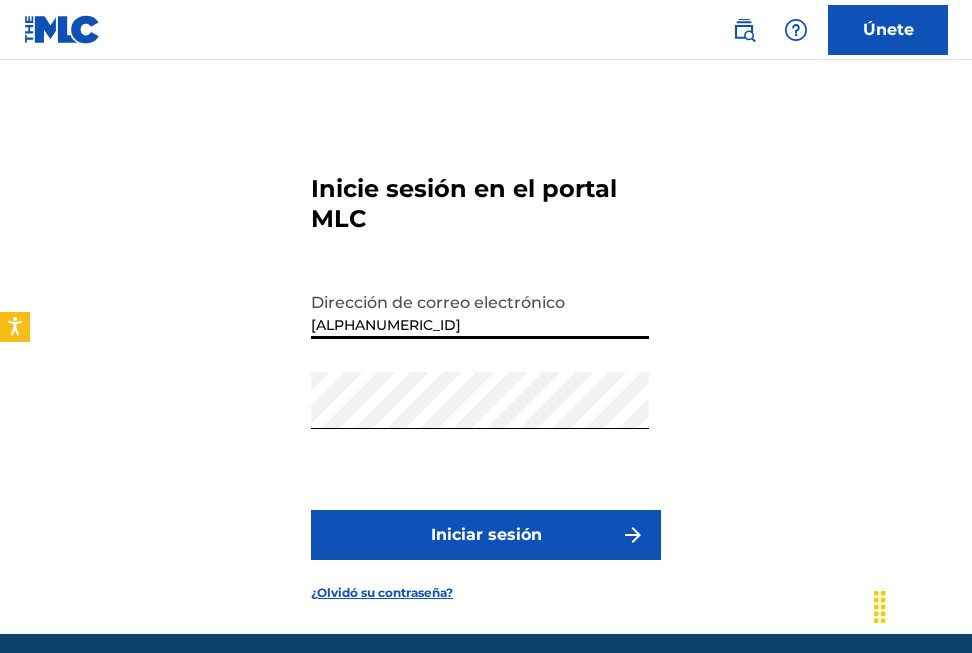 click on "FP_da1bc2dbf473eff79adc703dd2eb" at bounding box center (480, 310) 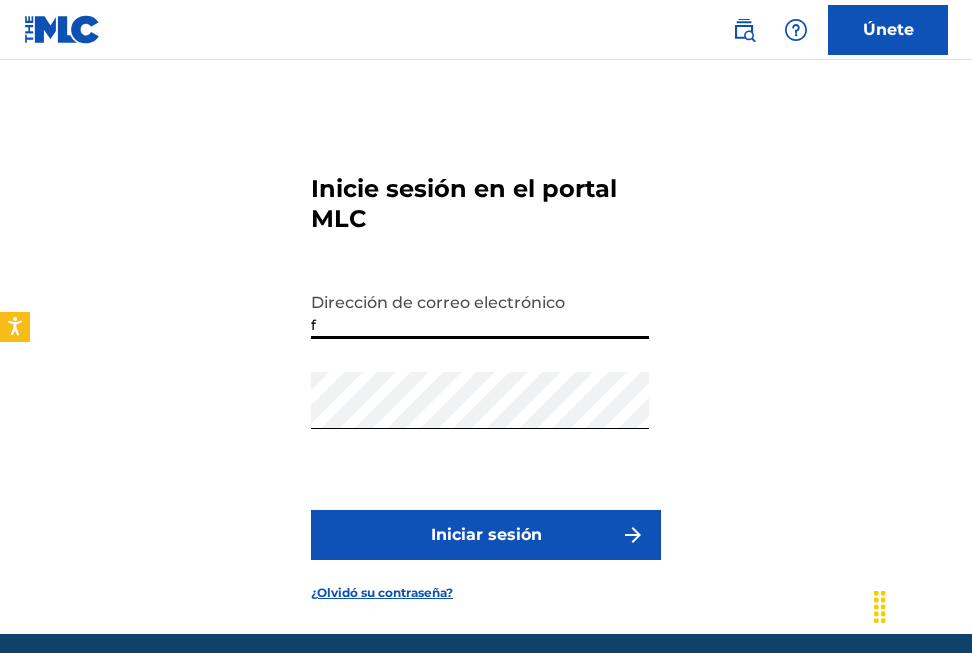 click on "f" at bounding box center (480, 310) 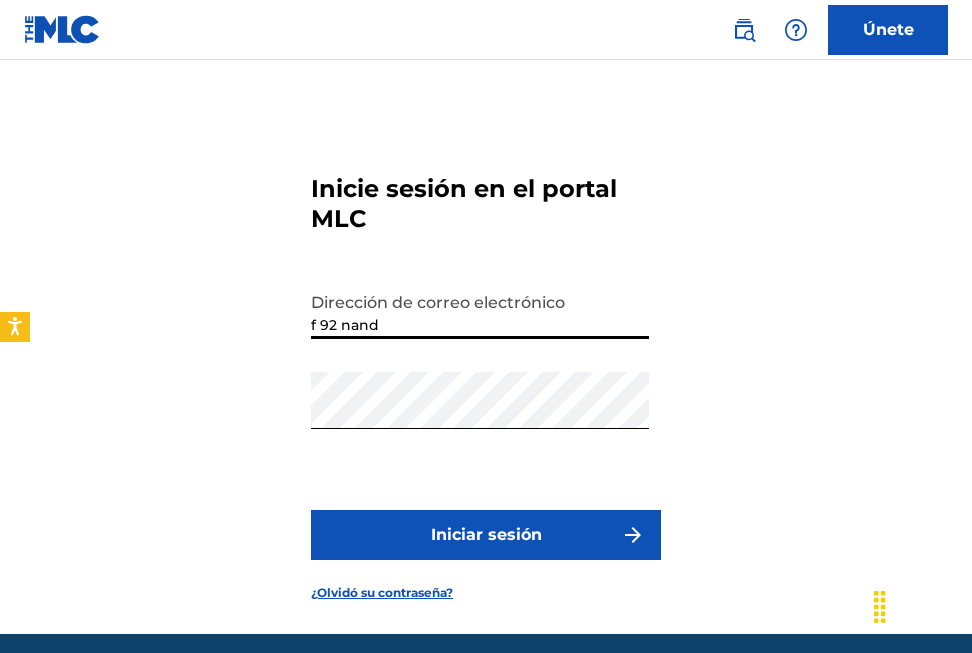 type on "f 92 nando" 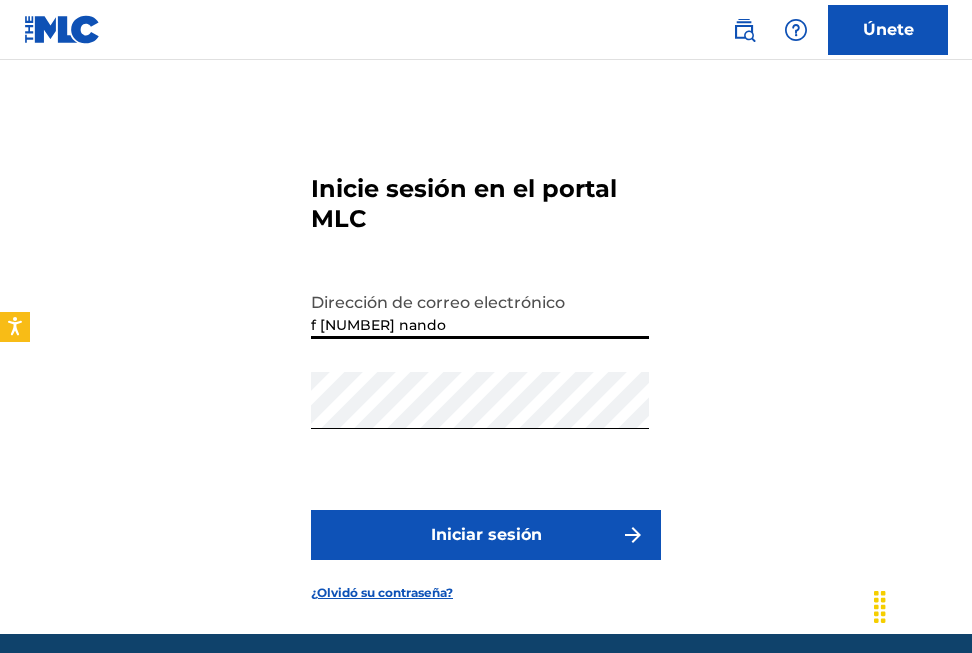 click on "f 92 nando" at bounding box center (480, 310) 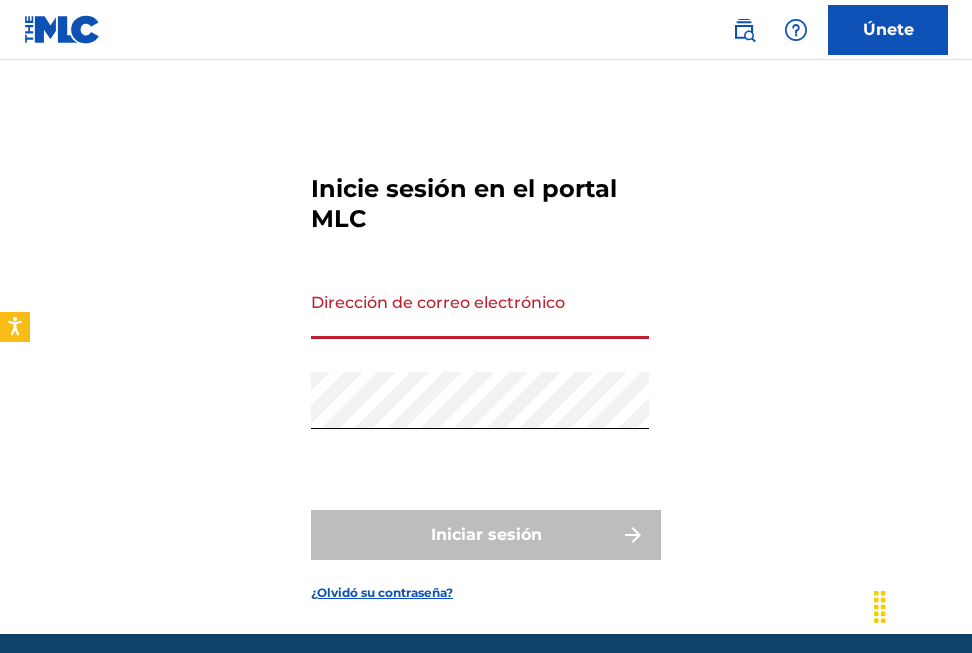 paste on "[EMAIL]" 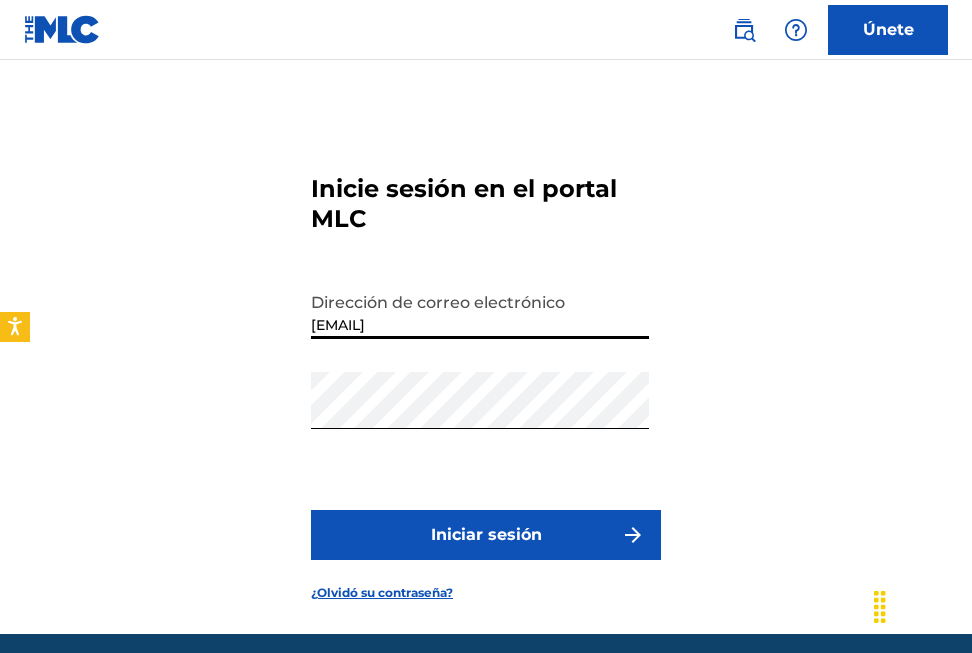 type on "[EMAIL]" 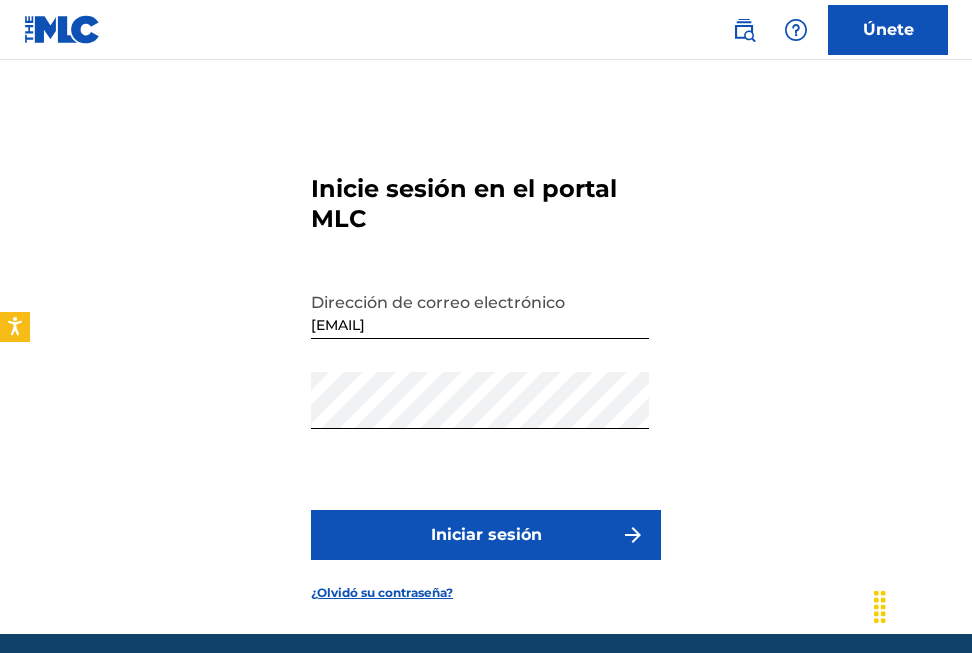 click on "Iniciar sesión" at bounding box center [486, 535] 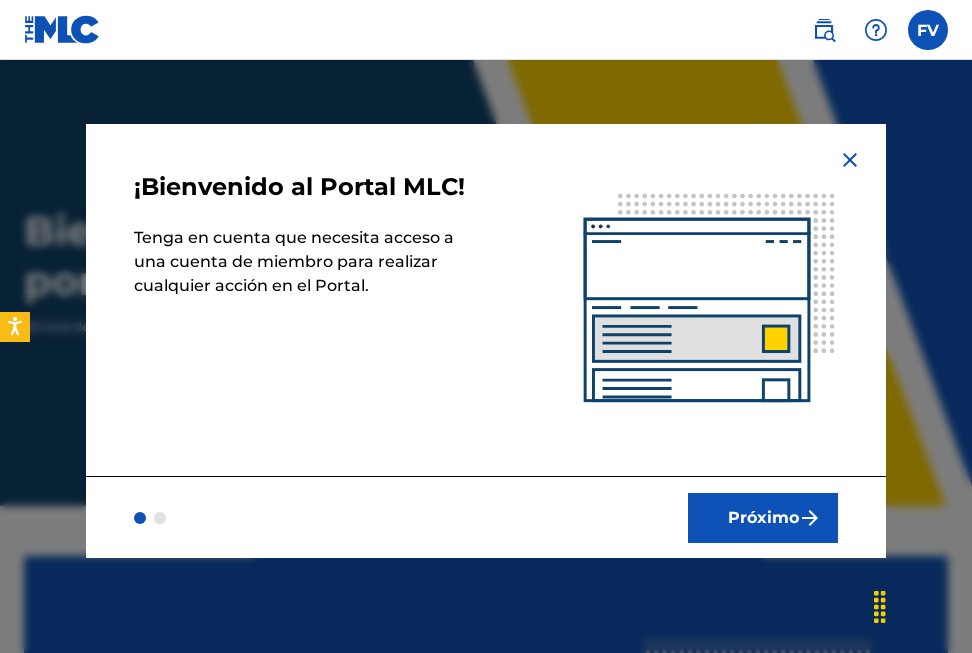 scroll, scrollTop: 0, scrollLeft: 0, axis: both 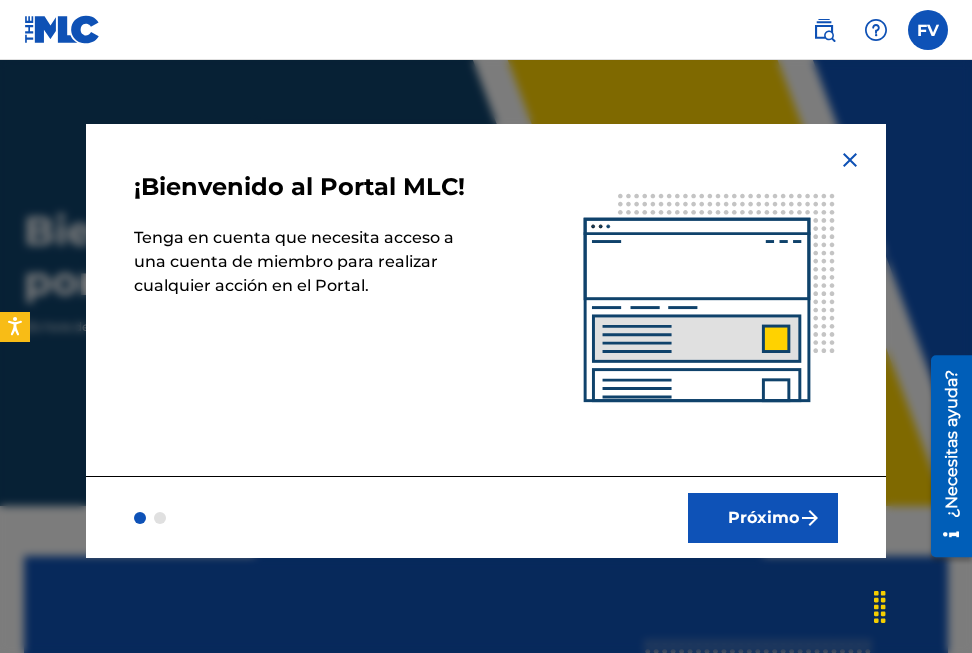 click on "Próximo" at bounding box center [763, 518] 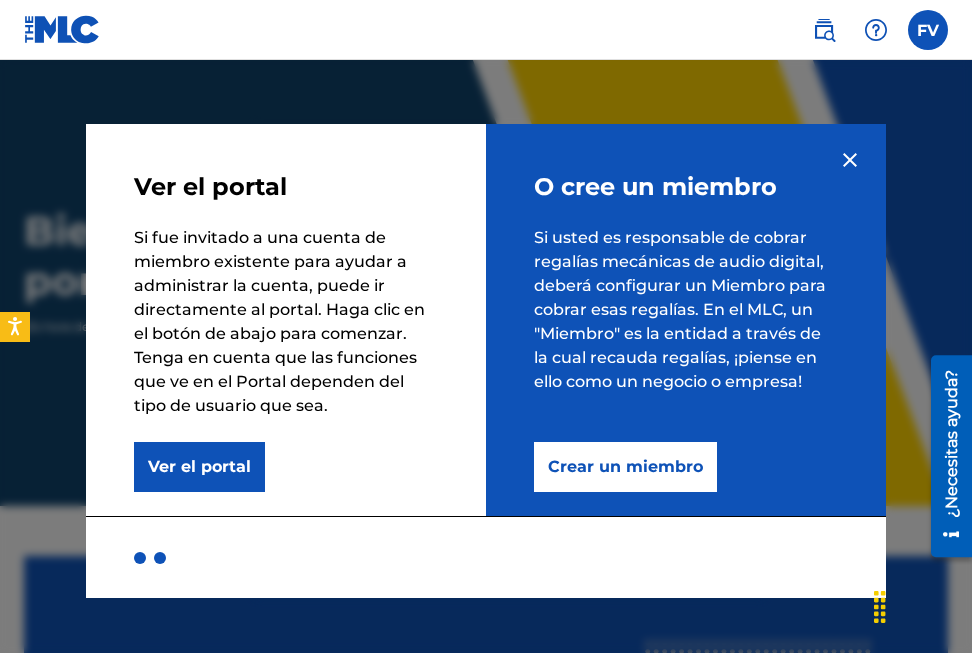 click on "Crear un miembro" at bounding box center [625, 467] 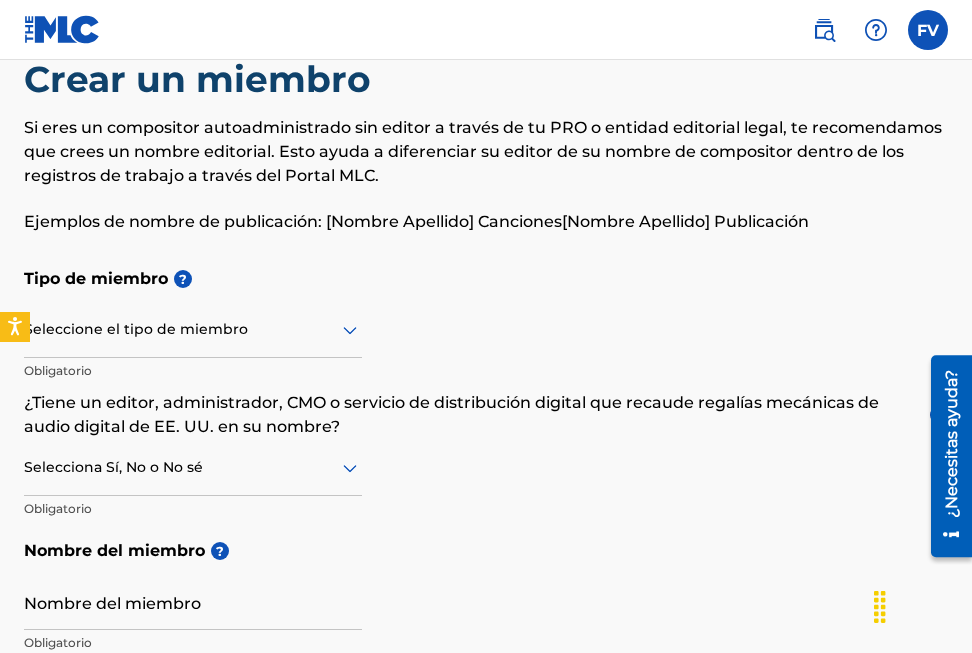 scroll, scrollTop: 100, scrollLeft: 0, axis: vertical 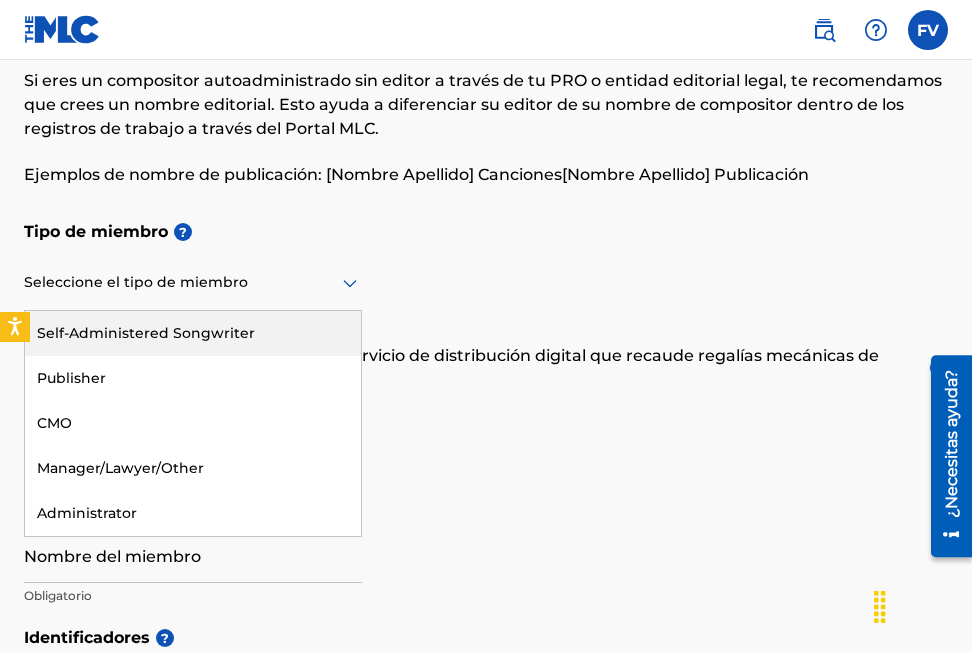 click at bounding box center (193, 282) 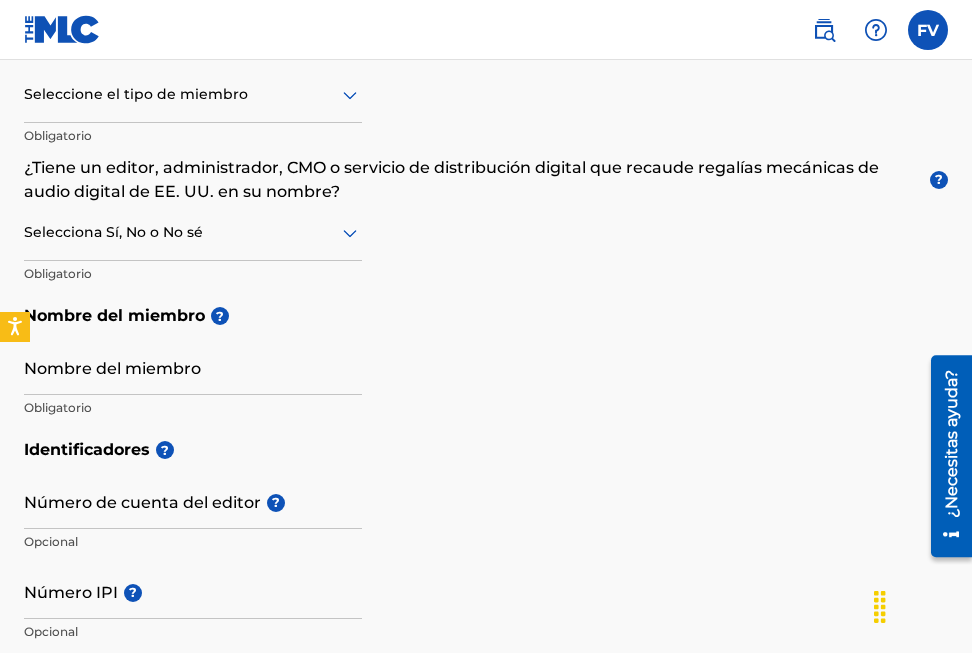 scroll, scrollTop: 300, scrollLeft: 0, axis: vertical 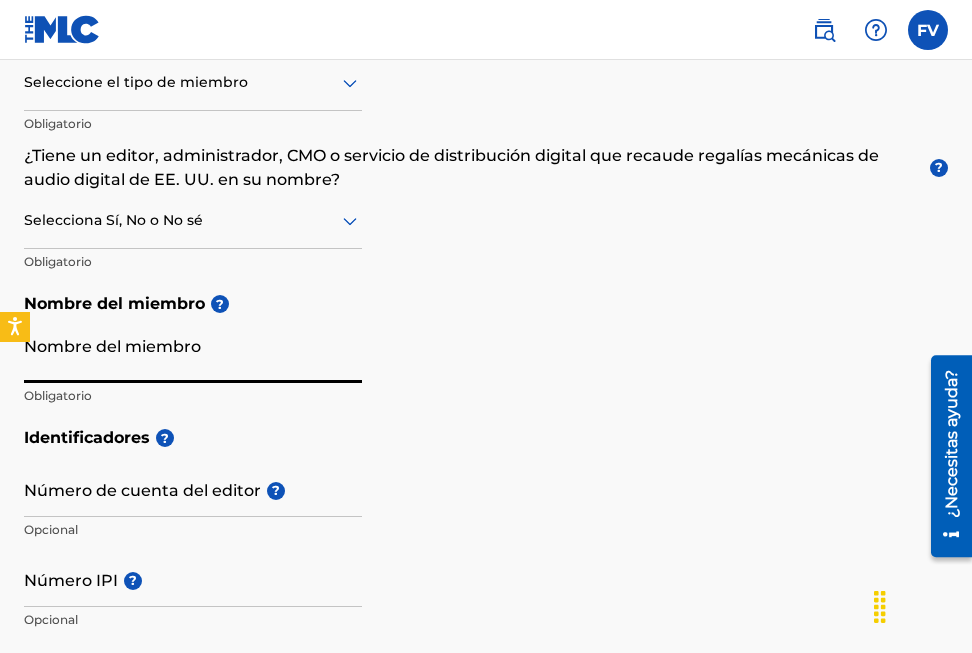 click on "Nombre del miembro" at bounding box center [193, 354] 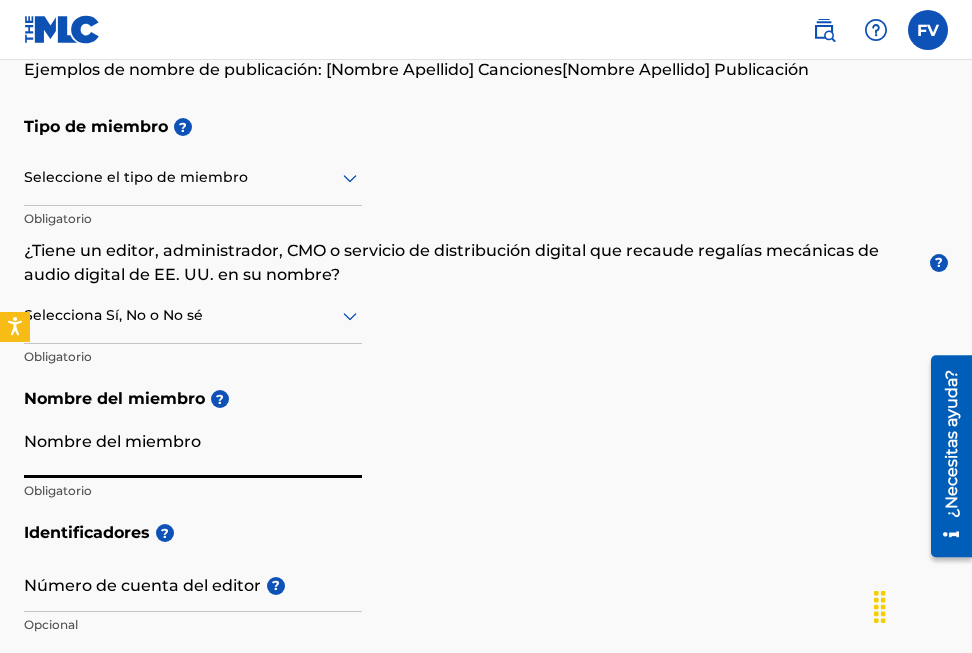 scroll, scrollTop: 200, scrollLeft: 0, axis: vertical 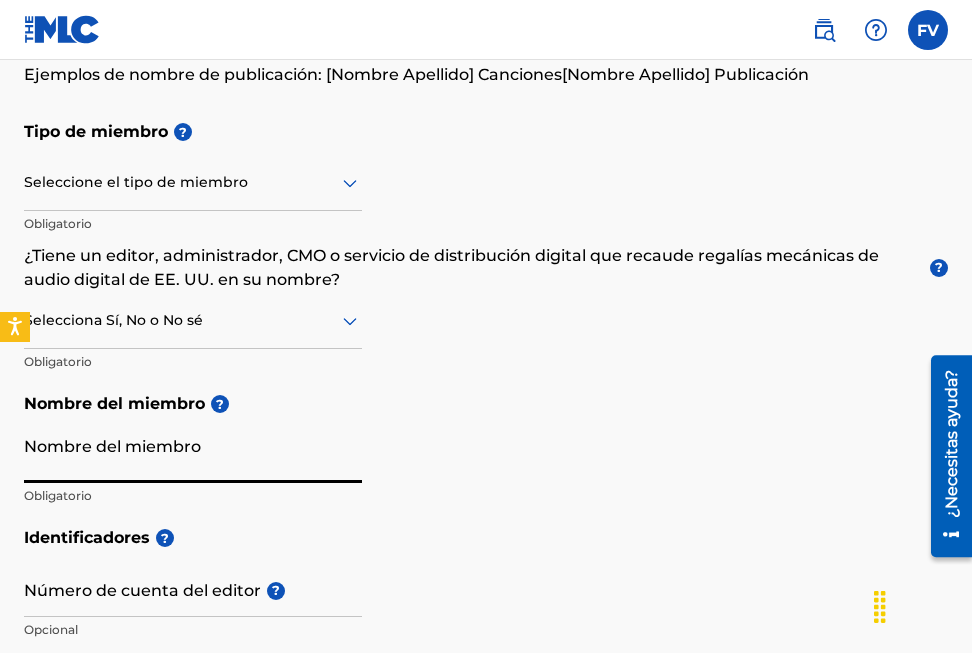 click 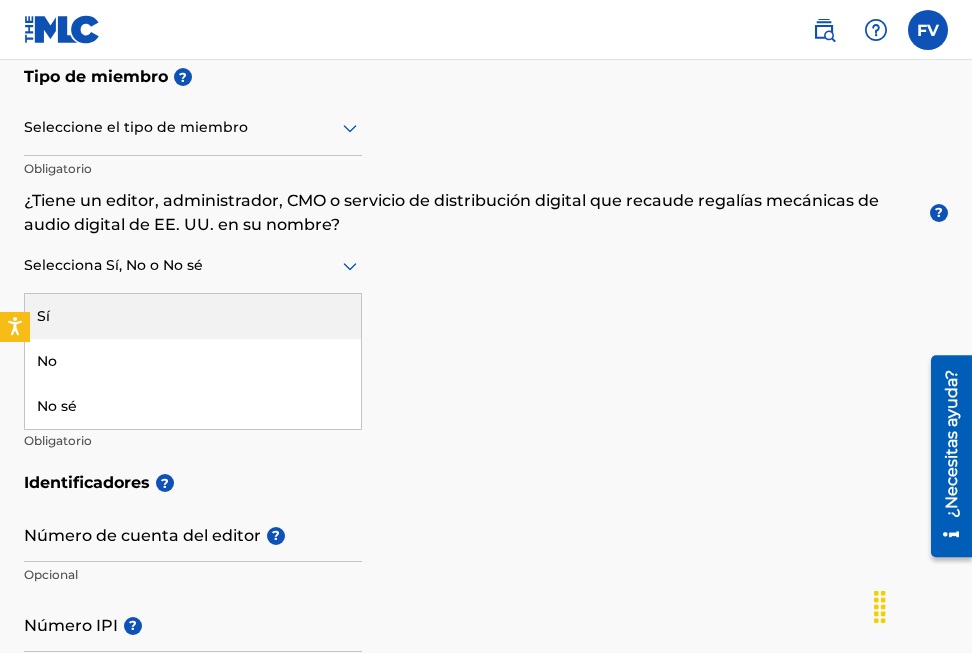 scroll, scrollTop: 300, scrollLeft: 0, axis: vertical 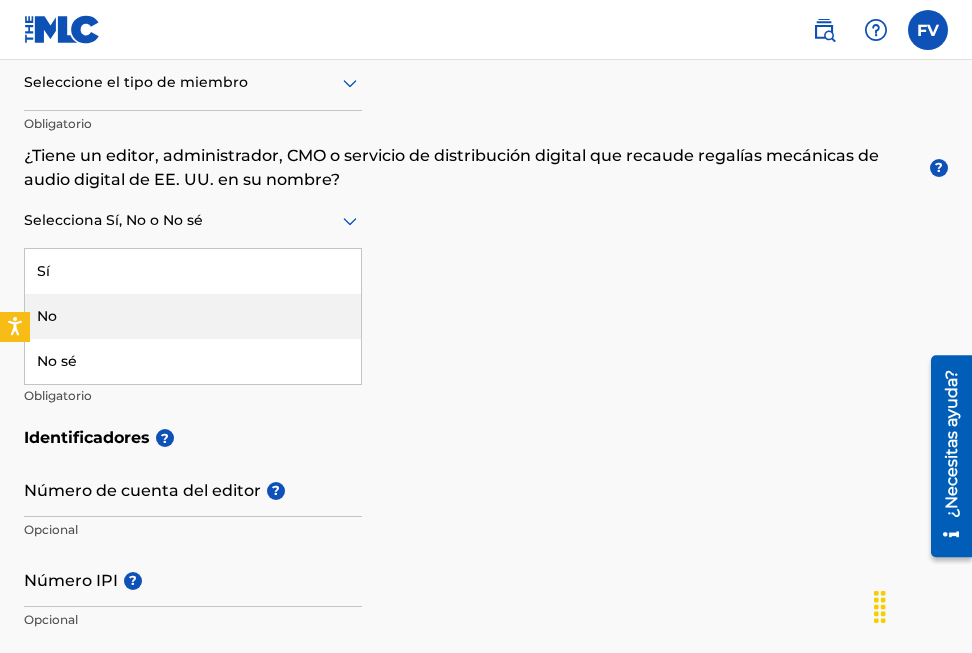 click on "No" at bounding box center (193, 316) 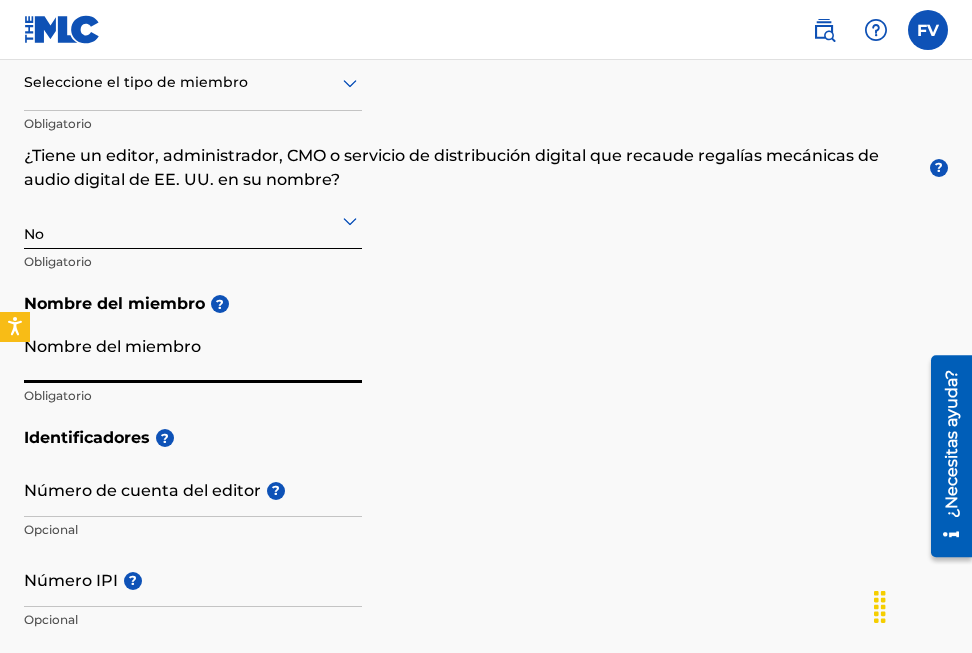 click on "Nombre del miembro" at bounding box center (193, 354) 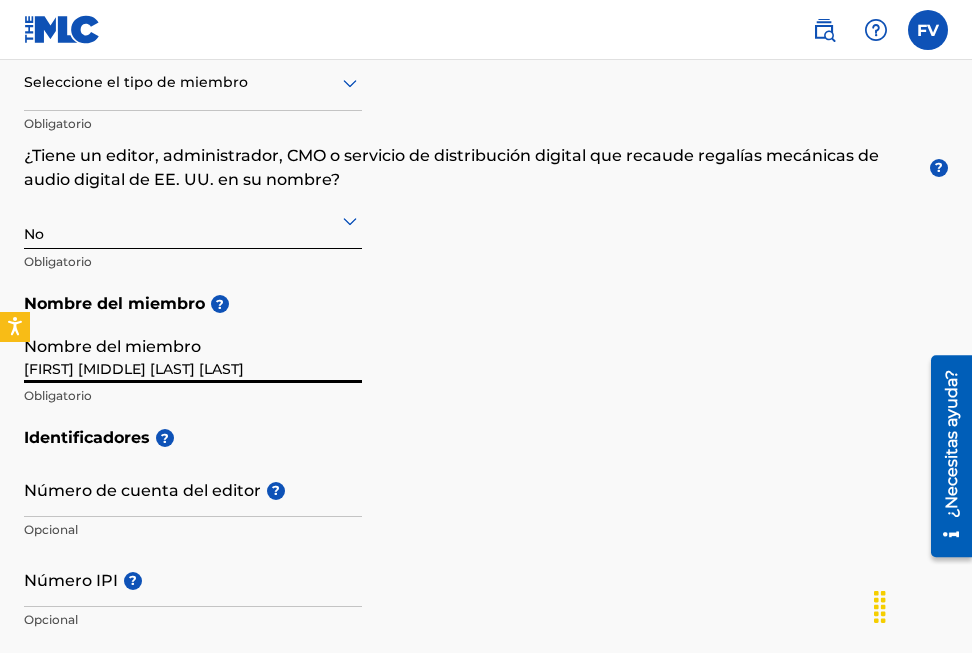 type on "La Liberación" 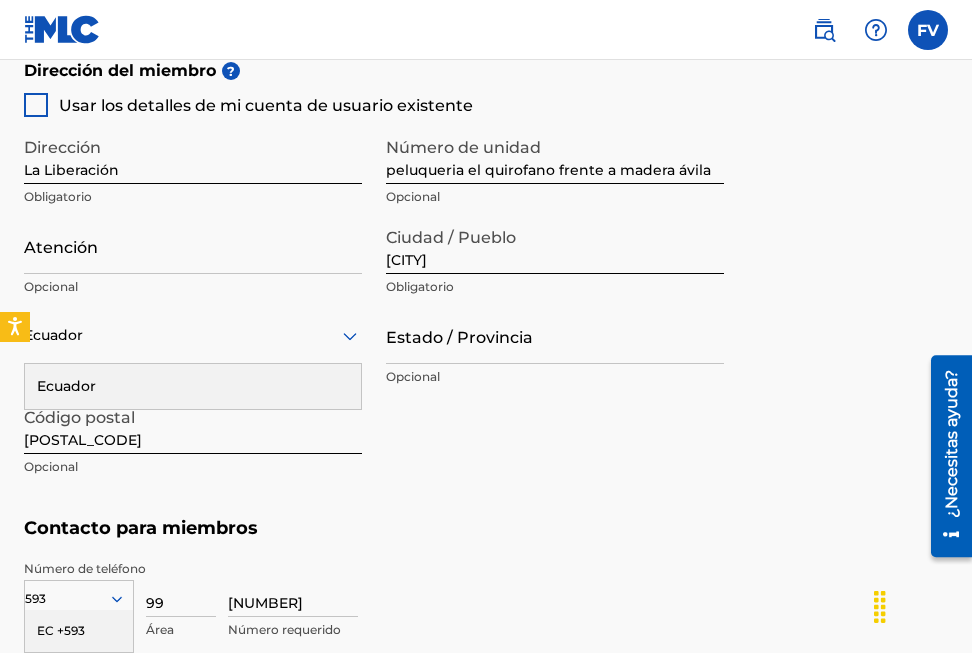 click on "peluqueria el quirofano frente a madera ávila" at bounding box center (555, 155) 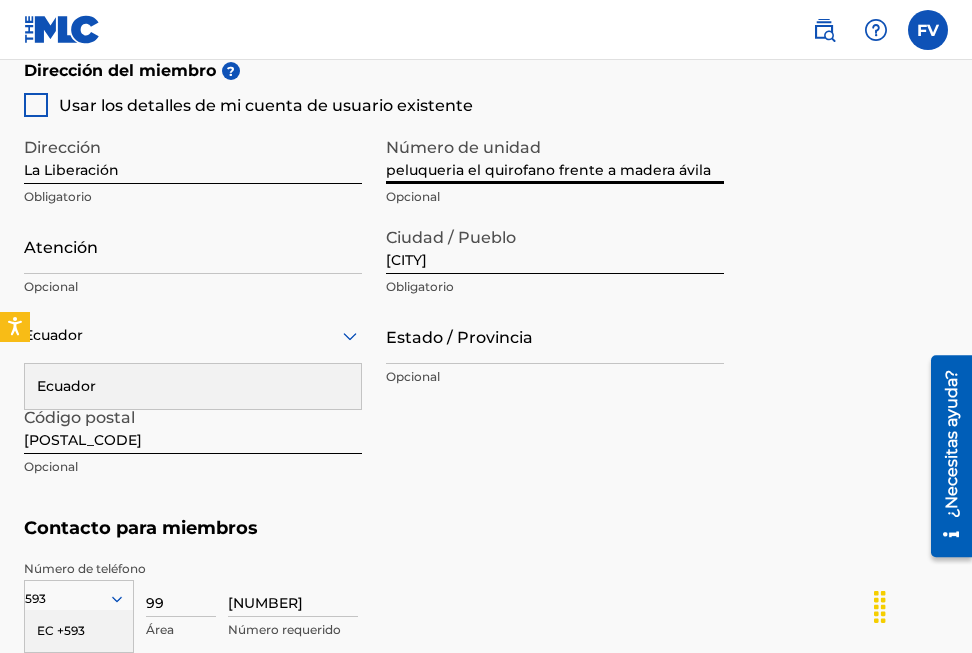 click on "peluqueria el quirofano frente a madera ávila" at bounding box center [555, 155] 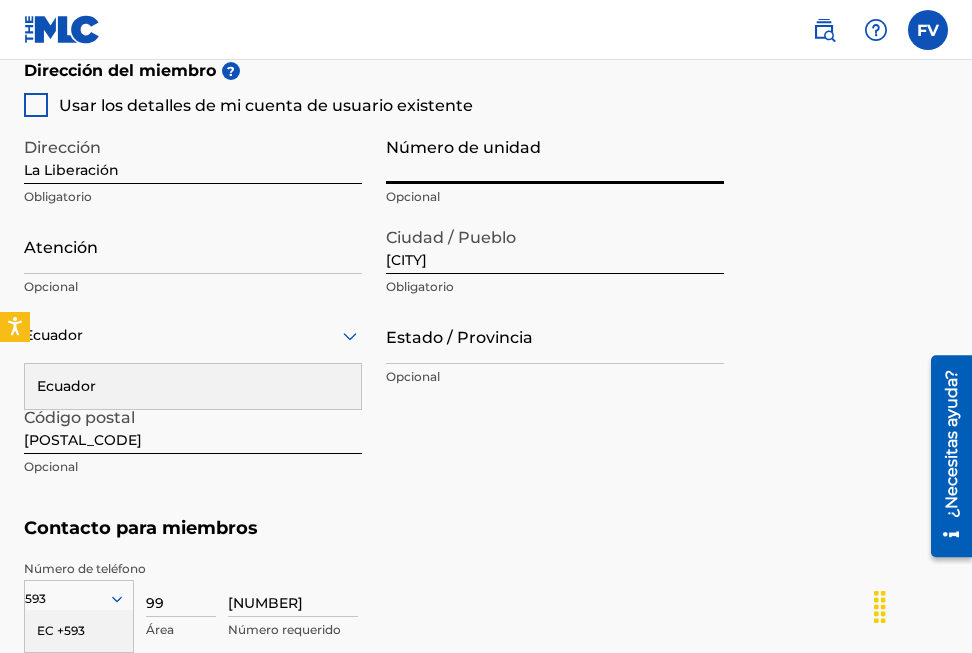 type 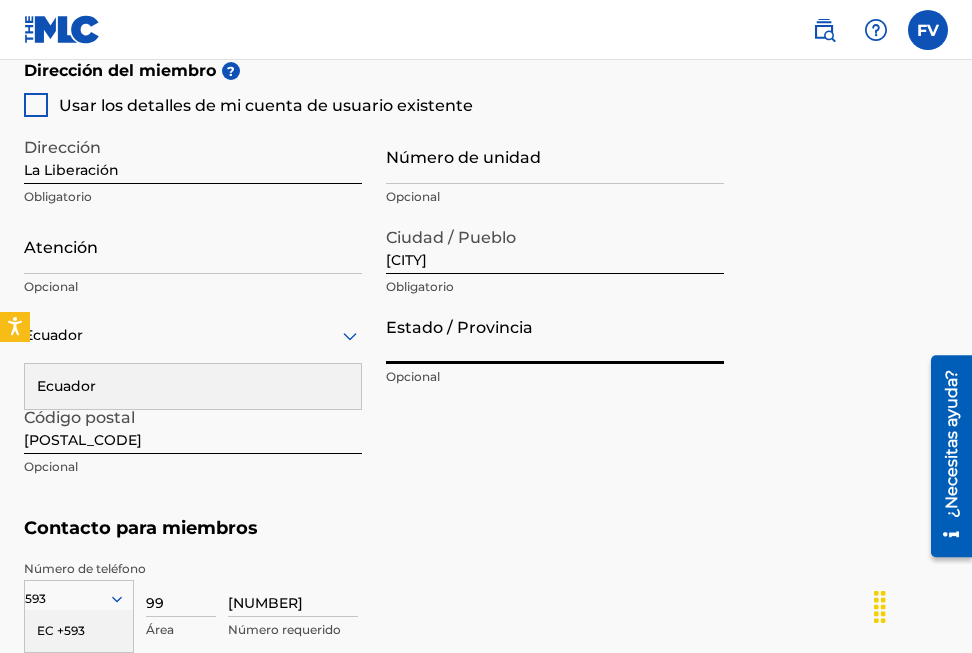 click on "Estado / Provincia" at bounding box center (555, 335) 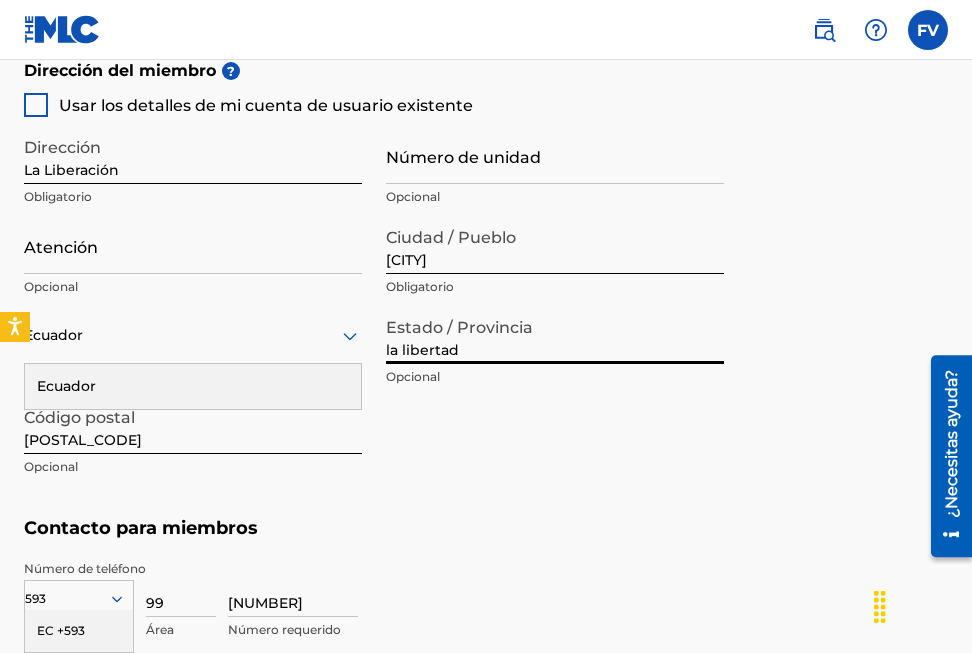 type on "la libertad" 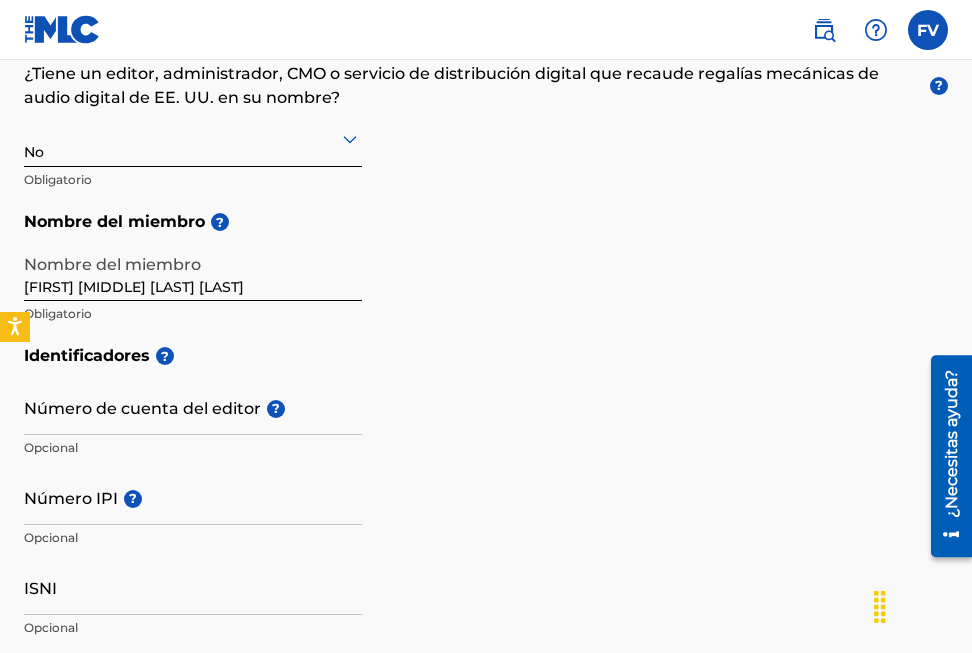 scroll, scrollTop: 381, scrollLeft: 0, axis: vertical 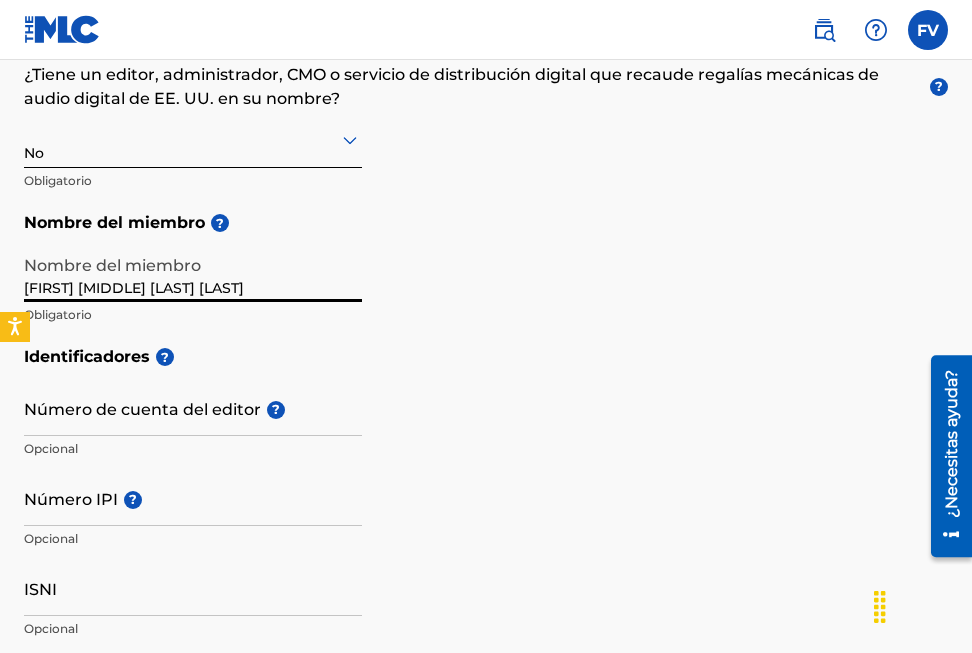 click on "Fernando Felipe Vidal Estacio Fugitivo" at bounding box center [193, 273] 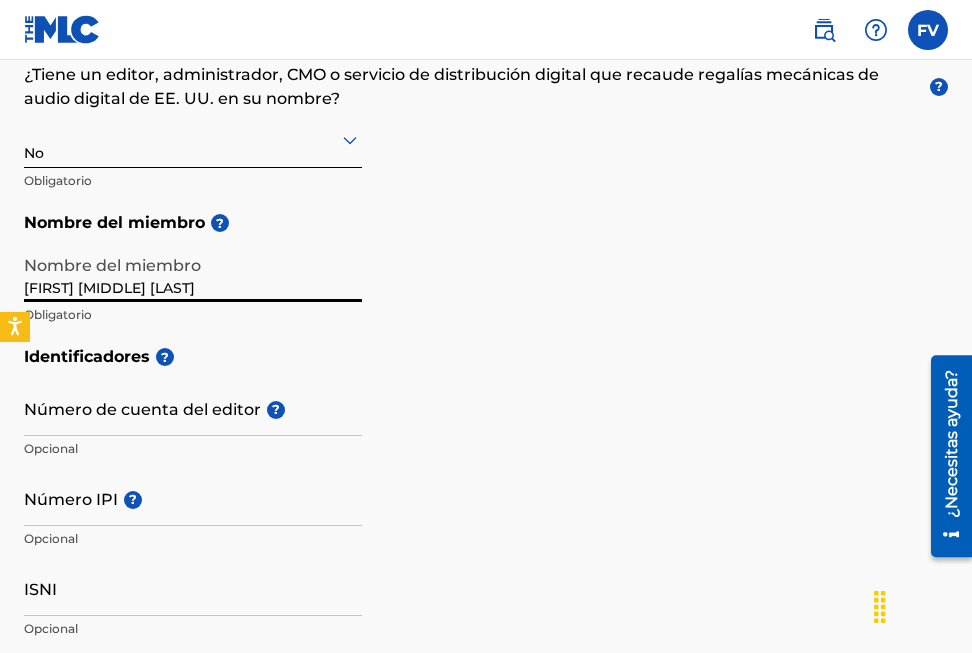 type on "Fernando Felipe Vidal Estacio" 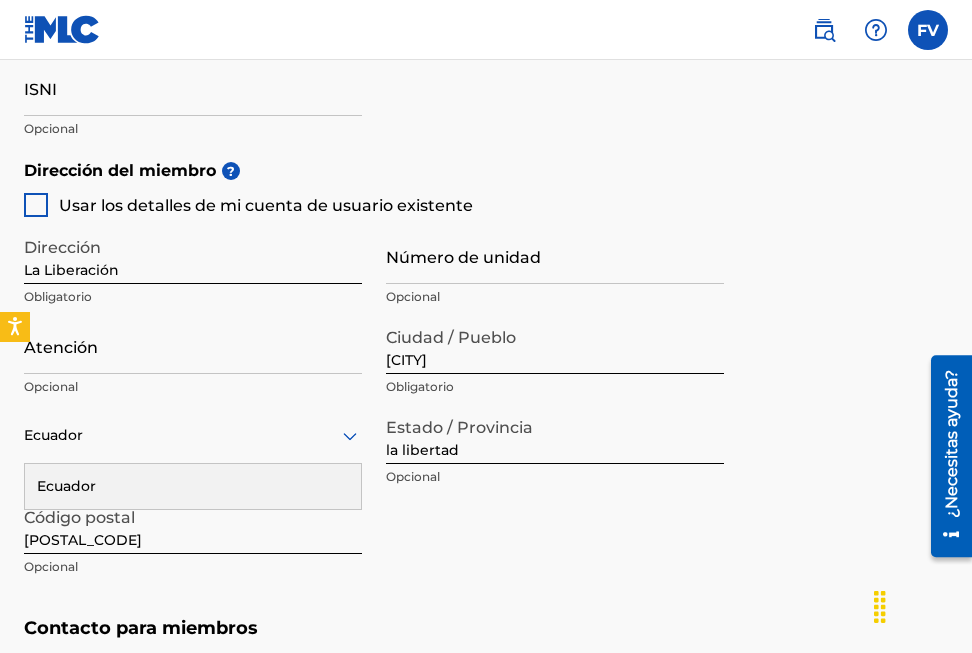 scroll, scrollTop: 781, scrollLeft: 0, axis: vertical 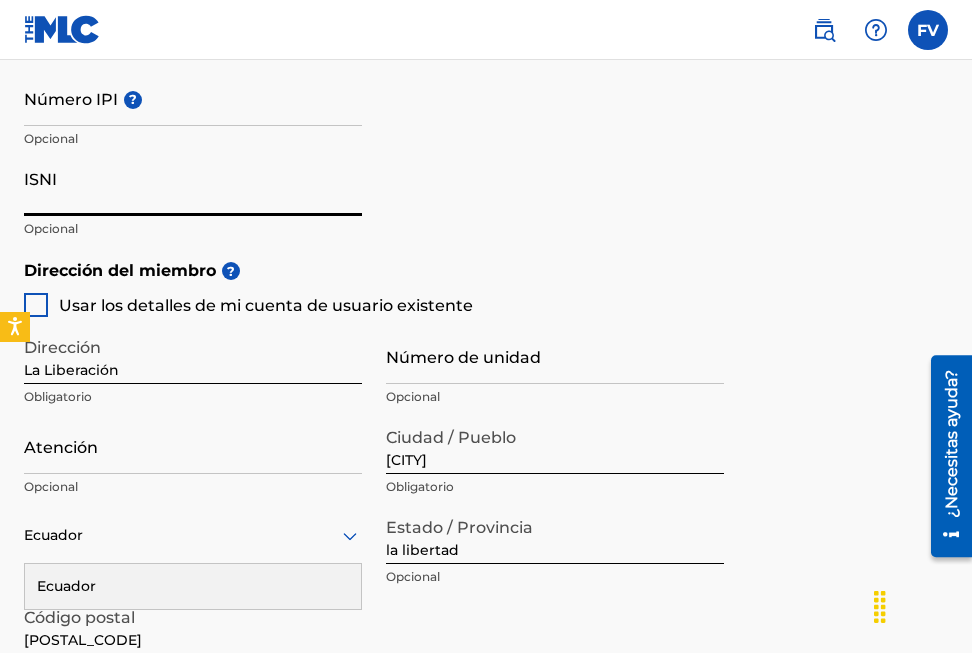 click on "ISNI" at bounding box center [193, 187] 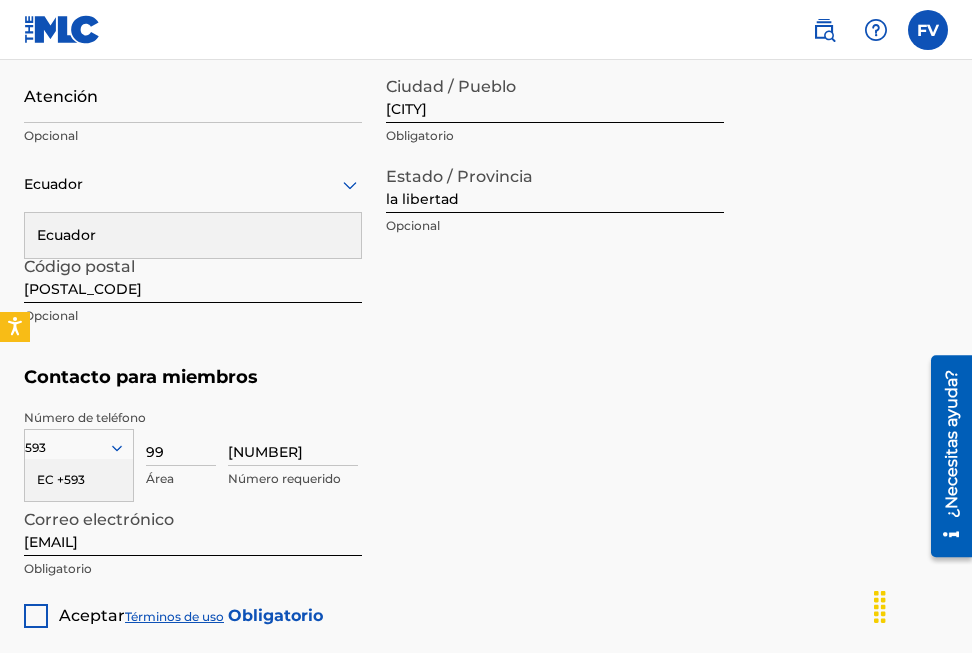scroll, scrollTop: 1181, scrollLeft: 0, axis: vertical 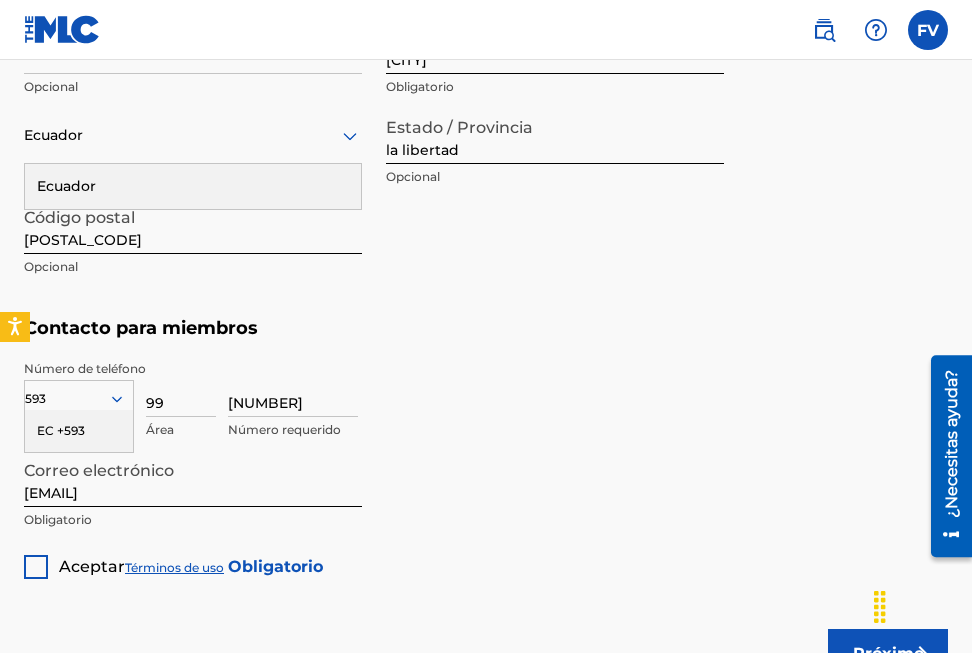 click on "EC +593" at bounding box center [79, 431] 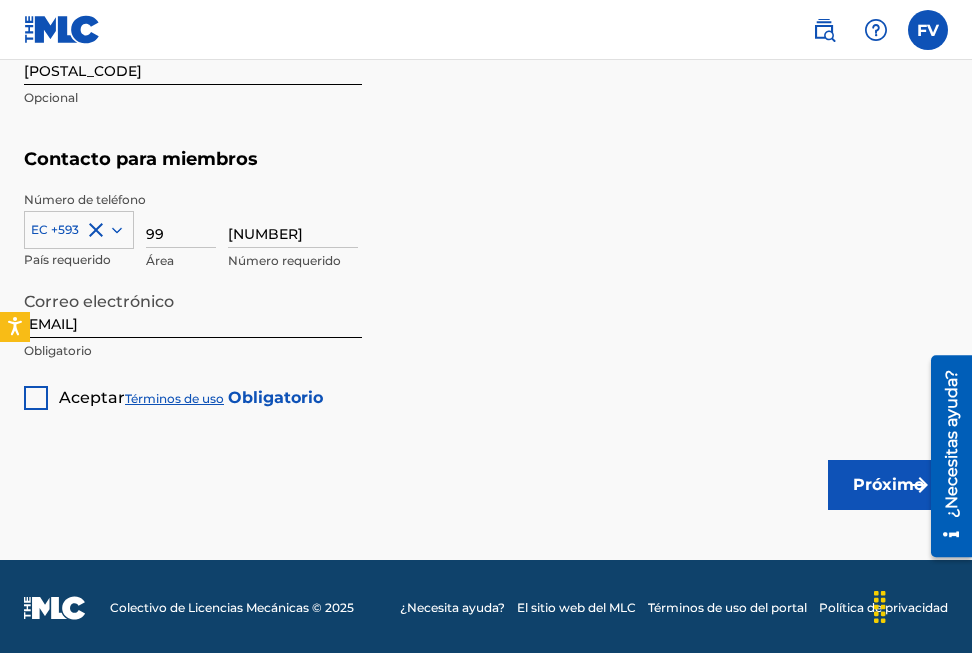 scroll, scrollTop: 1353, scrollLeft: 0, axis: vertical 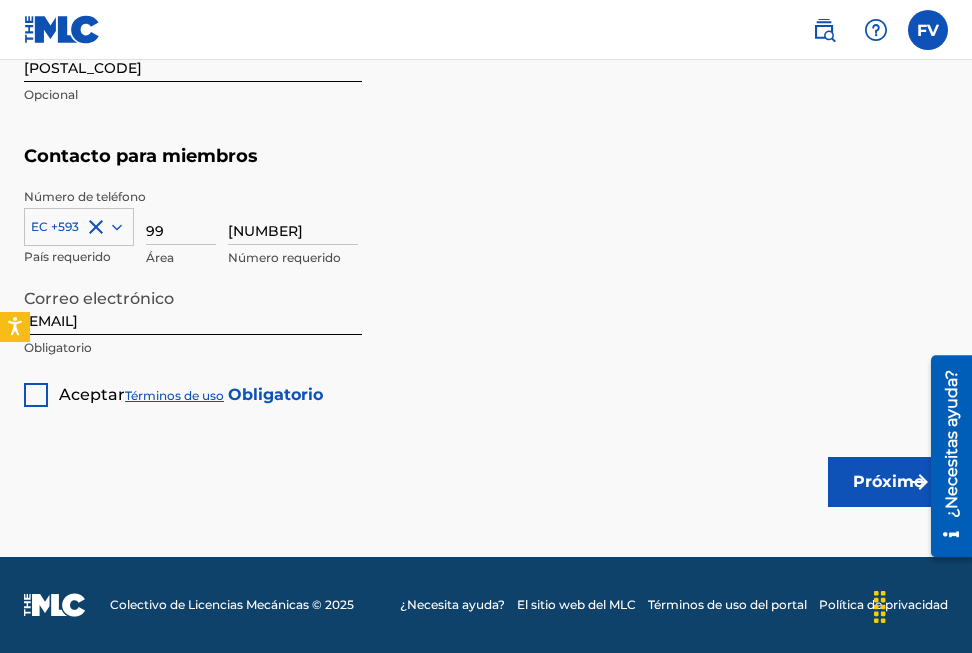 click at bounding box center (36, 395) 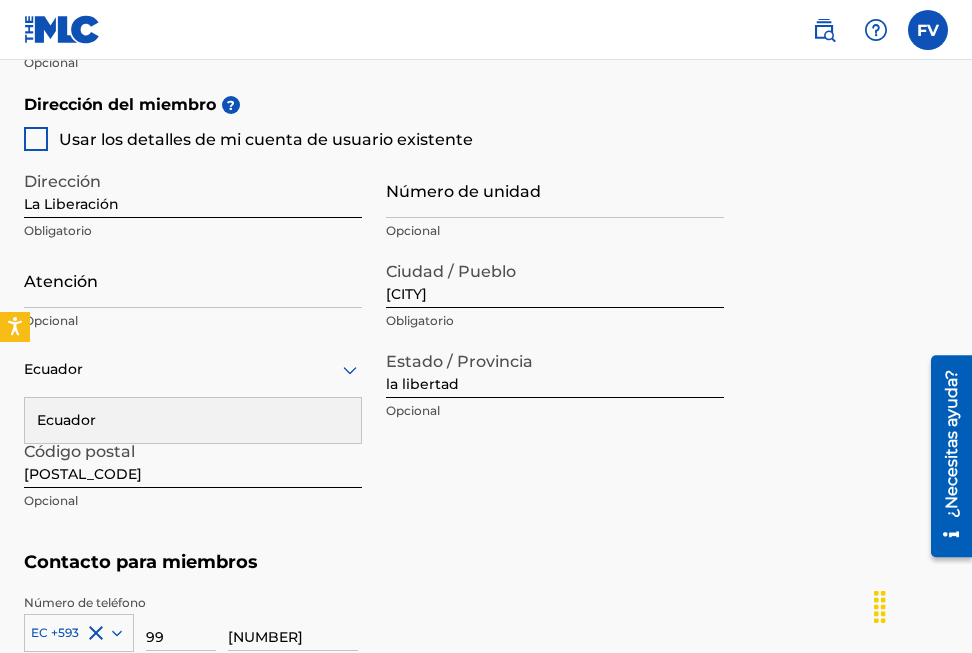 scroll, scrollTop: 653, scrollLeft: 0, axis: vertical 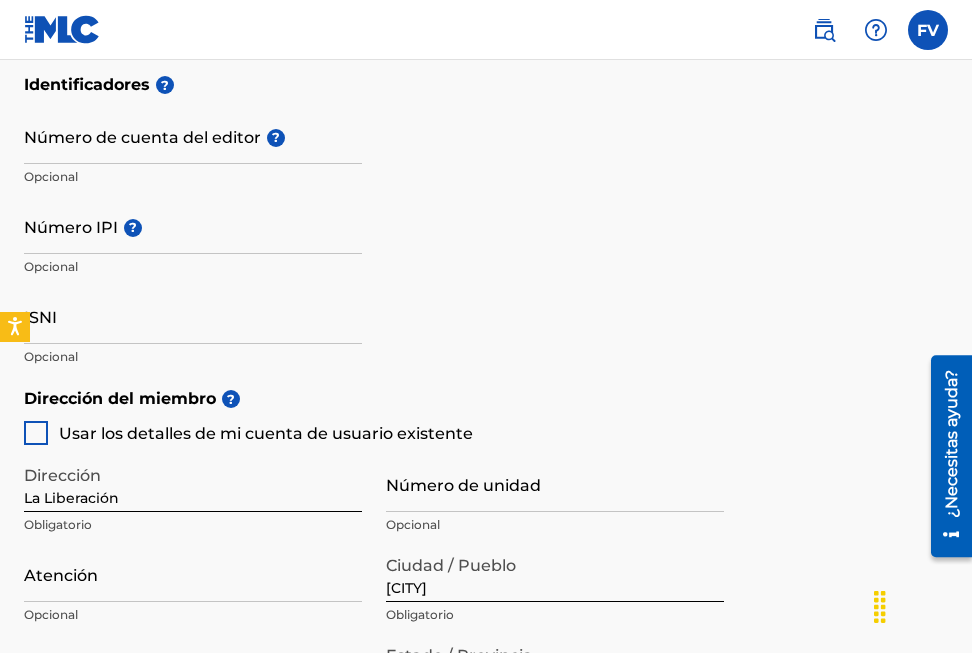 click at bounding box center (36, 433) 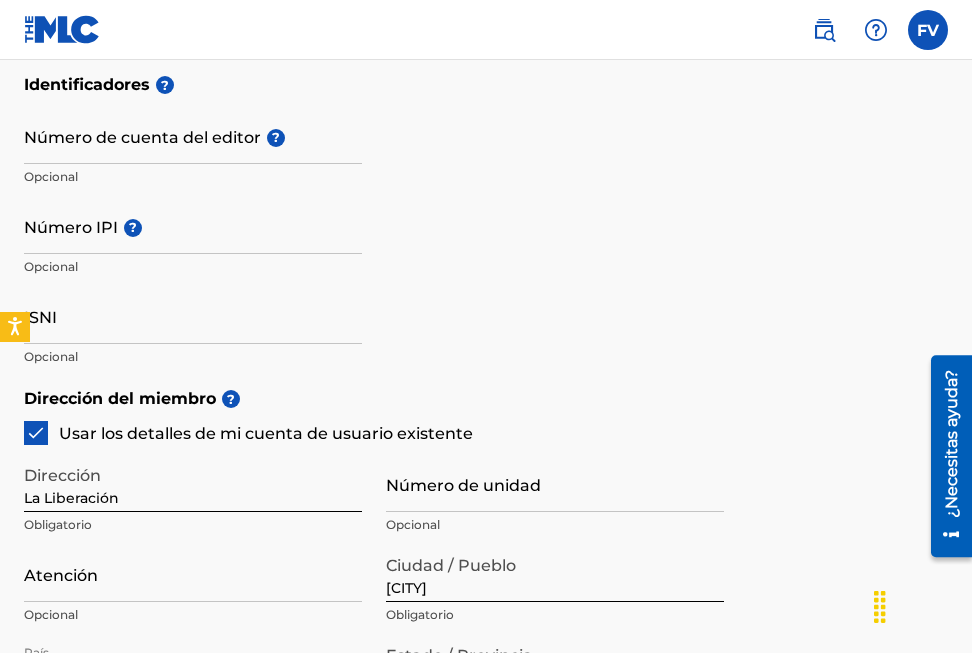 click on "Número IPI ?" at bounding box center [193, 225] 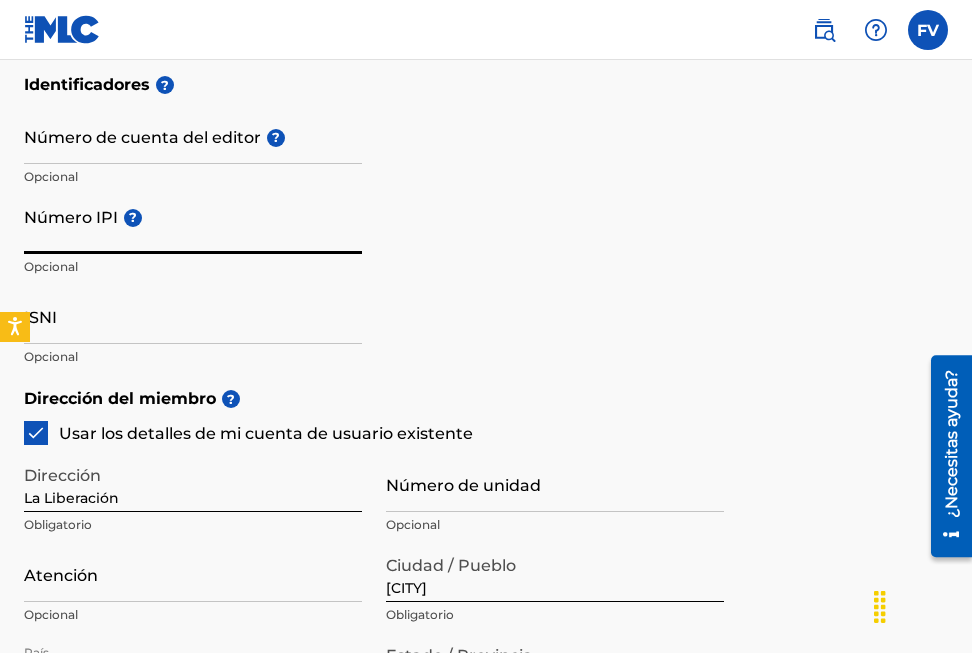 paste on "[NUMBER]" 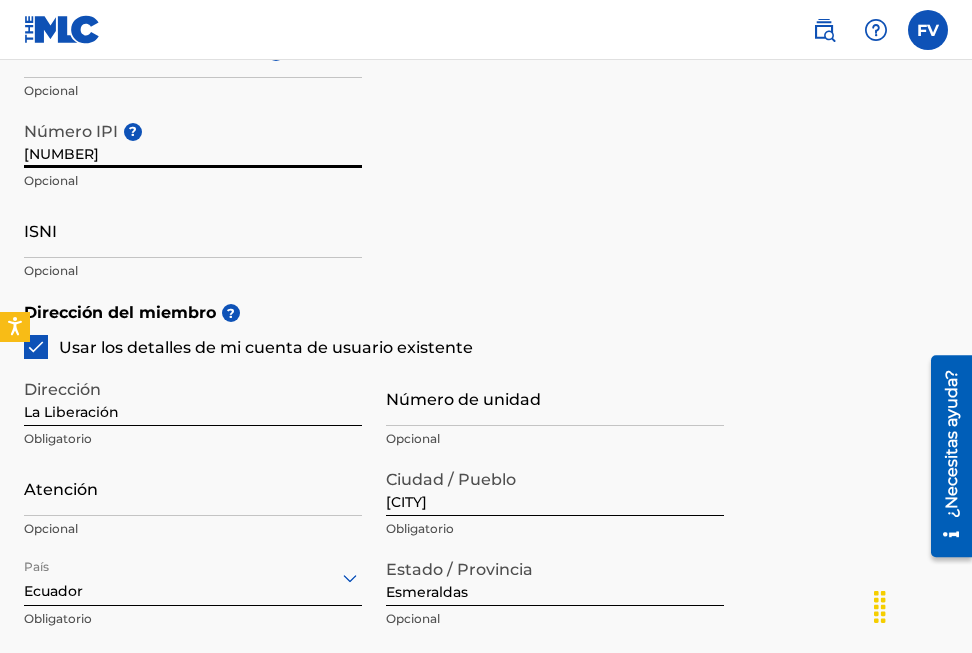 scroll, scrollTop: 853, scrollLeft: 0, axis: vertical 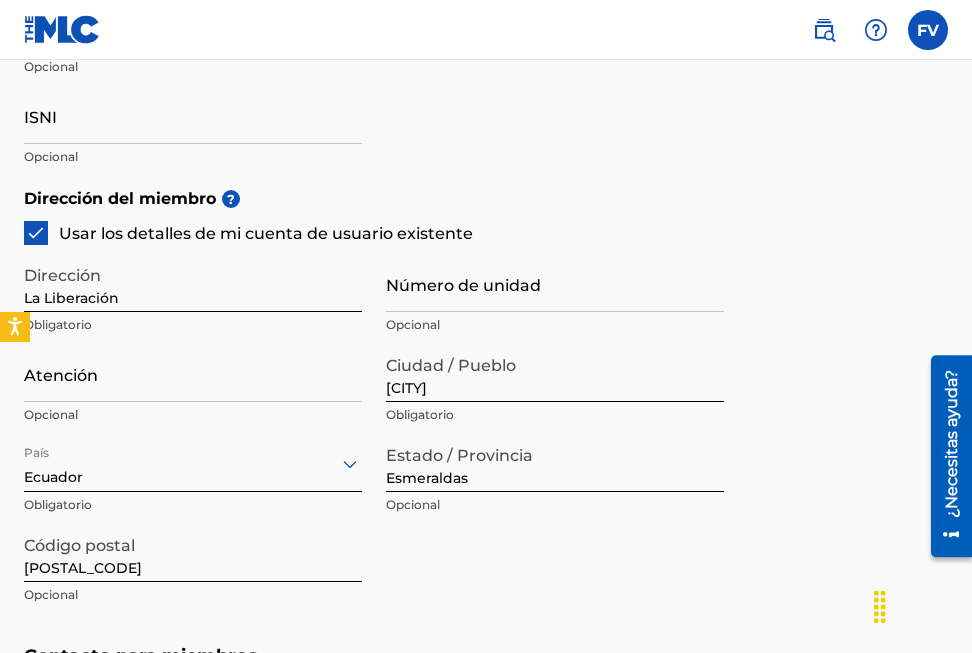 type on "[NUMBER]" 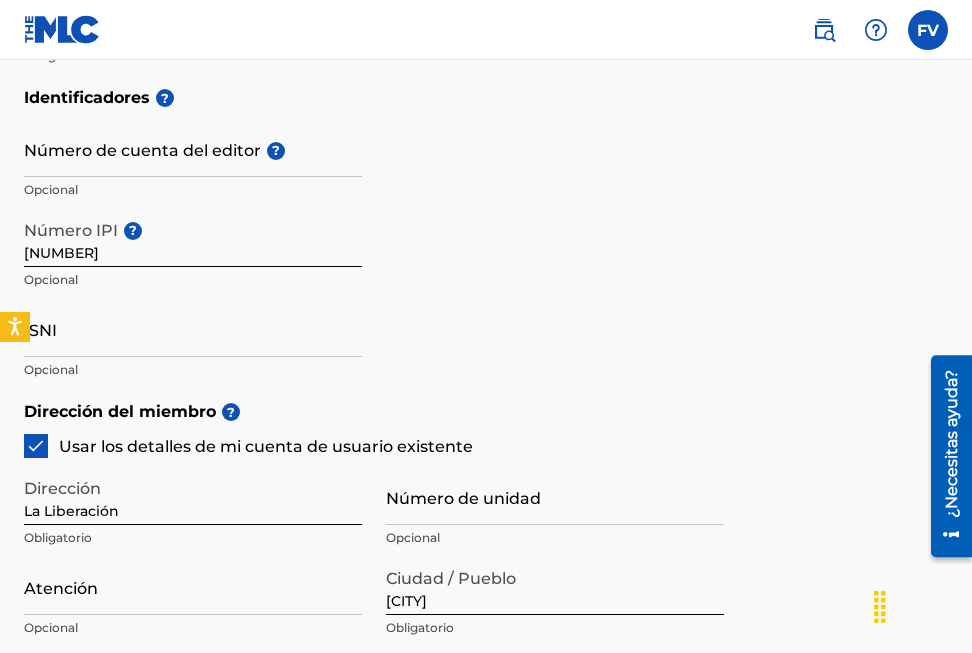 scroll, scrollTop: 553, scrollLeft: 0, axis: vertical 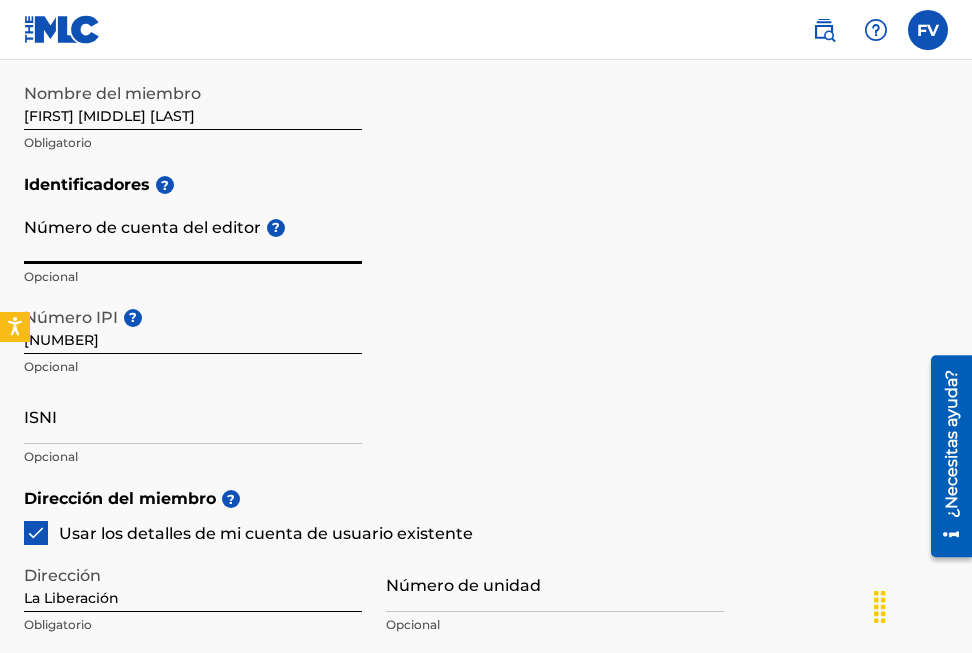 click on "Número de cuenta del editor ?" at bounding box center [193, 235] 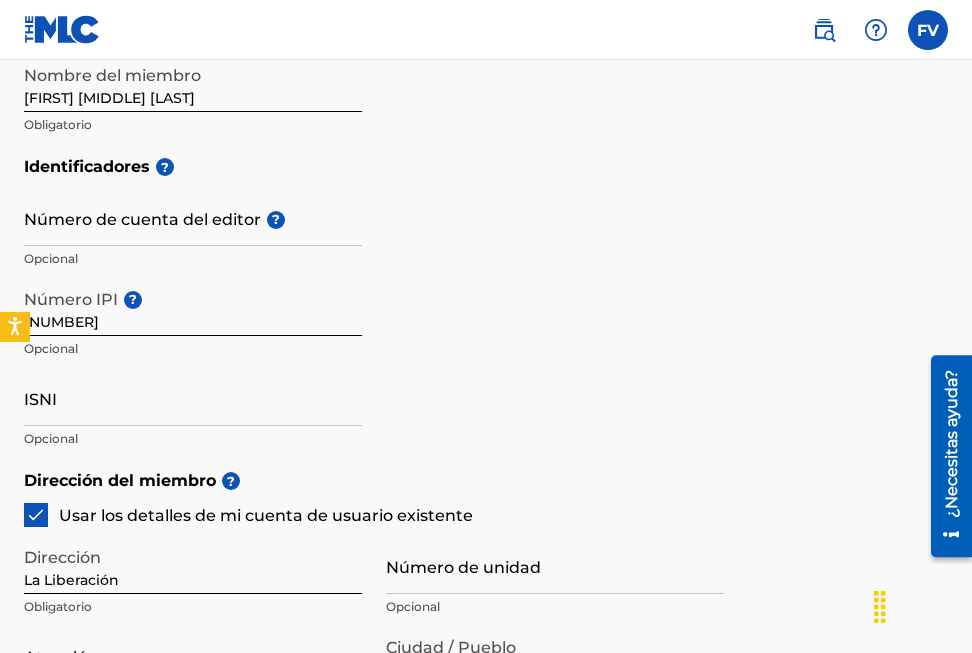 scroll, scrollTop: 553, scrollLeft: 0, axis: vertical 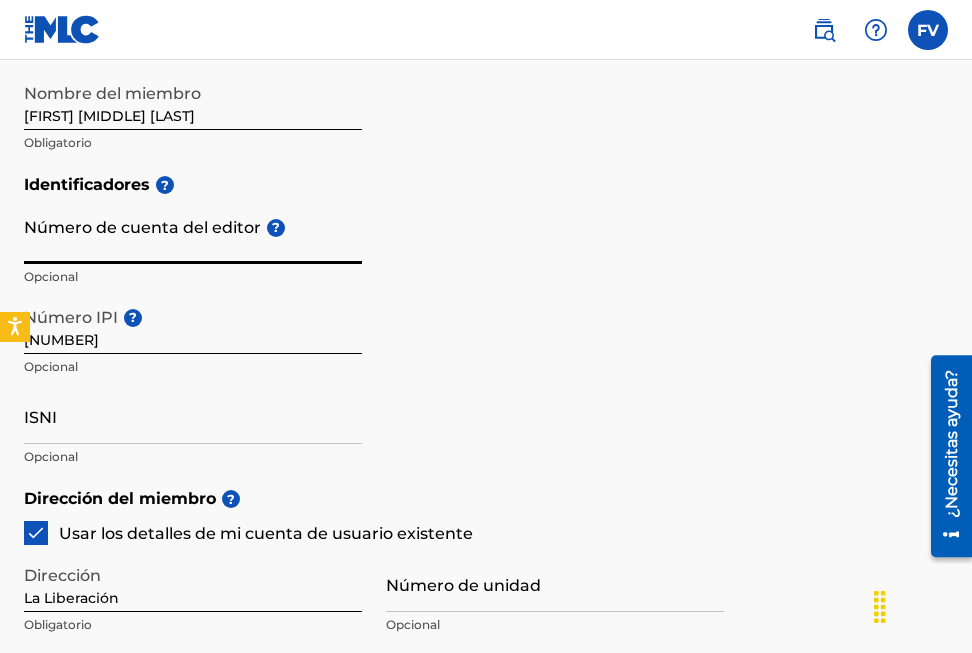 click on "Número de cuenta del editor ?" at bounding box center [193, 235] 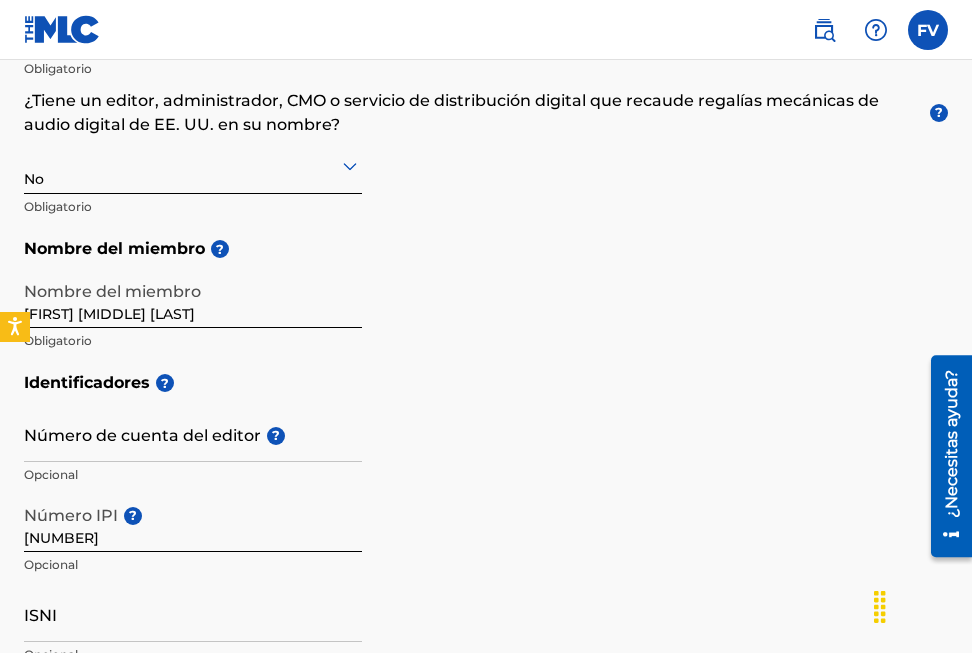 scroll, scrollTop: 353, scrollLeft: 0, axis: vertical 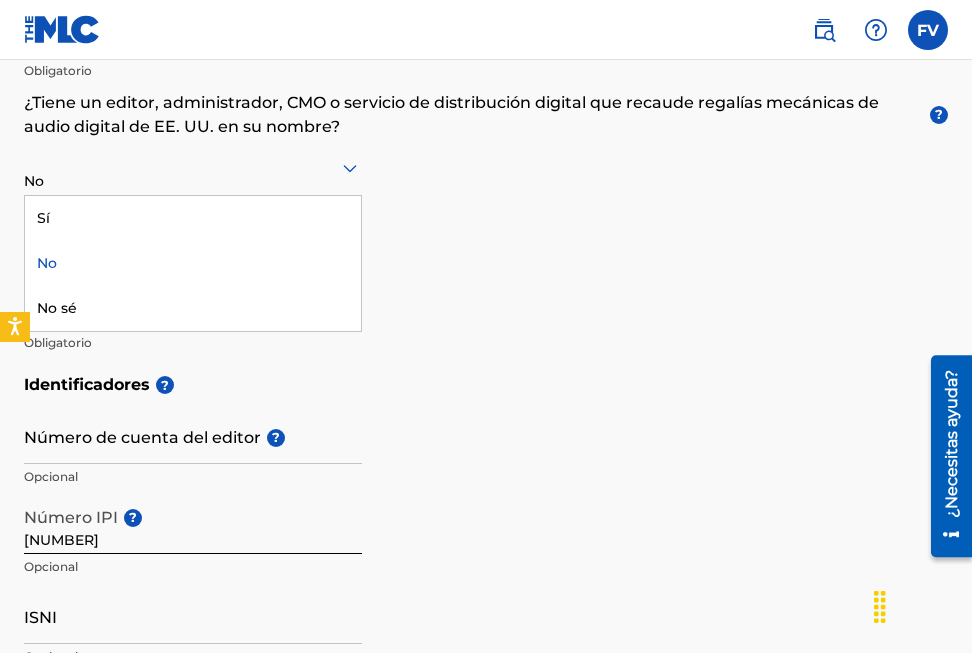 click at bounding box center [193, 167] 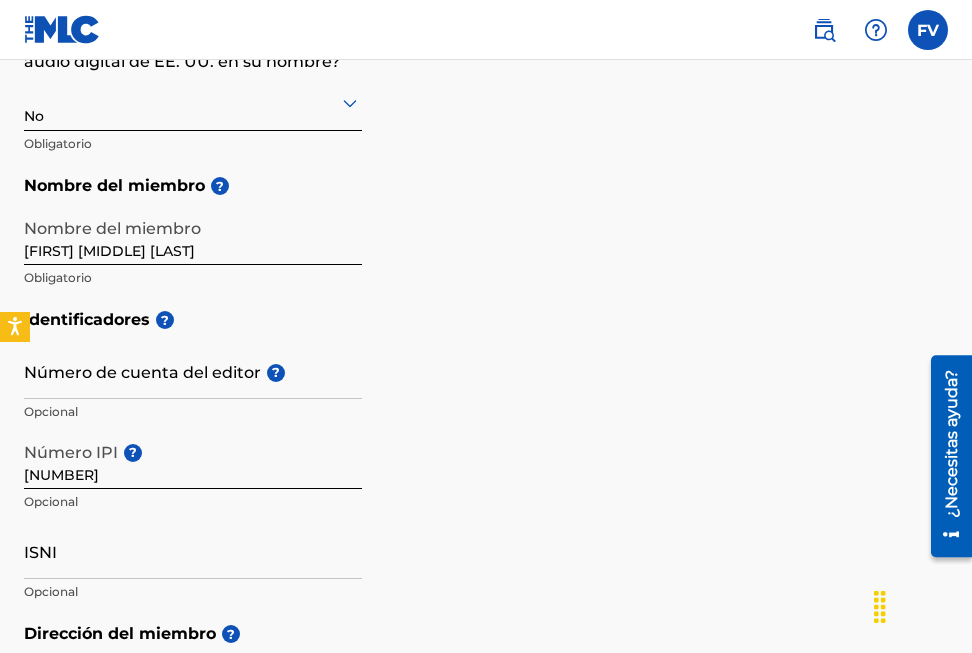 scroll, scrollTop: 453, scrollLeft: 0, axis: vertical 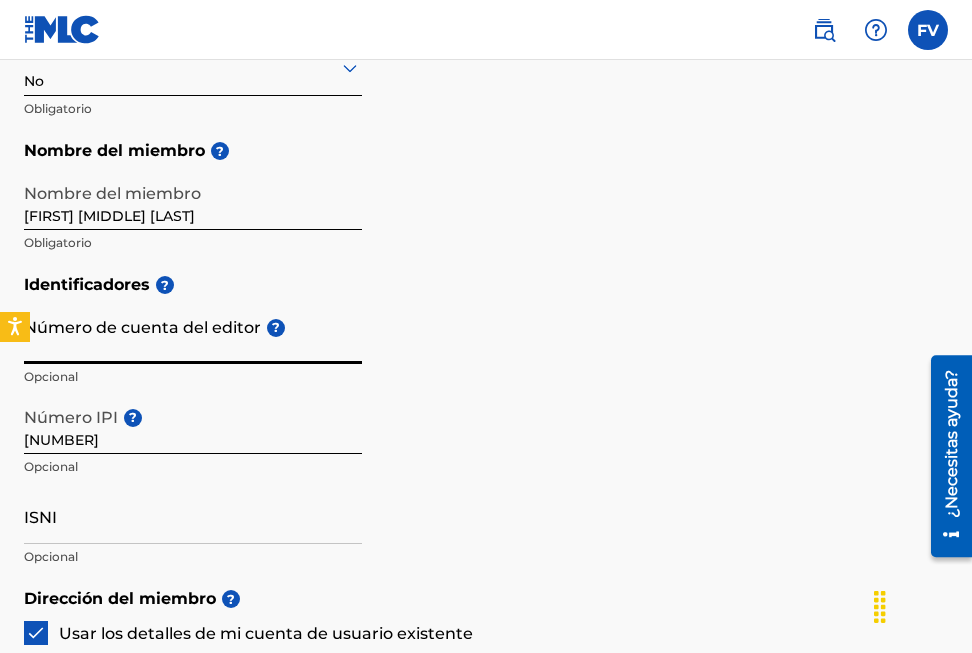 click on "Número de cuenta del editor ?" at bounding box center [193, 335] 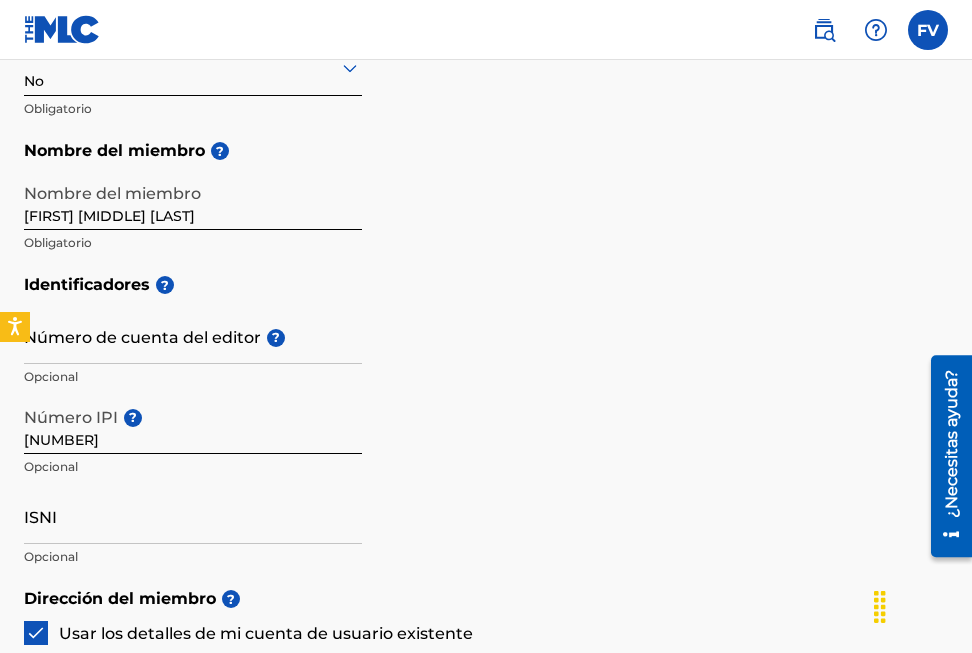 click on "Nombre del miembro ?" at bounding box center [486, 151] 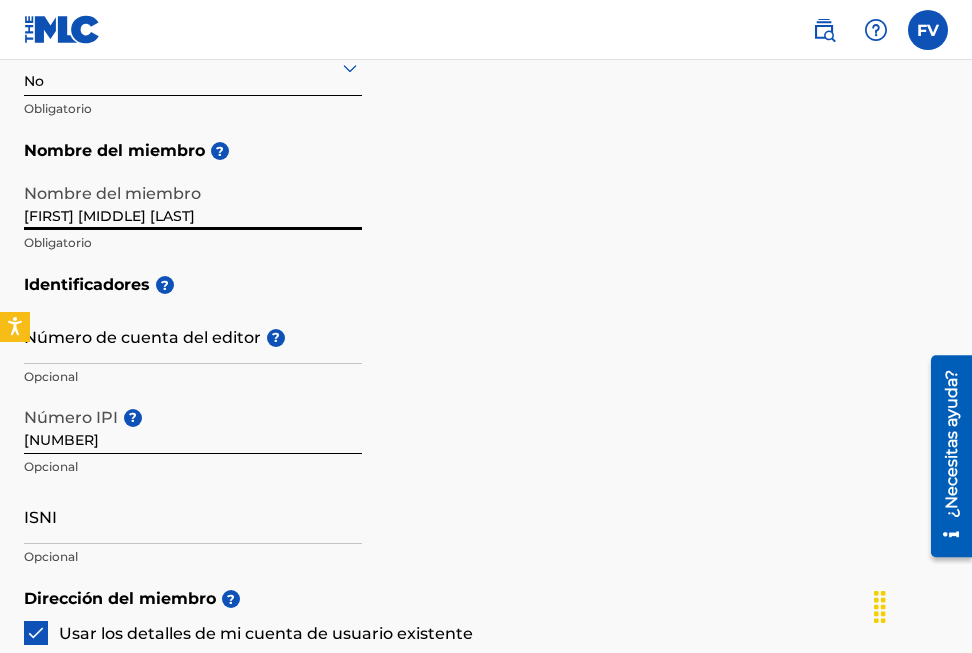 drag, startPoint x: 94, startPoint y: 219, endPoint x: 0, endPoint y: 213, distance: 94.19129 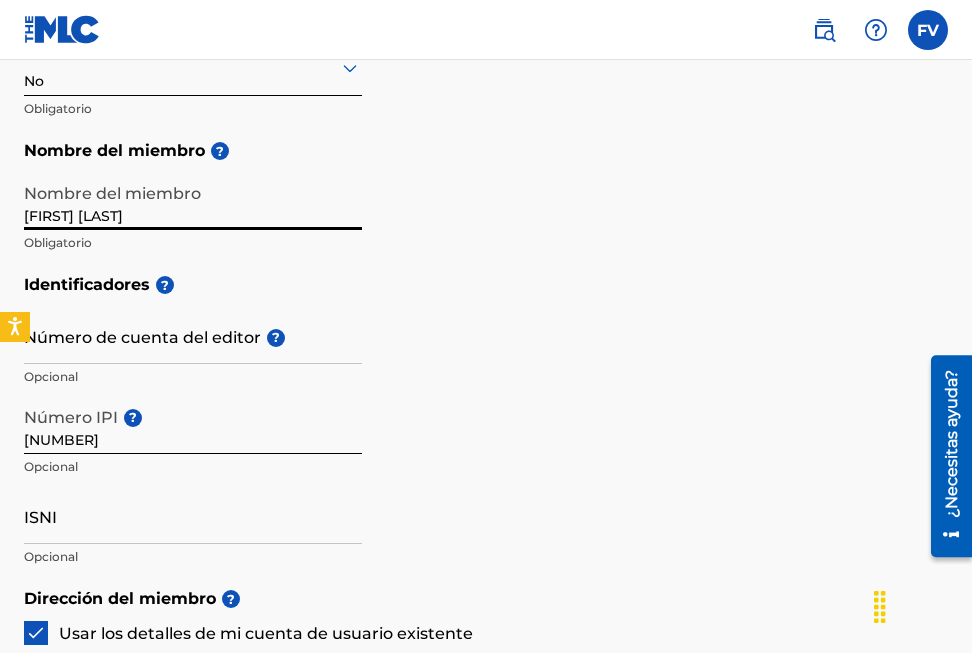 drag, startPoint x: 111, startPoint y: 214, endPoint x: 232, endPoint y: 214, distance: 121 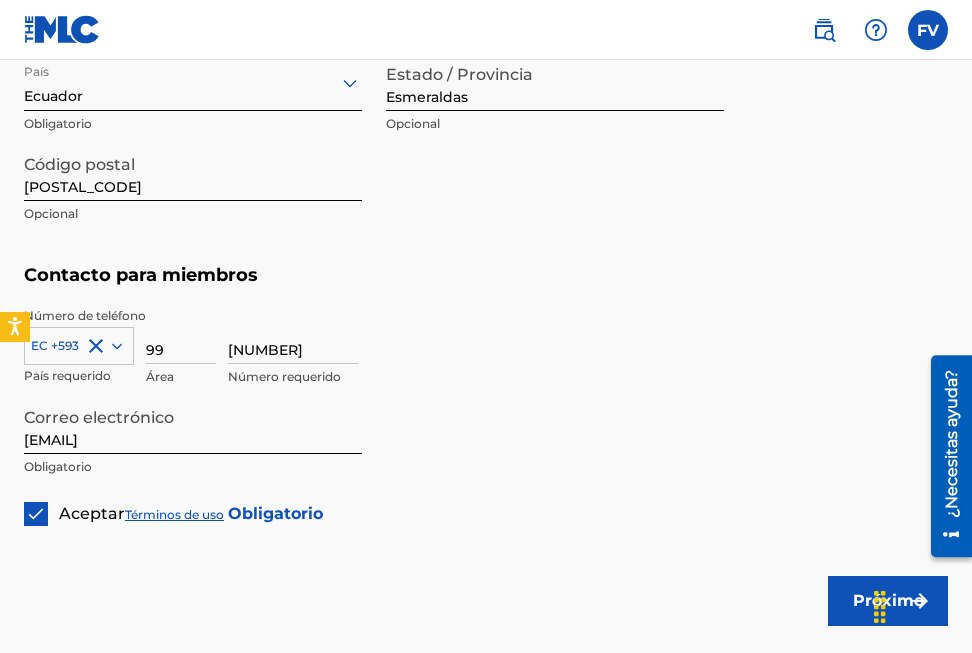 scroll, scrollTop: 1253, scrollLeft: 0, axis: vertical 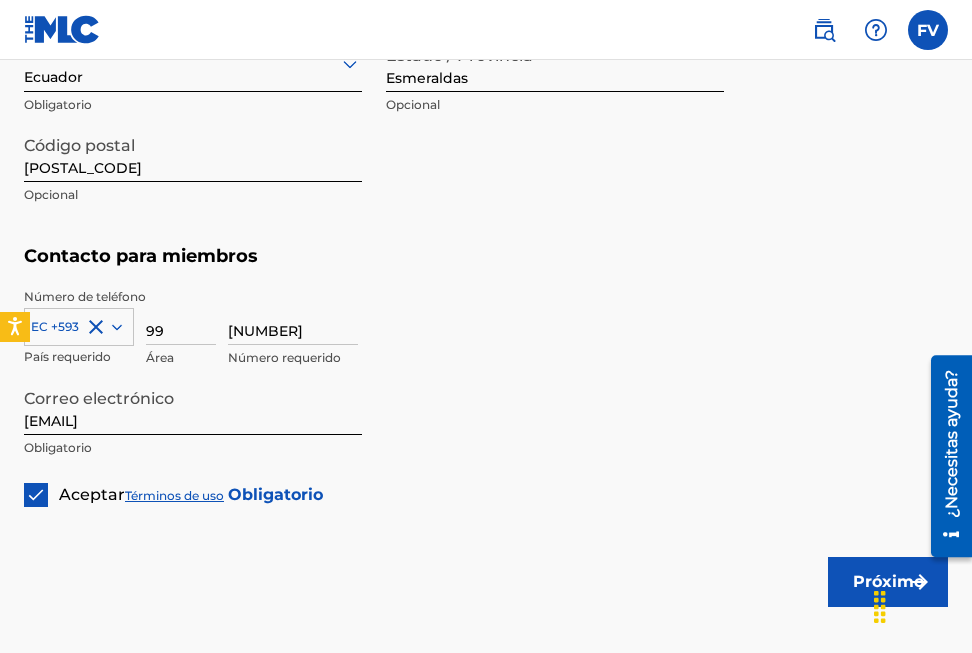 type on "[COMPANY]" 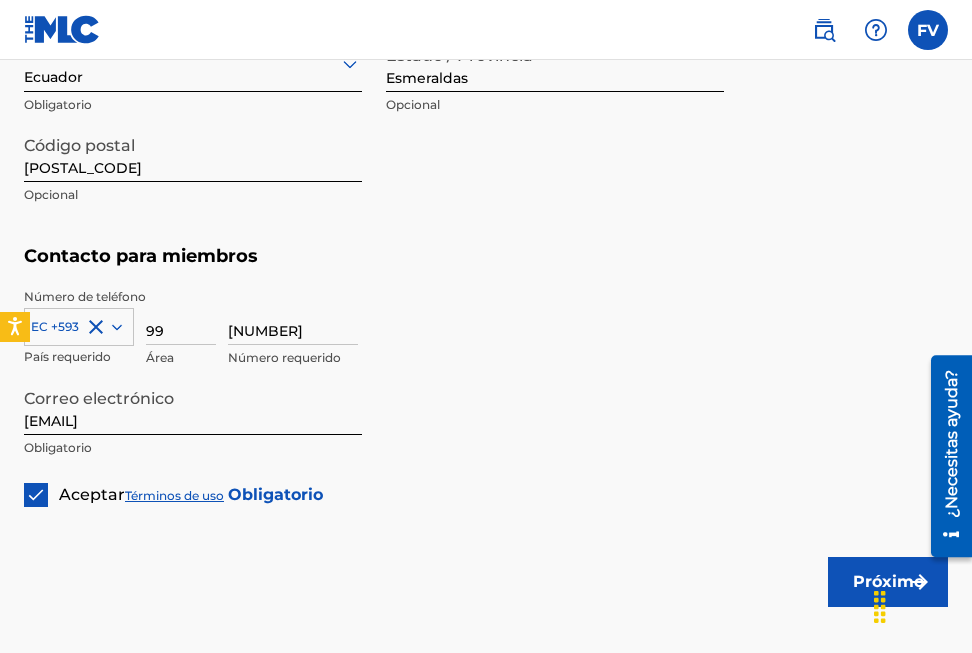click on "Próximo" at bounding box center (888, 582) 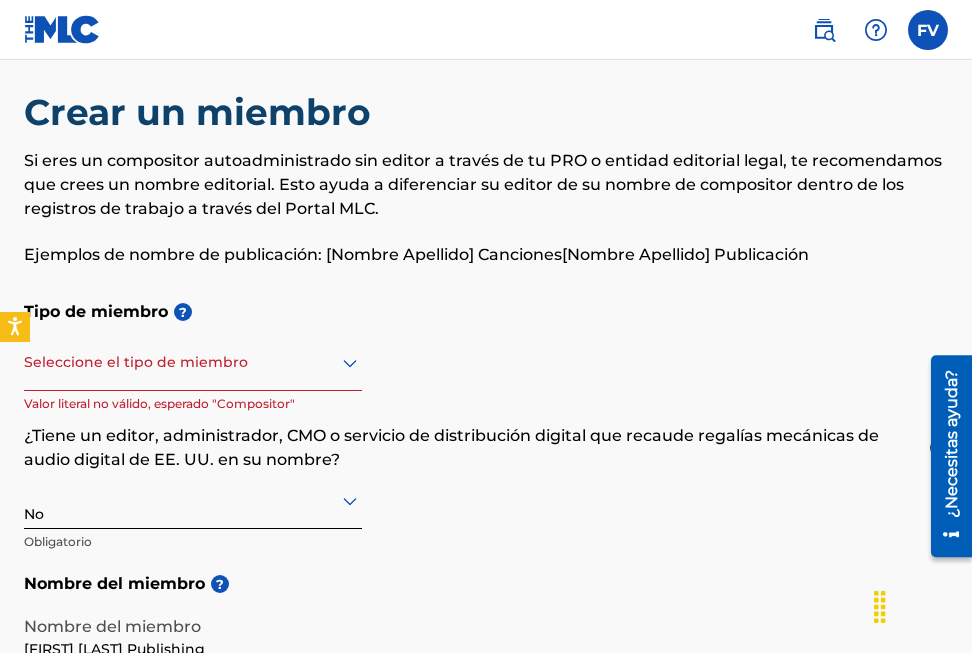 scroll, scrollTop: 0, scrollLeft: 0, axis: both 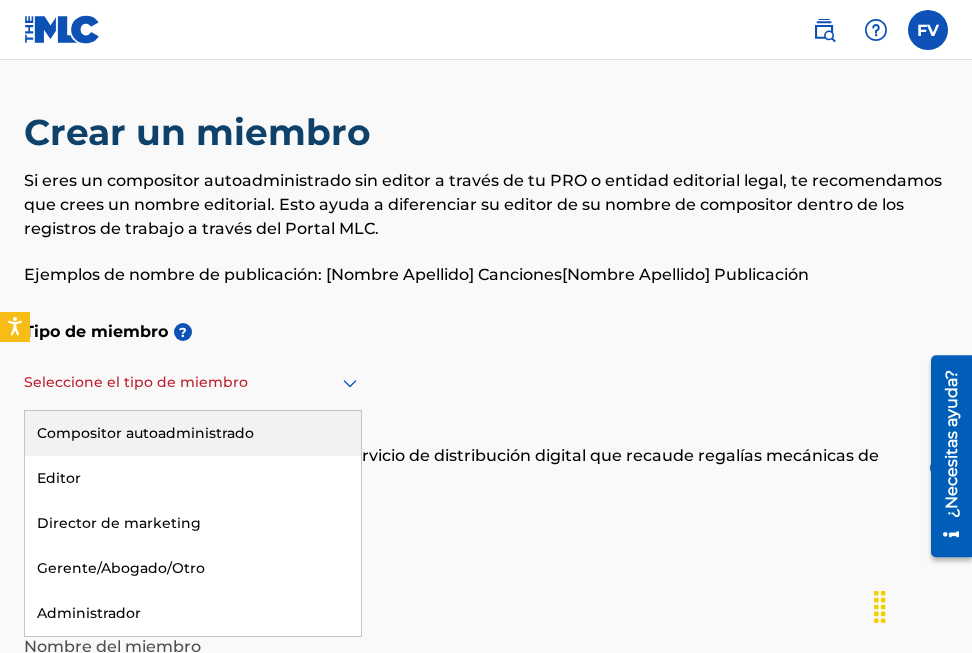 click at bounding box center [193, 382] 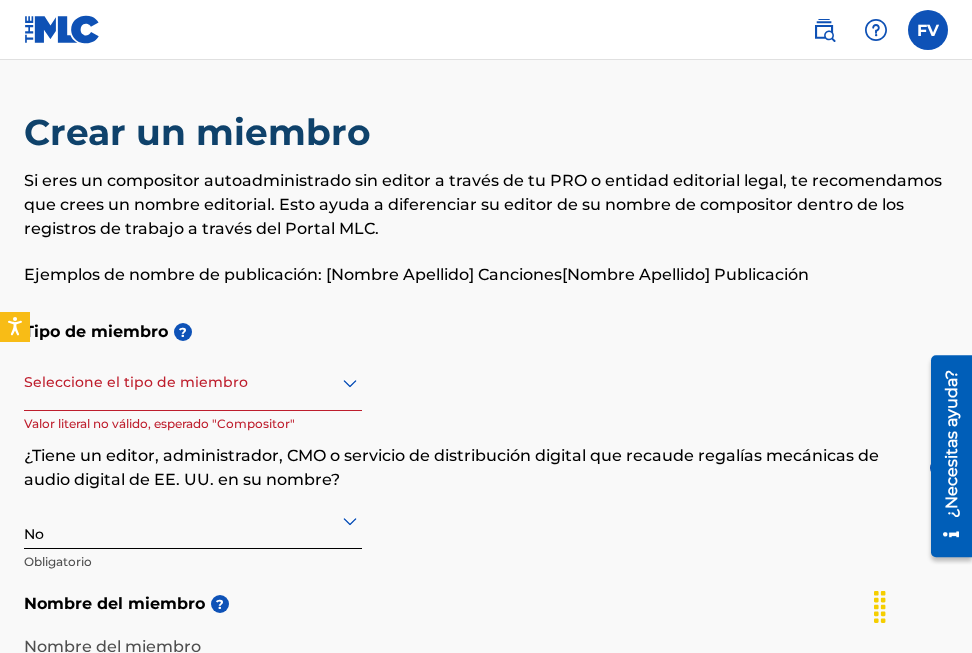 click on "Tipo de miembro ?" at bounding box center (486, 332) 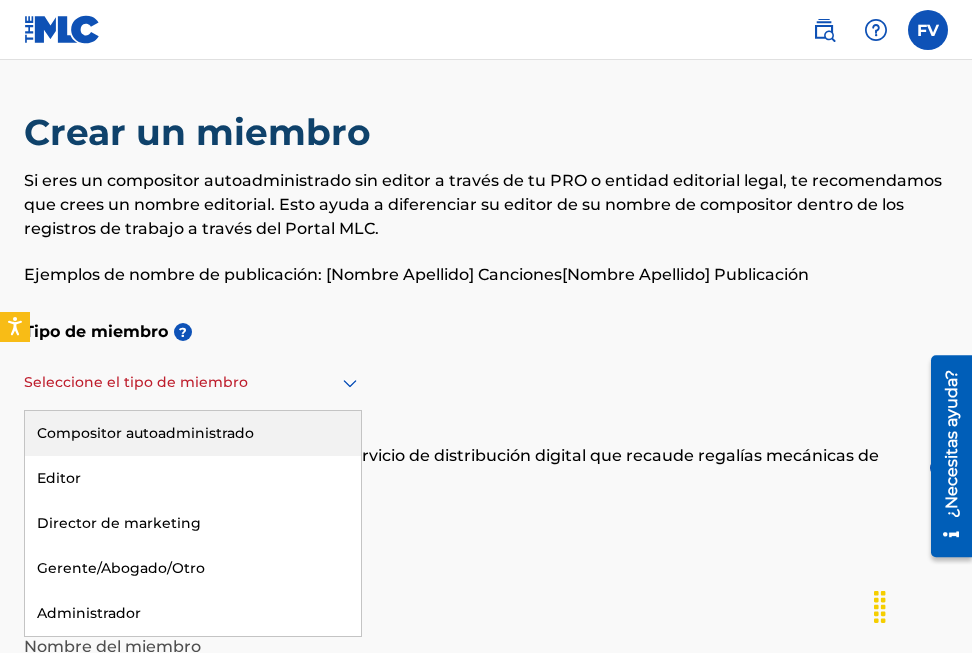 click 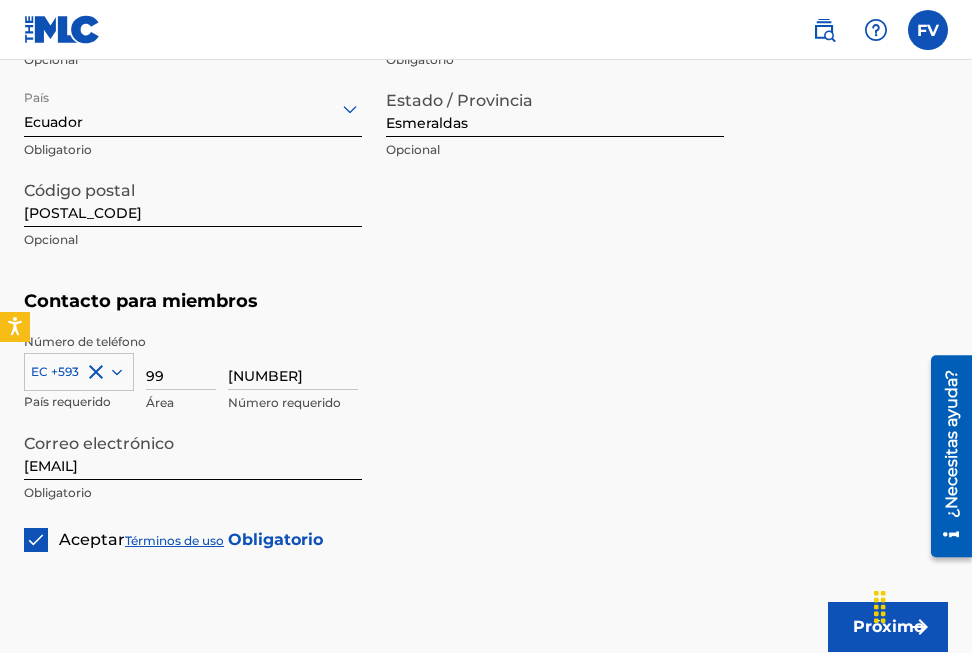 scroll, scrollTop: 1353, scrollLeft: 0, axis: vertical 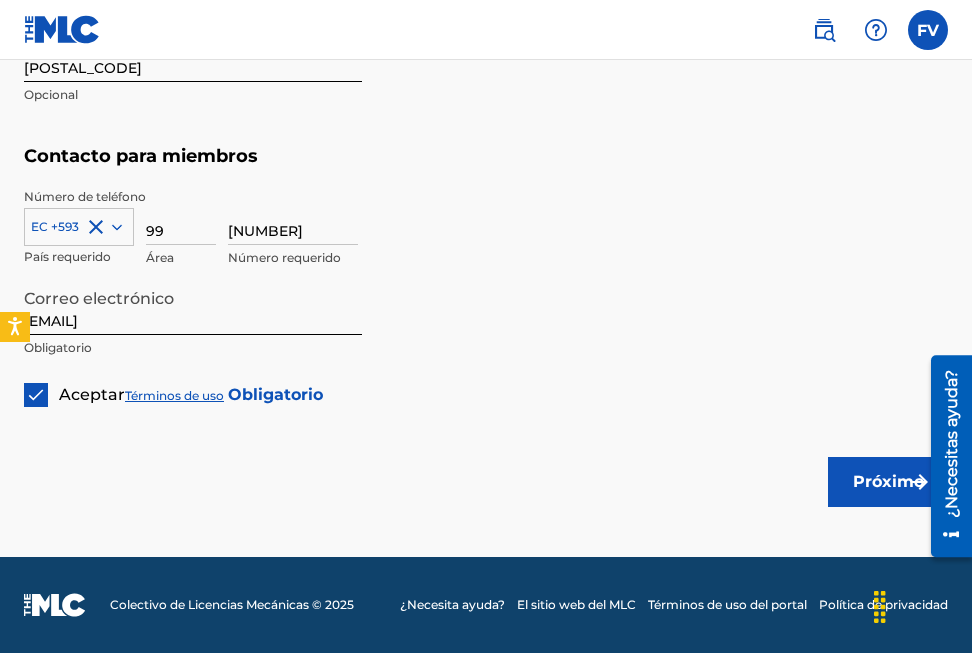 click on "Próximo" at bounding box center (888, 482) 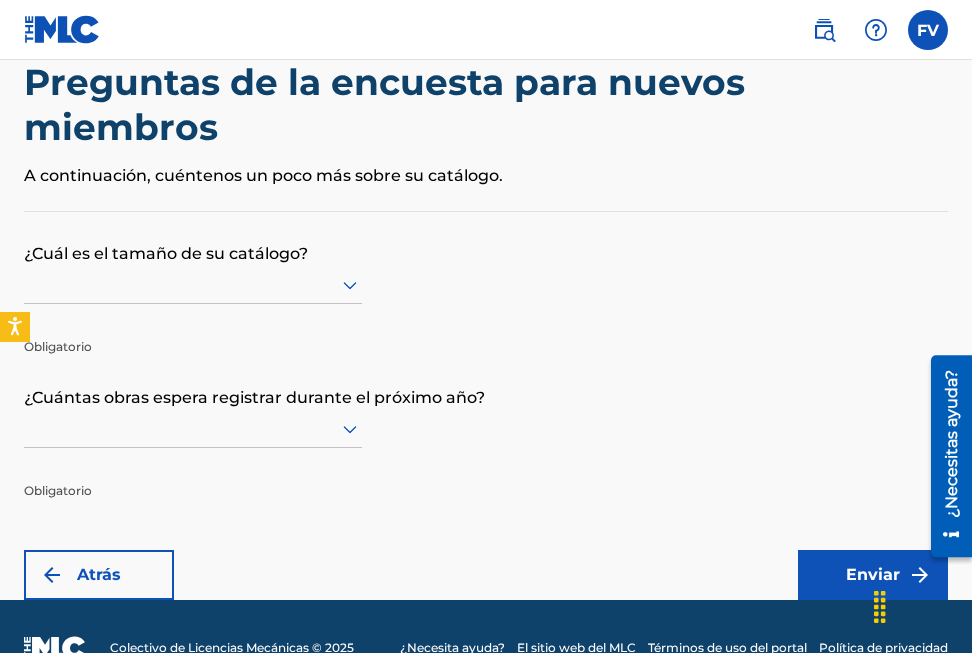 scroll, scrollTop: 93, scrollLeft: 0, axis: vertical 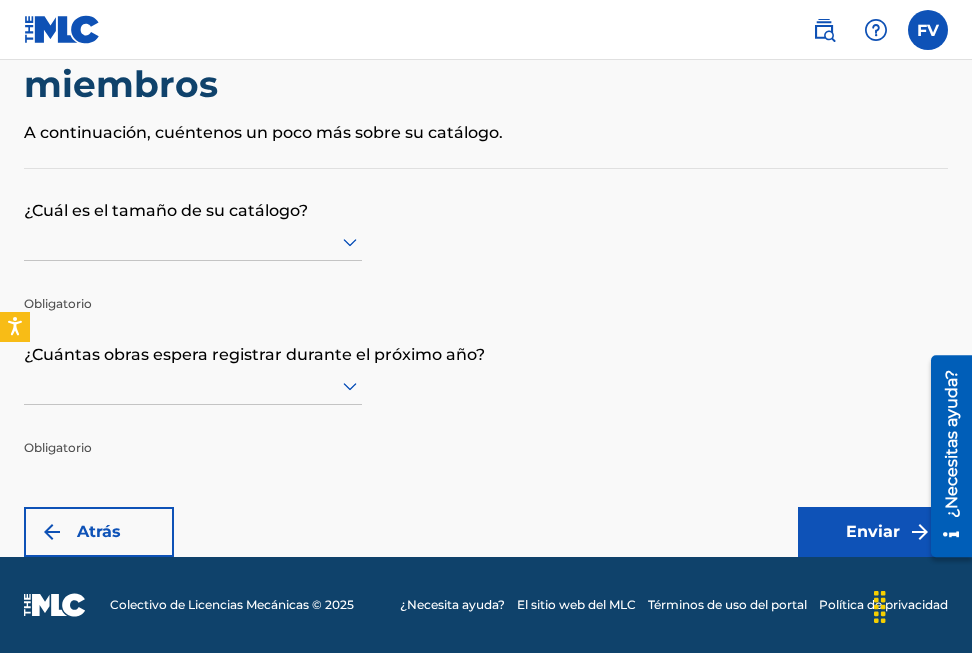 click at bounding box center [193, 241] 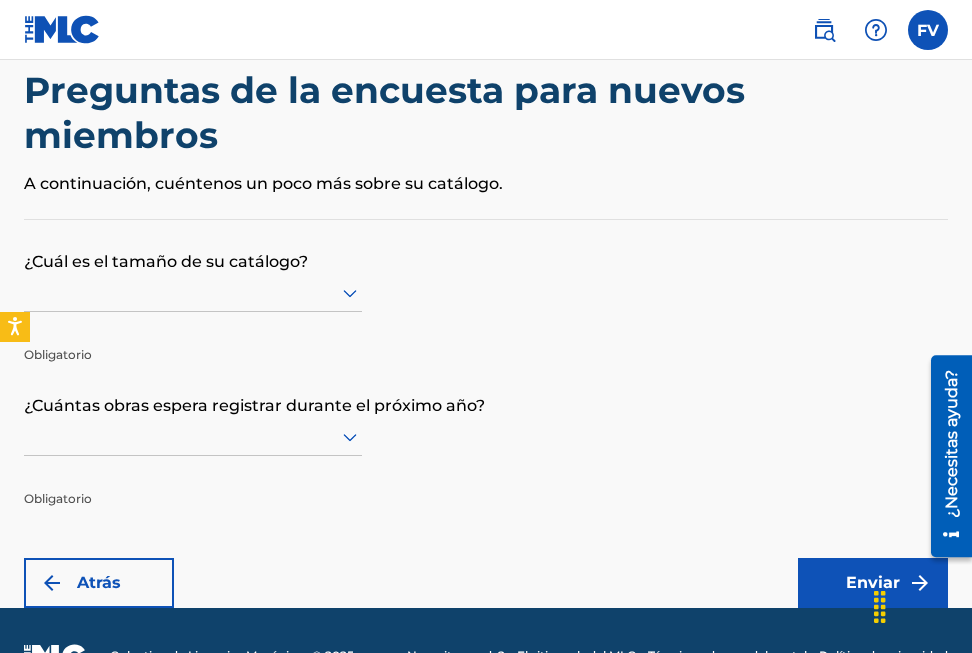 scroll, scrollTop: 0, scrollLeft: 0, axis: both 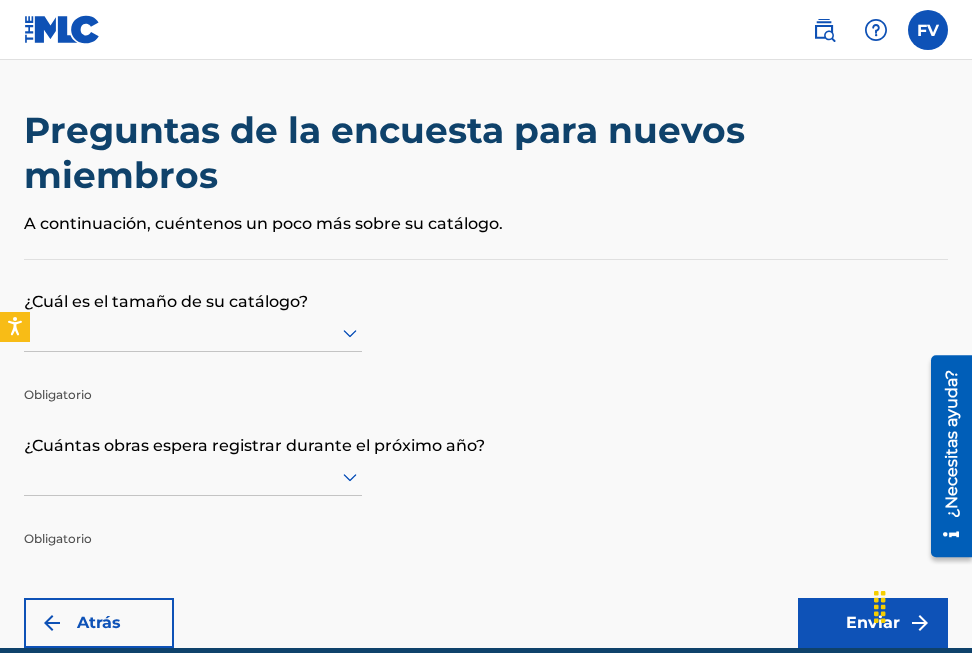 click at bounding box center (193, 332) 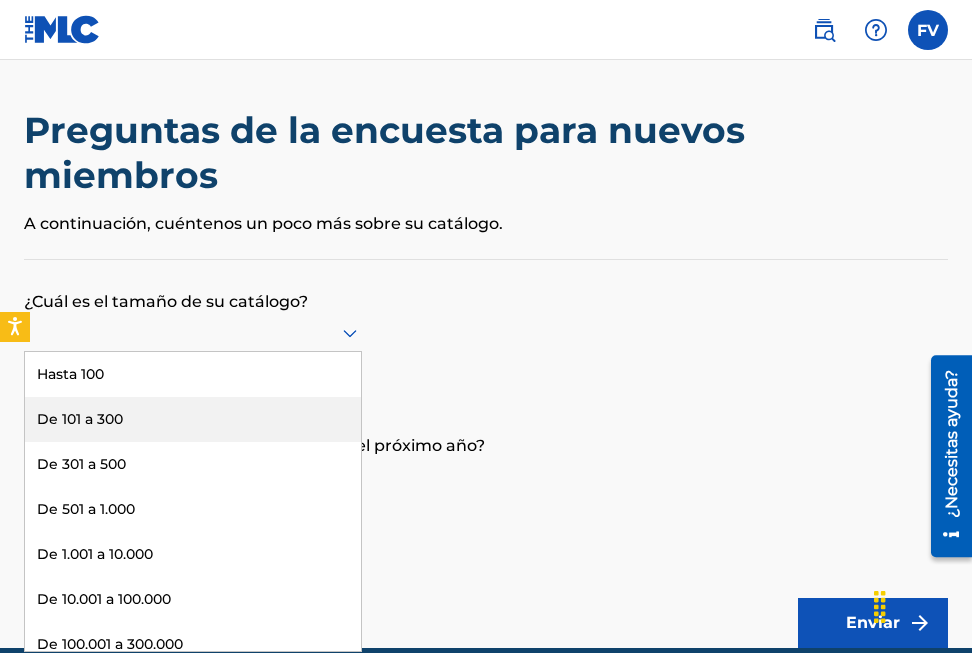 click on "De 101 a 300" at bounding box center [193, 419] 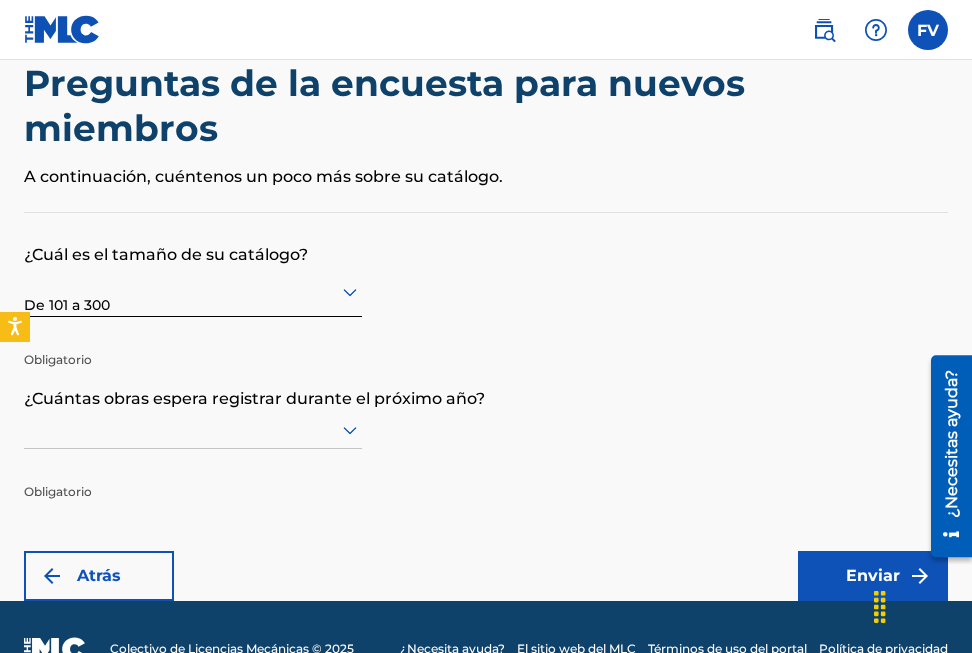 scroll, scrollTop: 93, scrollLeft: 0, axis: vertical 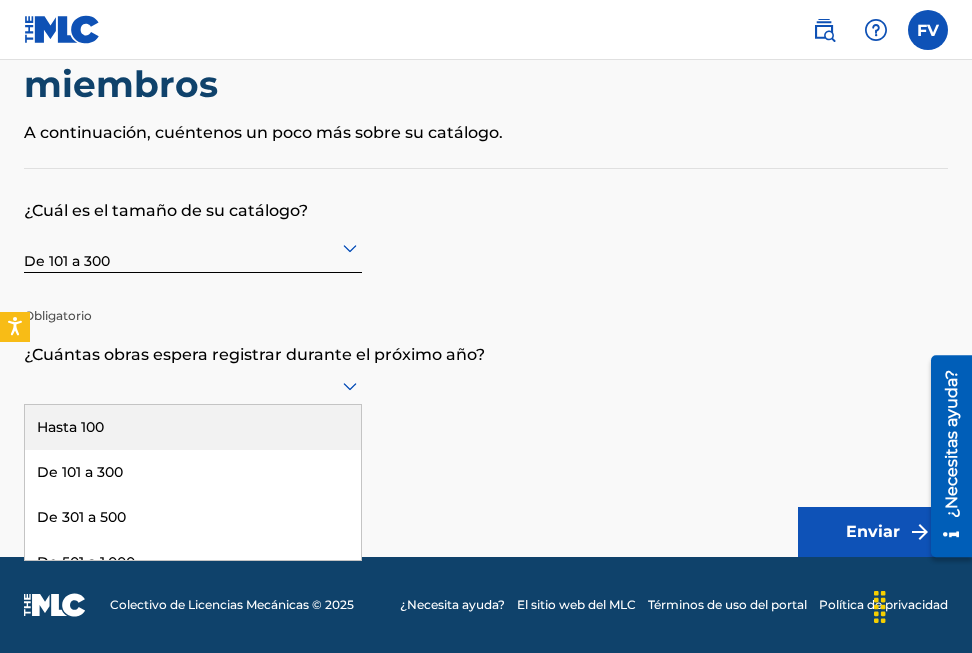click 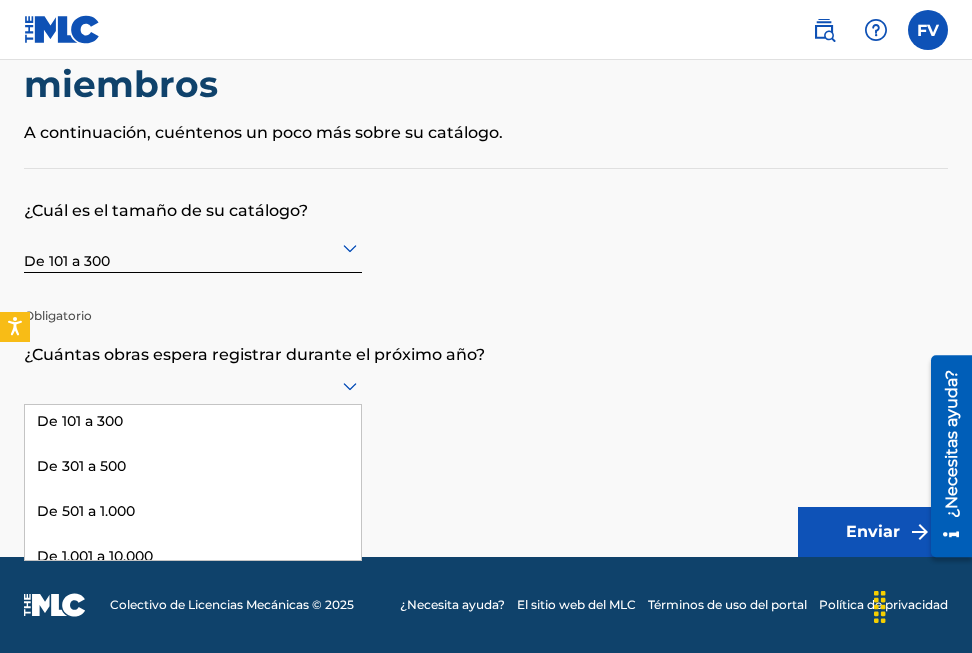 scroll, scrollTop: 100, scrollLeft: 0, axis: vertical 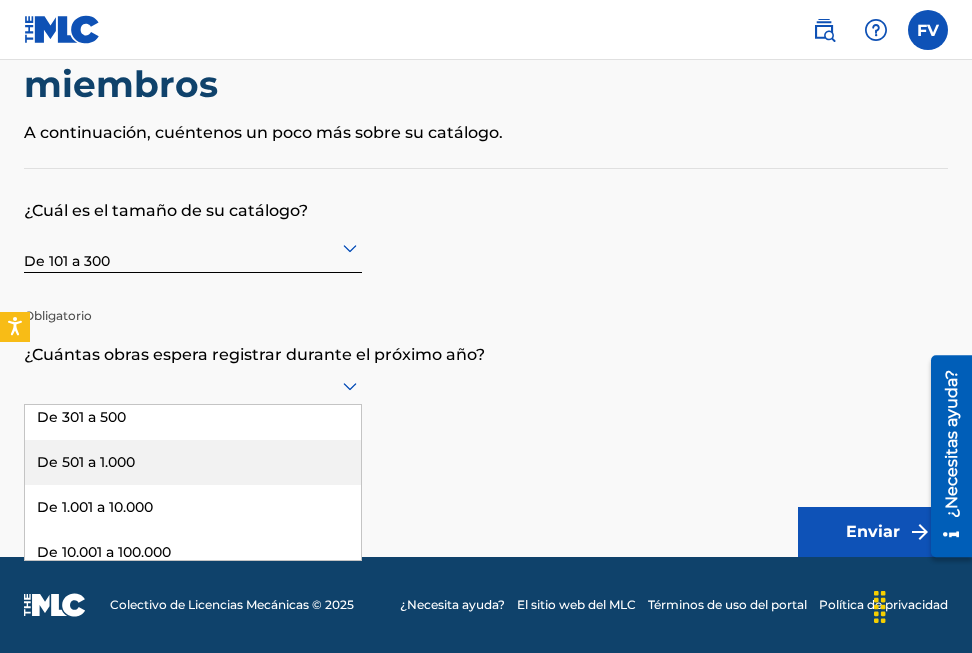 click on "De 501 a 1.000" at bounding box center [193, 462] 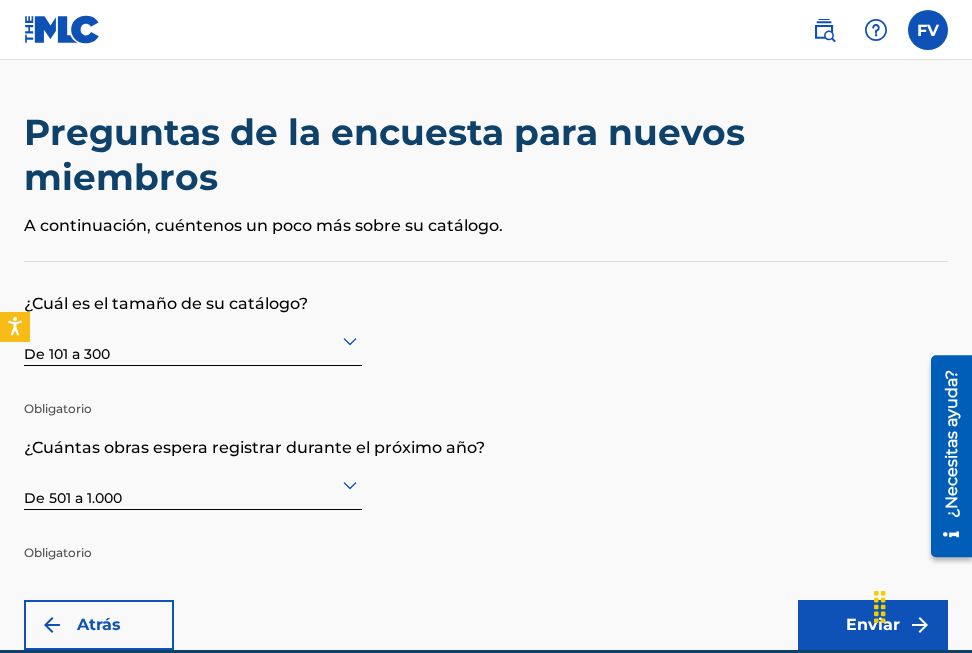 scroll, scrollTop: 93, scrollLeft: 0, axis: vertical 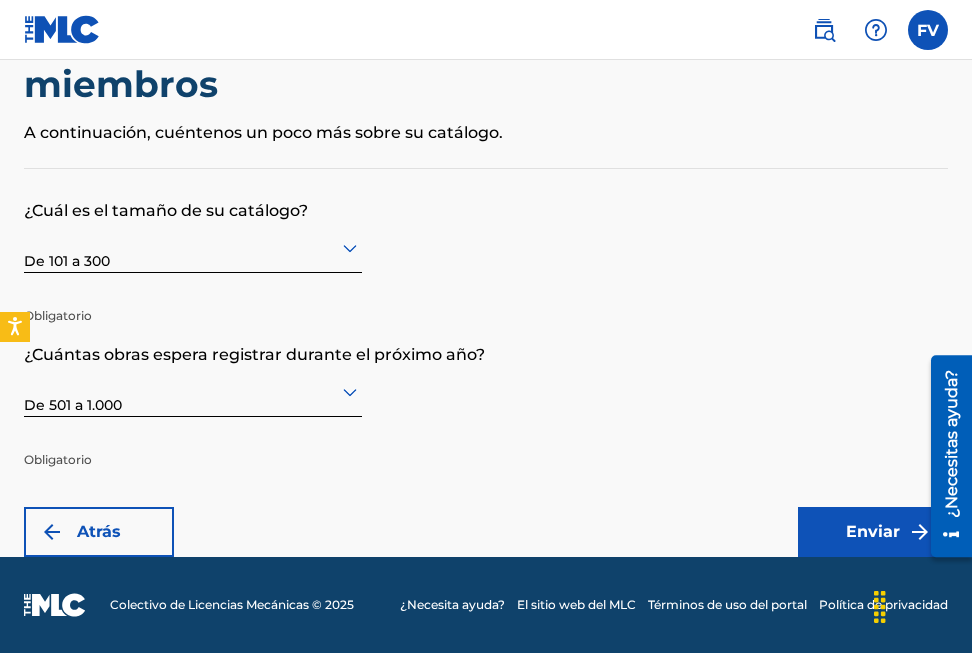 click on "Enviar" at bounding box center [873, 532] 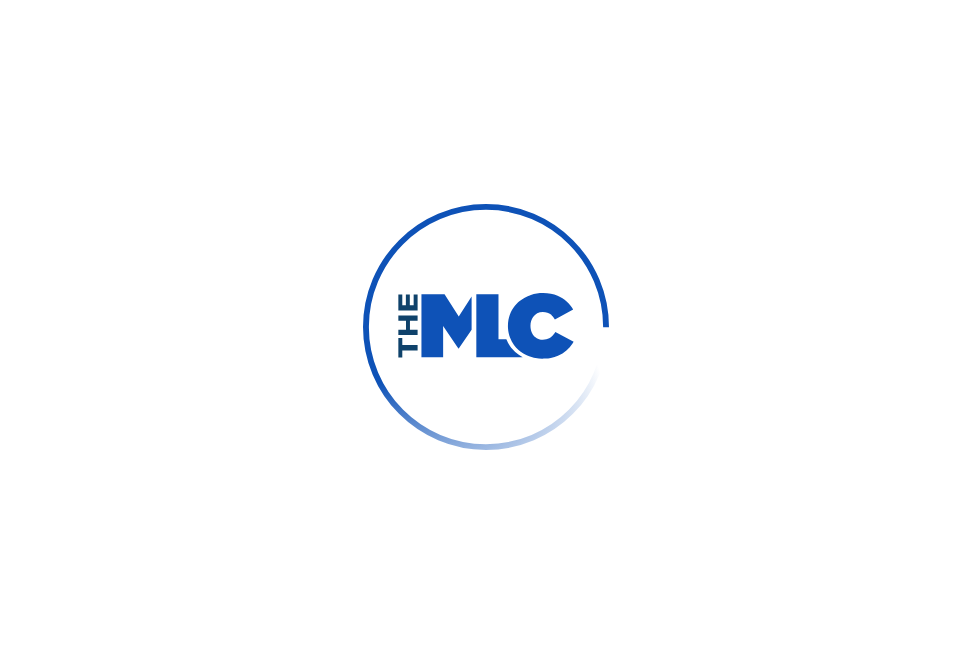 scroll, scrollTop: 0, scrollLeft: 0, axis: both 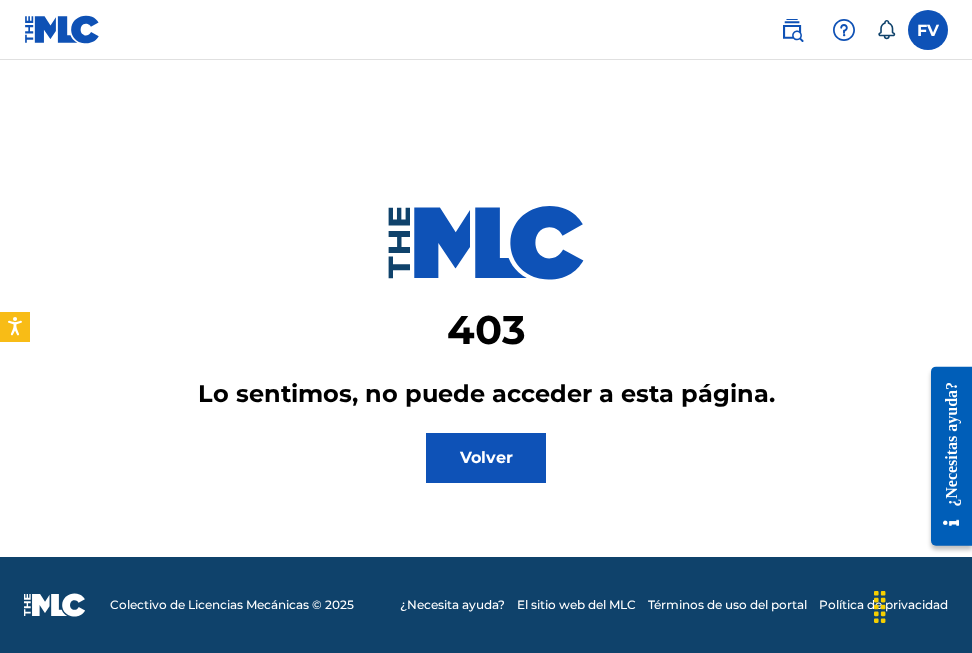 click on "Volver" at bounding box center [486, 458] 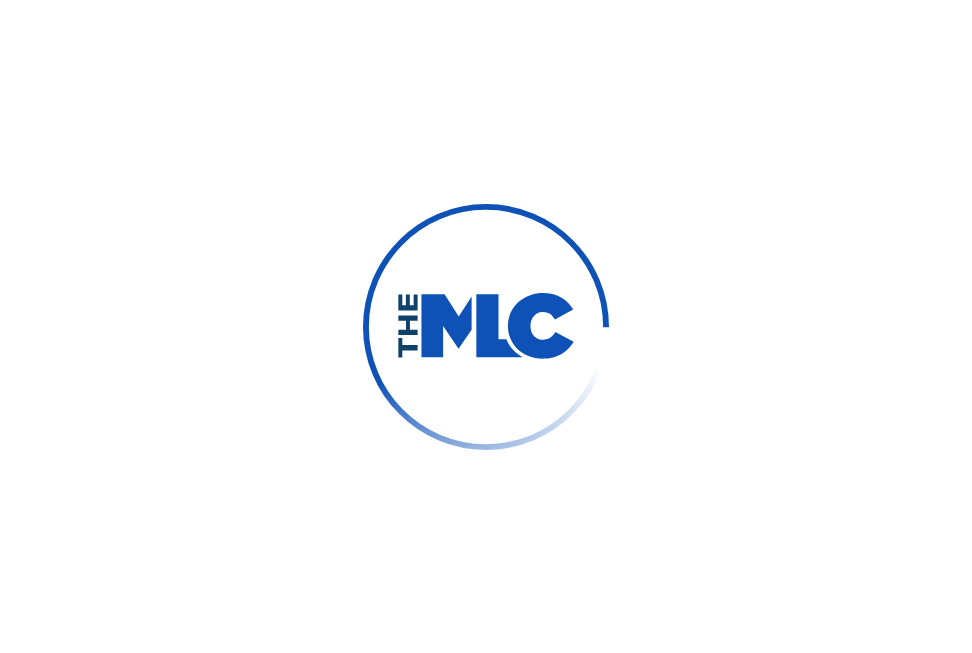 scroll, scrollTop: 0, scrollLeft: 0, axis: both 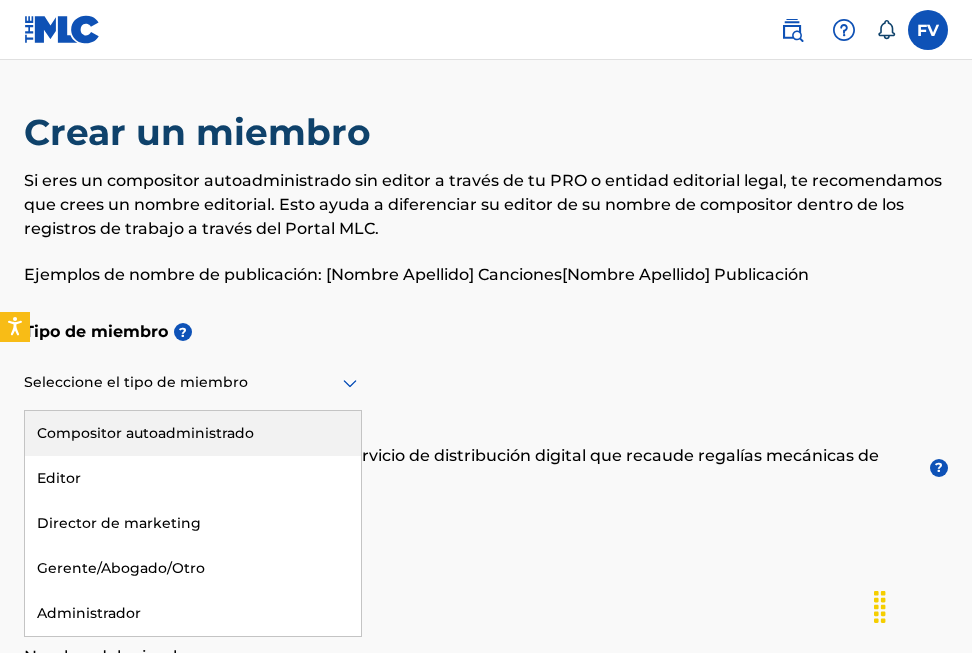 click at bounding box center [193, 382] 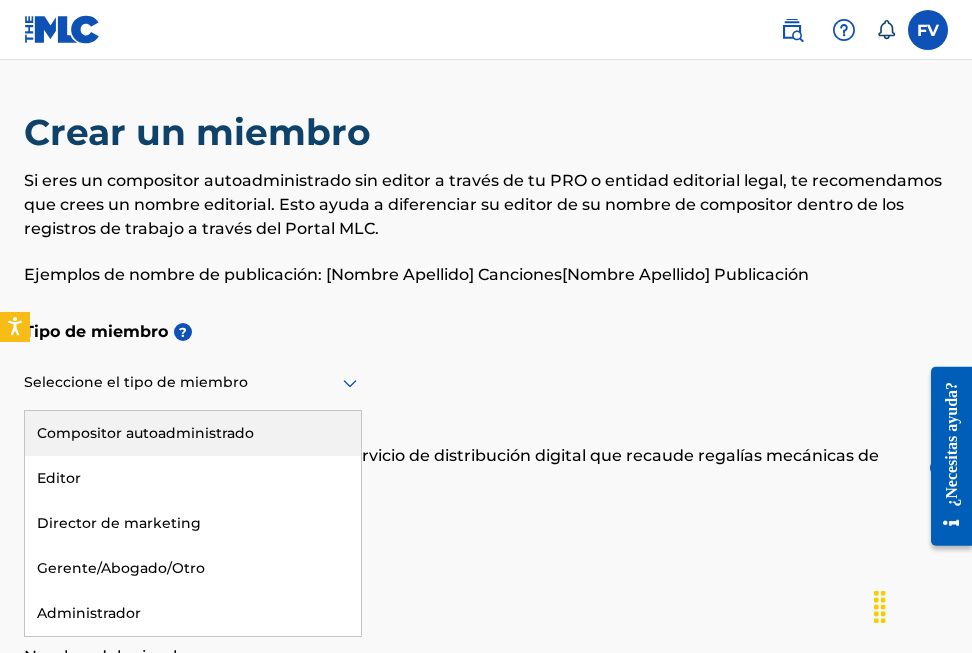 click on "Compositor autoadministrado" at bounding box center [193, 433] 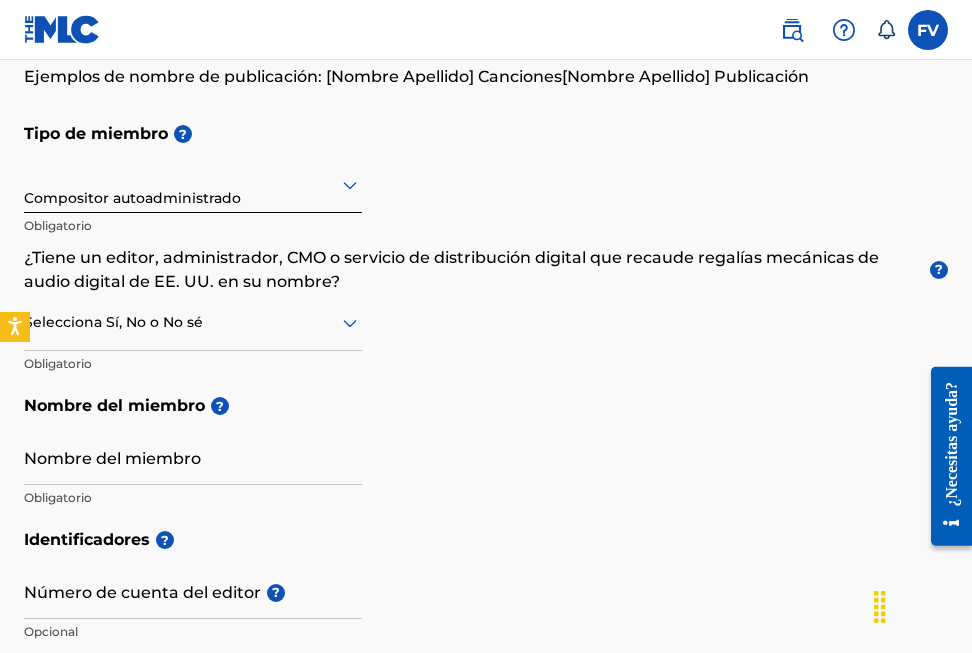 scroll, scrollTop: 200, scrollLeft: 0, axis: vertical 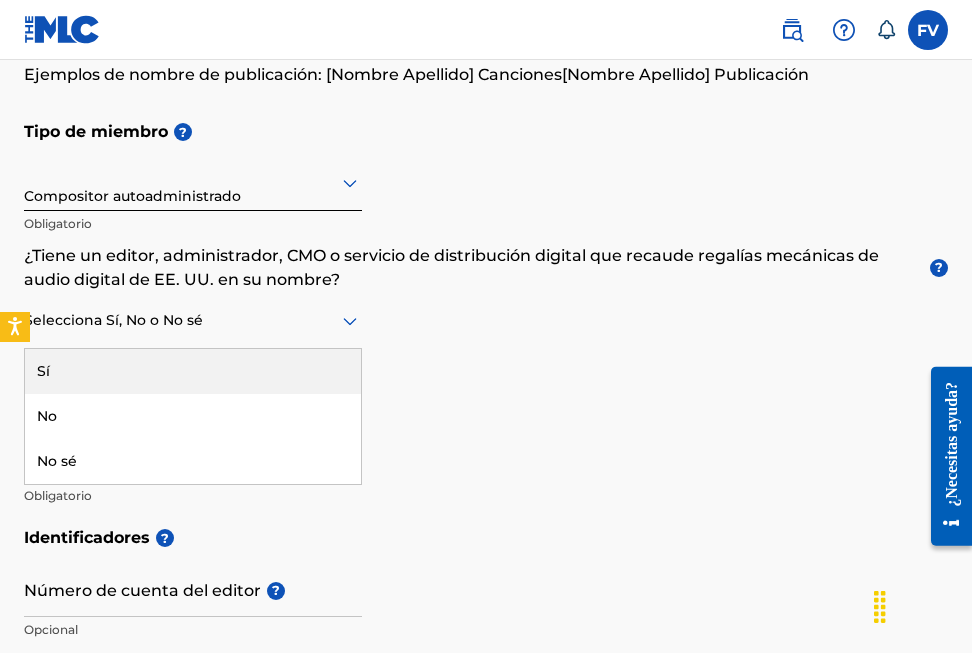 click at bounding box center (193, 320) 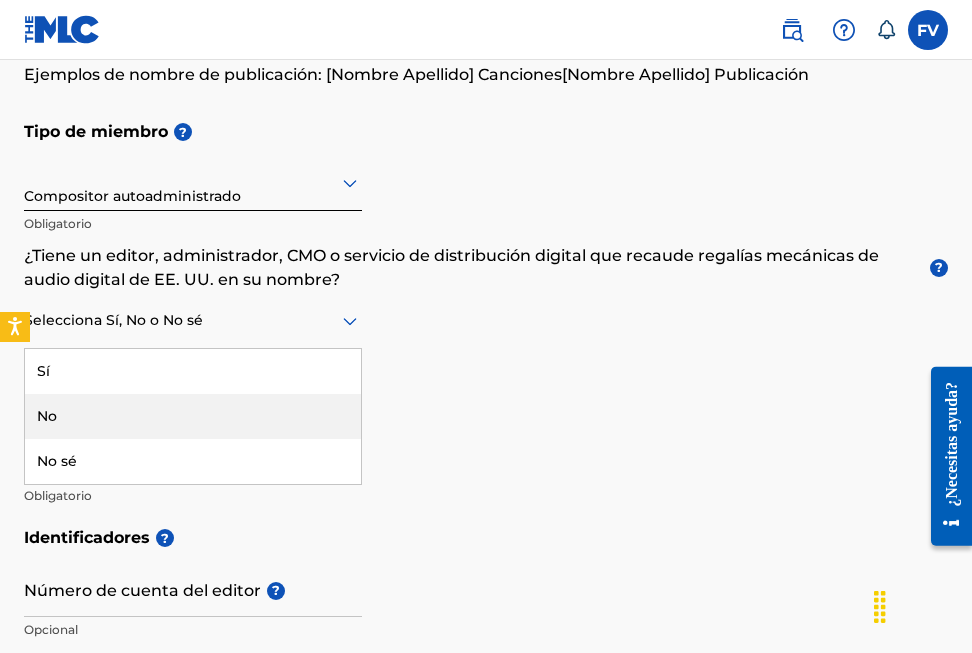 click on "No" at bounding box center [193, 416] 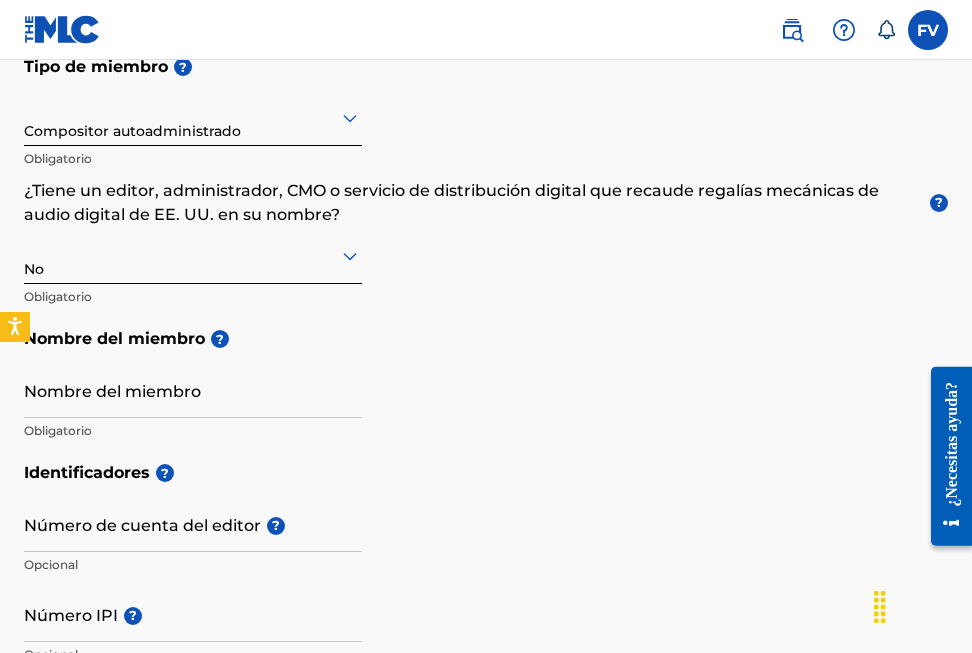 scroll, scrollTop: 300, scrollLeft: 0, axis: vertical 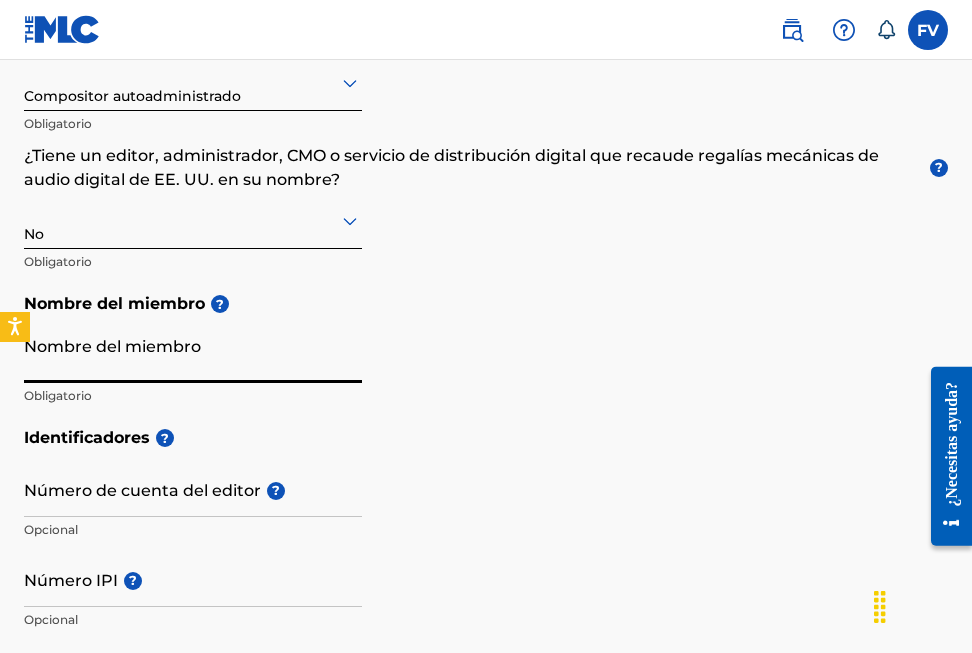 click on "Nombre del miembro" at bounding box center [193, 354] 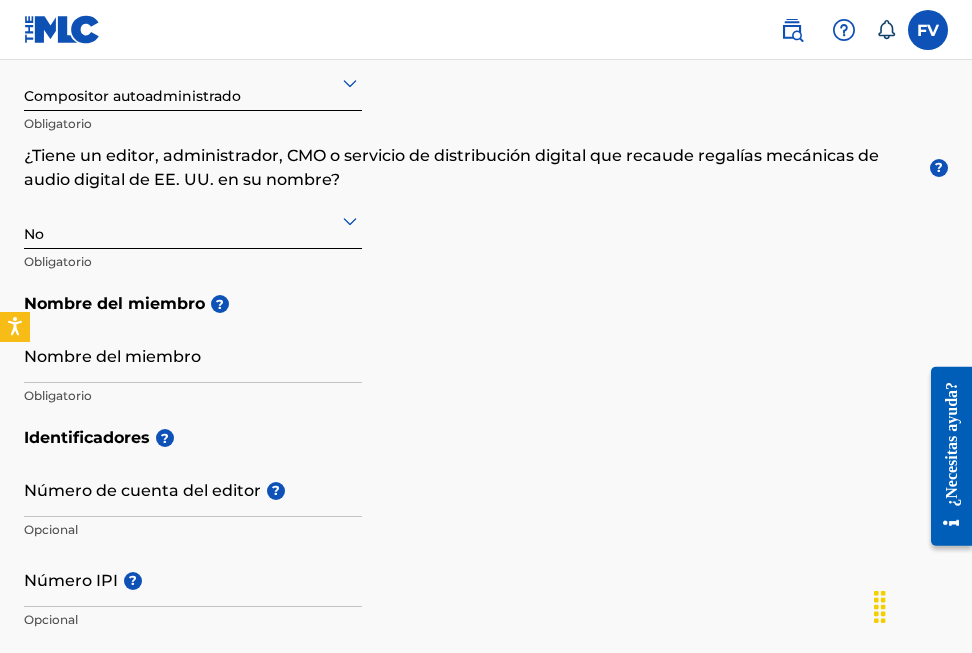 click on "Tipo de miembro ? Compositor autoadministrado Obligatorio ¿Tiene un editor, administrador, CMO o servicio de distribución digital que recaude regalías mecánicas de audio digital de EE. UU. en su nombre? ? No Obligatorio Nombre del miembro ? Nombre del miembro Obligatorio" at bounding box center (486, 213) 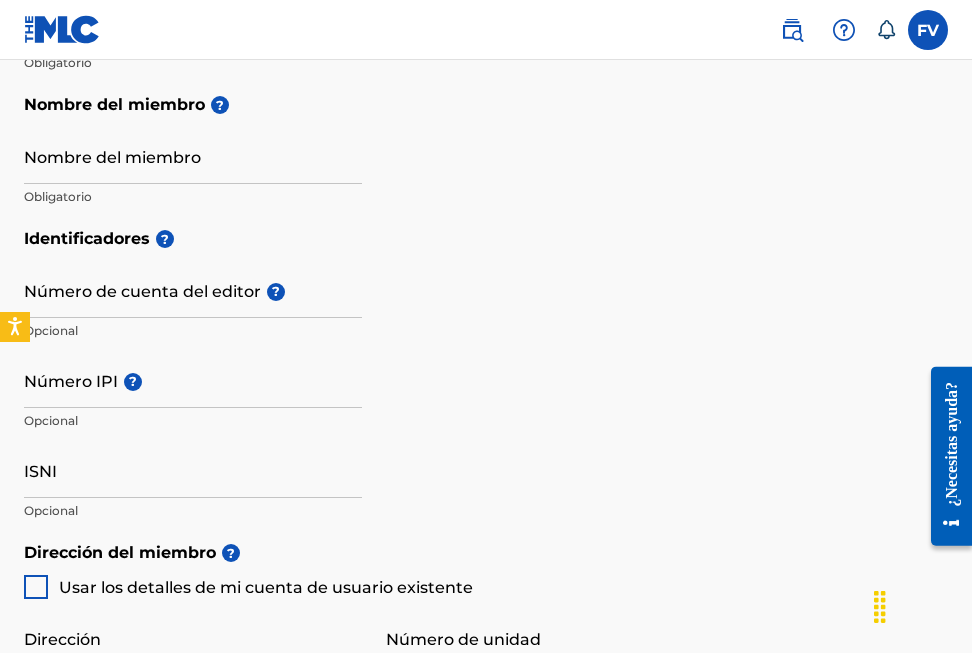 scroll, scrollTop: 500, scrollLeft: 0, axis: vertical 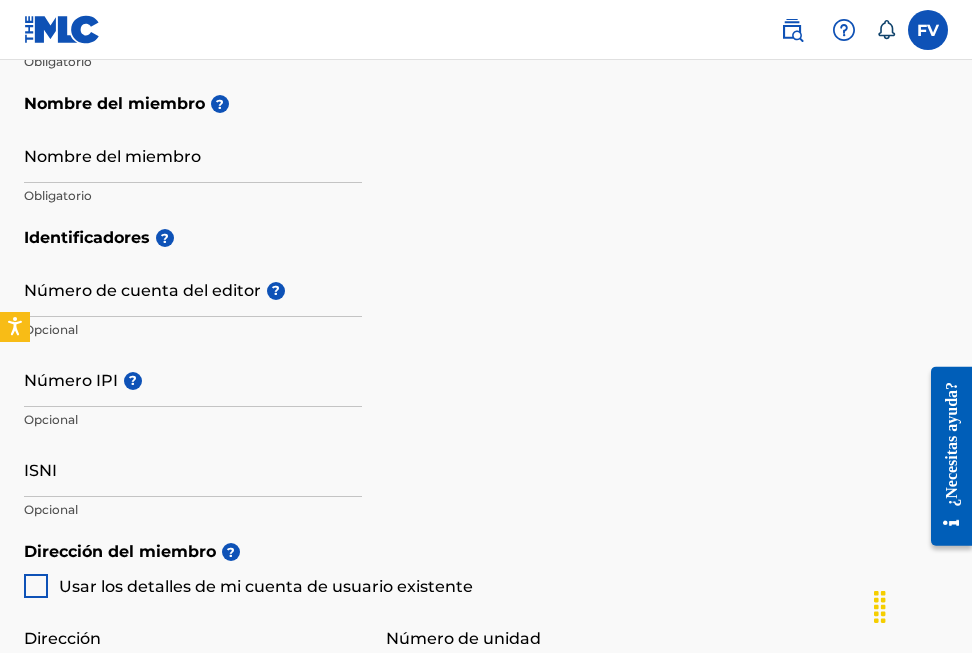 click on "Nombre del miembro" at bounding box center (193, 154) 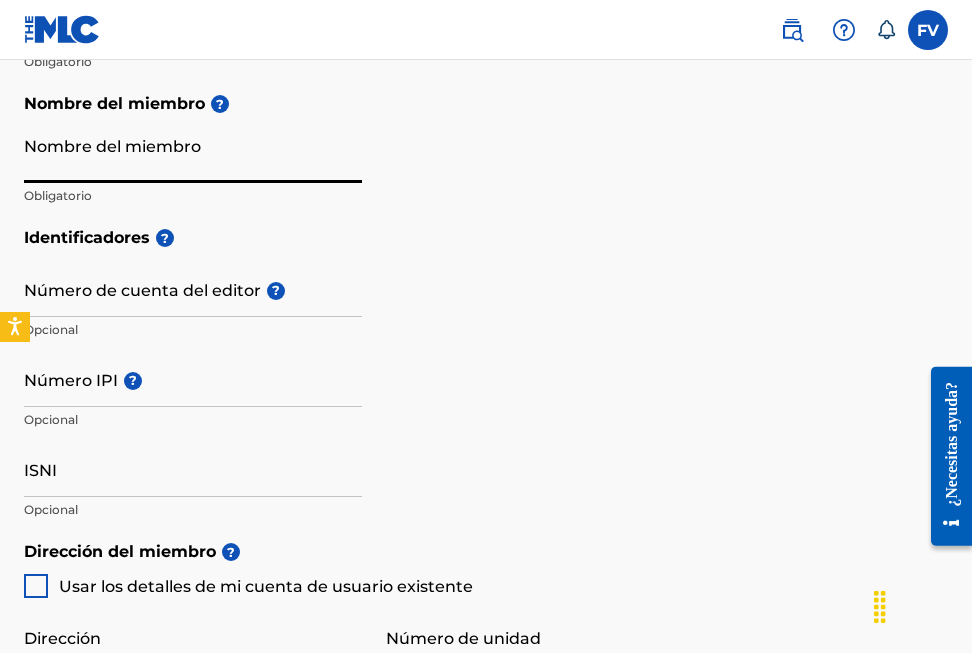 type on "[FIRST] [LAST] Publishing" 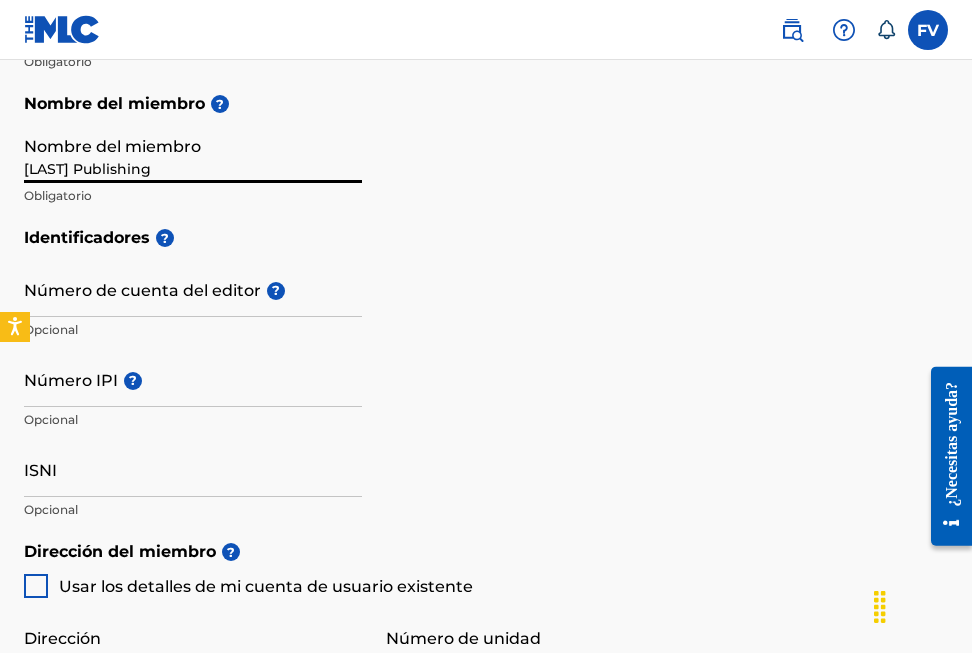 type on "[NUMBER]" 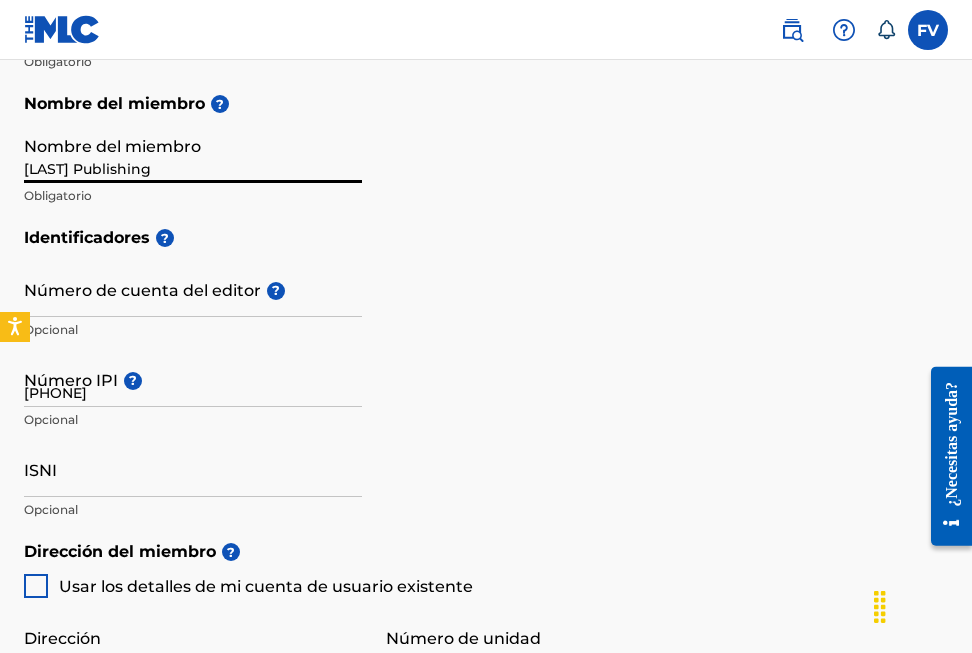 type on "La Liberación" 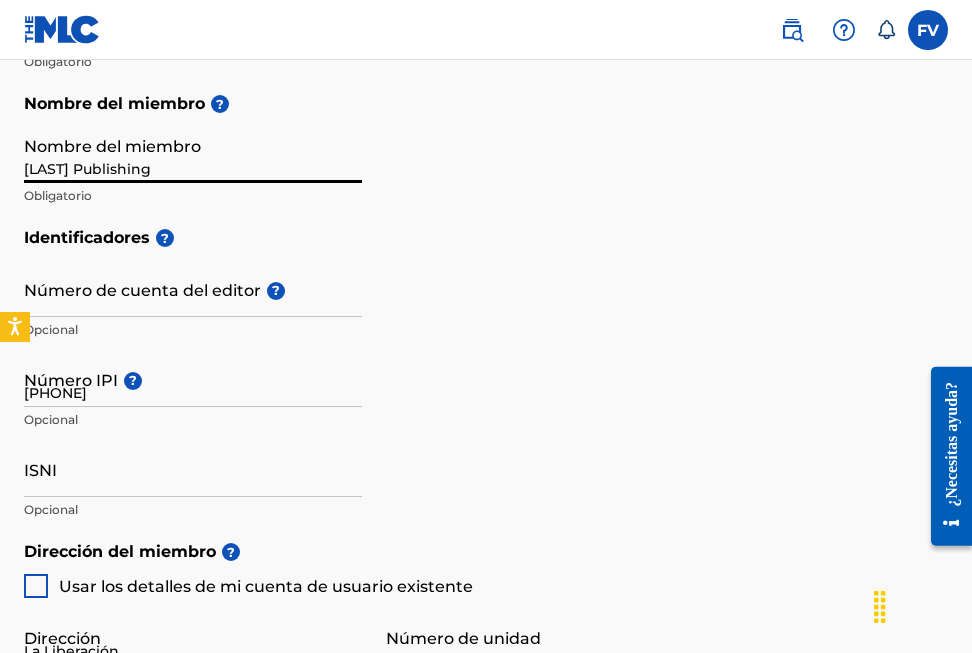 type on "peluqueria el quirofano frente a madera ávila" 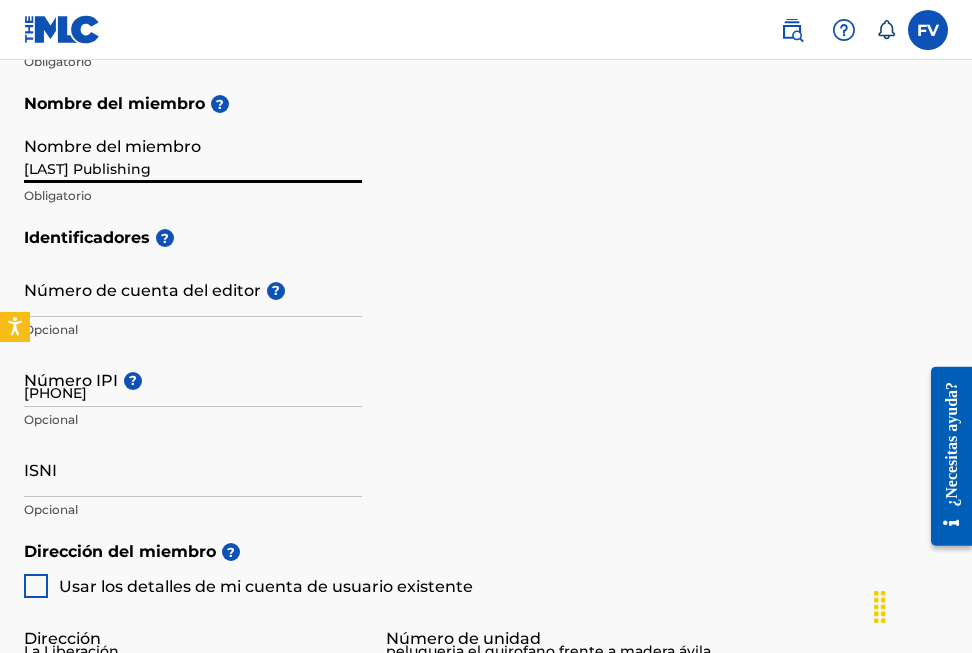 type on "[CITY]" 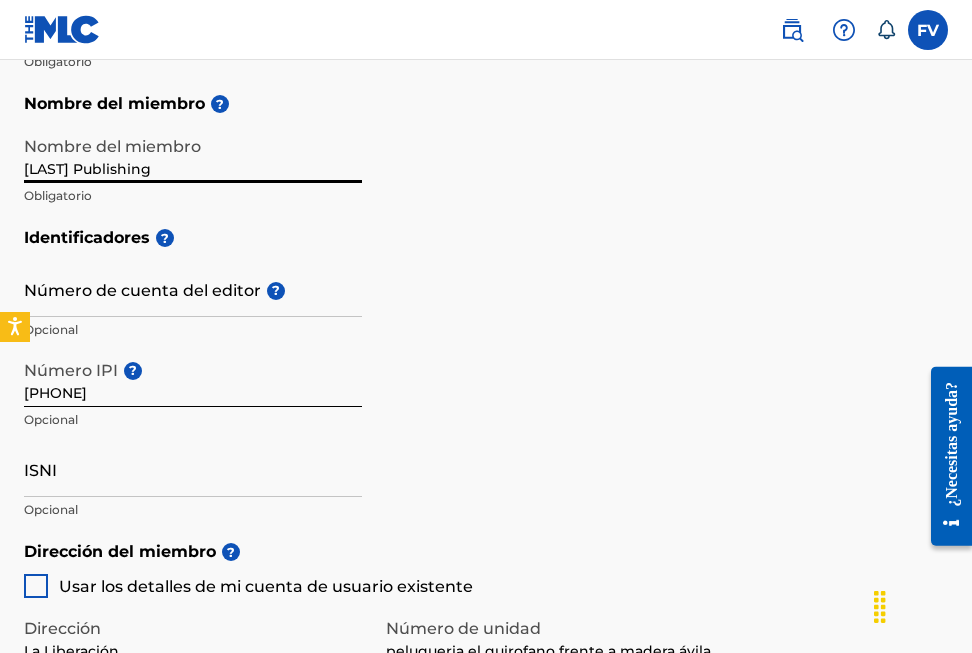 scroll, scrollTop: 973, scrollLeft: 0, axis: vertical 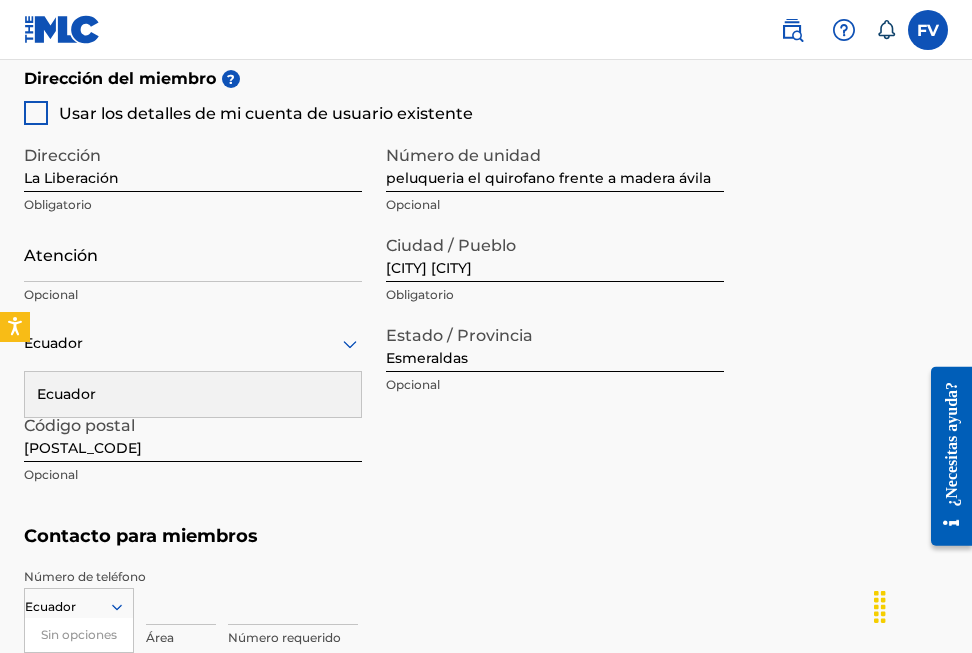 click on "peluqueria el quirofano frente a madera ávila" at bounding box center (555, 163) 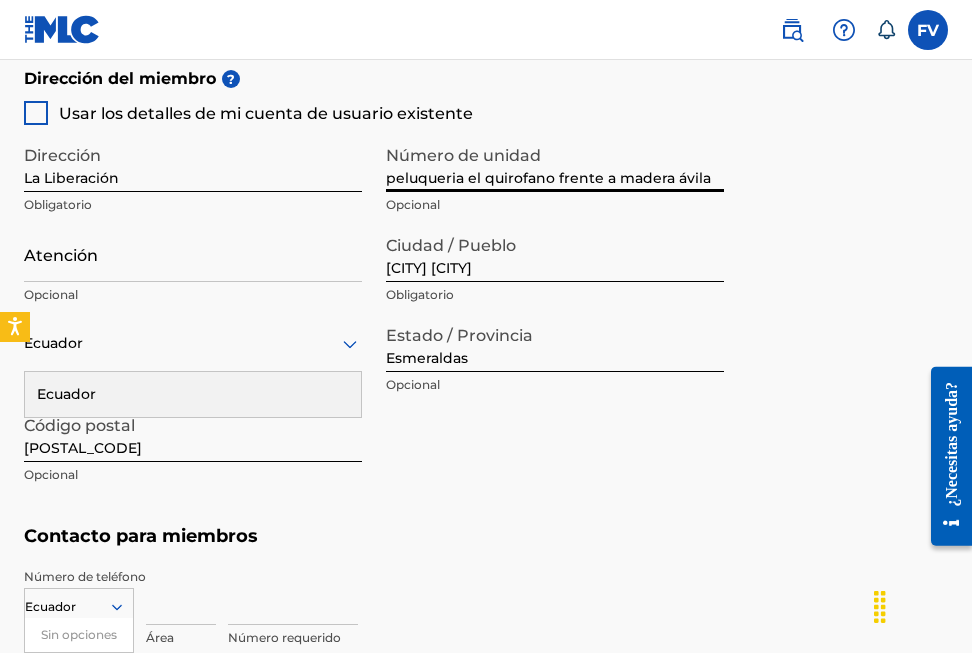click on "peluqueria el quirofano frente a madera ávila" at bounding box center [555, 163] 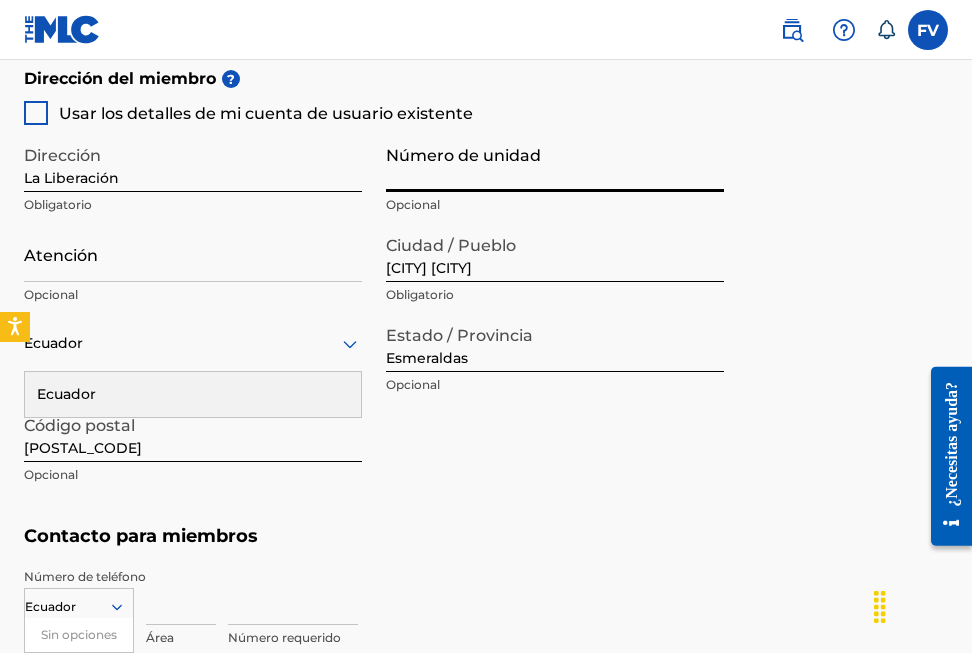 type 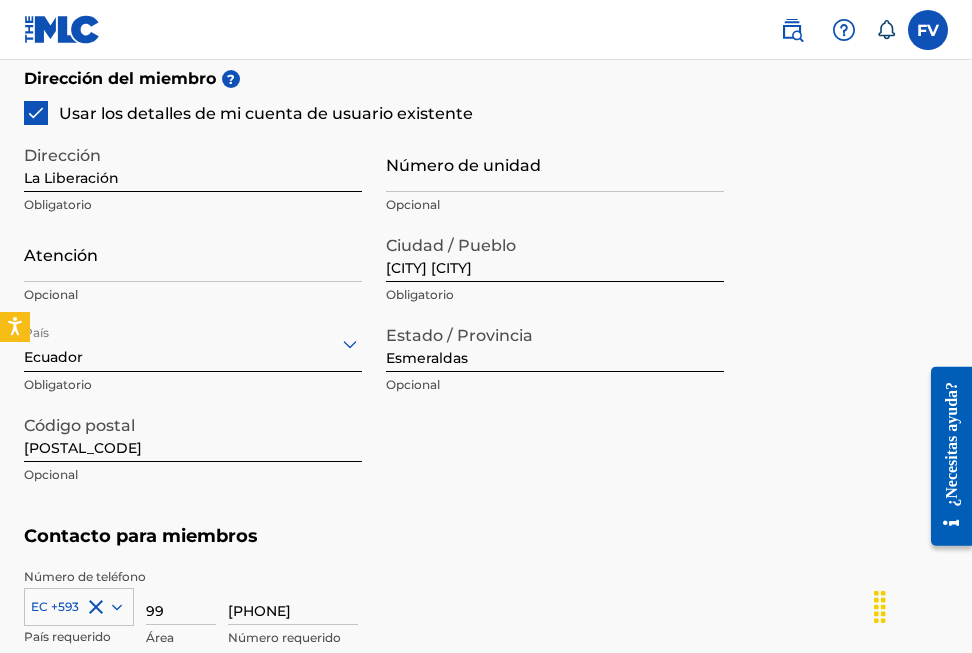 click on "Atención" at bounding box center (193, 253) 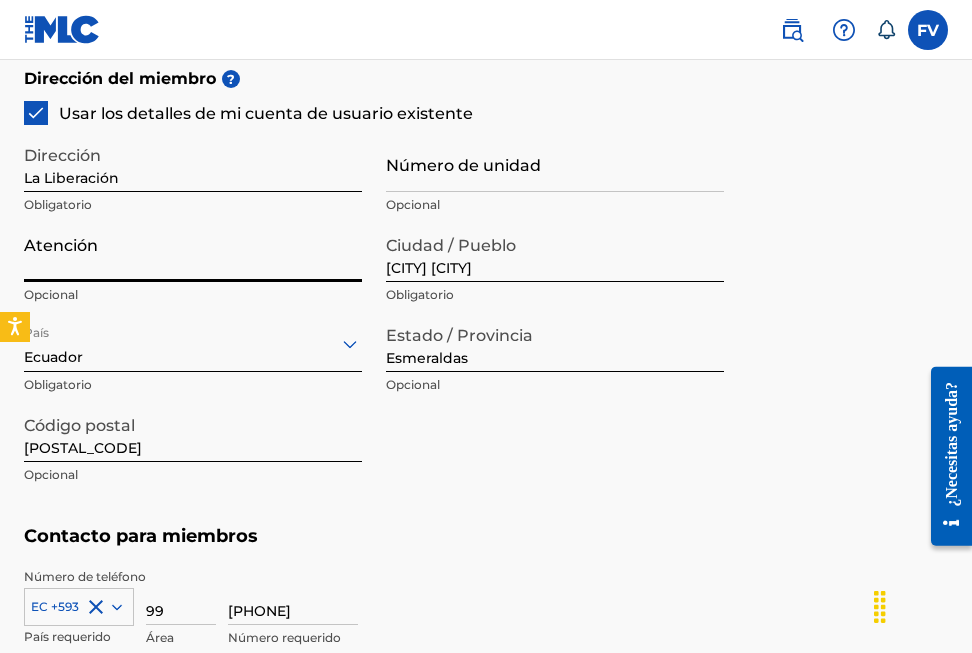 click on "Atención" at bounding box center (193, 253) 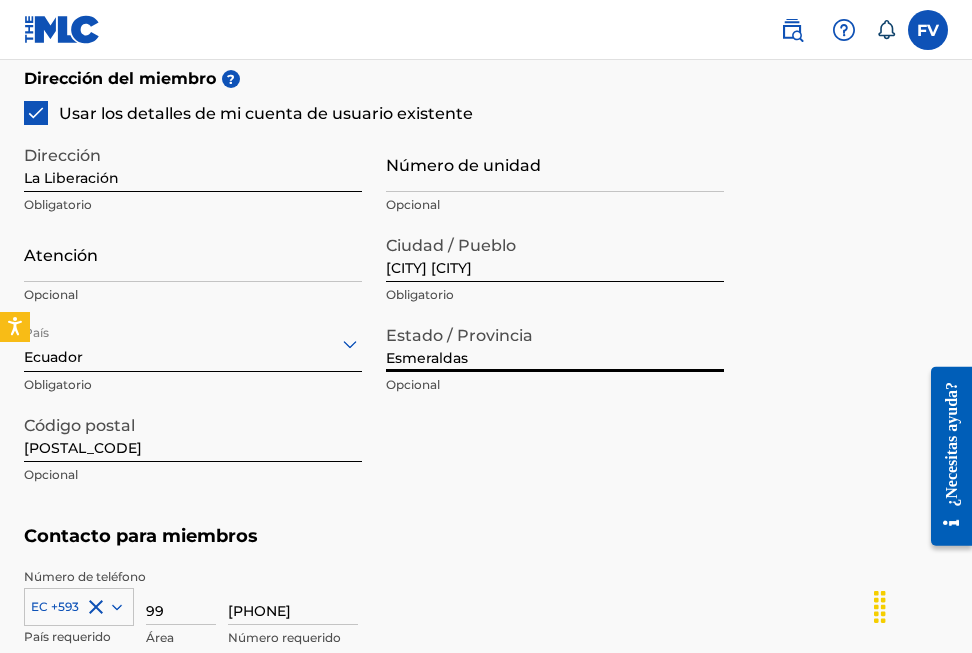 click on "Esmeraldas" at bounding box center (555, 343) 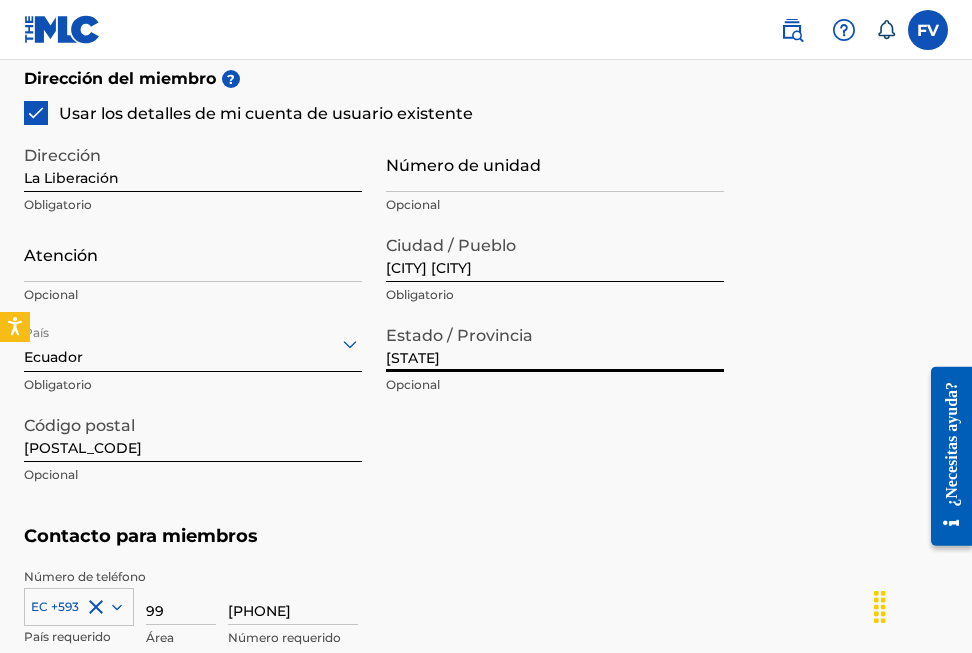 type on "la libertad" 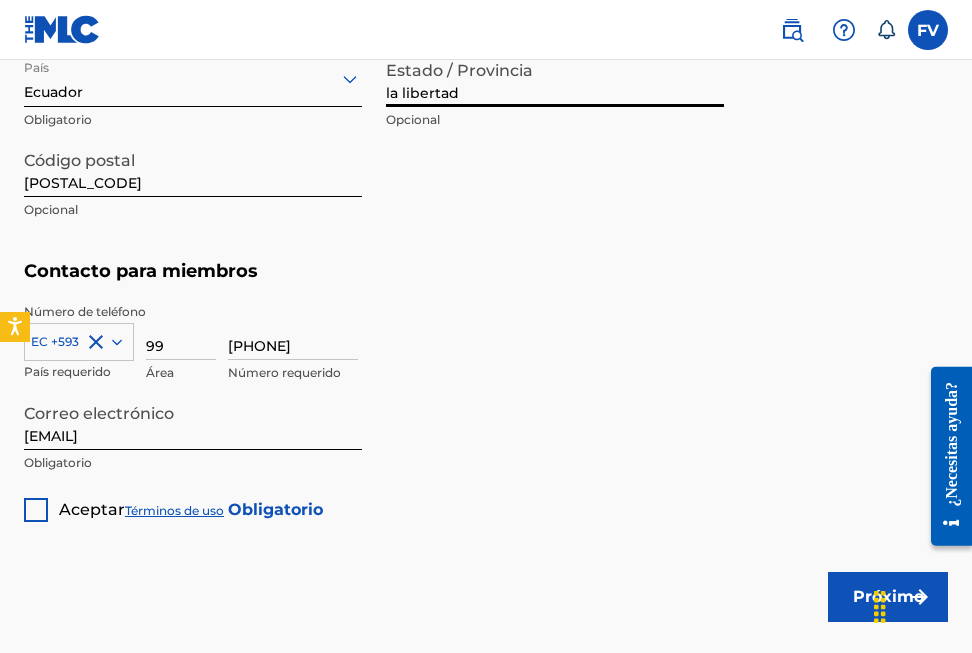 scroll, scrollTop: 1273, scrollLeft: 0, axis: vertical 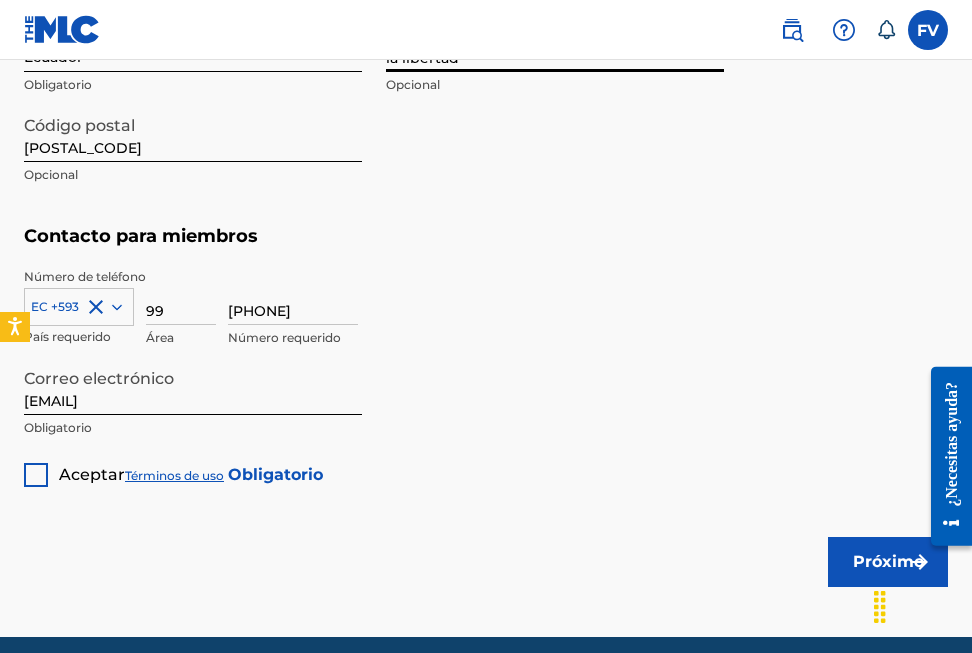click at bounding box center (36, 475) 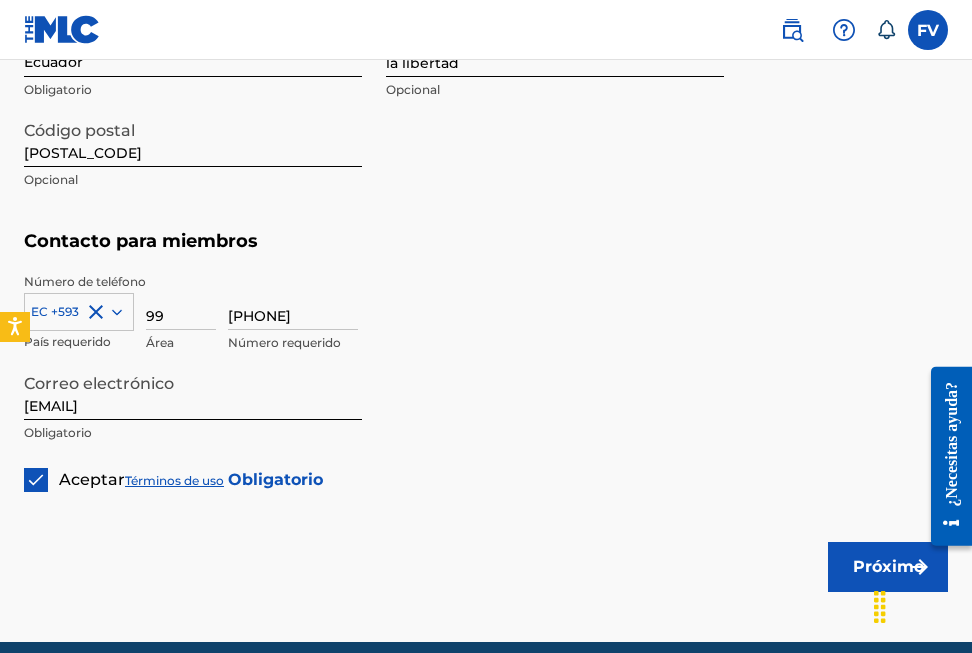 scroll, scrollTop: 1353, scrollLeft: 0, axis: vertical 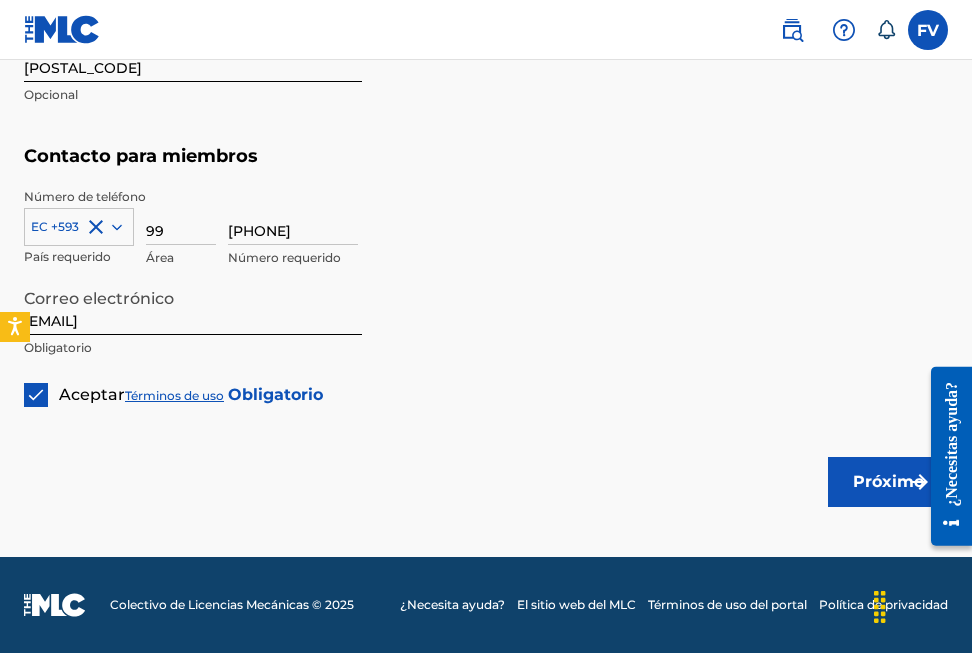 click on "Próximo" at bounding box center [888, 482] 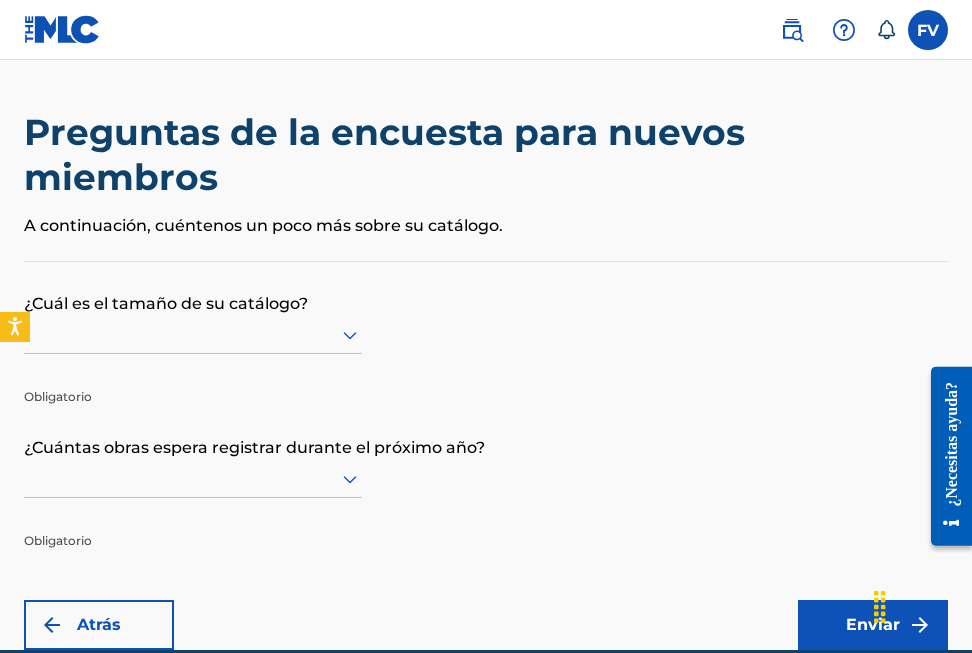 scroll, scrollTop: 2, scrollLeft: 0, axis: vertical 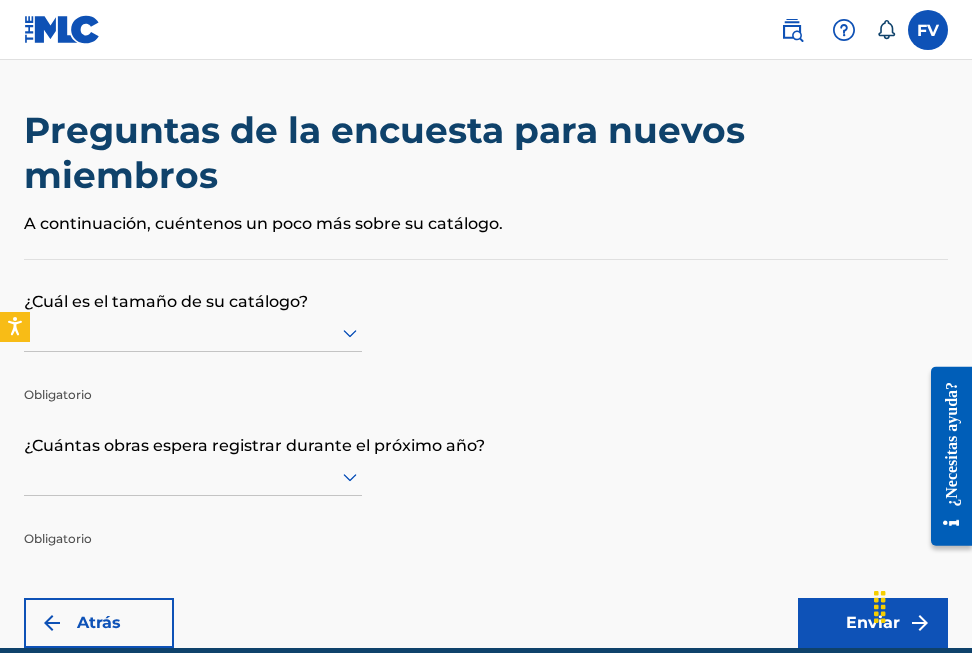click at bounding box center [193, 332] 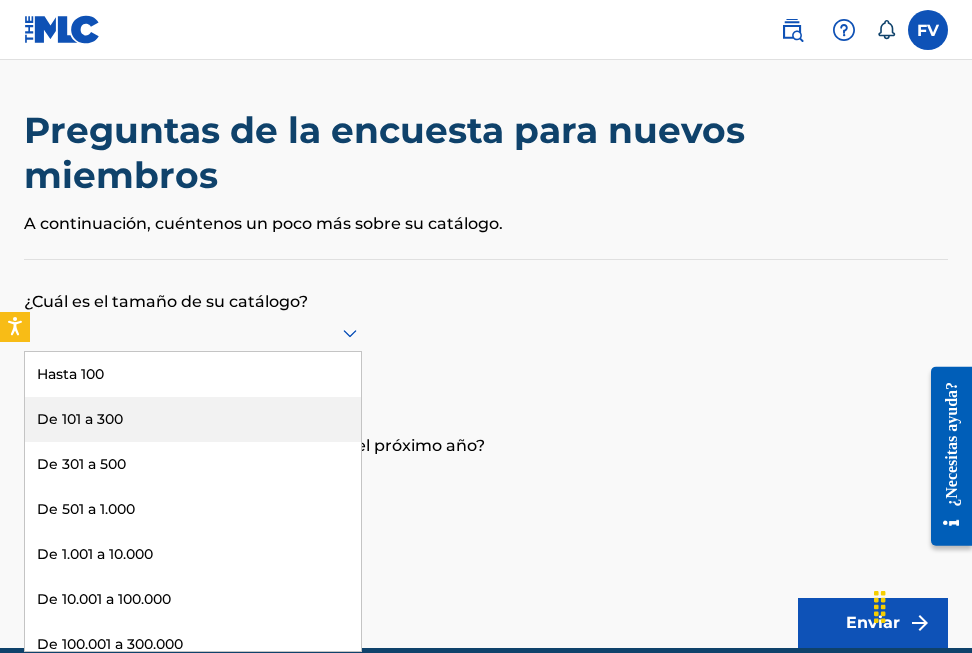click on "De 101 a 300" at bounding box center (193, 419) 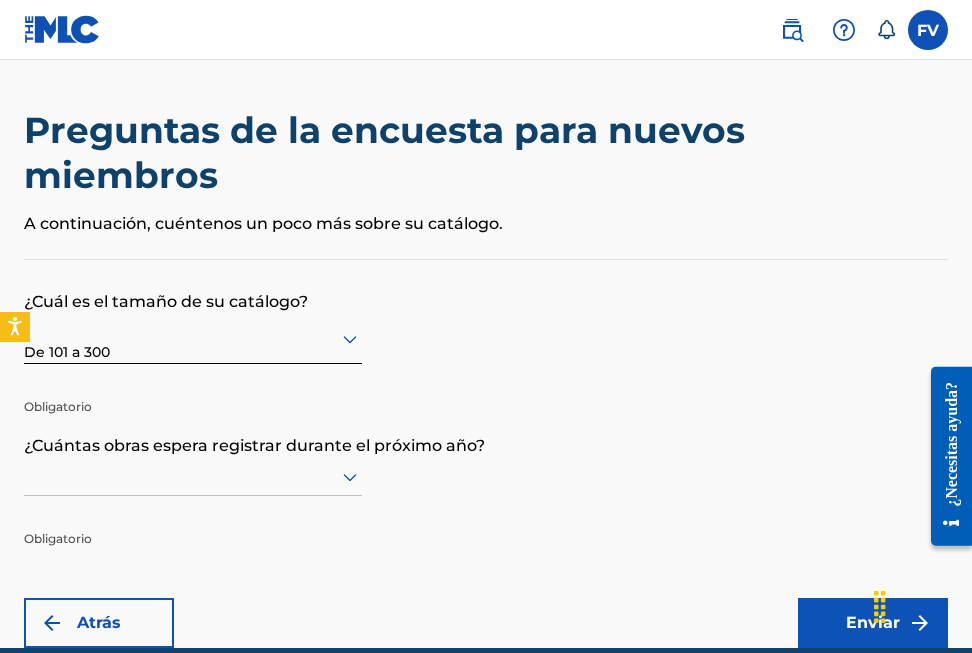 scroll, scrollTop: 93, scrollLeft: 0, axis: vertical 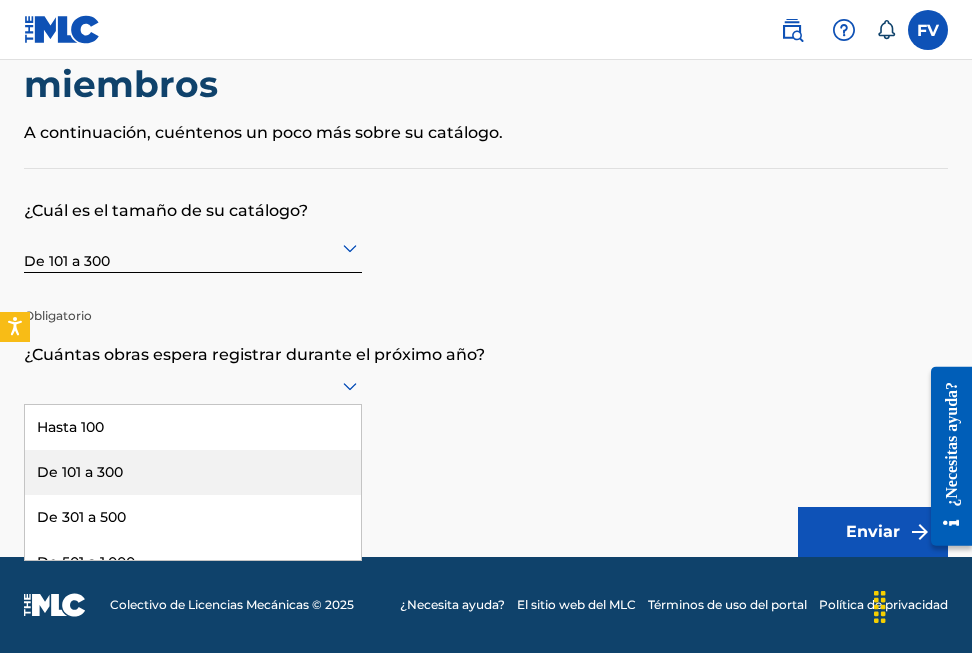 click on "9 resultados disponibles. Use Arriba y Abajo para elegir opciones, presione Entrar para seleccionar la opción actualmente enfocada, presione Escape para salir del menú, presione Tab para seleccionar la opción y salga del menú. Hasta 100 De 101 a 300 De 301 a 500 De 501 a 1.000 De 1.001 a 10.000 De 10.001 a 100.000 De 100.001 a 300.000 De 301.000 a 500.000 Más de 500.000" at bounding box center [193, 386] 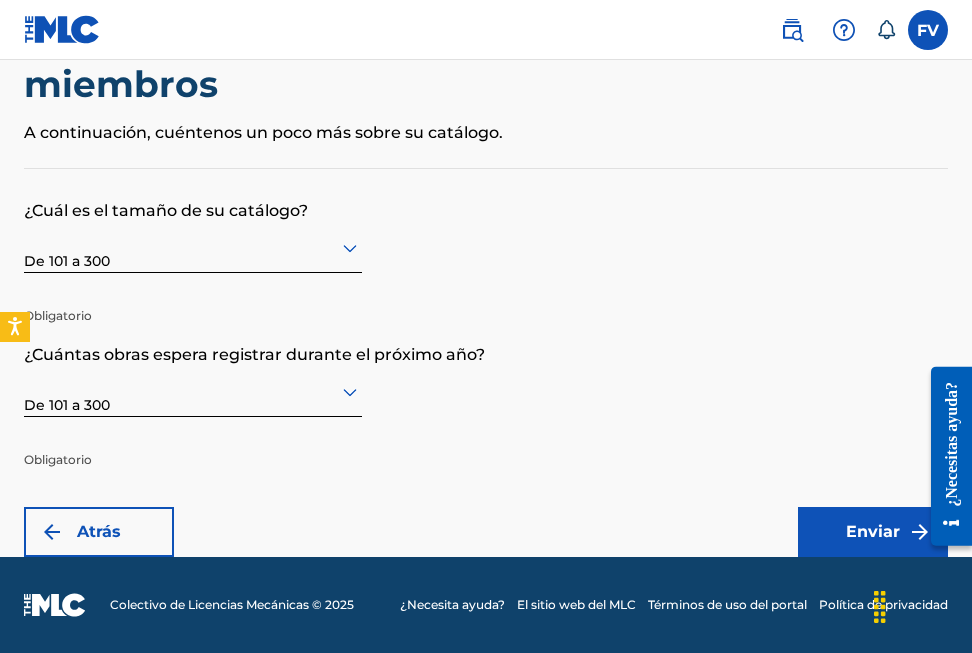 click on "Enviar" at bounding box center (873, 532) 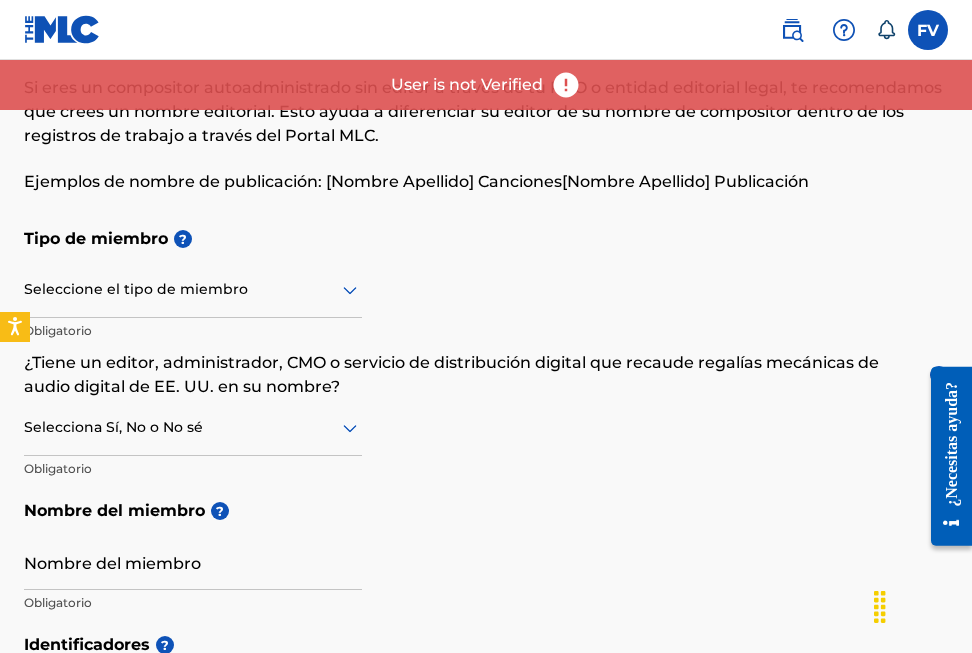 scroll, scrollTop: 0, scrollLeft: 0, axis: both 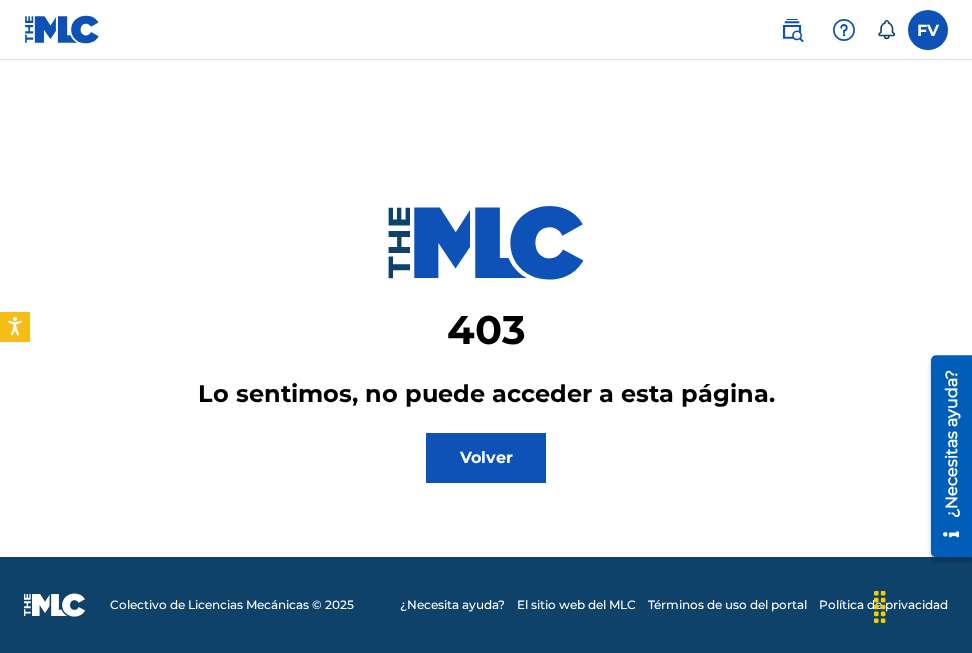 click on "Volver" at bounding box center (486, 458) 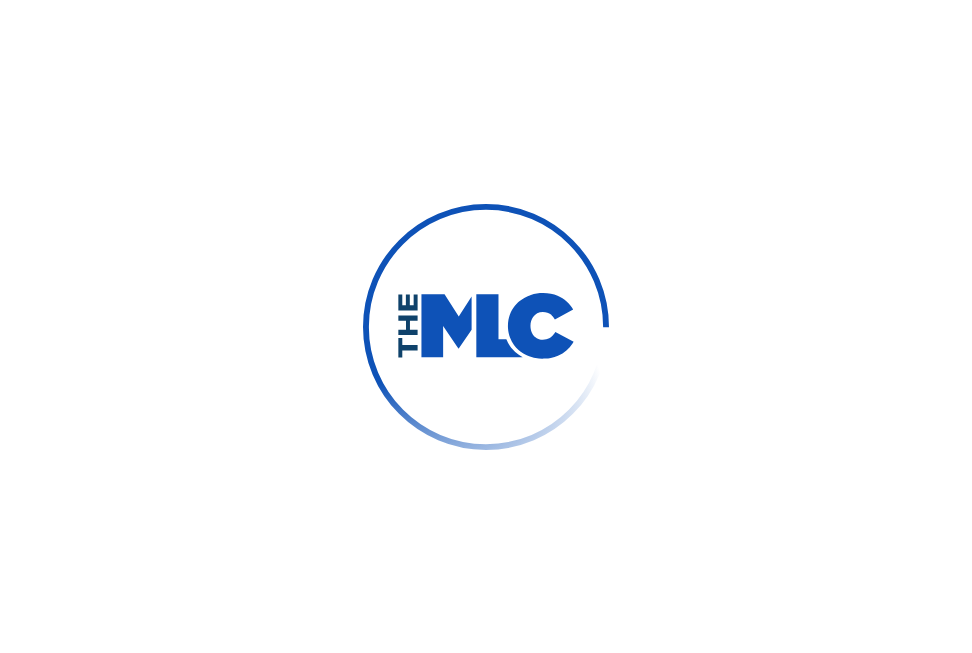scroll, scrollTop: 0, scrollLeft: 0, axis: both 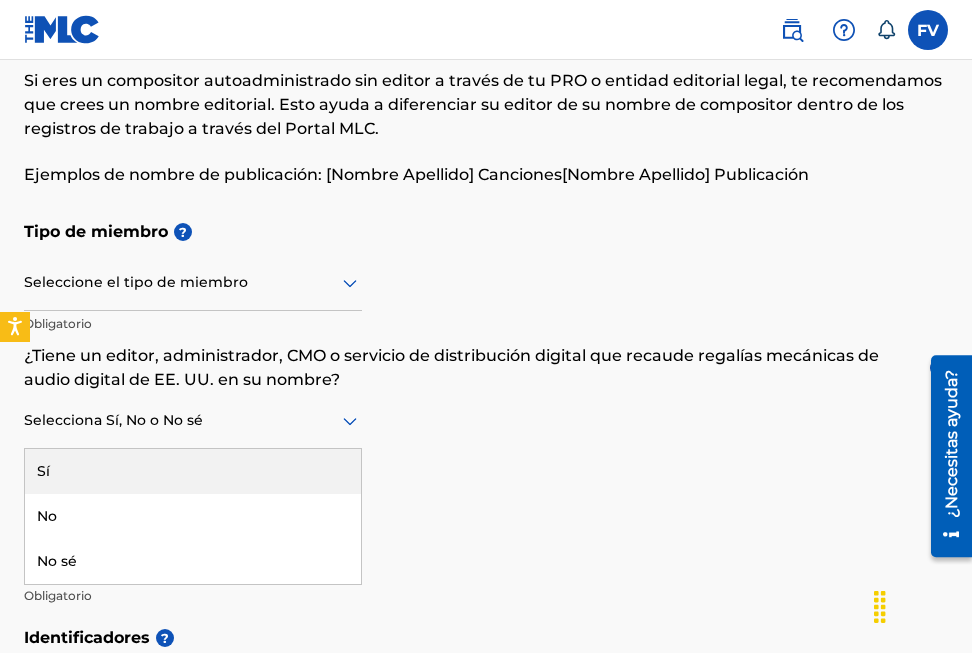 click at bounding box center [193, 420] 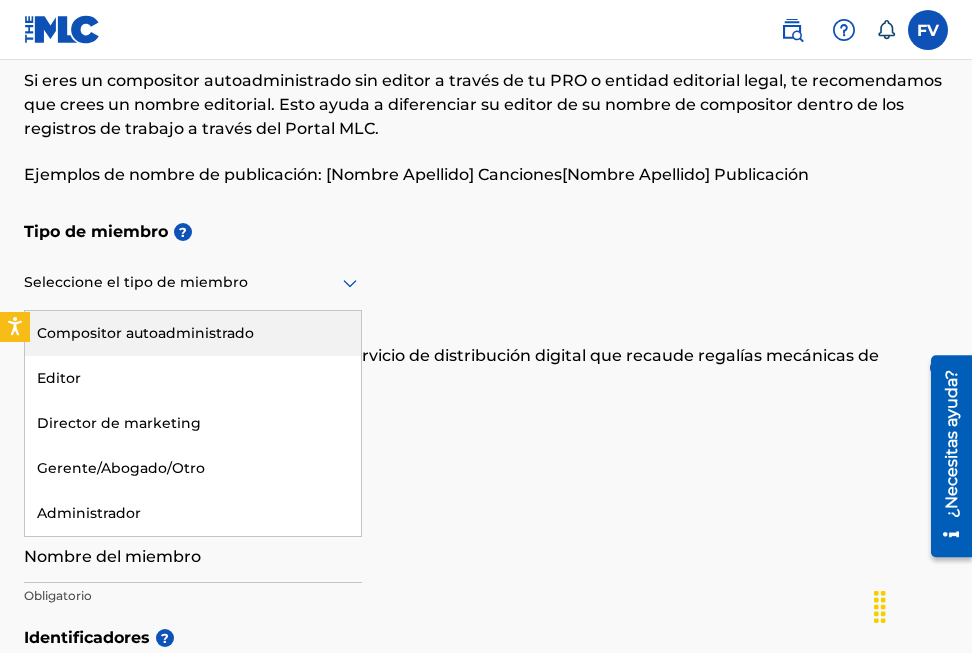 click at bounding box center [193, 282] 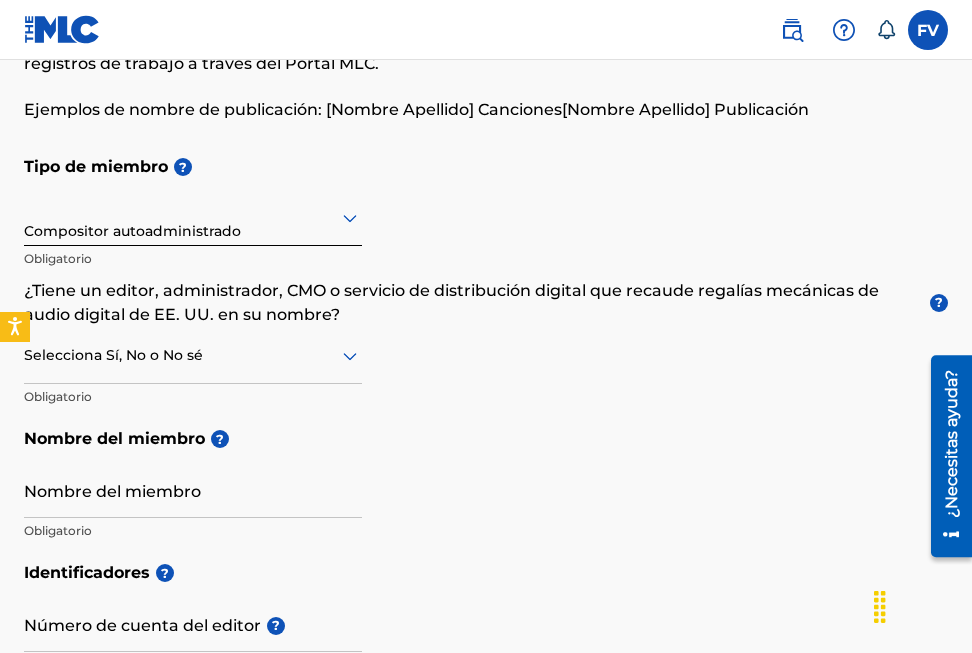 scroll, scrollTop: 200, scrollLeft: 0, axis: vertical 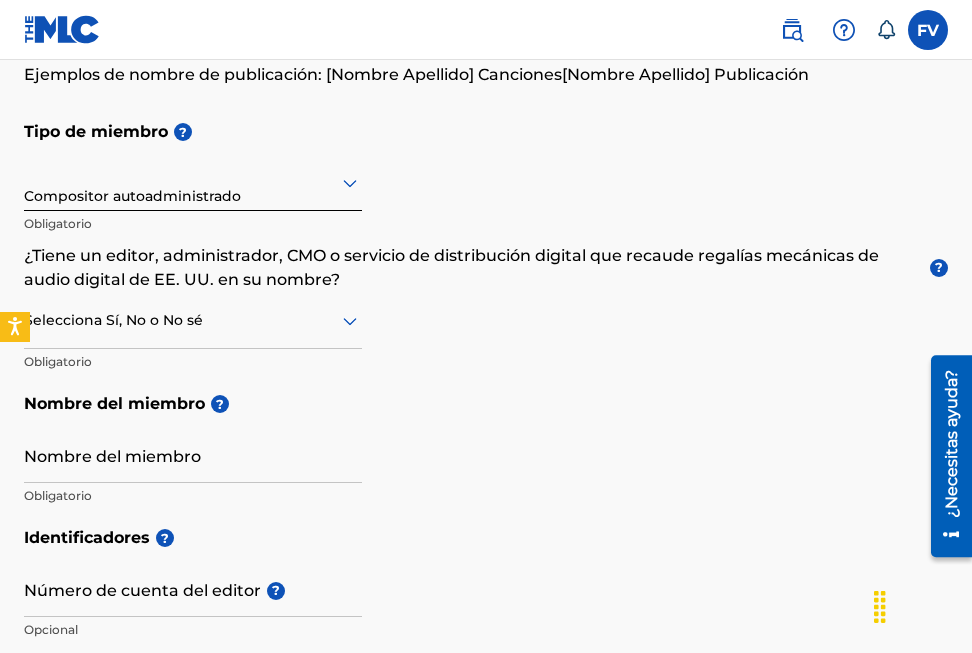 click at bounding box center [193, 320] 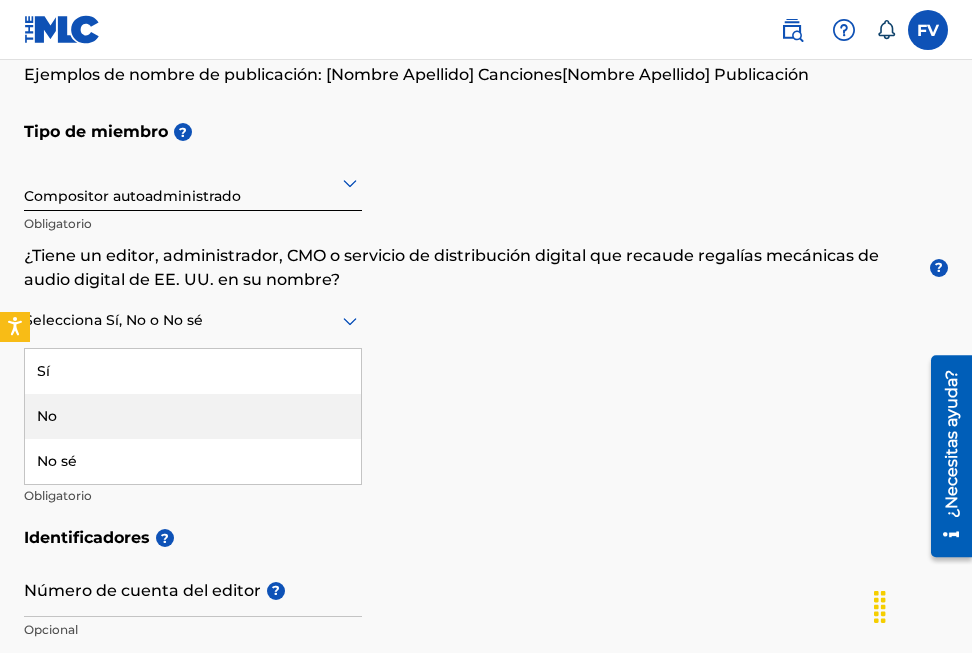click on "No" at bounding box center [193, 416] 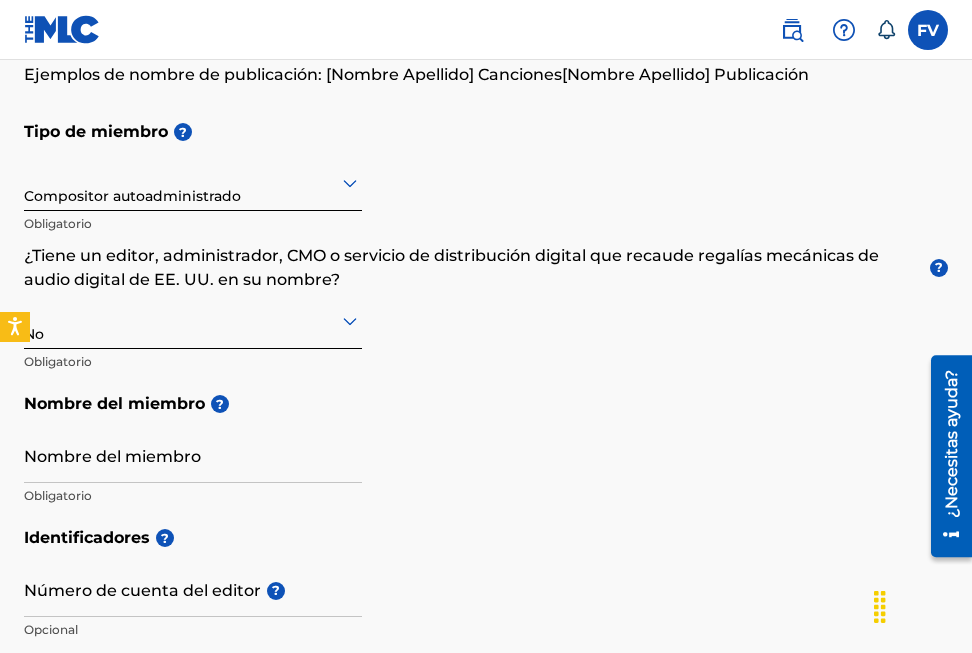 scroll, scrollTop: 300, scrollLeft: 0, axis: vertical 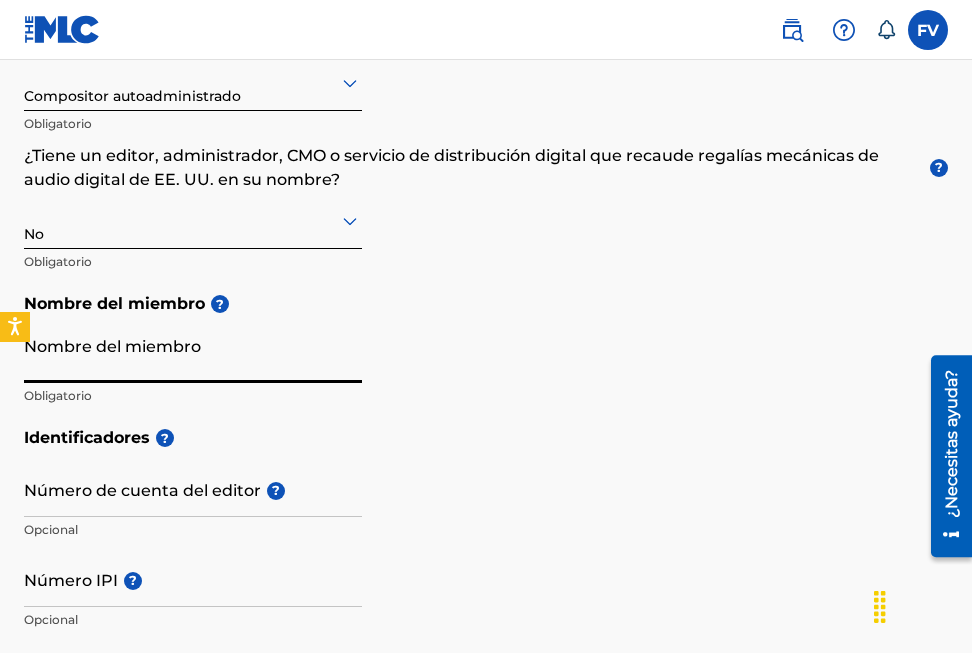 click on "Nombre del miembro" at bounding box center [193, 354] 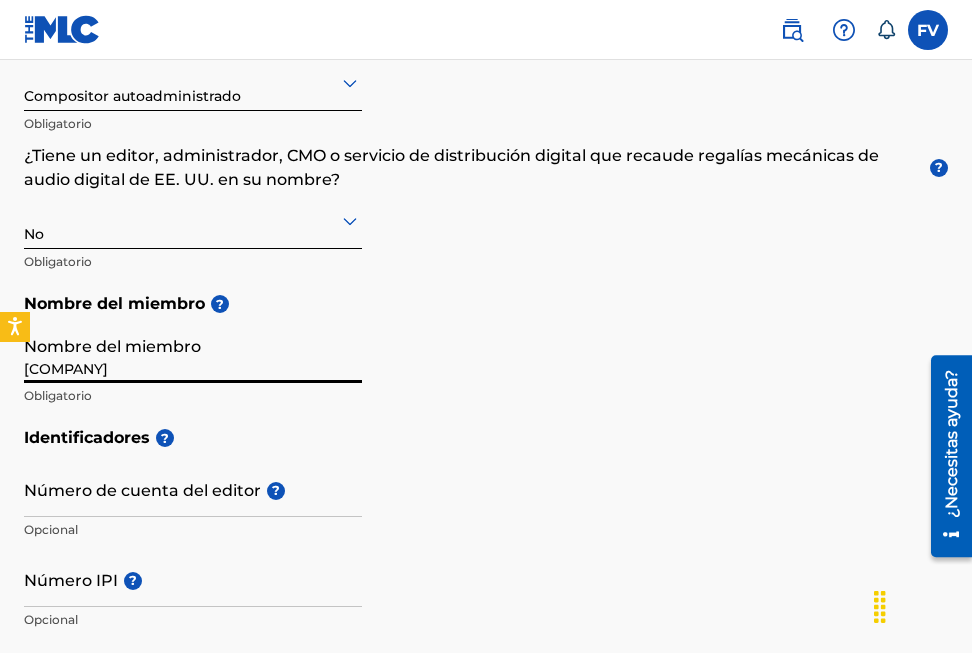type on "[NUMBER]" 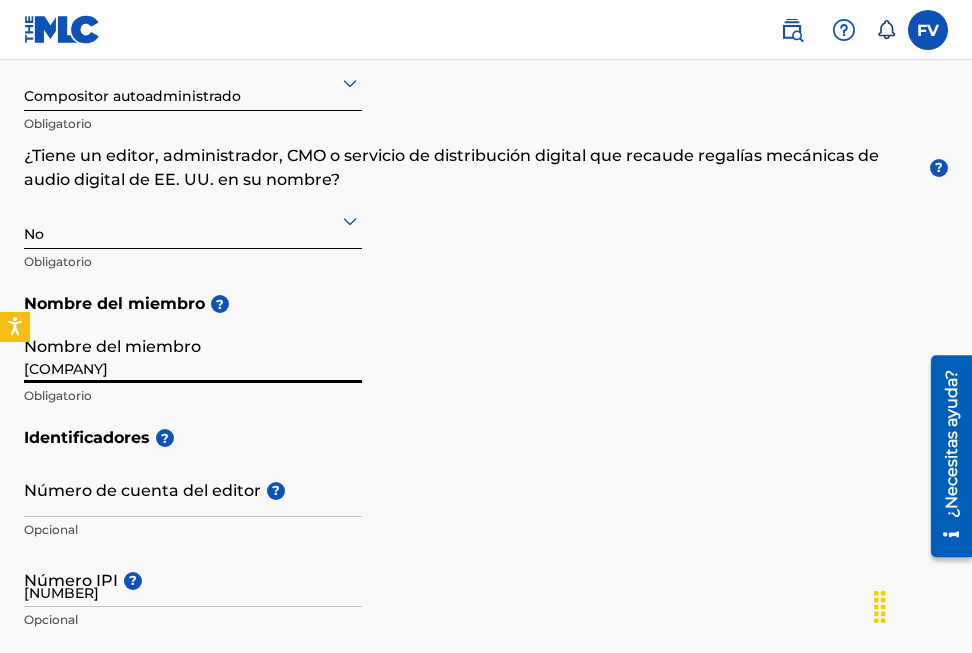 type on "La Liberación" 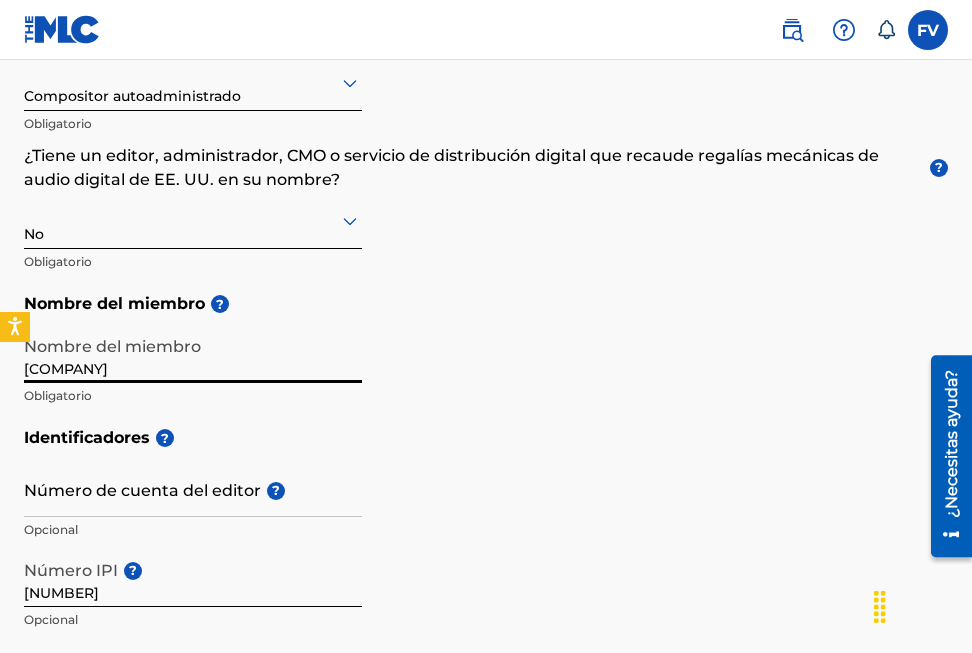 scroll, scrollTop: 973, scrollLeft: 0, axis: vertical 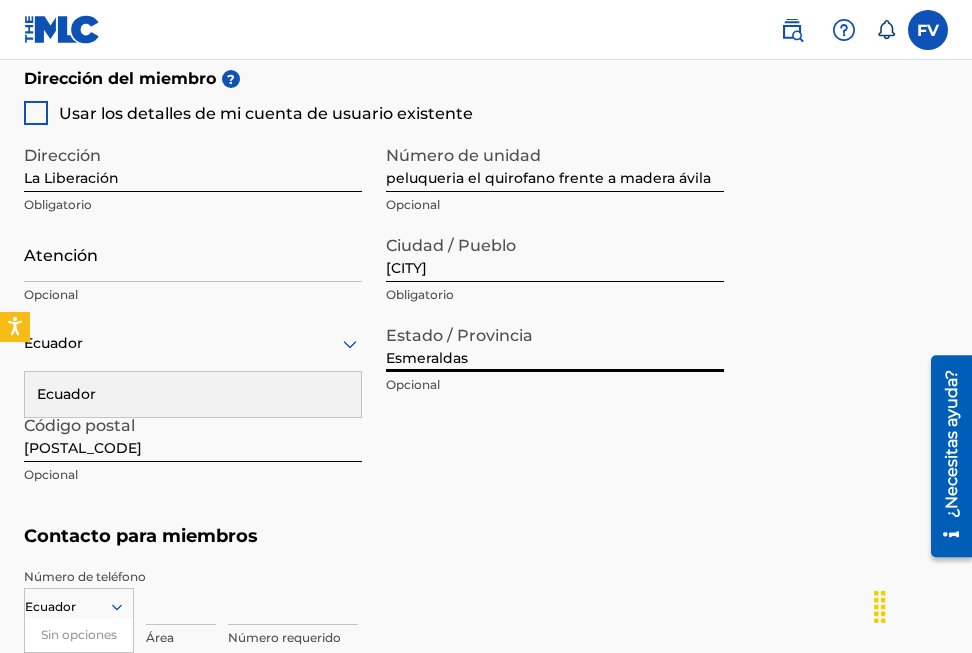 click on "Esmeraldas" at bounding box center [555, 343] 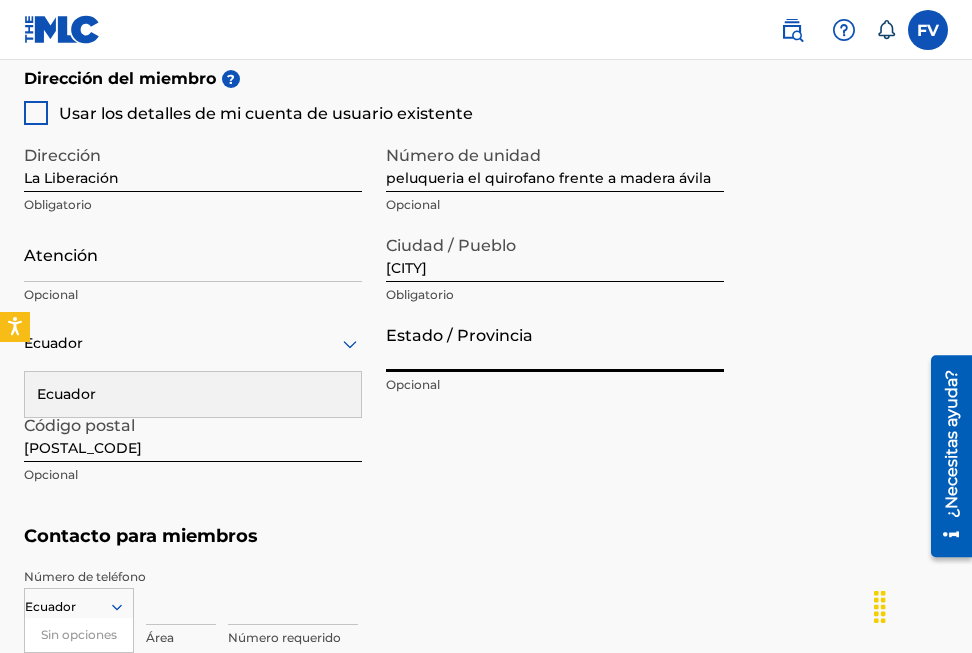 type 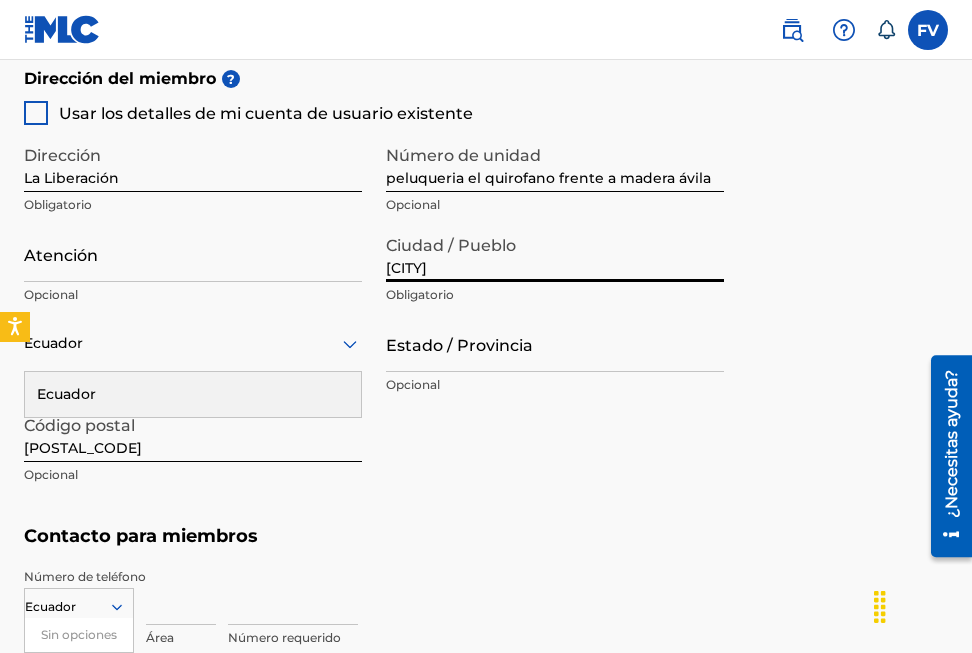 click on "[CITY]" at bounding box center [555, 253] 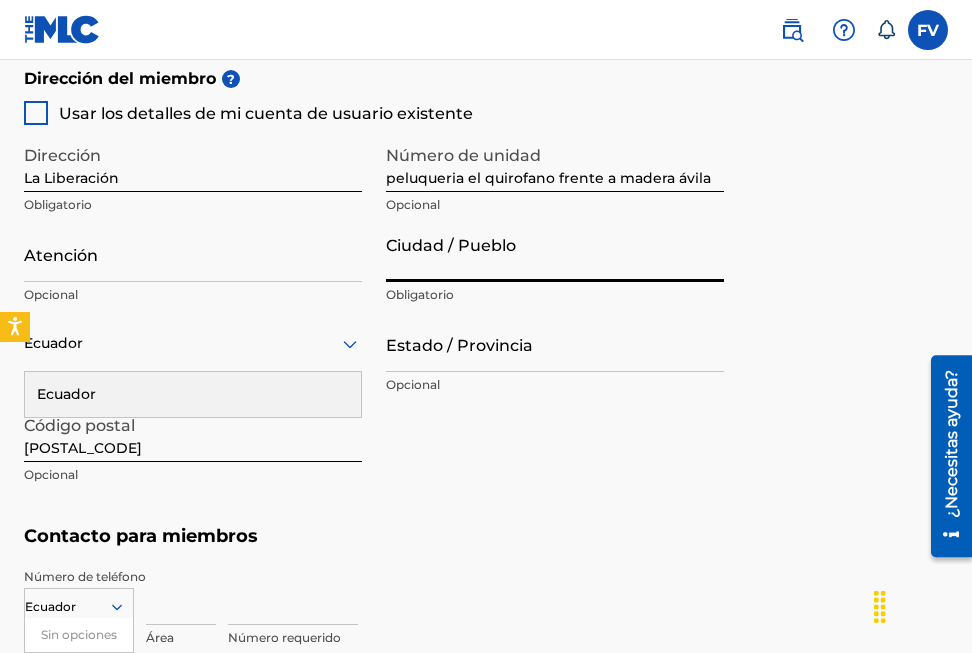 type 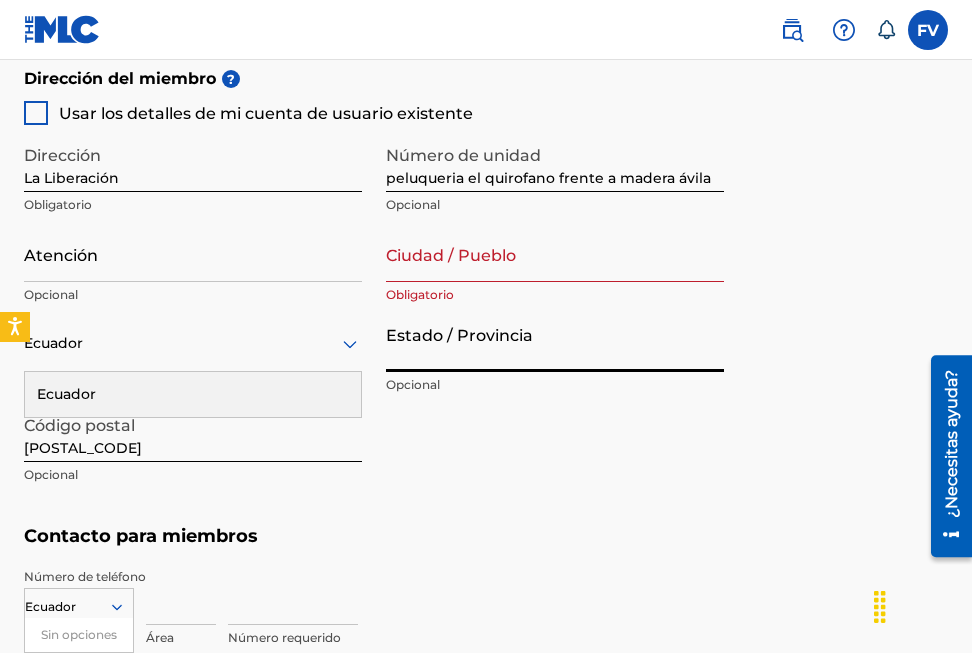 paste on "[CITY]" 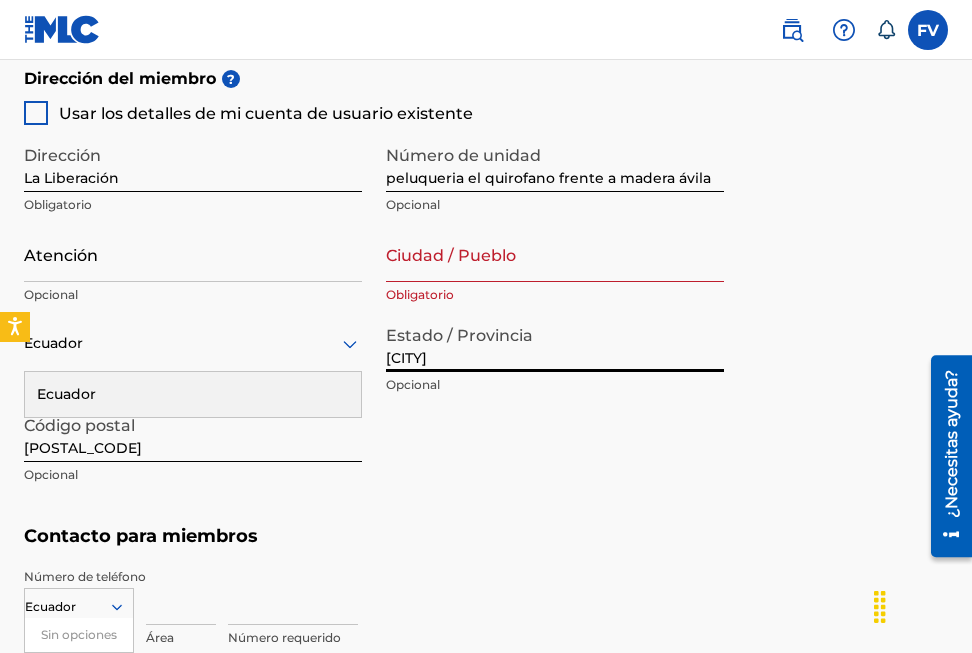 type on "[CITY]" 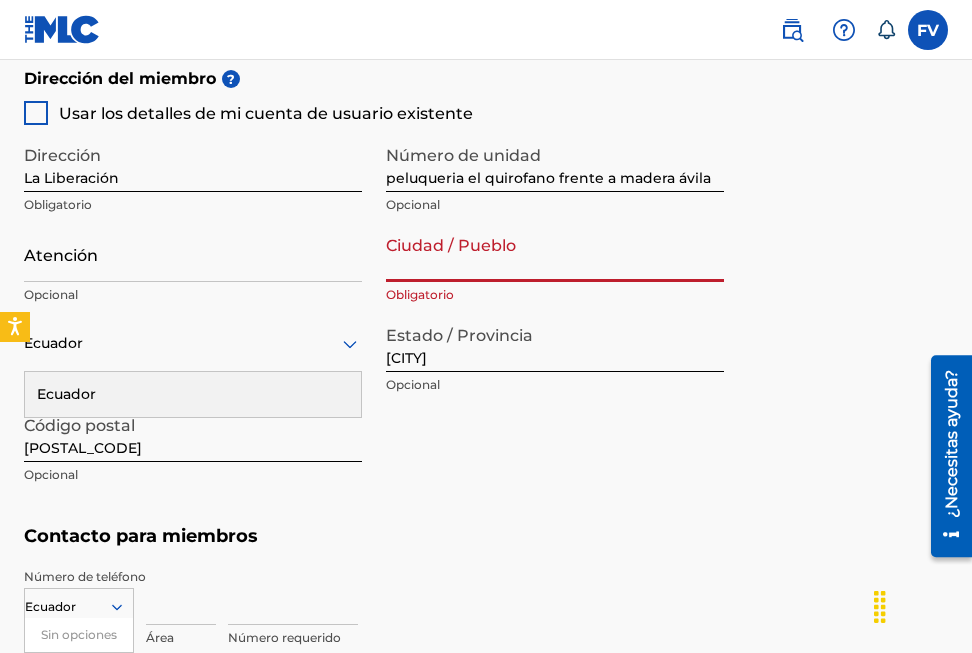 type on "La libertad" 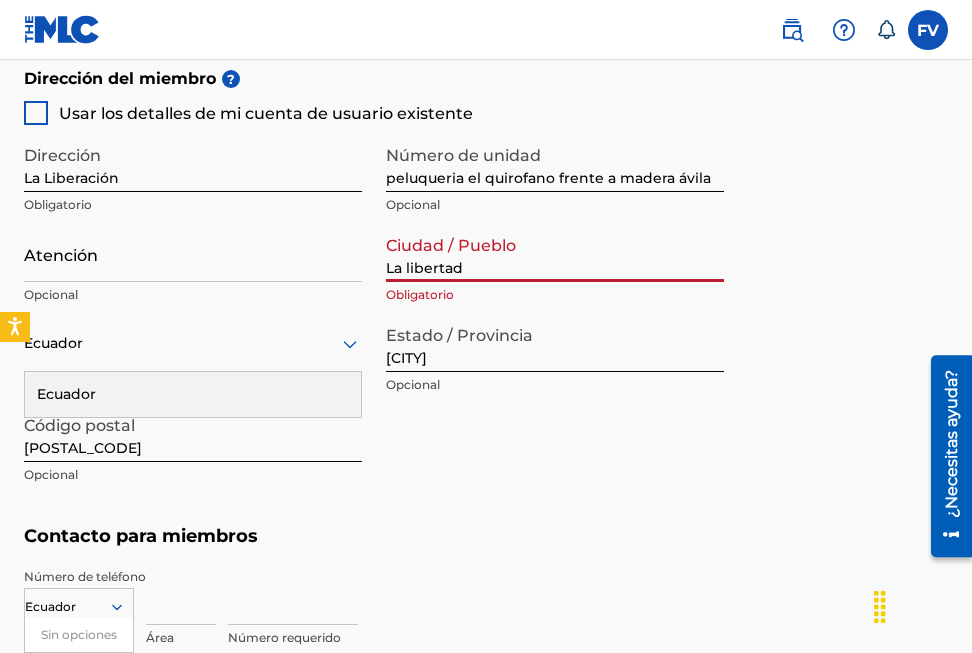 type on "99" 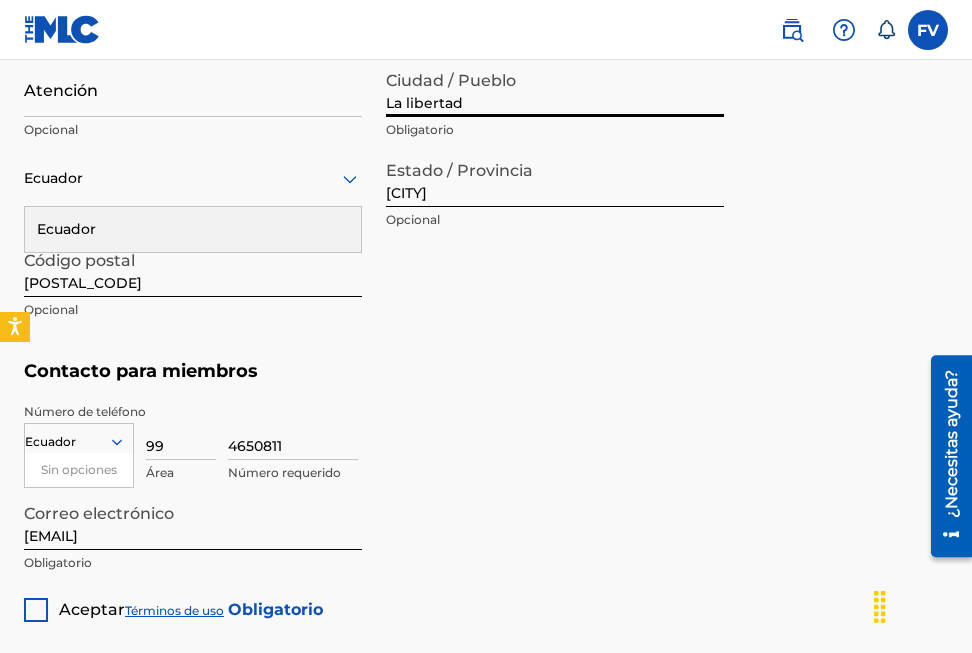 scroll, scrollTop: 1173, scrollLeft: 0, axis: vertical 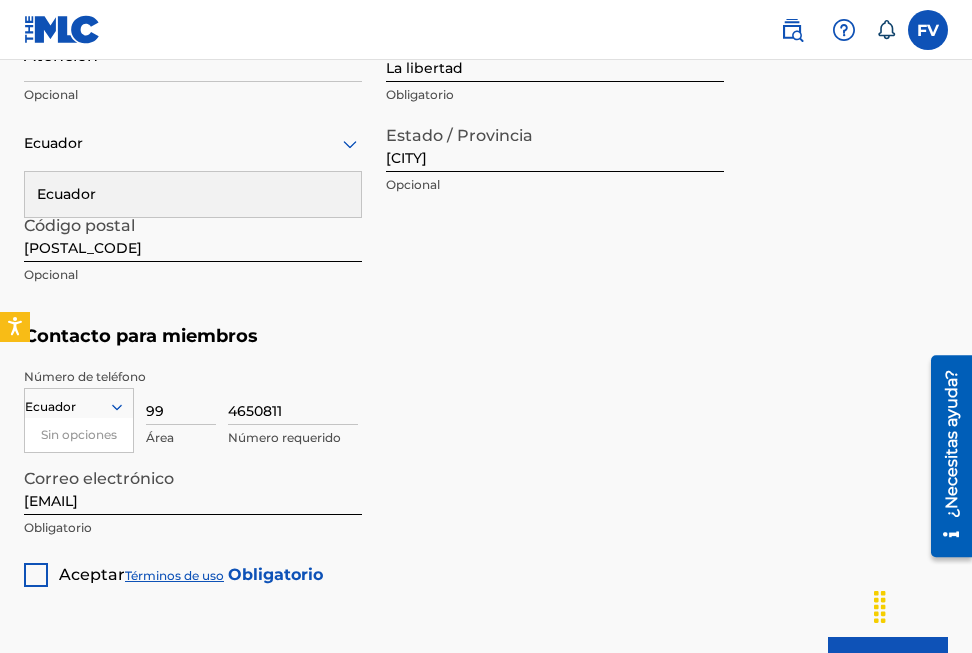 click at bounding box center (36, 575) 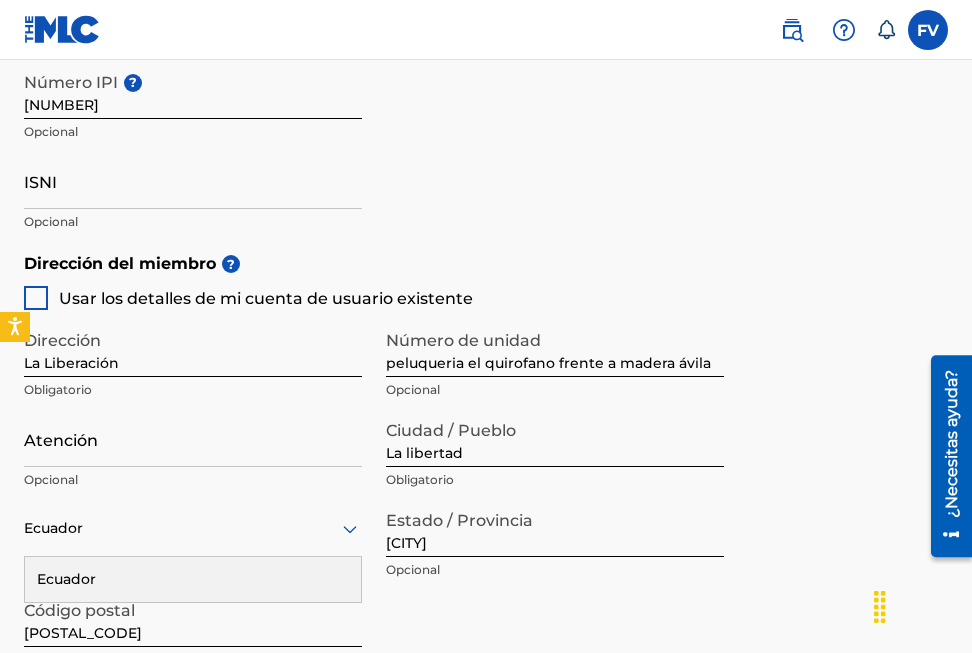 scroll, scrollTop: 773, scrollLeft: 0, axis: vertical 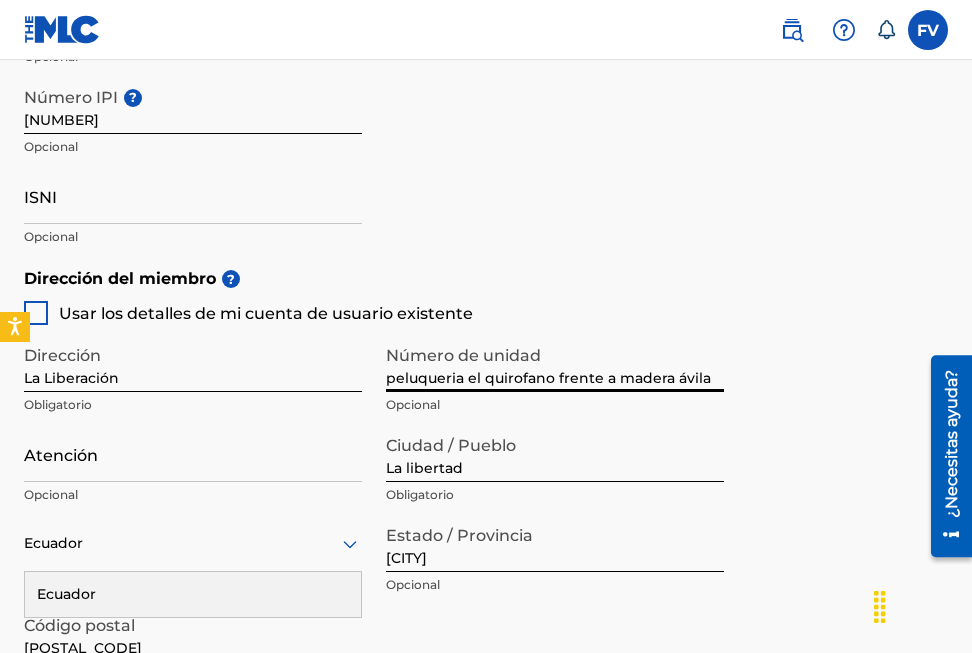 click on "peluqueria el quirofano frente a madera ávila" at bounding box center [555, 363] 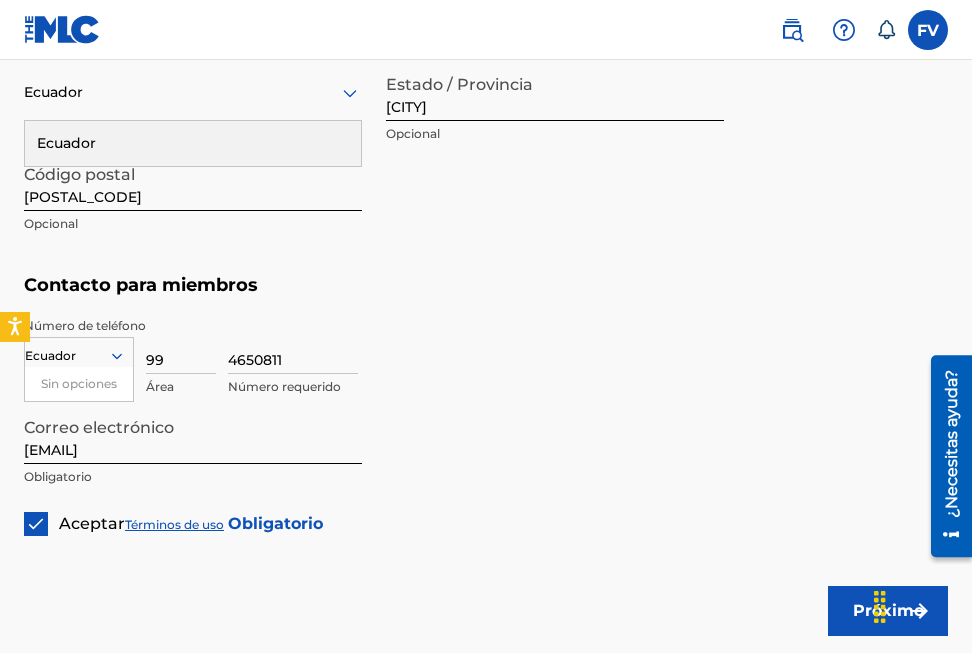 scroll, scrollTop: 1273, scrollLeft: 0, axis: vertical 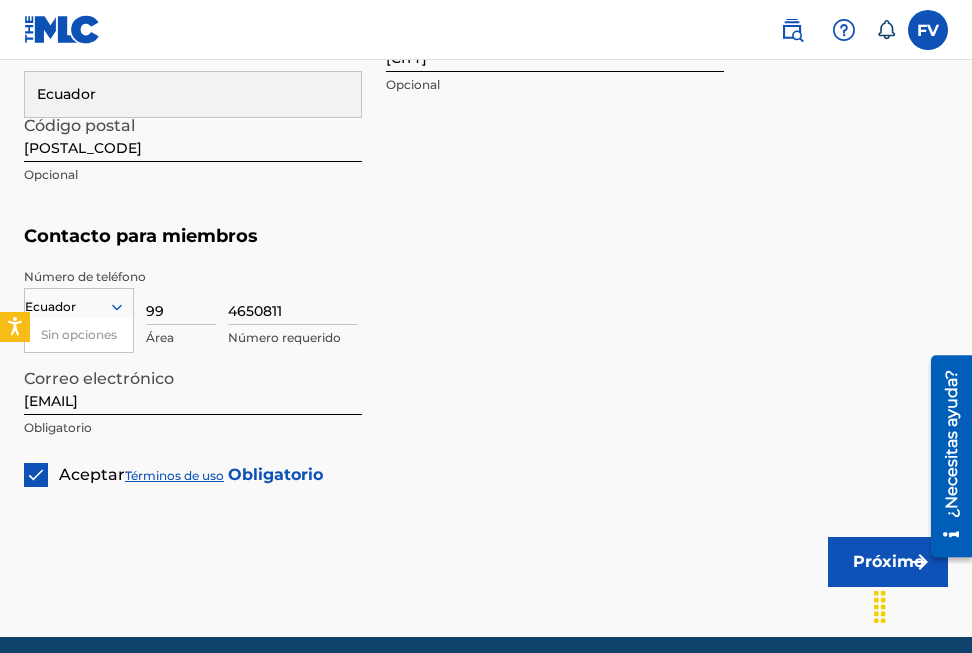 type 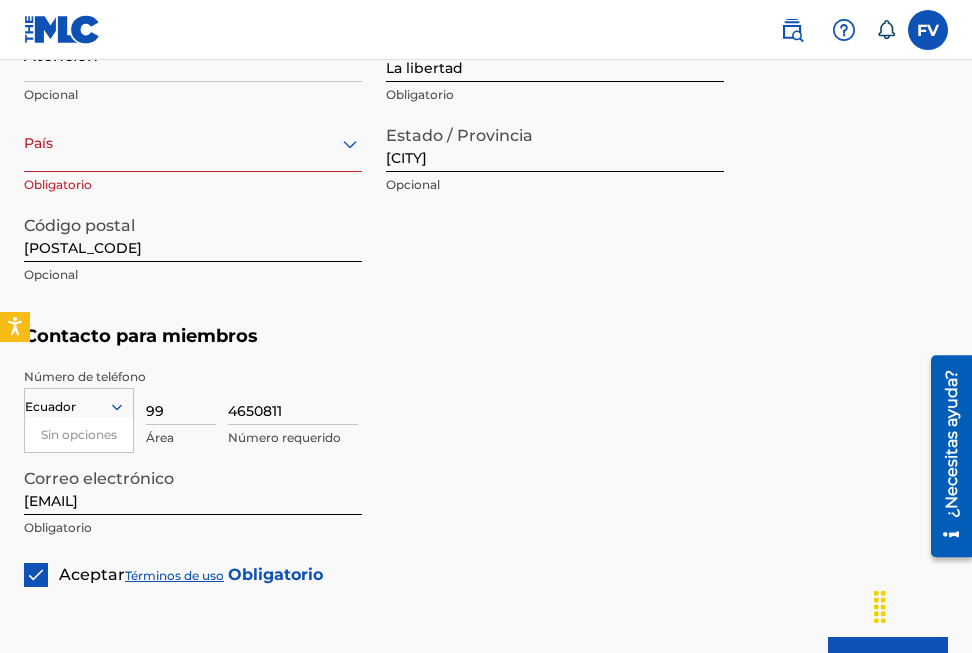 click on "Tipo de miembro ? Compositor autoadministrado Obligatorio ¿Tiene un editor, administrador, CMO o servicio de distribución digital que recaude regalías mecánicas de audio digital de EE. UU. en su nombre? ? No Obligatorio Nombre del miembro ? Nombre del miembro Felipe Vidal Publishing Obligatorio Identificadores ? Número de cuenta del editor ? Opcional Número IPI ? [NUMBER] Opcional ISNI Opcional Dirección del miembro ? Usar los detalles de mi cuenta de usuario existente Dirección La Liberación Obligatorio Número de unidad Opcional Atención Opcional Ciudad / Pueblo La libertad Obligatorio País Obligatorio Estado / Provincia santa elena Opcional Código postal [POSTAL_CODE] Opcional Contacto para miembros Número de teléfono Ecuador Sin opciones Obligatorio 99 Área [PHONE] Número requerido Correo electrónico [EMAIL] Obligatorio Aceptar Términos de uso Obligatorio Próximo" at bounding box center (486, -138) 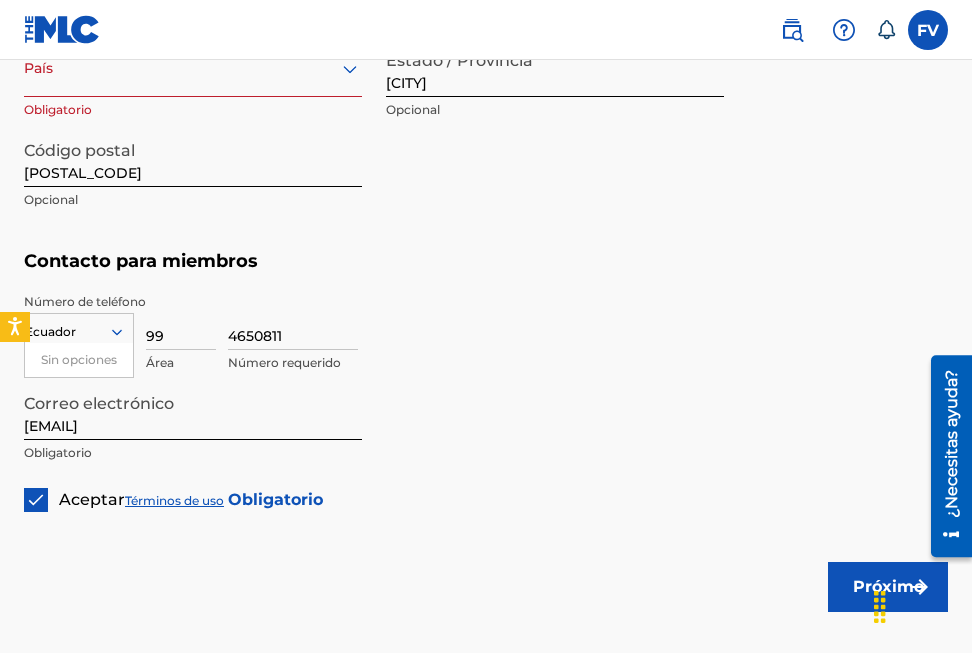scroll, scrollTop: 1273, scrollLeft: 0, axis: vertical 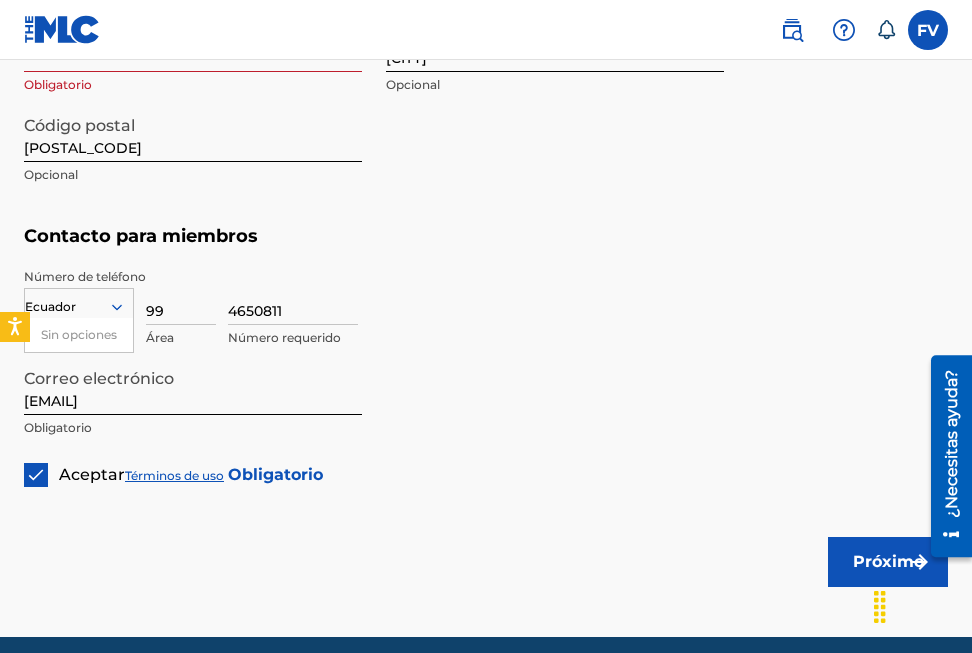 click on "Próximo" at bounding box center [888, 562] 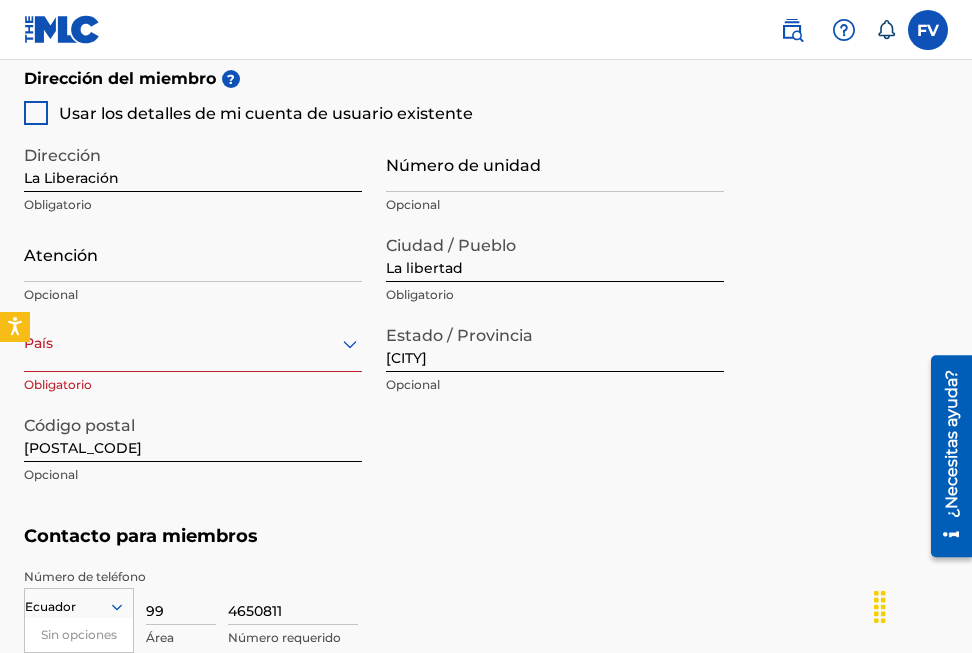 scroll, scrollTop: 993, scrollLeft: 0, axis: vertical 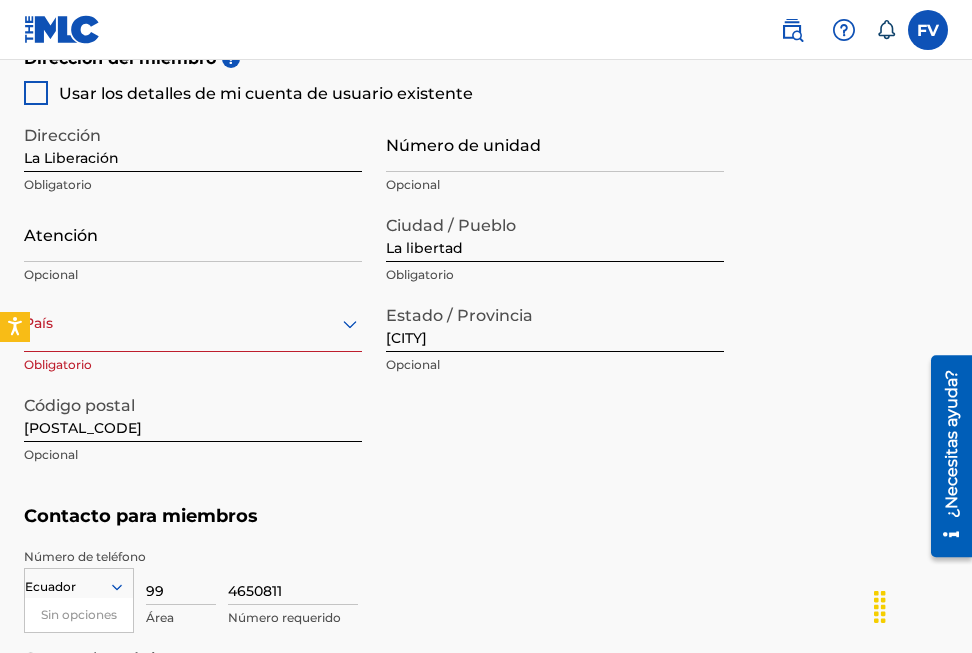 click on ", seleccionado. Seleccione está enfocado, escriba para refinar la lista, presione Abajo para abrir el menú, País" at bounding box center [193, 323] 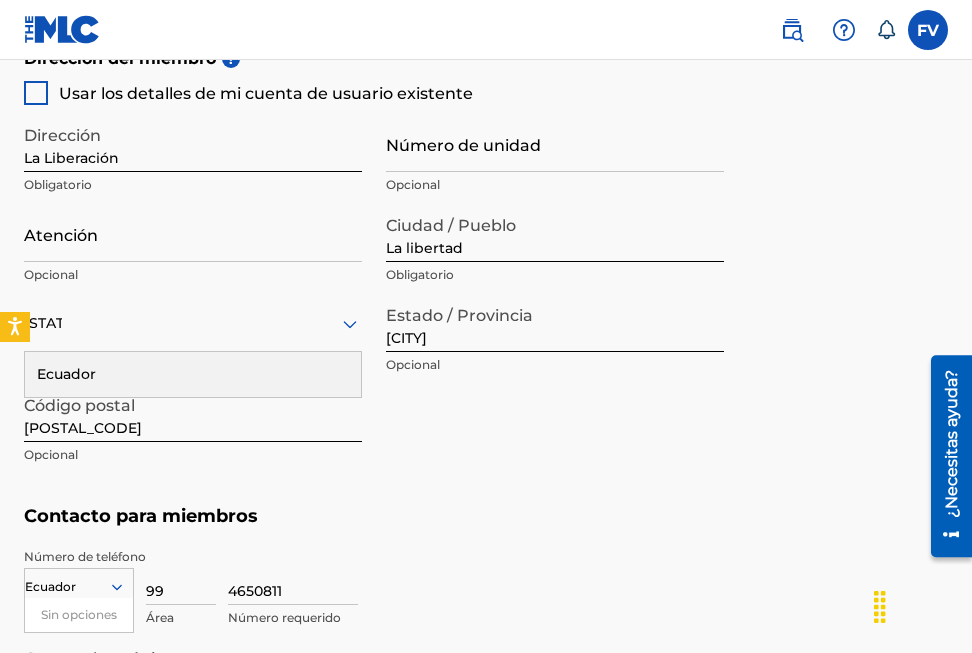 type on "ecuado" 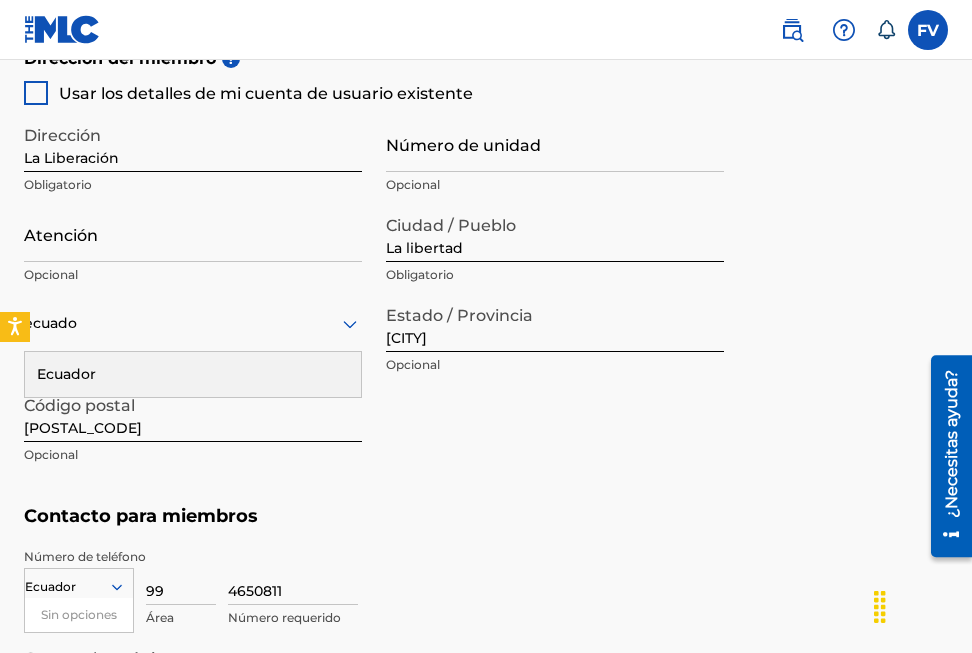 click on "Ecuador" at bounding box center [193, 374] 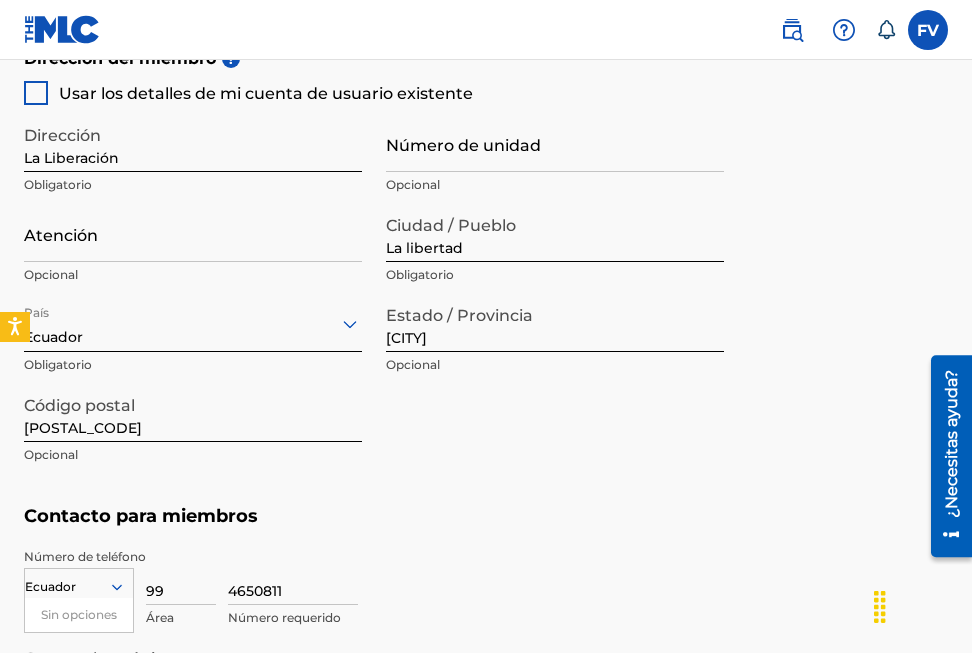 scroll, scrollTop: 1353, scrollLeft: 0, axis: vertical 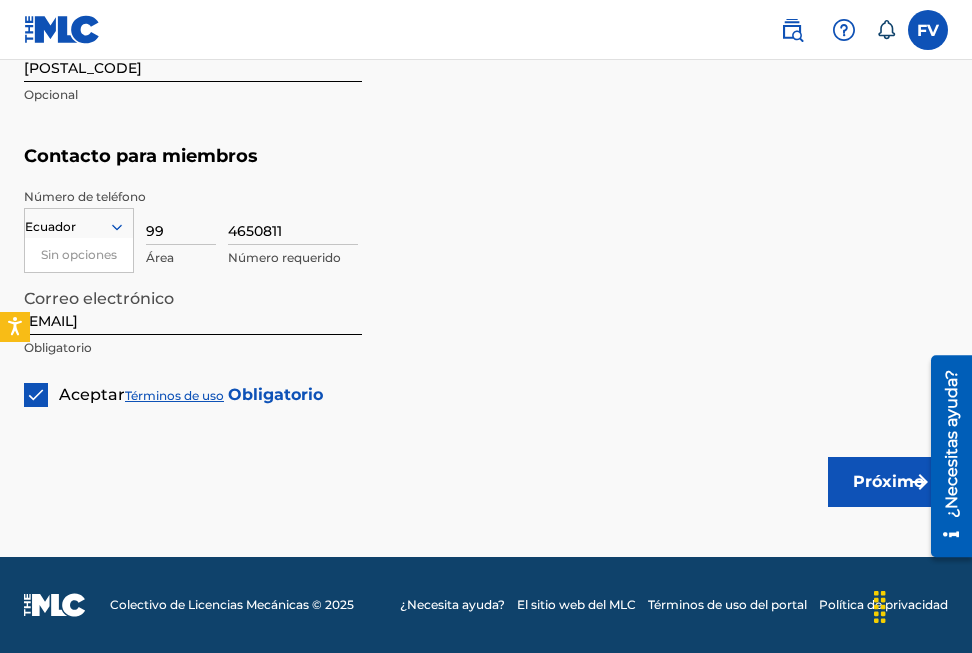 click on "Próximo" at bounding box center (888, 482) 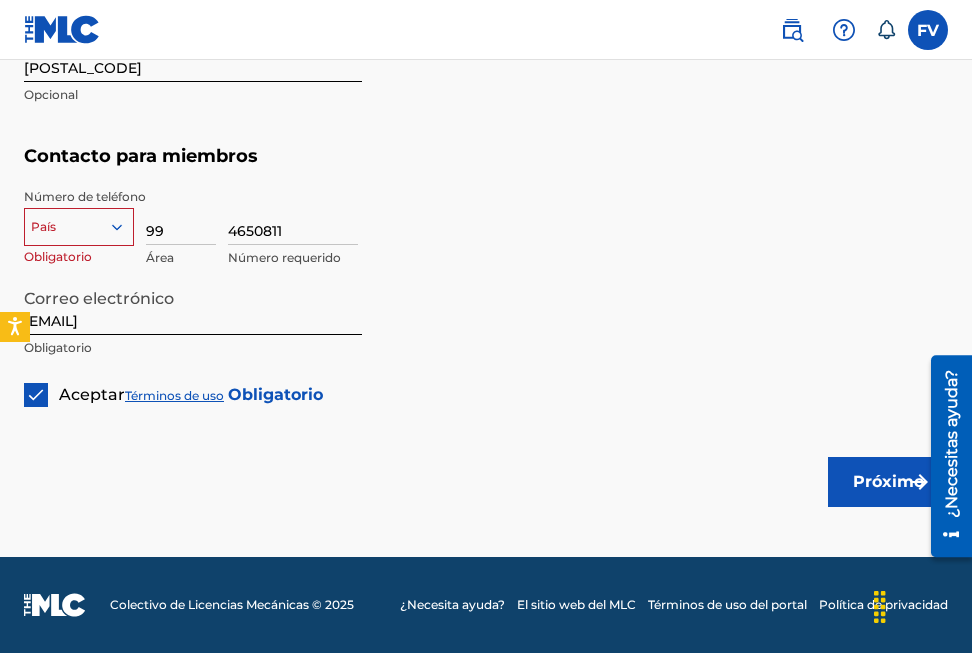 click on "Próximo" at bounding box center [888, 482] 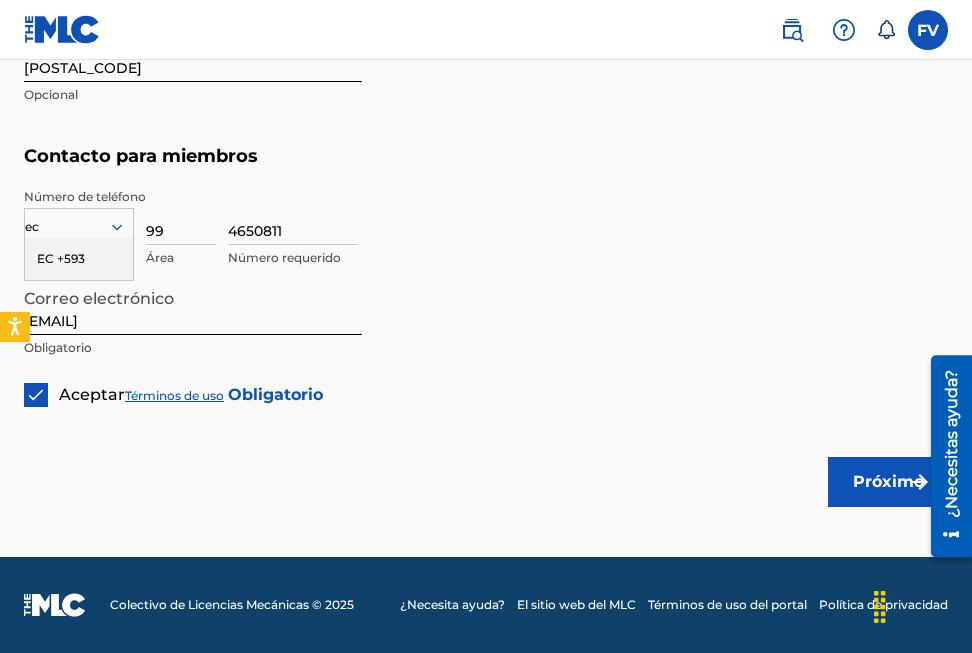 type on "e" 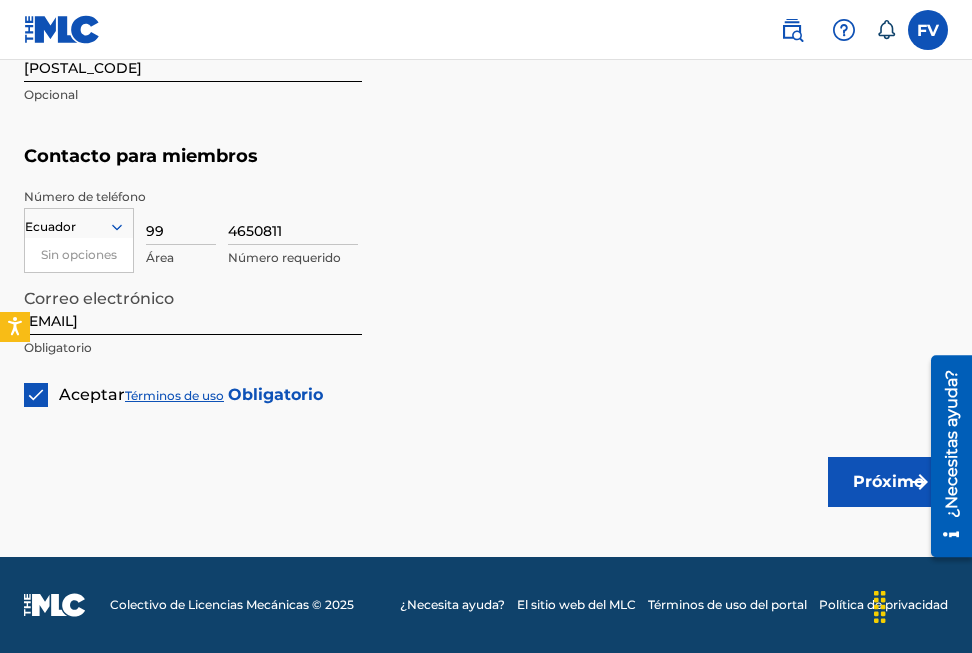 type on "Ecuador" 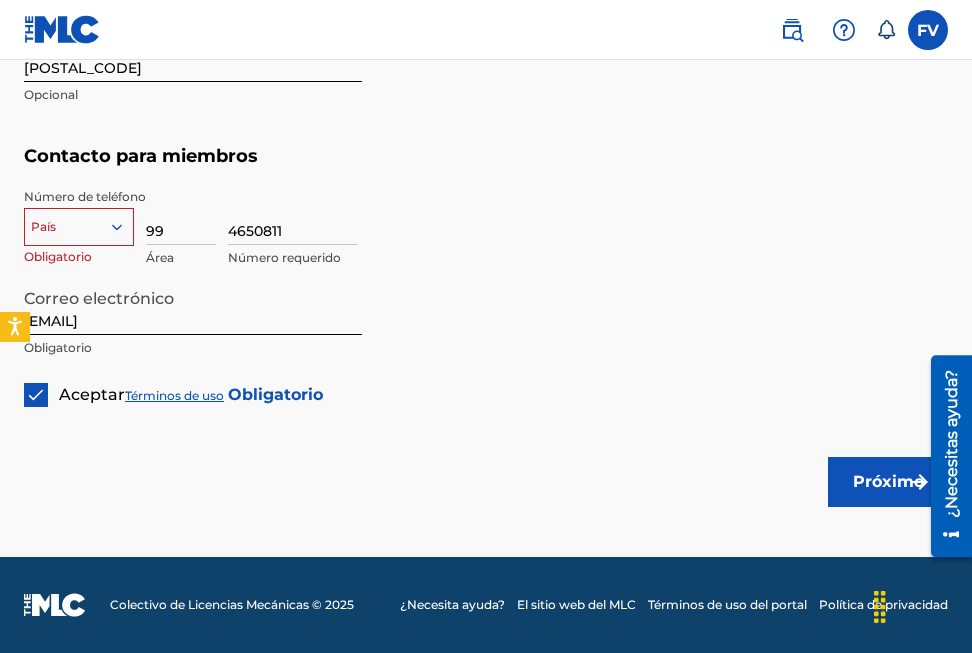 click on "[NUMBER] Número requerido" at bounding box center (588, 233) 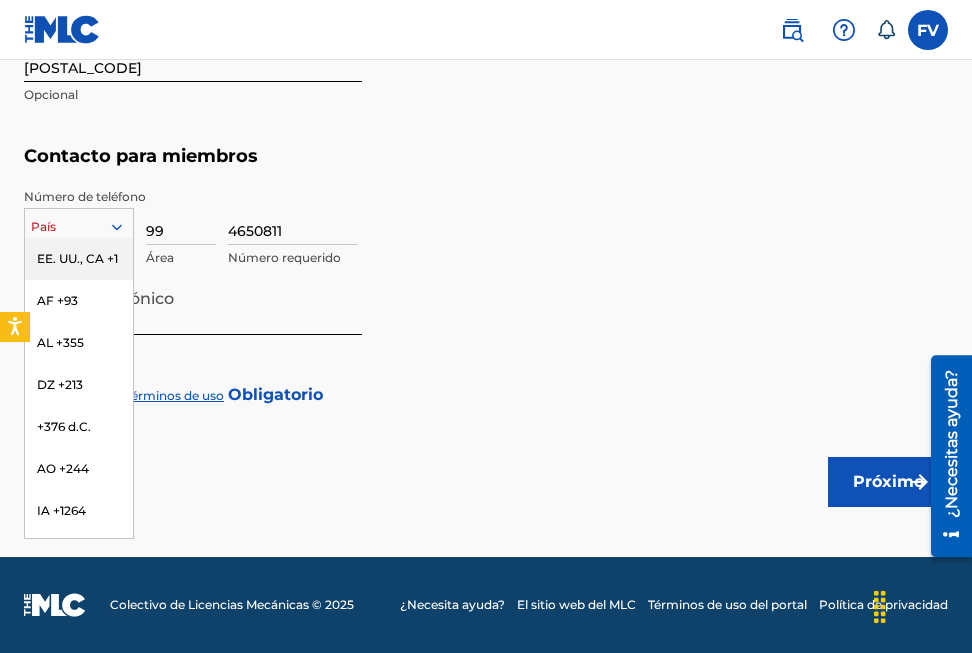click on "216 resultados disponibles. Use Arriba y Abajo para elegir opciones, presione Entrar para seleccionar la opción actualmente enfocada, presione Escape para salir del menú, presione Tab para seleccionar la opción y salga del menú. País [COUNTRY], [STATE] +1 AF +93 AL +355 DZ +213 +376 d.C. AO +244 IA +1264 AG +1268 AR +54 AM +374 AW +297 AU +61 EN +43 AZ +994 BS +1242 BH +973 BD +880 BB +1246 POR +375 SER +32 BZ +501 BJ +229 BM +1441 BT +975 BO +591 BA +387 BW +267 BR +55 BN +673 BG +359 BF +226 BI +257 KH +855 CM +237 CV +238 KY +1345 CF +236 TD +235 CL +56 CN +86 CO +57 KM +269 CG, CD +242 CK +682 CR +506 CI +225 HR +385 CU +53 CY +357 CZ +420 DK +45 DJ +253 DM +1767 DO +1809 EC +593 EG +20 SV +503 GQ +240 ER +291 EE +372 ET +251 FK +500 FO +298 FJ +679 FI +358 FR +33 GF +594 PF +689 GA +241 GM +220 GE +995 DE +49 GH +233 GI +350 GR +30 GL +299 GD +1473 GP +590 GT +502 GN +224 GW +245 GY +592 HT +509 VA, IT +39 HN +504 HK +852 HU +36 IS +354 IN +91 ID +62 IR +98 IQ +964 IE +353 IL +972 JM +1876 JP +81 JO +962" at bounding box center [79, 223] 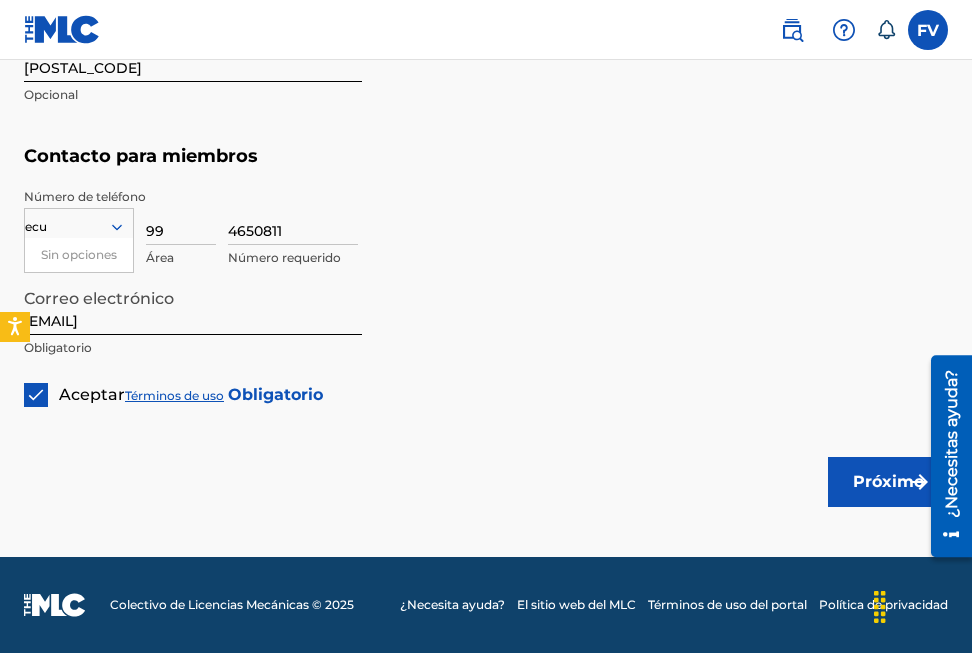 type on "ec" 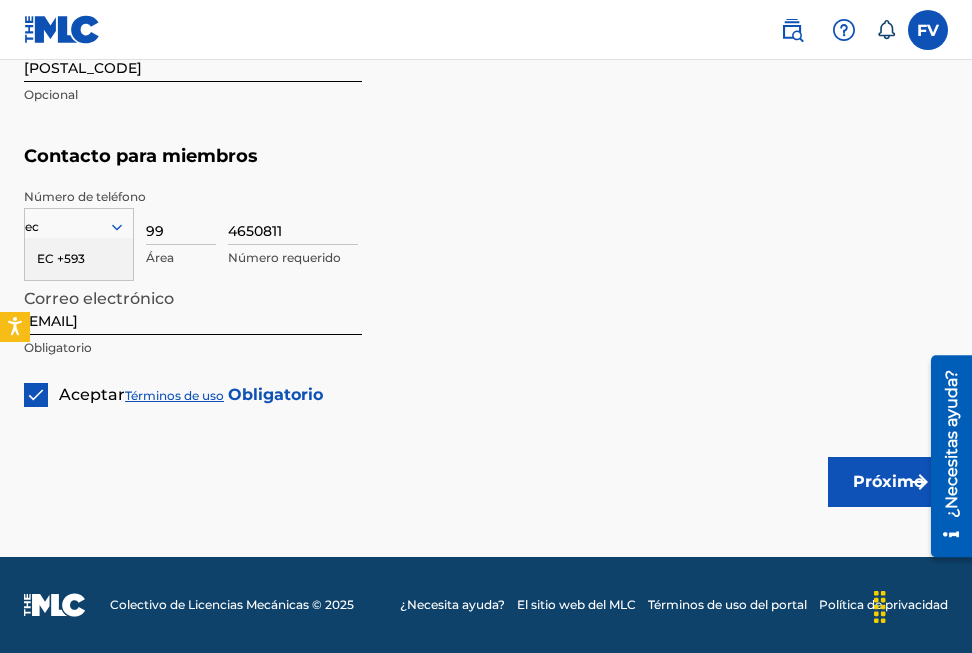 click on "EC +593" at bounding box center (79, 259) 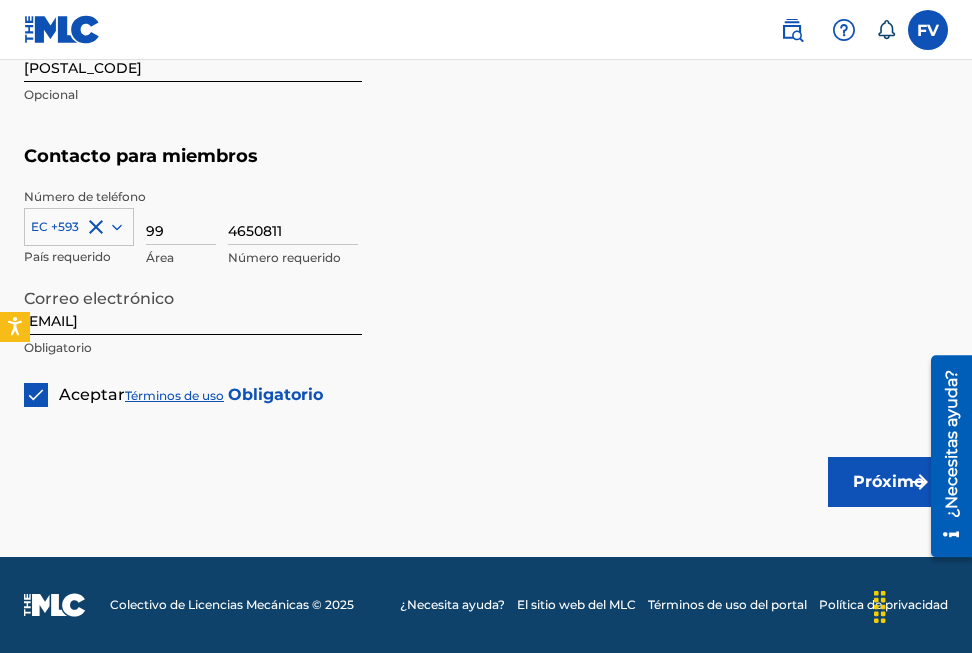 click on "Próximo" at bounding box center [888, 482] 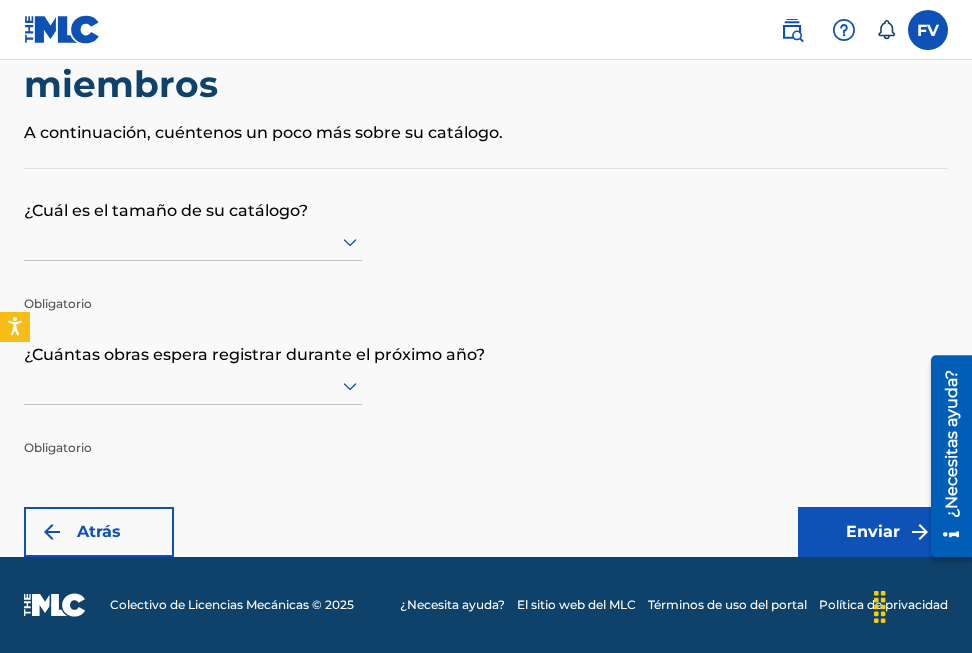 scroll, scrollTop: 0, scrollLeft: 0, axis: both 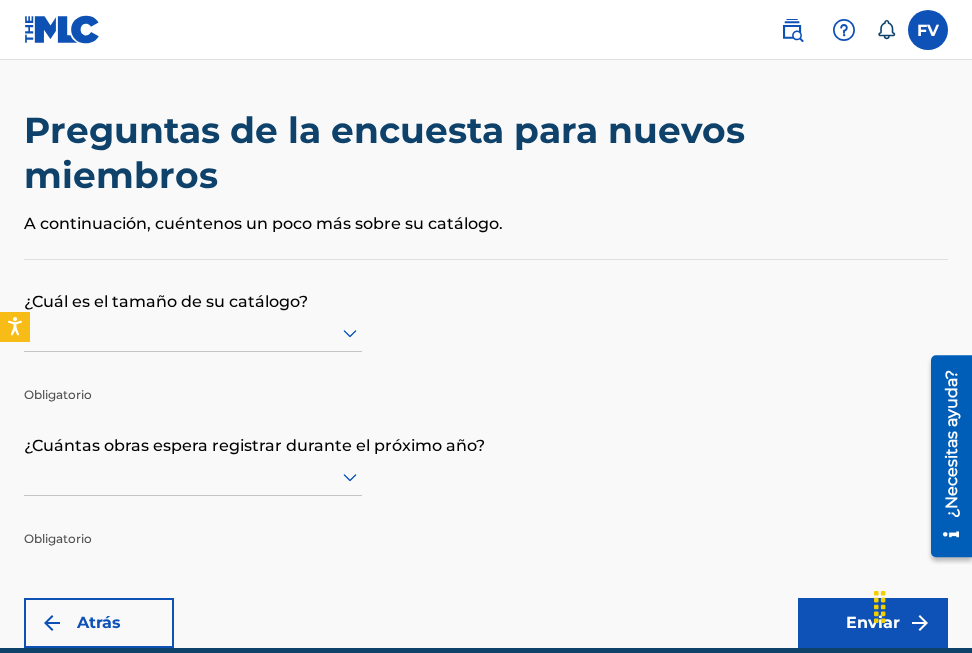 click at bounding box center (193, 333) 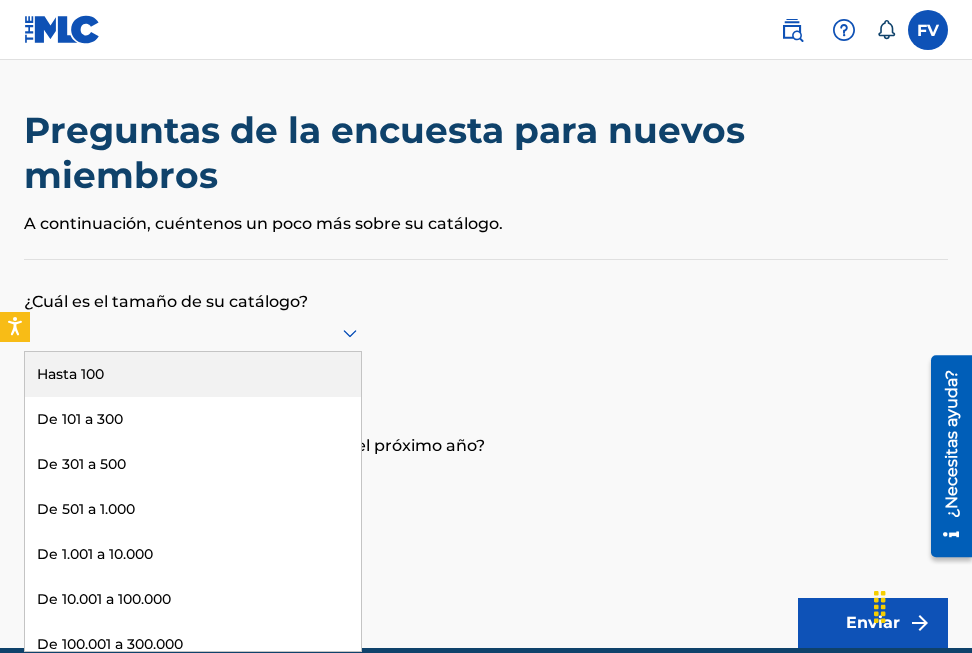 click on "Hasta 100" at bounding box center [193, 374] 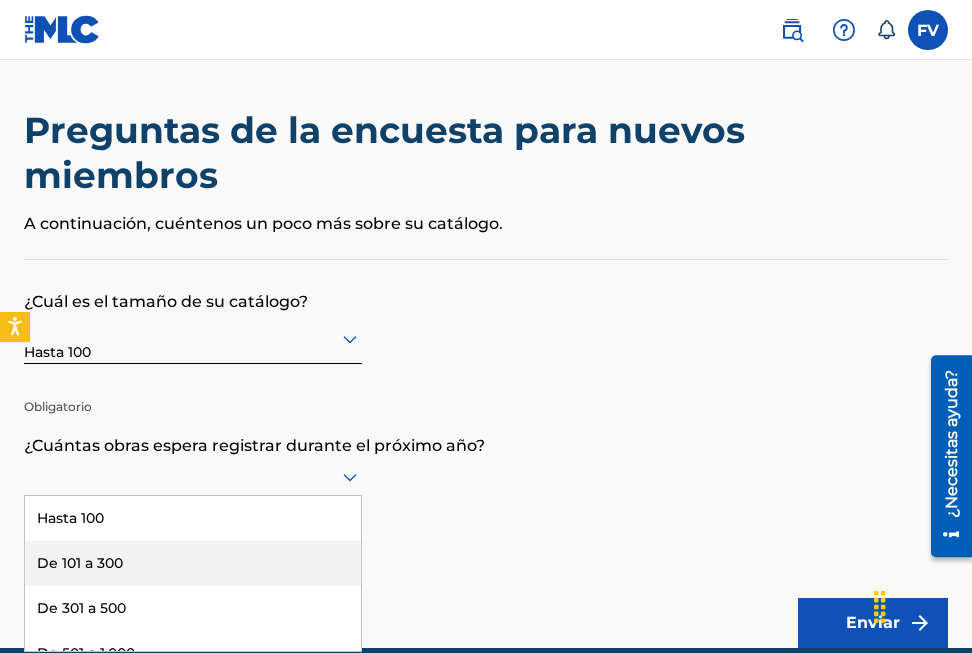 scroll, scrollTop: 93, scrollLeft: 0, axis: vertical 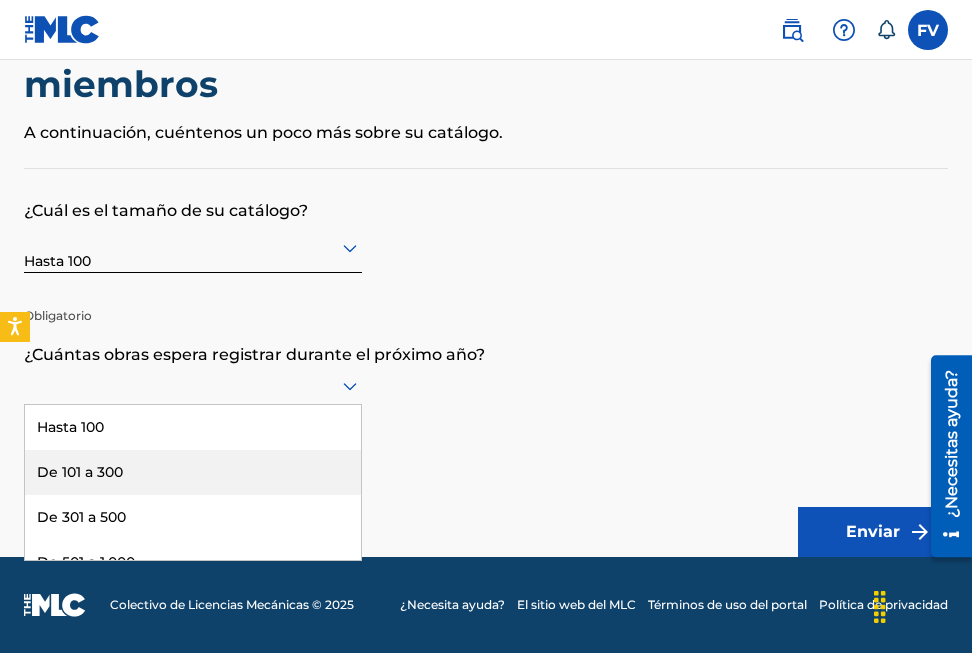 click on "9 resultados disponibles. Use Arriba y Abajo para elegir opciones, presione Entrar para seleccionar la opción actualmente enfocada, presione Escape para salir del menú, presione Tab para seleccionar la opción y salga del menú. Hasta 100 De 101 a 300 De 301 a 500 De 501 a 1.000 De 1.001 a 10.000 De 10.001 a 100.000 De 100.001 a 300.000 De 301.000 a 500.000 Más de 500.000" at bounding box center [193, 386] 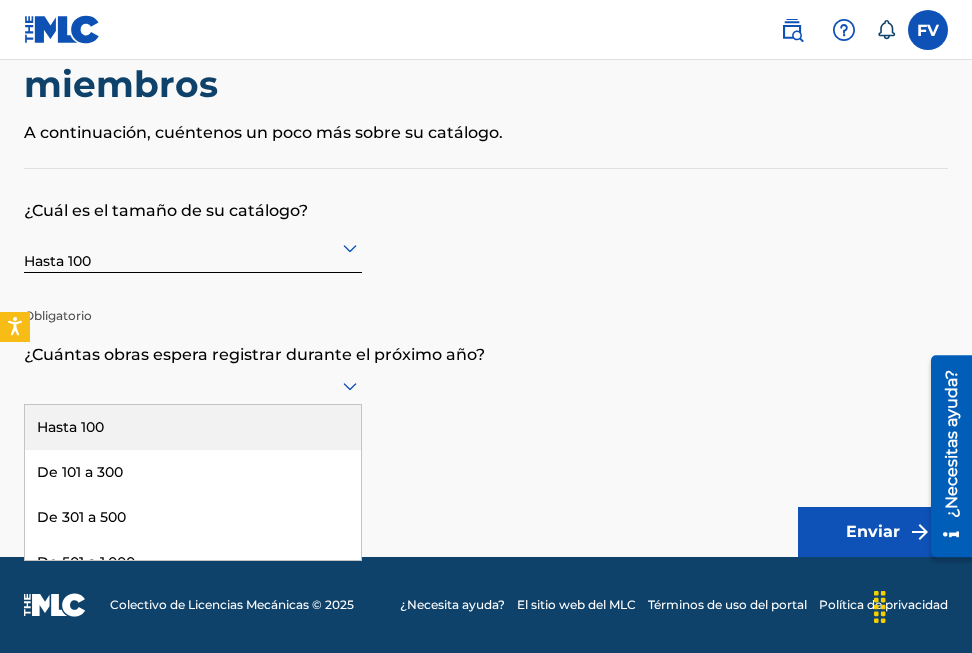 click on "Hasta 100" at bounding box center [193, 427] 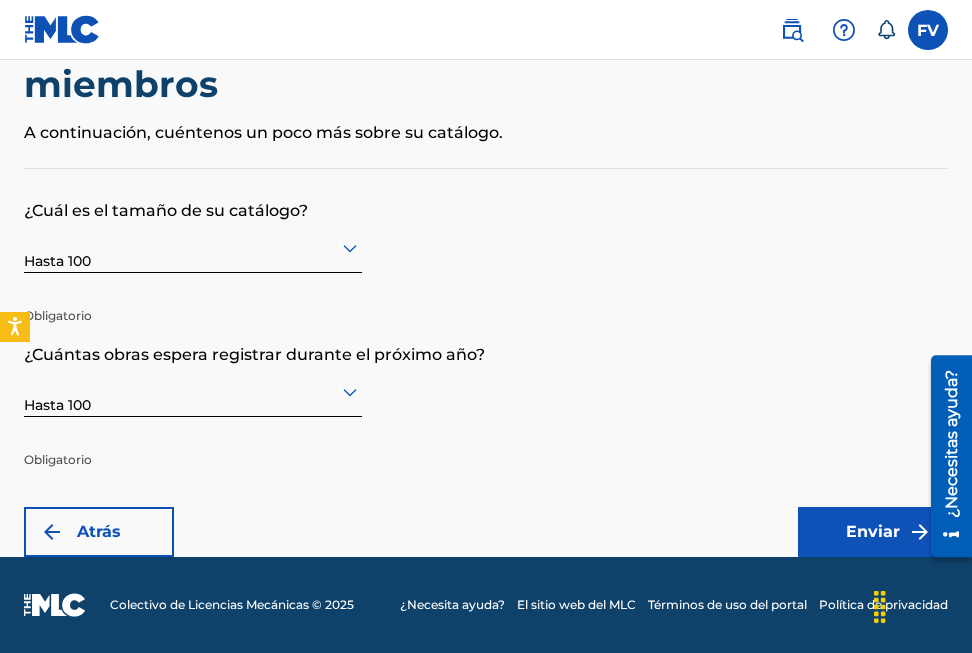 click on "Enviar" at bounding box center [873, 532] 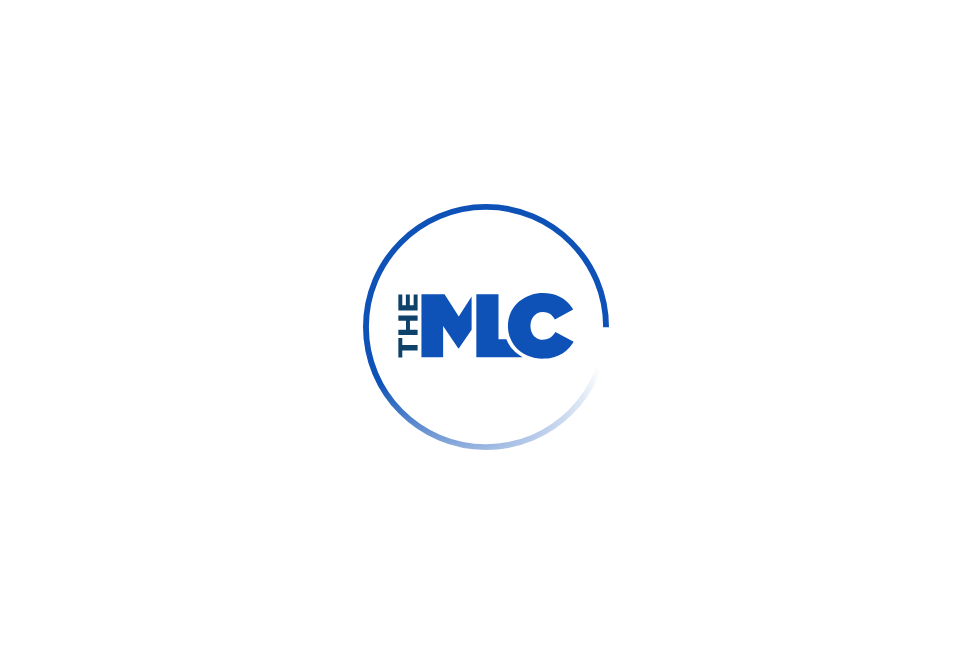 scroll, scrollTop: 0, scrollLeft: 0, axis: both 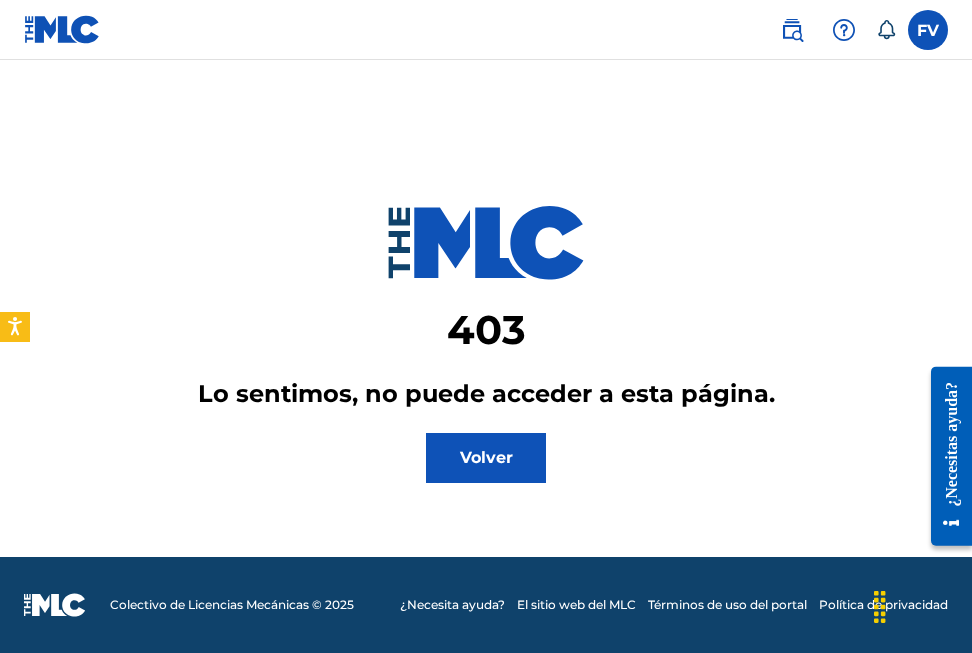 click on "403 Lo sentimos, no puede acceder a esta página. Volver" at bounding box center [486, 296] 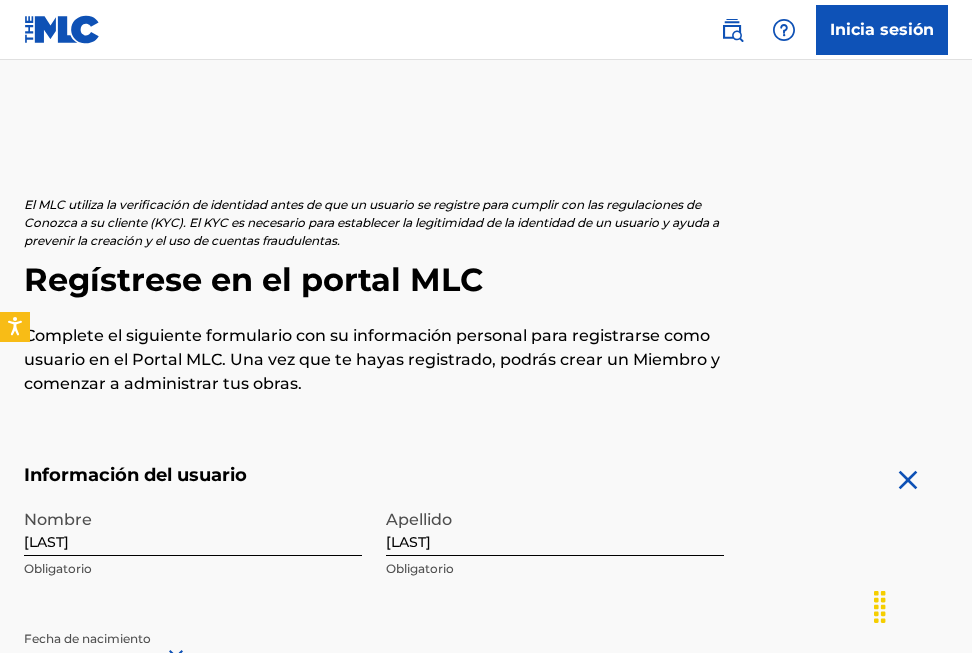 scroll, scrollTop: 400, scrollLeft: 0, axis: vertical 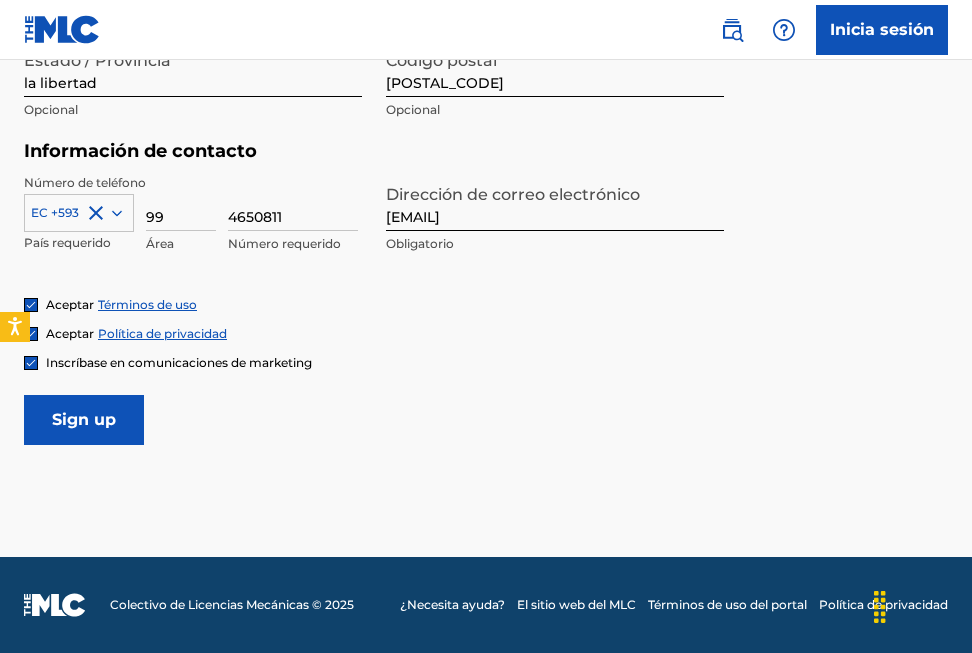 click on "Sign up" at bounding box center [84, 420] 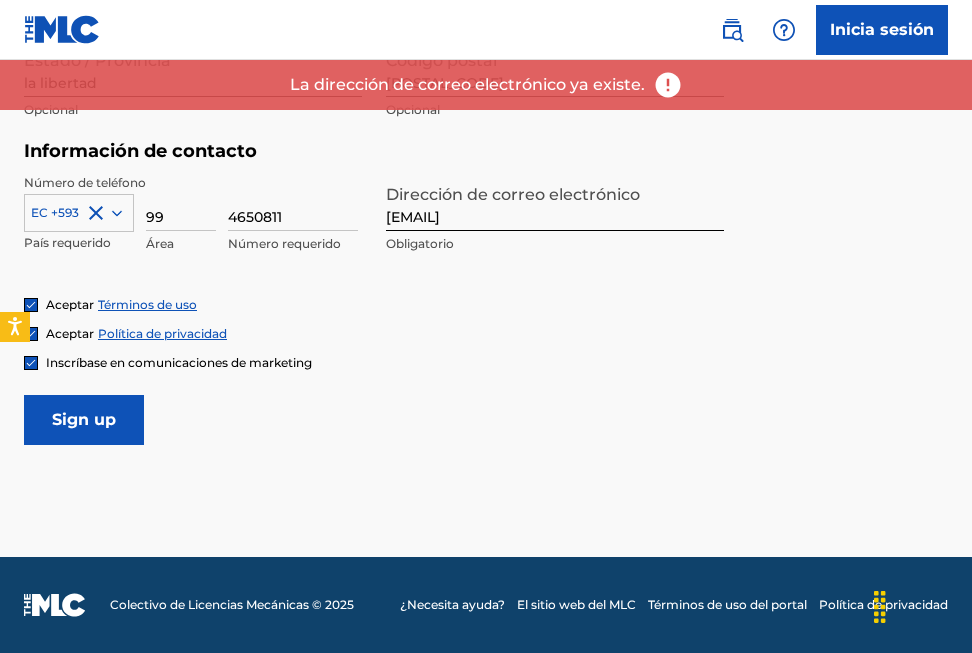 click on "Inicia sesión" at bounding box center (882, 30) 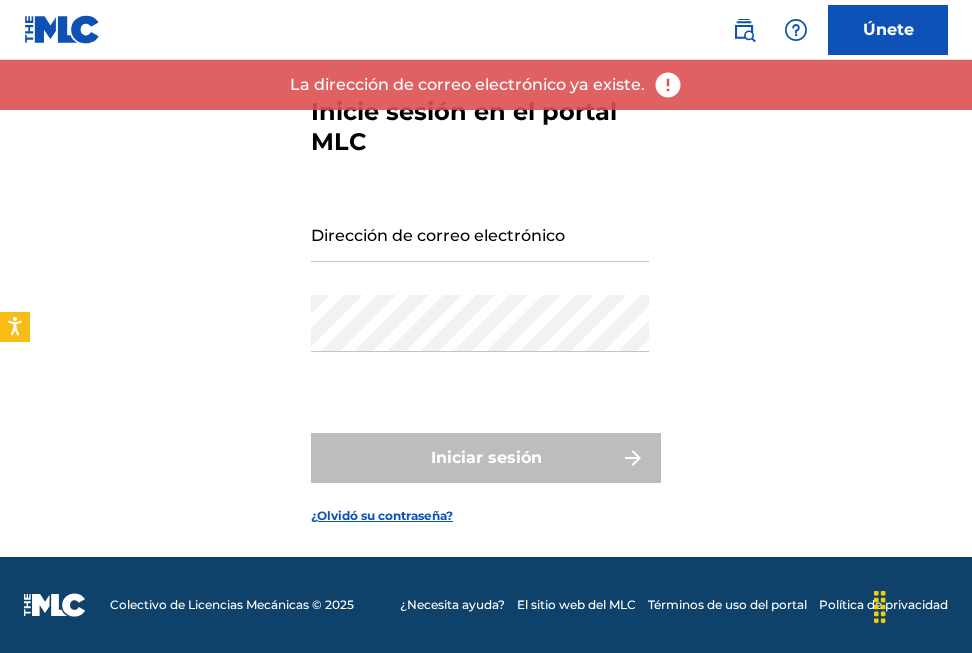 scroll, scrollTop: 0, scrollLeft: 0, axis: both 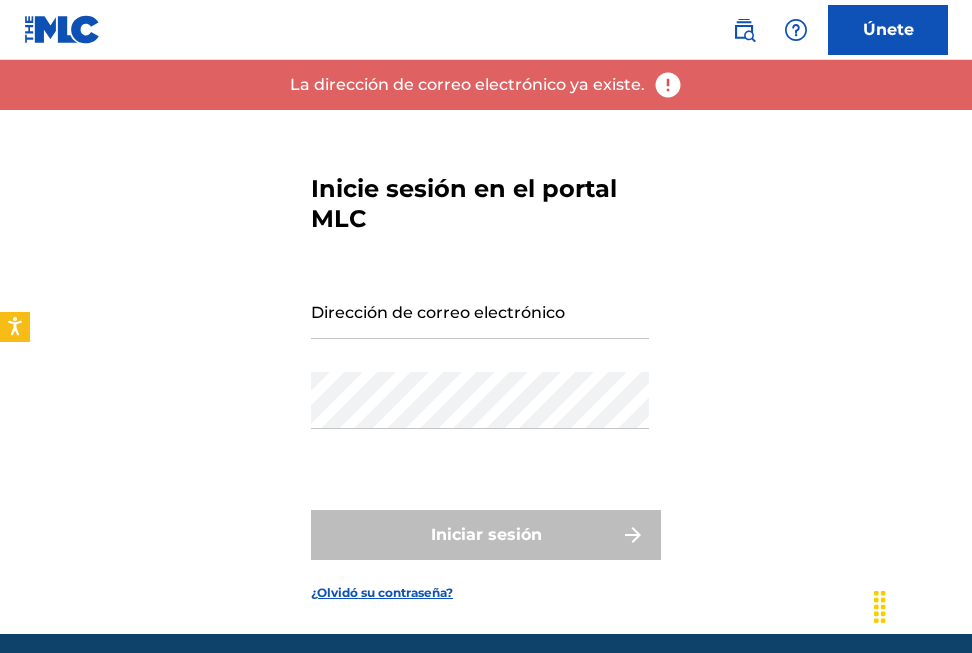 type on "FP_da1bc2dbf473eff79adc703dd2eb" 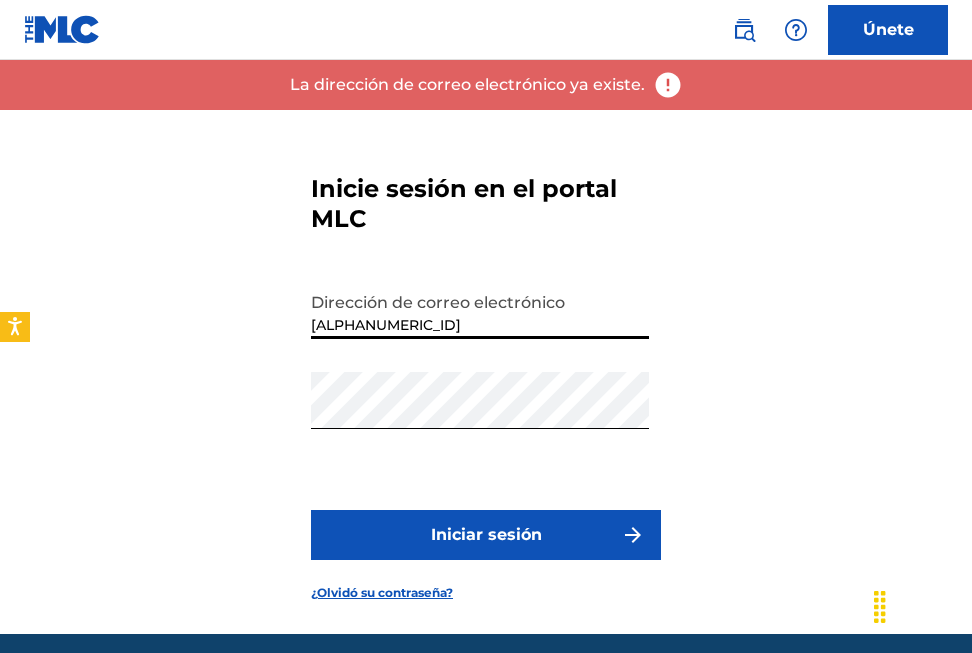 click on "FP_da1bc2dbf473eff79adc703dd2eb" at bounding box center [480, 310] 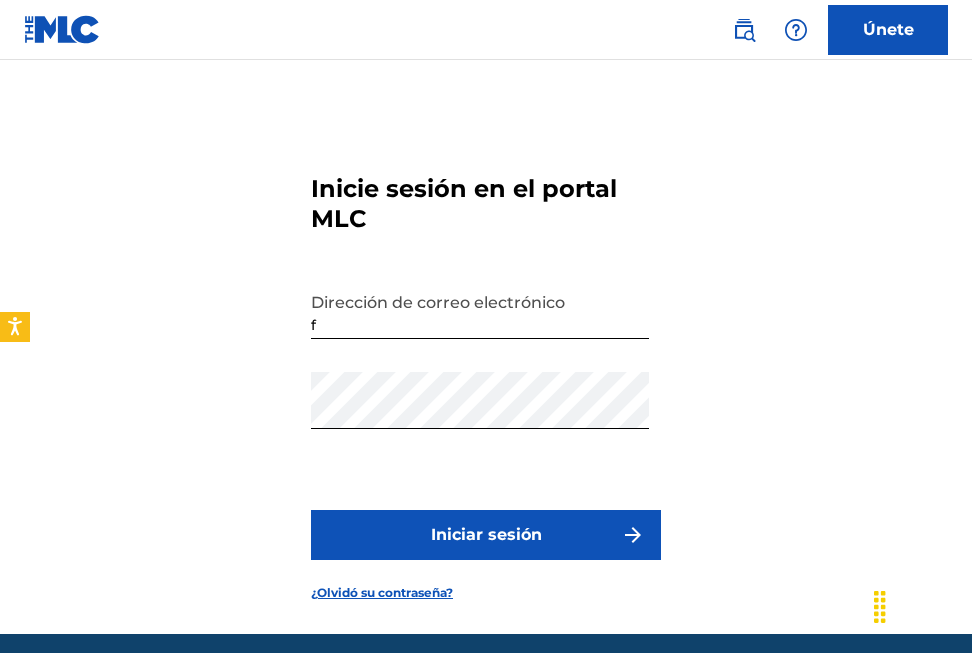 click on "Inicie sesión en el portal MLC Dirección de correo electrónico f Contraseña Iniciar sesión ¿Olvidó su contraseña?" at bounding box center [486, 372] 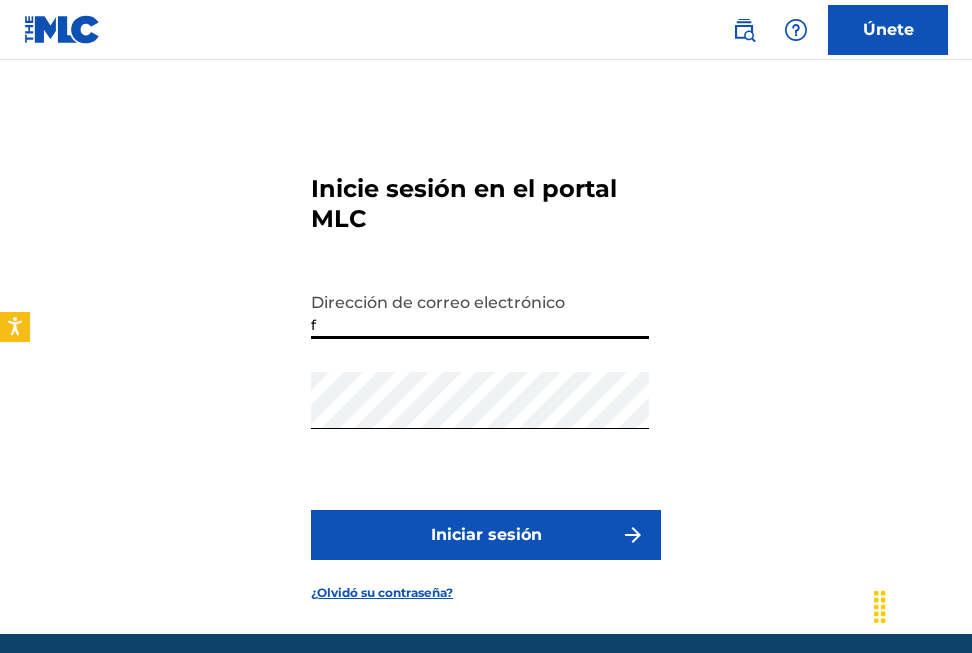 click on "f" at bounding box center [480, 310] 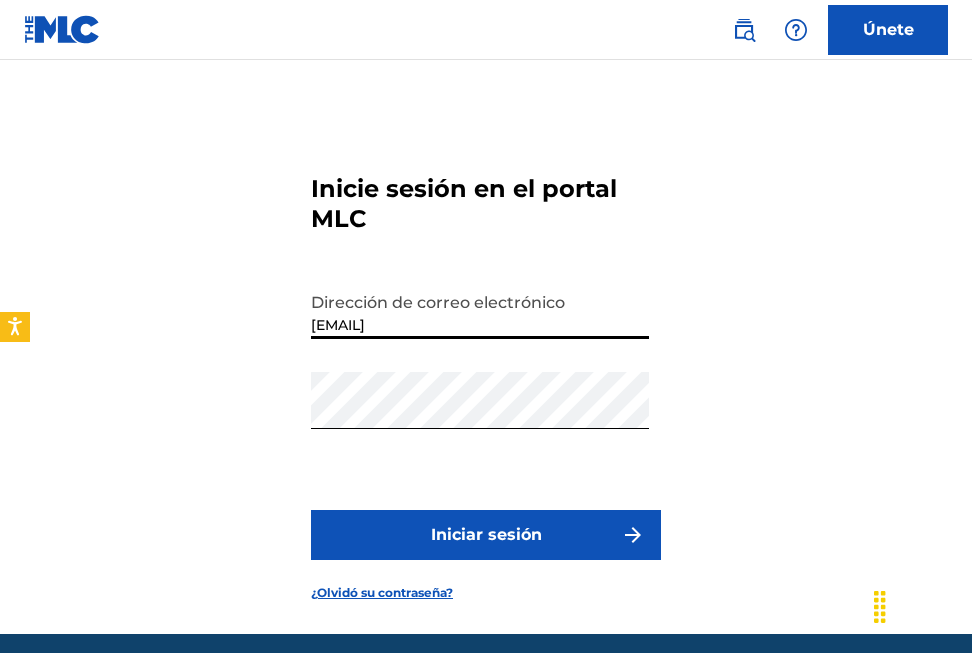 type on "[EMAIL]" 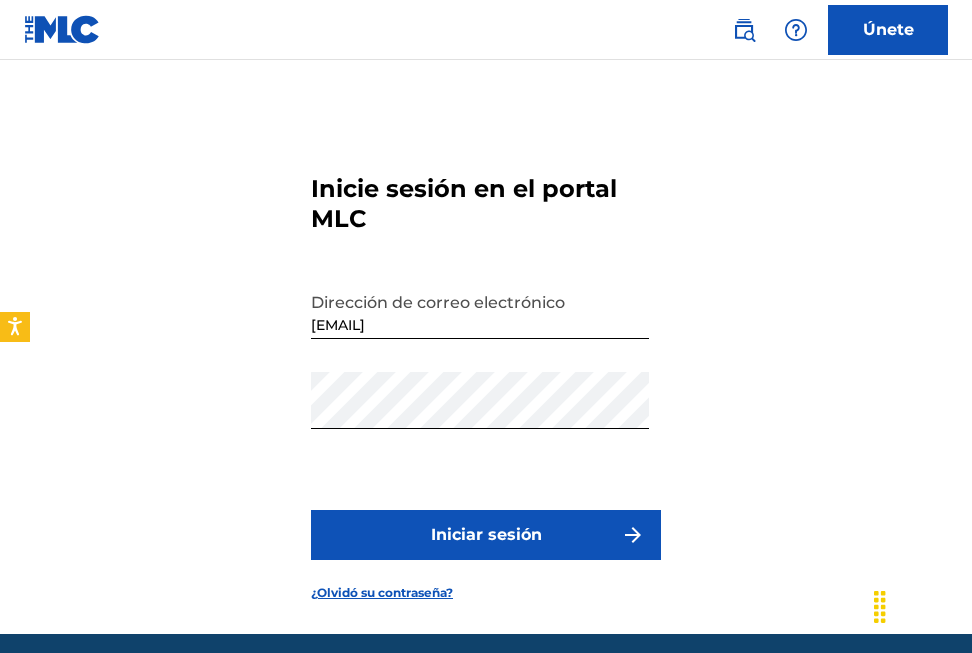 click on "Iniciar sesión" at bounding box center [486, 535] 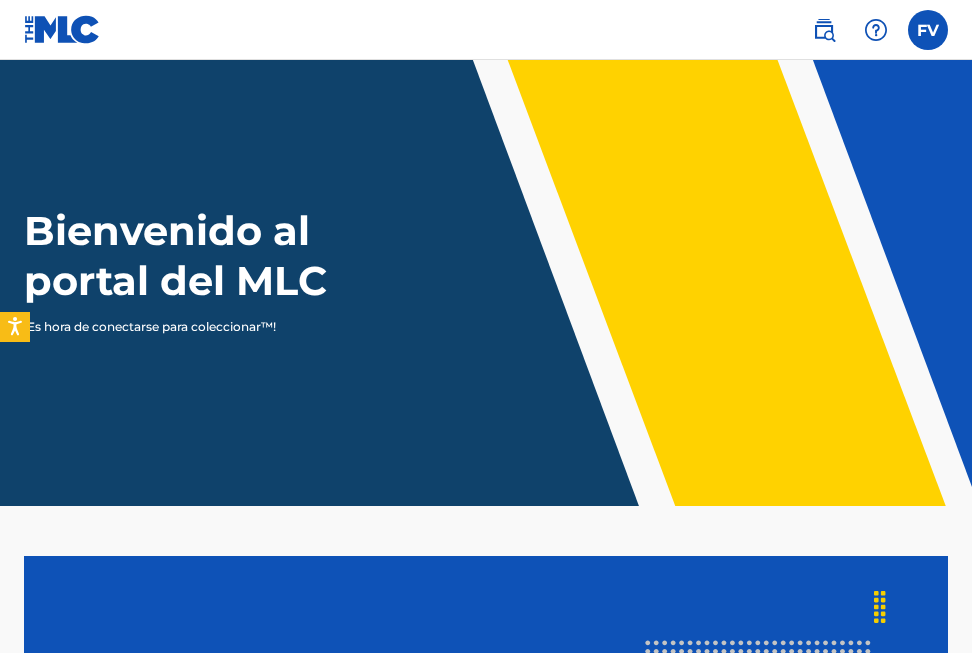 scroll, scrollTop: 0, scrollLeft: 0, axis: both 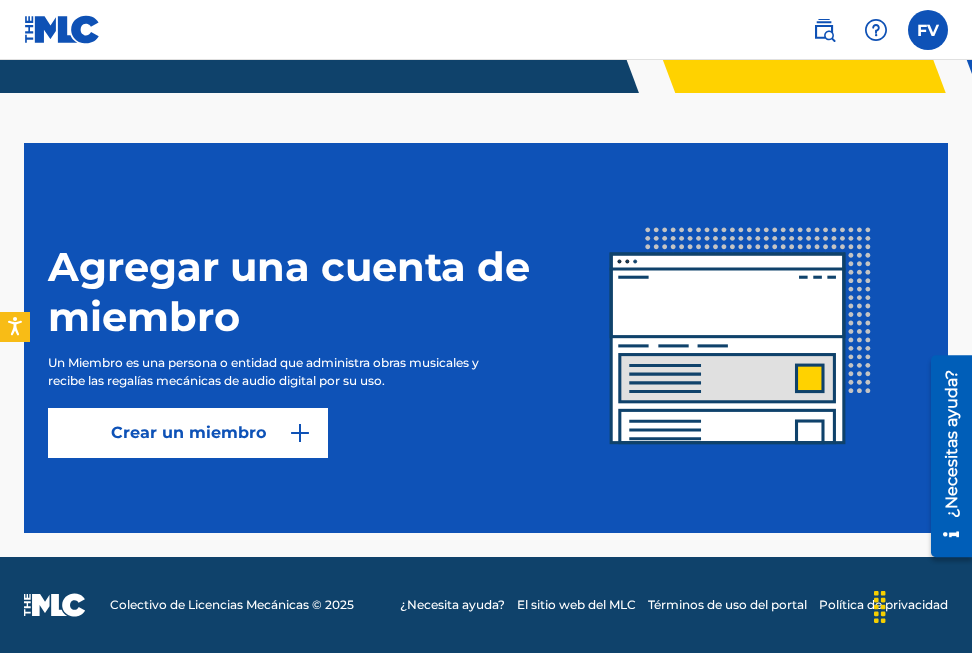 click on "Crear un miembro" at bounding box center [188, 433] 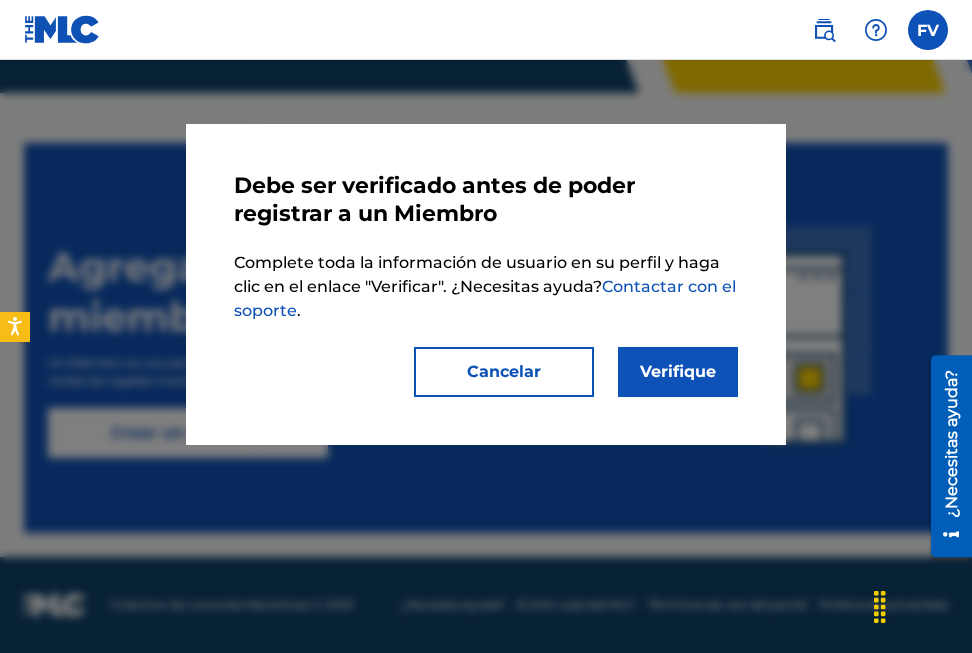 click on "Verifique" at bounding box center [678, 372] 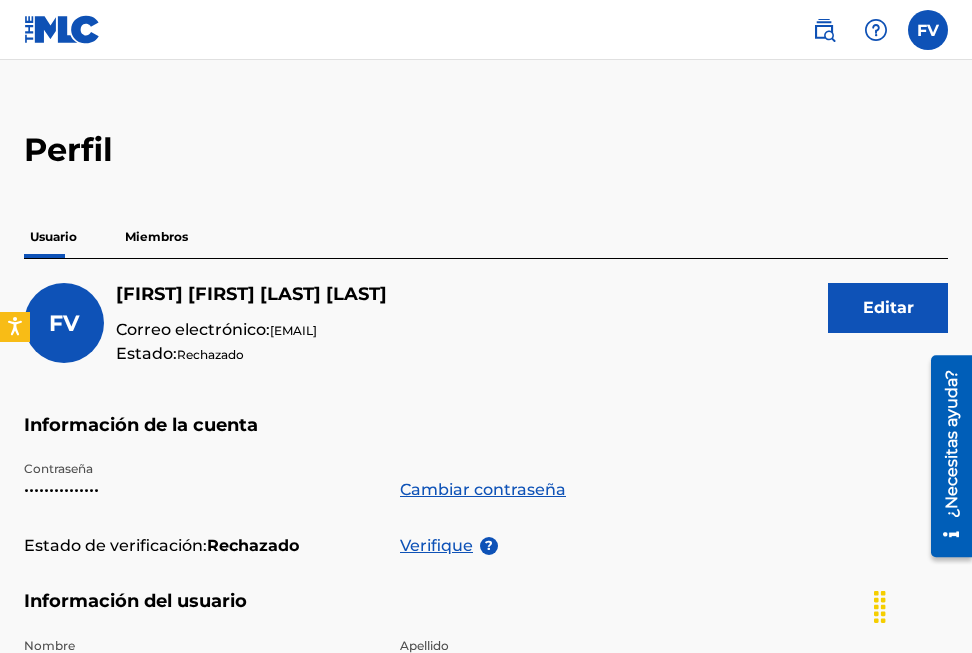 scroll, scrollTop: 0, scrollLeft: 0, axis: both 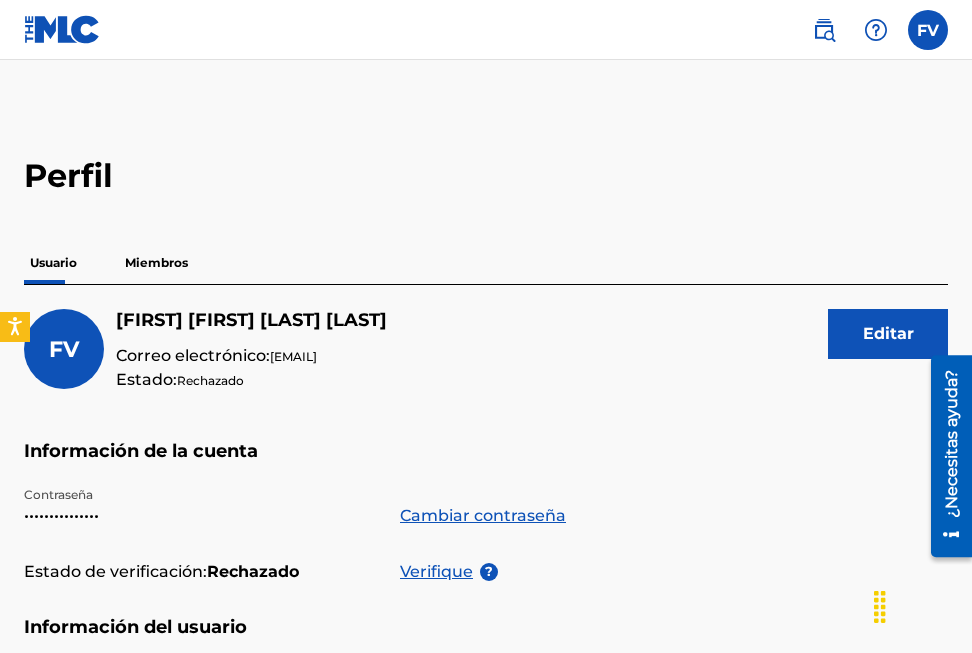 click on "Miembros" at bounding box center (156, 263) 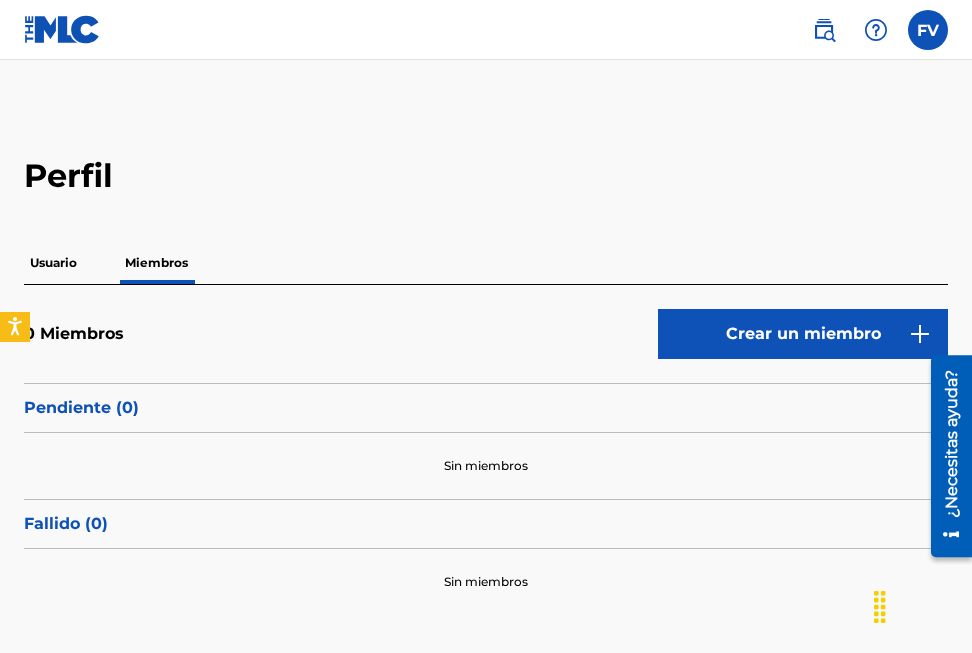 scroll, scrollTop: 106, scrollLeft: 0, axis: vertical 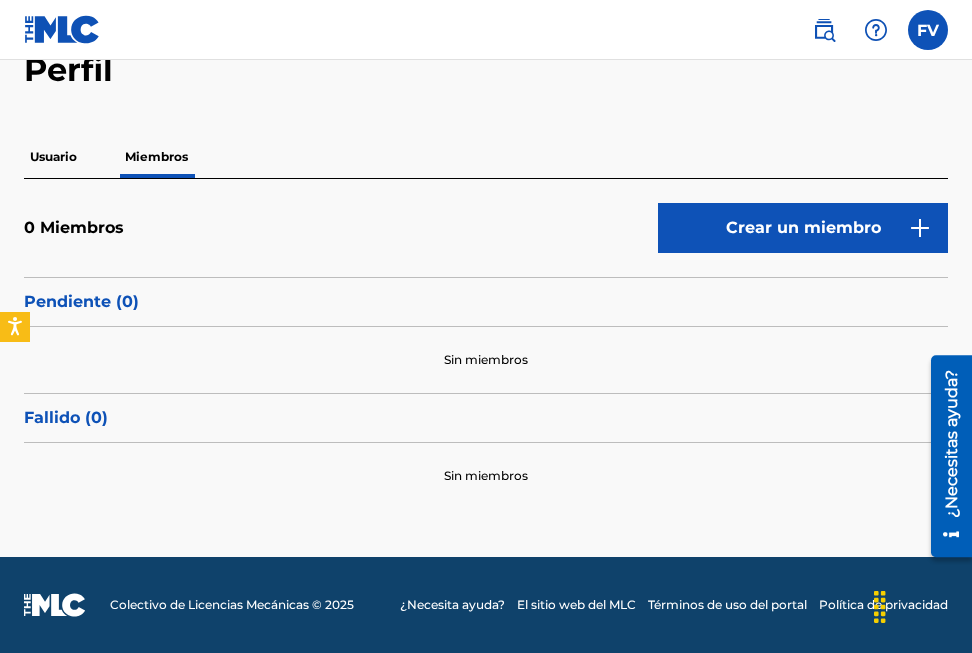 click on "Crear un miembro" at bounding box center [803, 228] 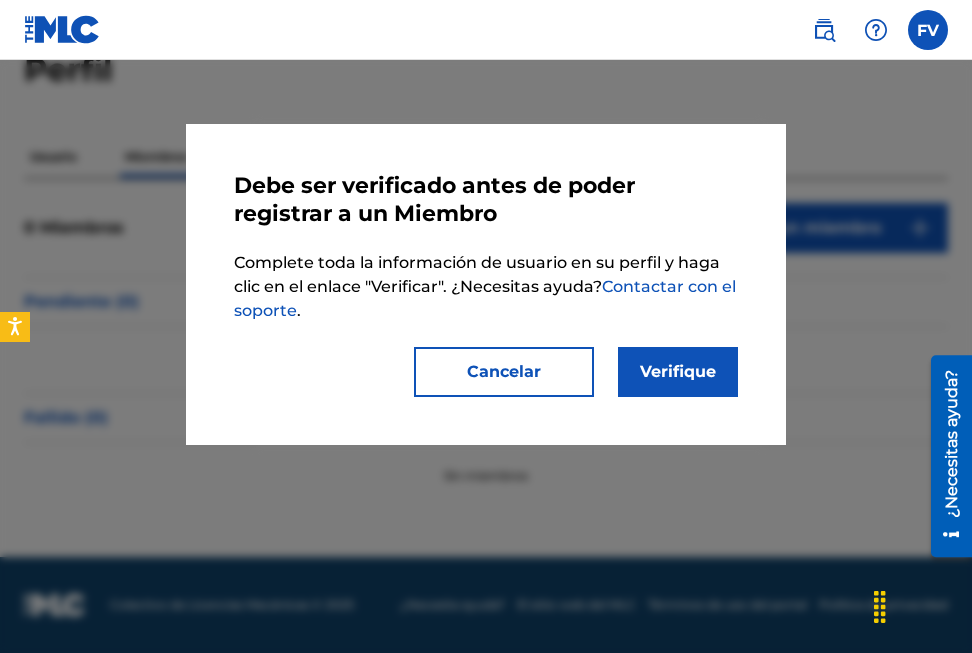 click on "Verifique" at bounding box center [678, 372] 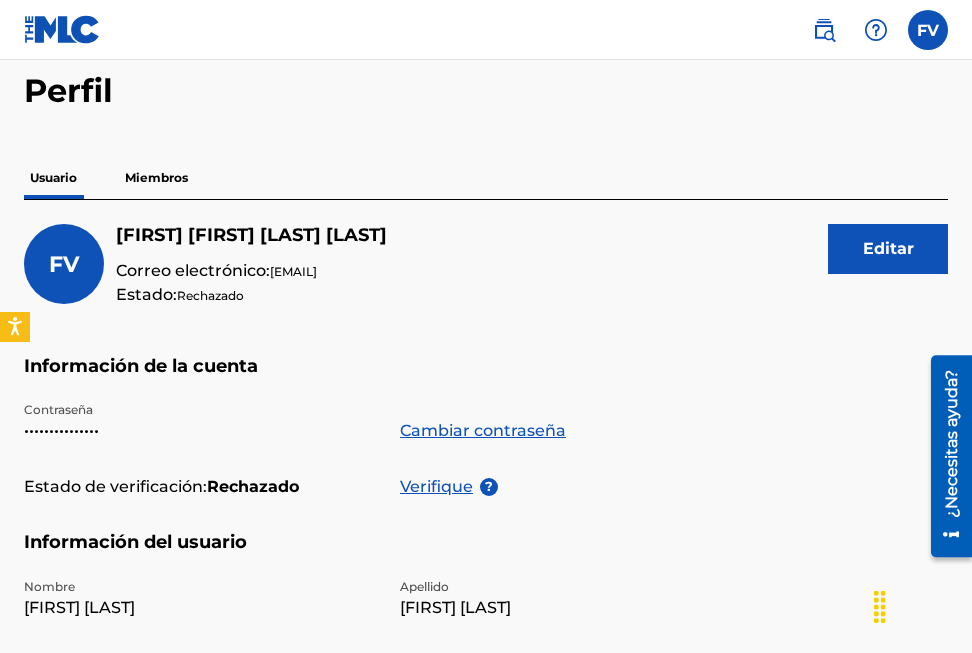 scroll, scrollTop: 200, scrollLeft: 0, axis: vertical 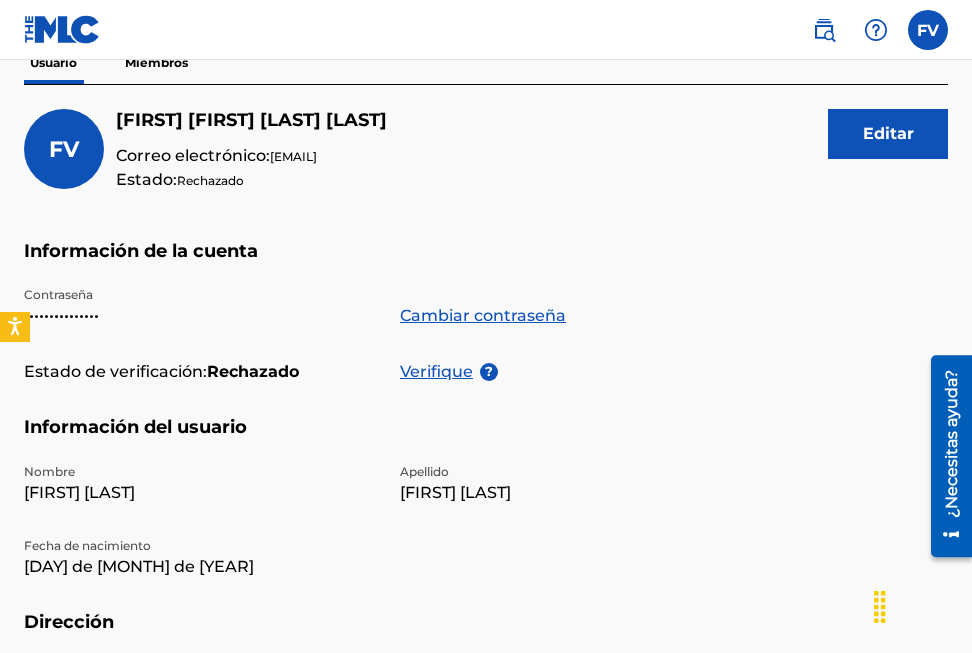 click on "Verifique" at bounding box center [440, 372] 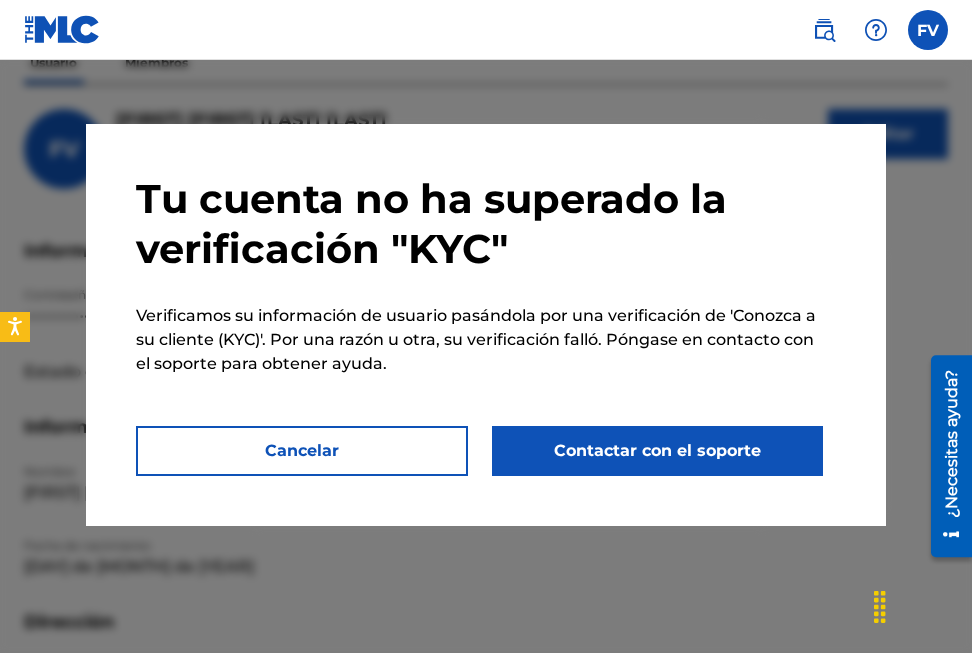 click on "Contactar con el soporte" at bounding box center (658, 451) 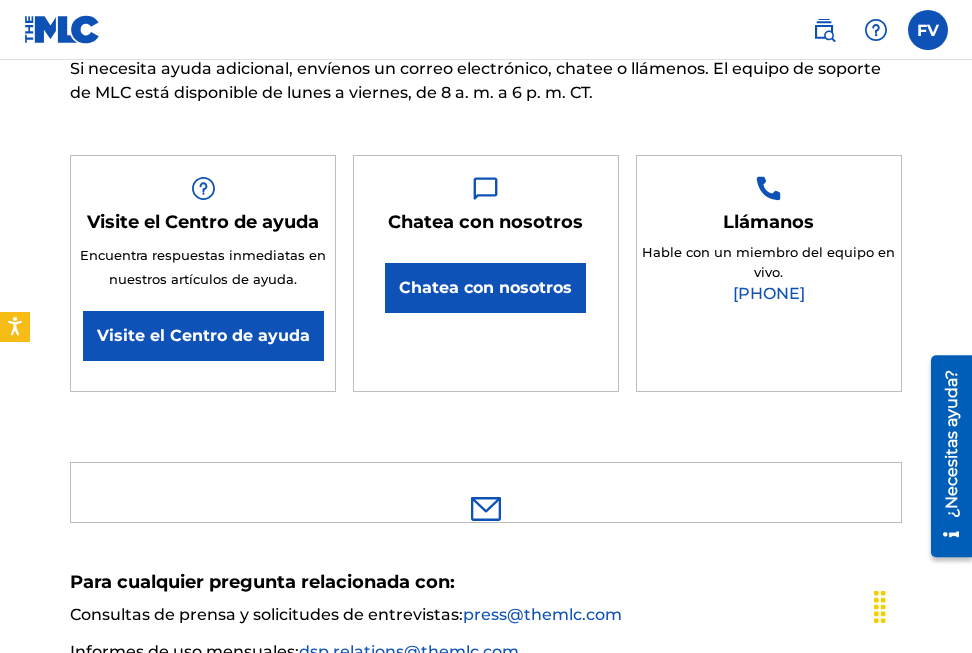scroll, scrollTop: 300, scrollLeft: 0, axis: vertical 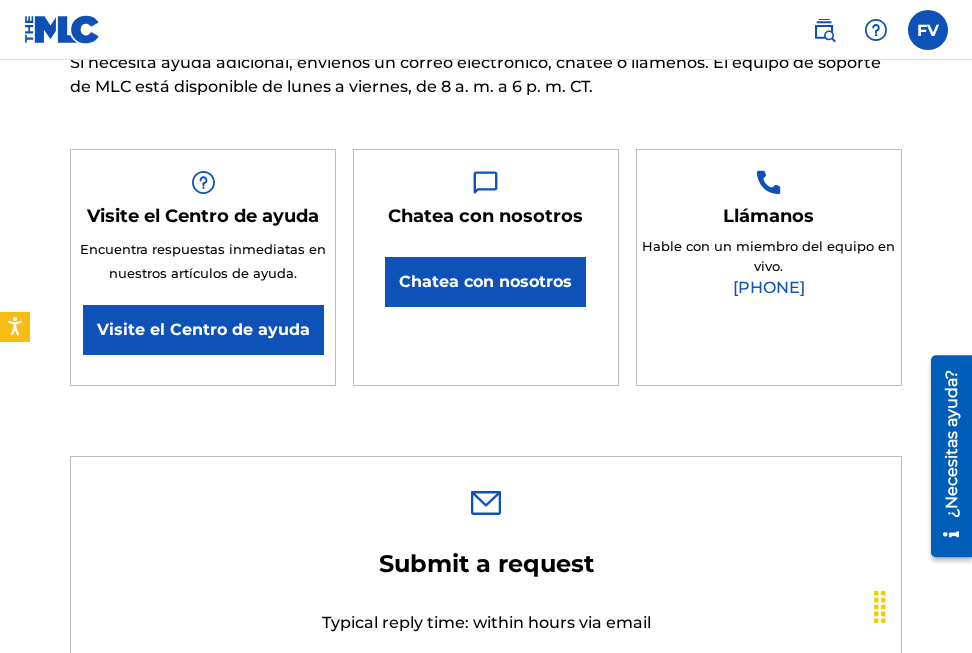 type on "[FIRST] [LAST]" 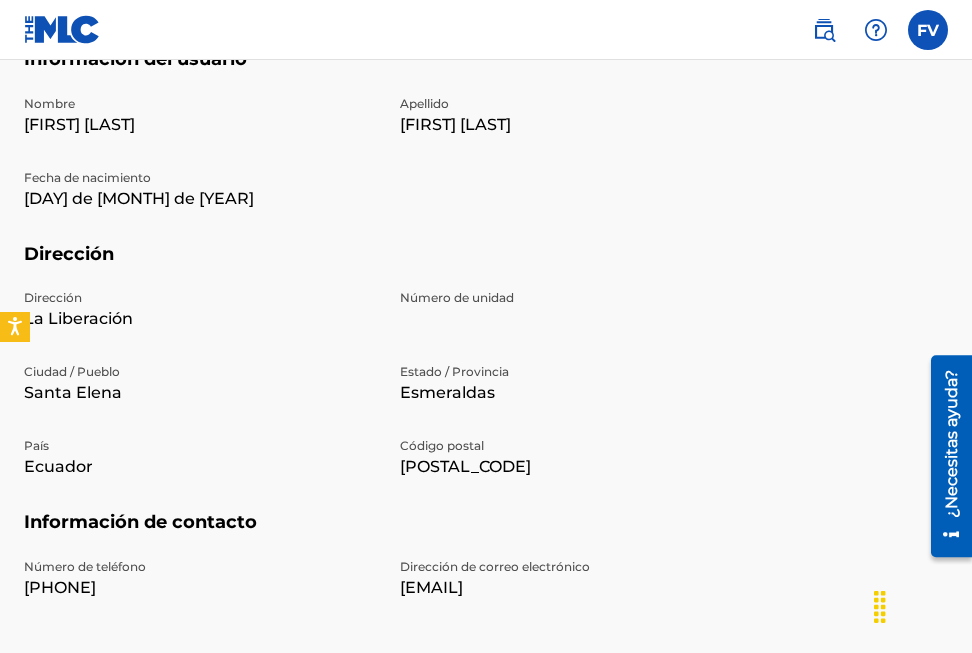 scroll, scrollTop: 191, scrollLeft: 0, axis: vertical 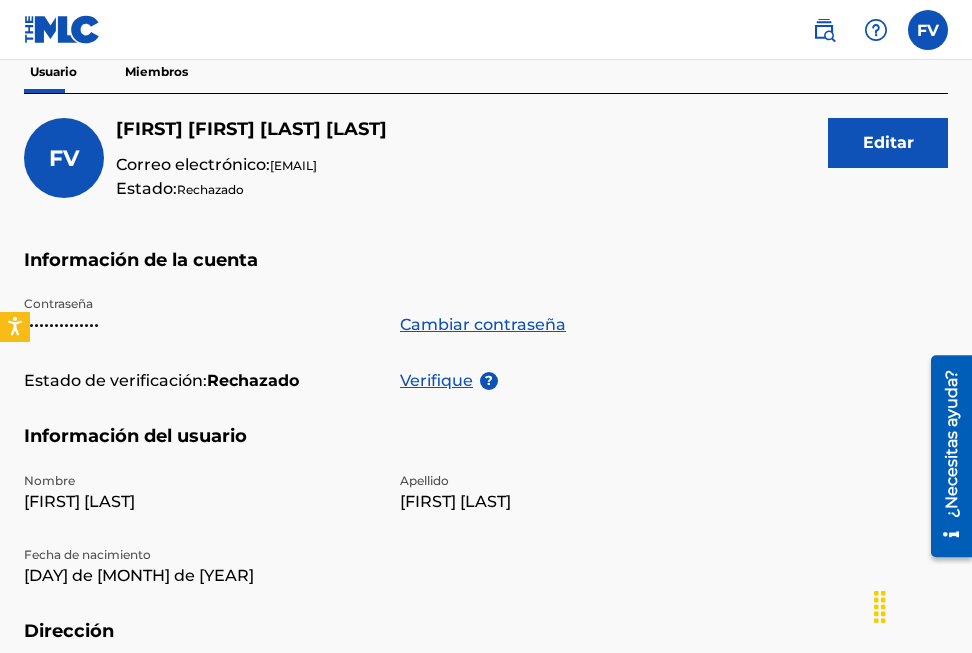 click on "Miembros" at bounding box center (156, 72) 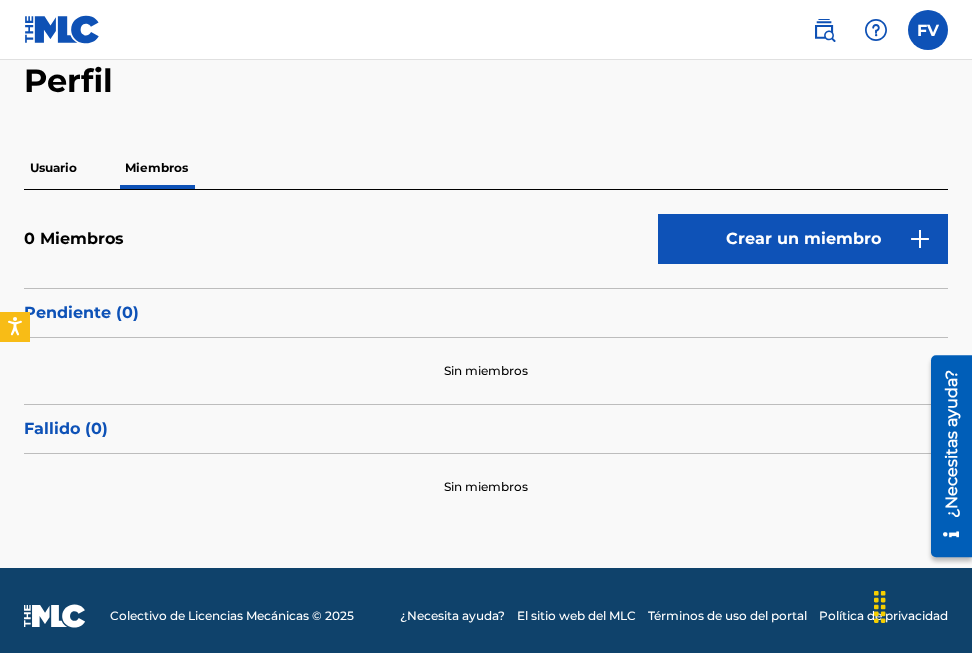 scroll, scrollTop: 106, scrollLeft: 0, axis: vertical 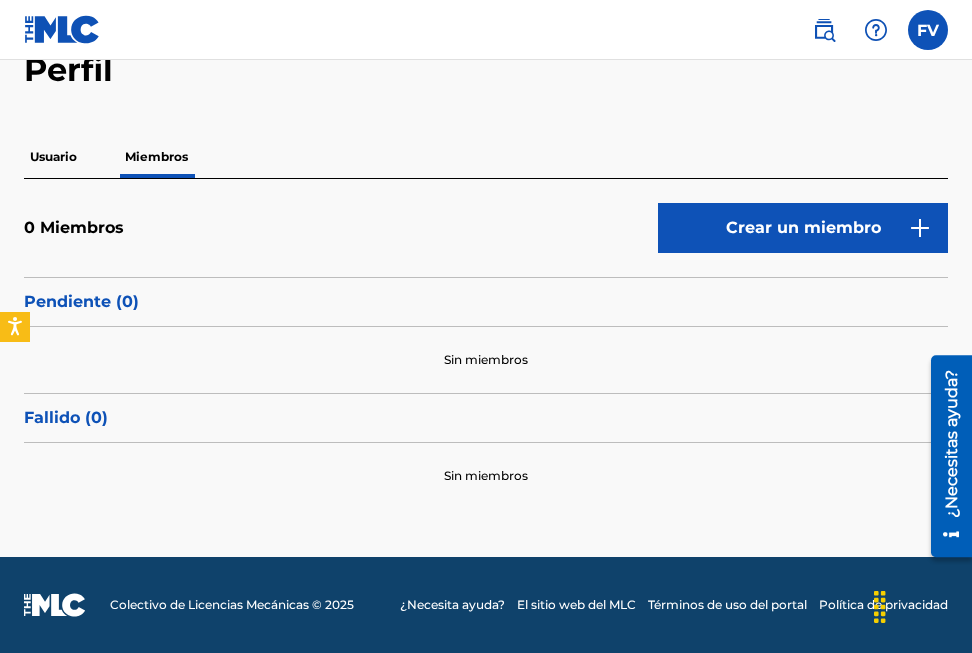 click on "Sin miembros" at bounding box center (486, 360) 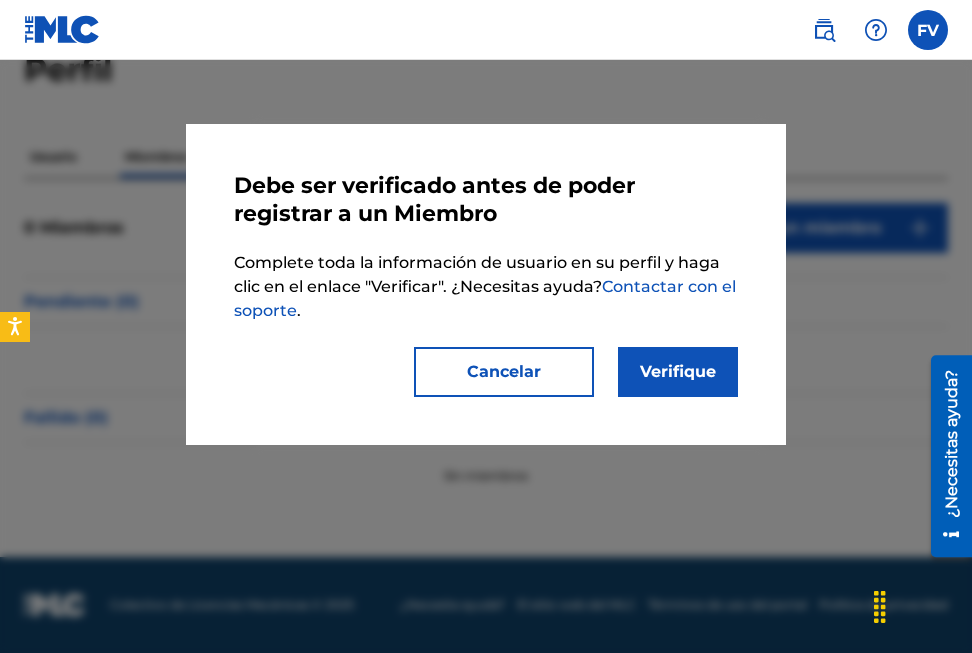 click on "Verifique" at bounding box center (678, 372) 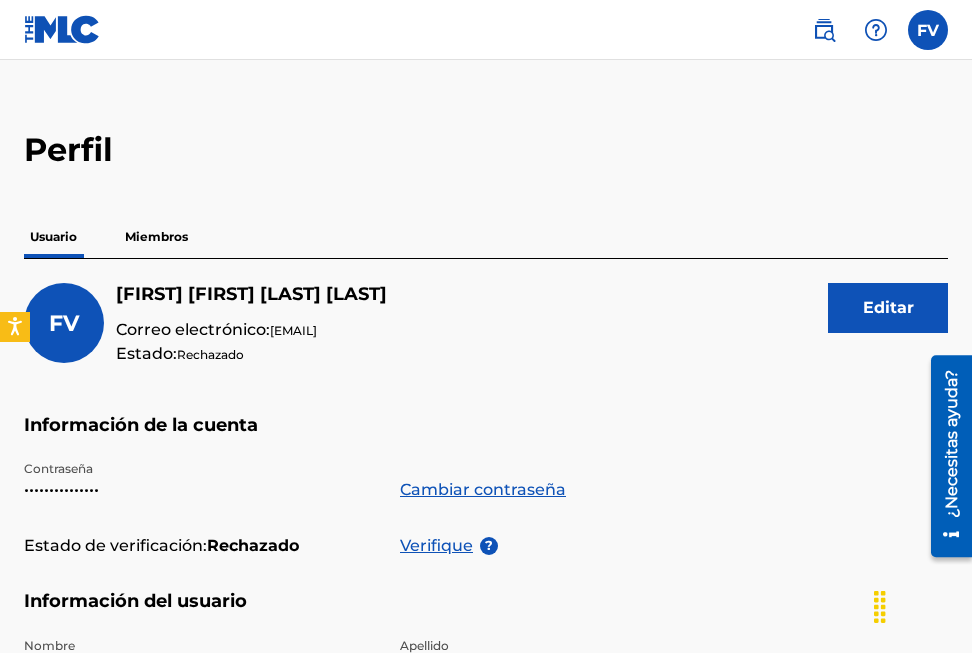 scroll, scrollTop: 0, scrollLeft: 0, axis: both 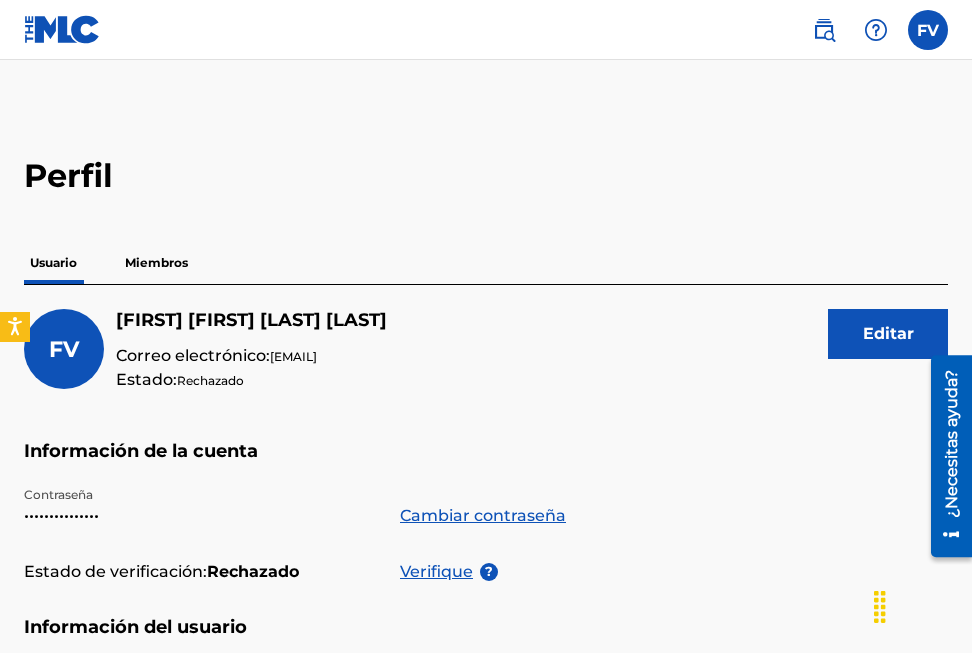 click on "Miembros" at bounding box center (156, 263) 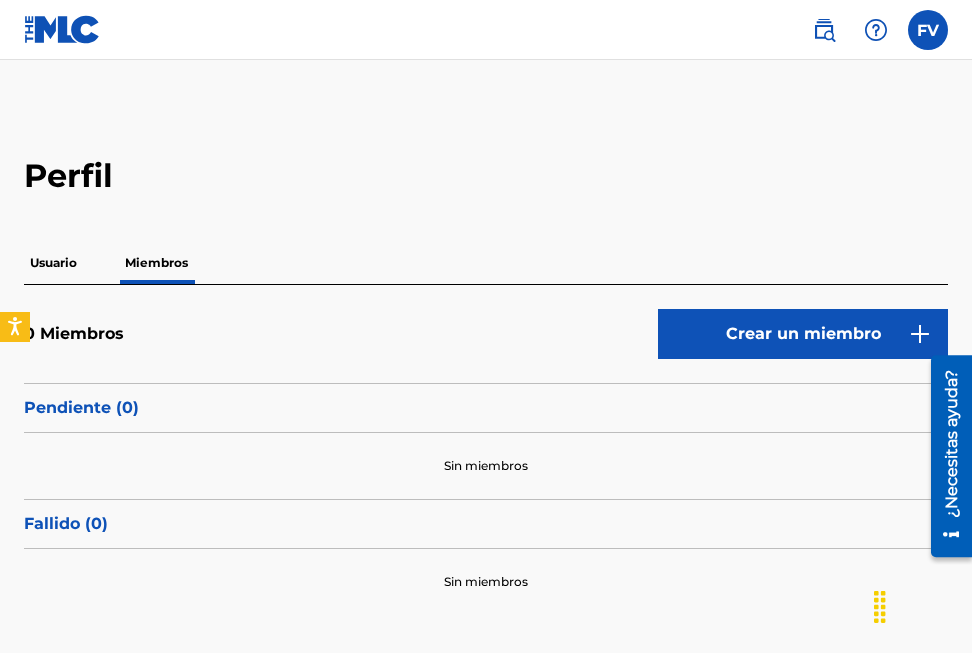 click on "Crear un miembro" at bounding box center (803, 334) 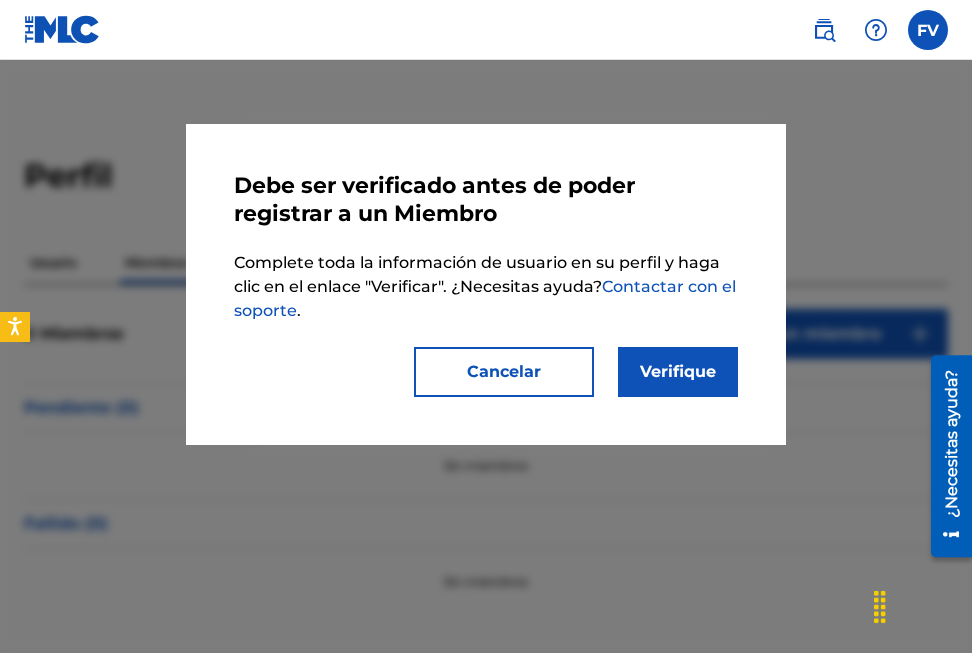 click on "Verifique" at bounding box center (678, 372) 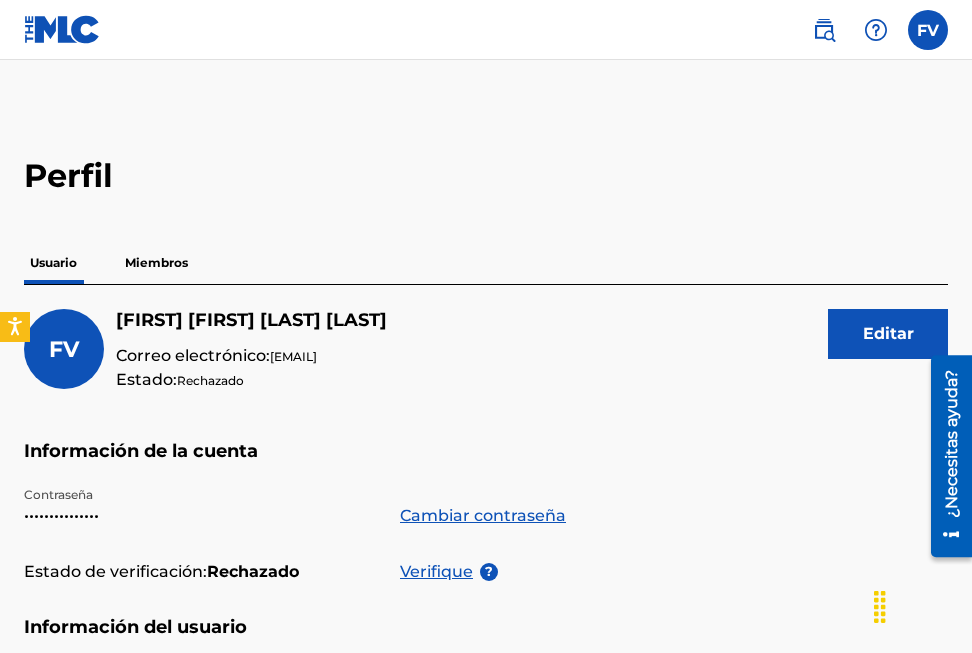 click on "Miembros" at bounding box center (156, 263) 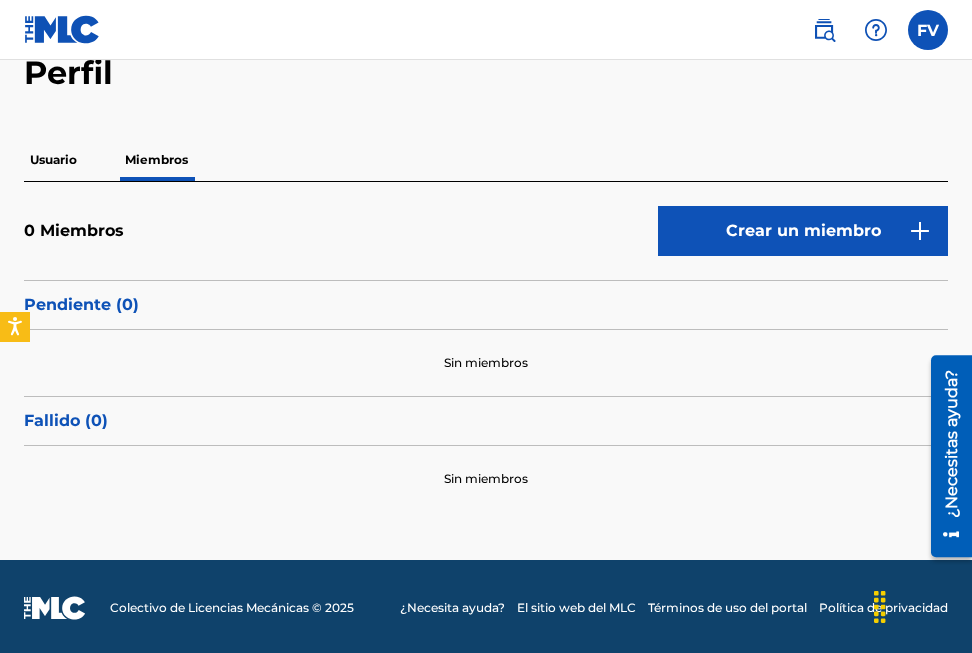 scroll, scrollTop: 106, scrollLeft: 0, axis: vertical 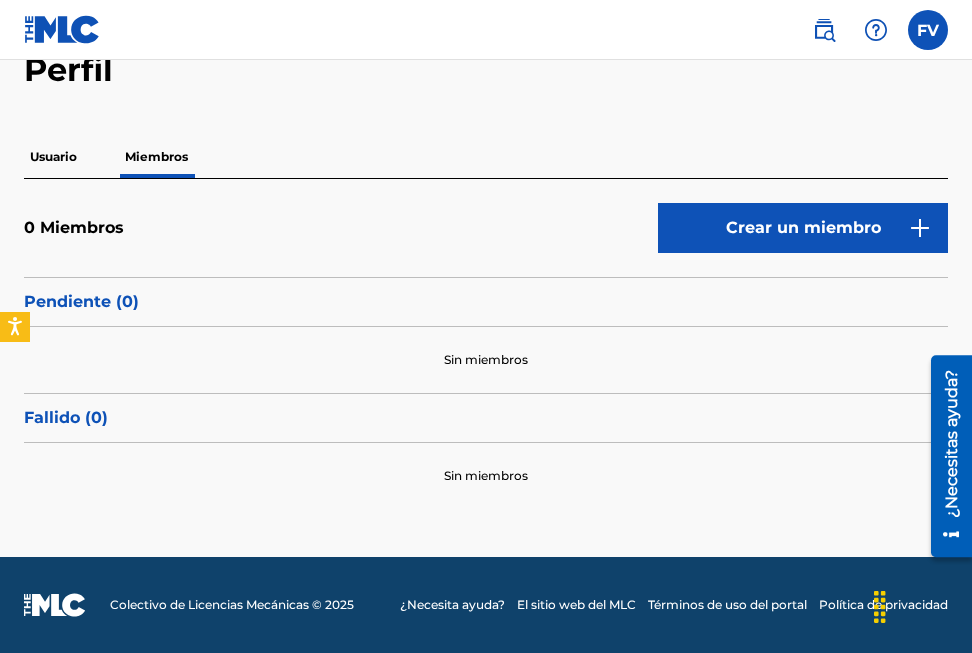 click on "Crear un miembro" at bounding box center [803, 228] 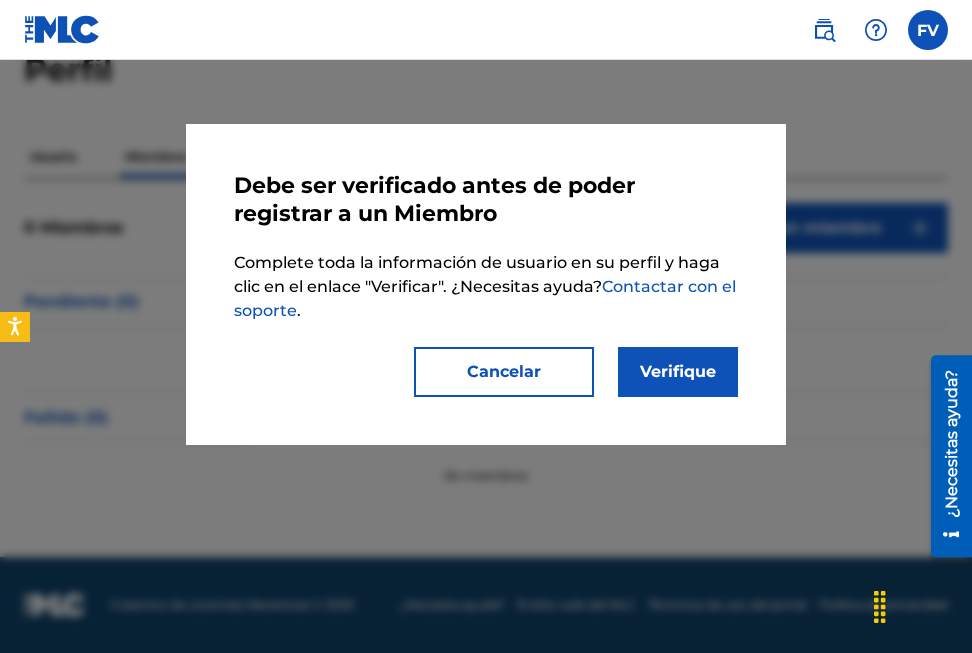 click on "Verifique" at bounding box center (678, 372) 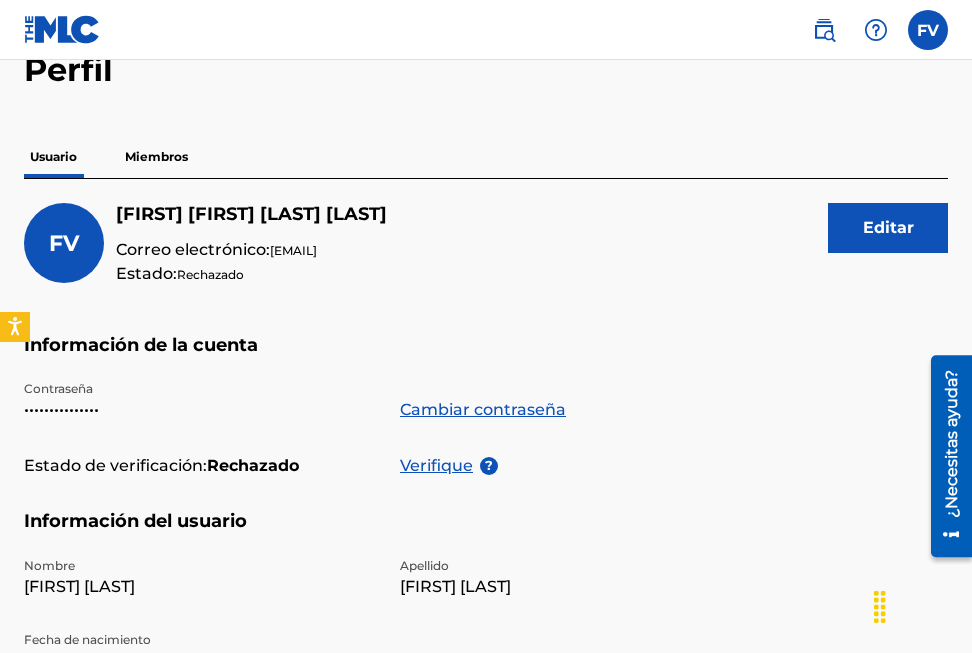scroll, scrollTop: 0, scrollLeft: 0, axis: both 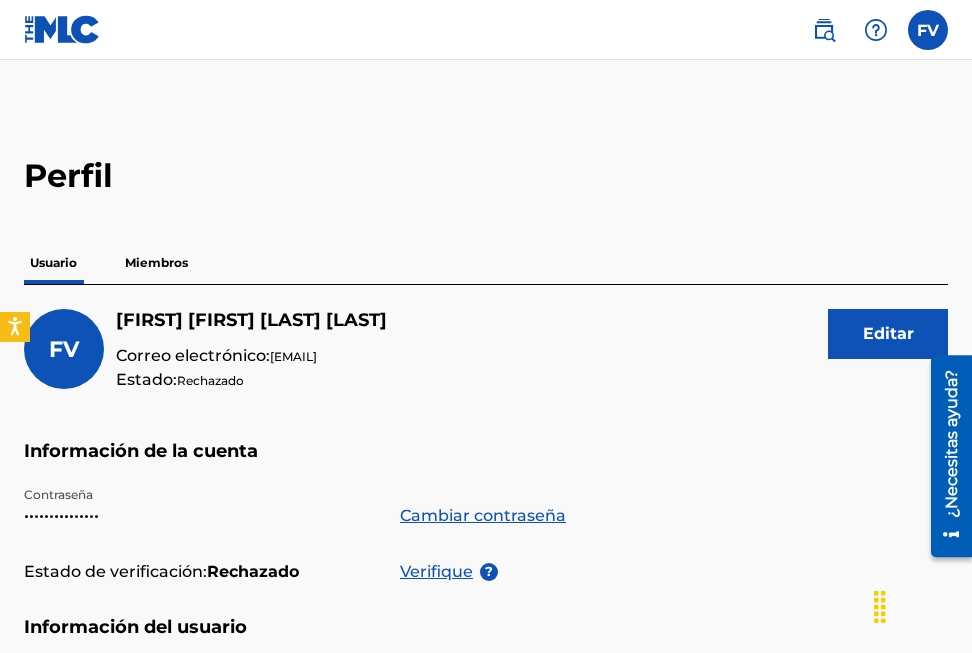 click on "Miembros" at bounding box center [156, 263] 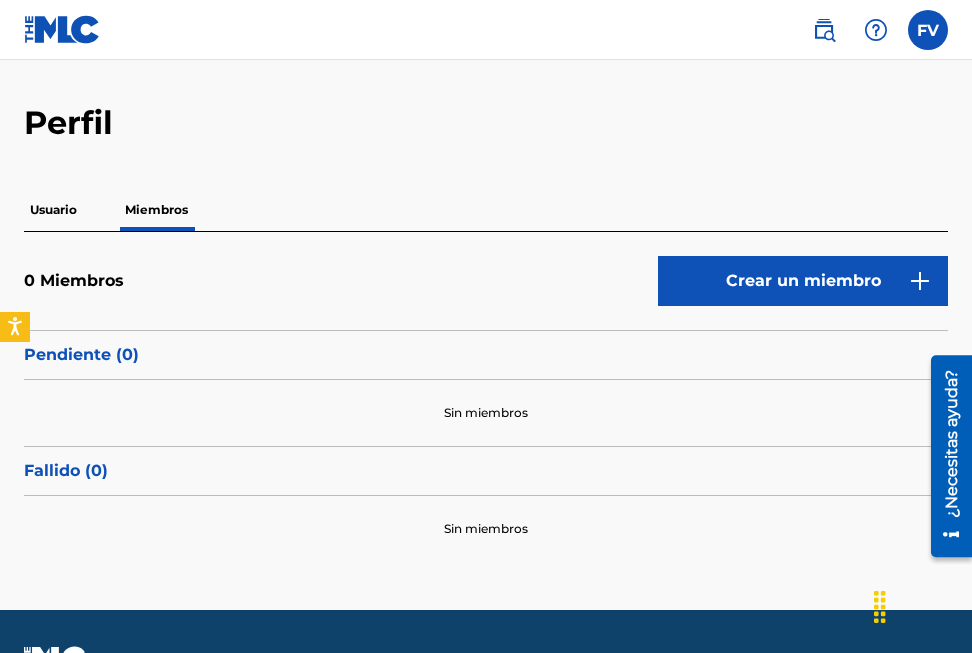 scroll, scrollTop: 100, scrollLeft: 0, axis: vertical 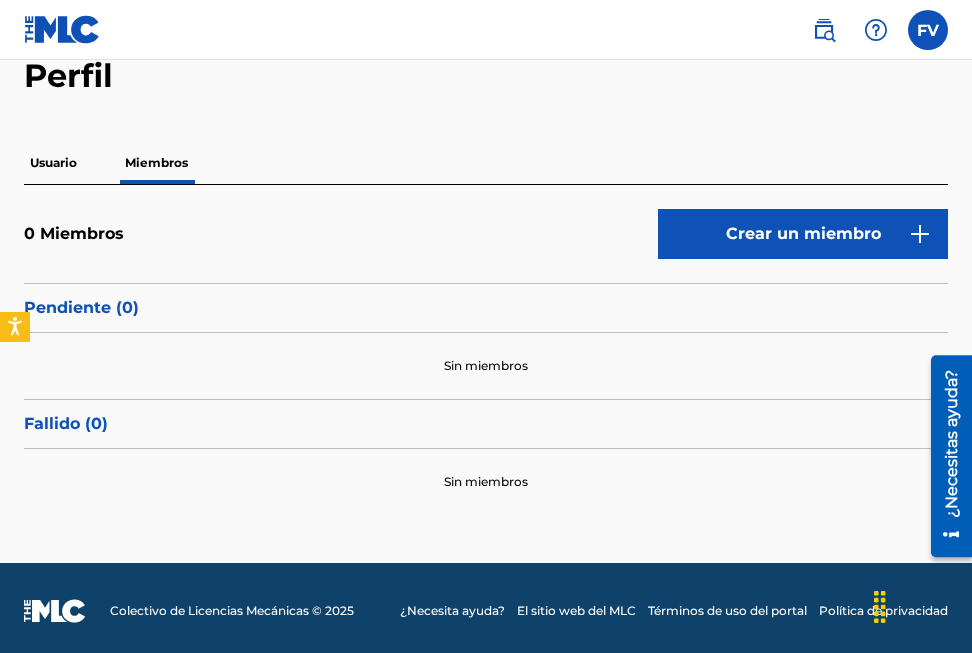 click at bounding box center [920, 234] 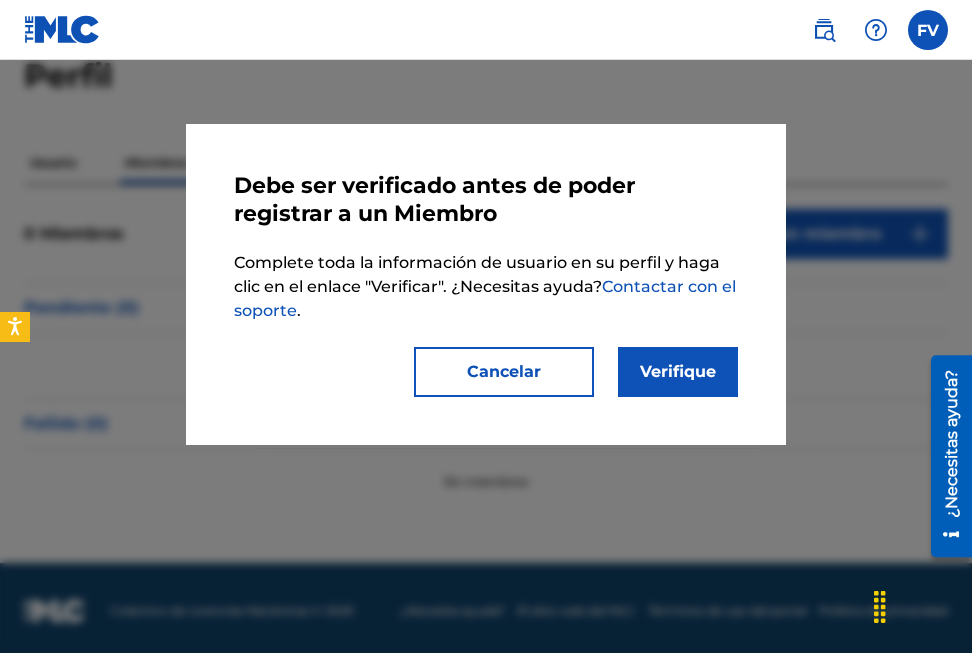 click on "Verifique" at bounding box center [678, 372] 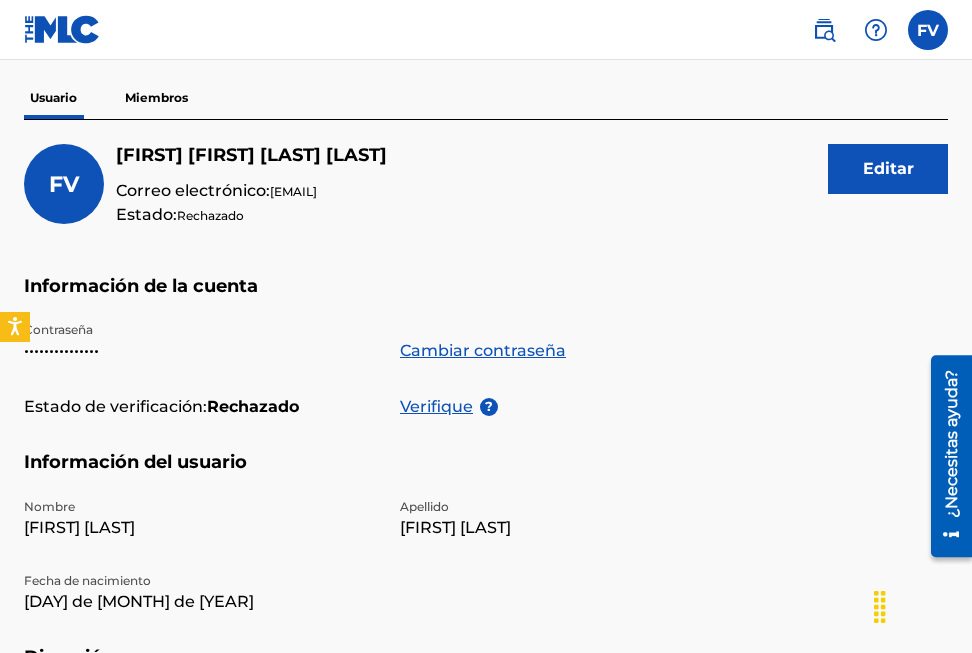 scroll, scrollTop: 200, scrollLeft: 0, axis: vertical 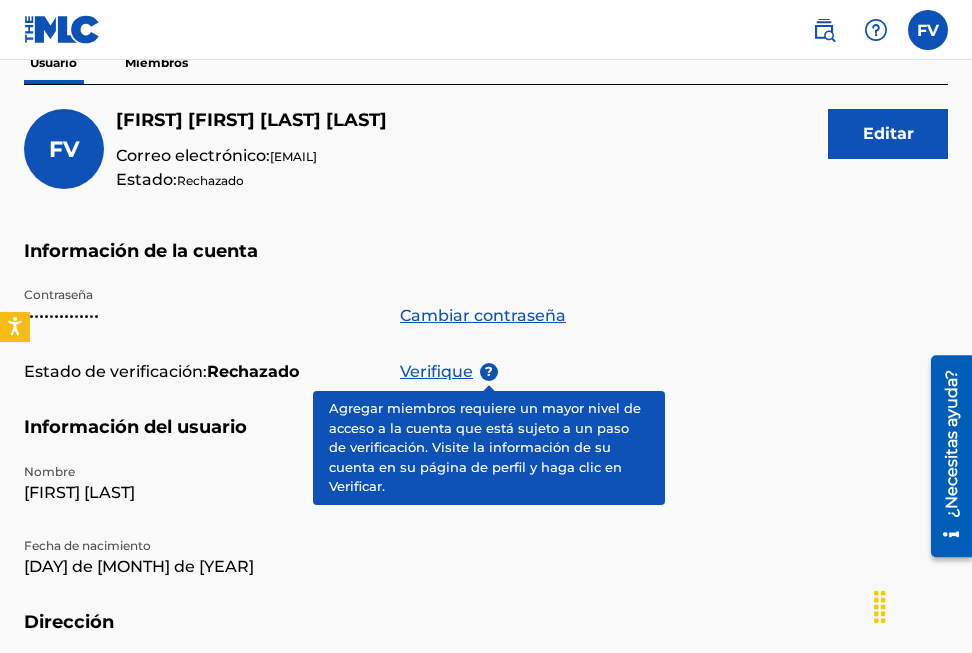 click on "?" at bounding box center [489, 372] 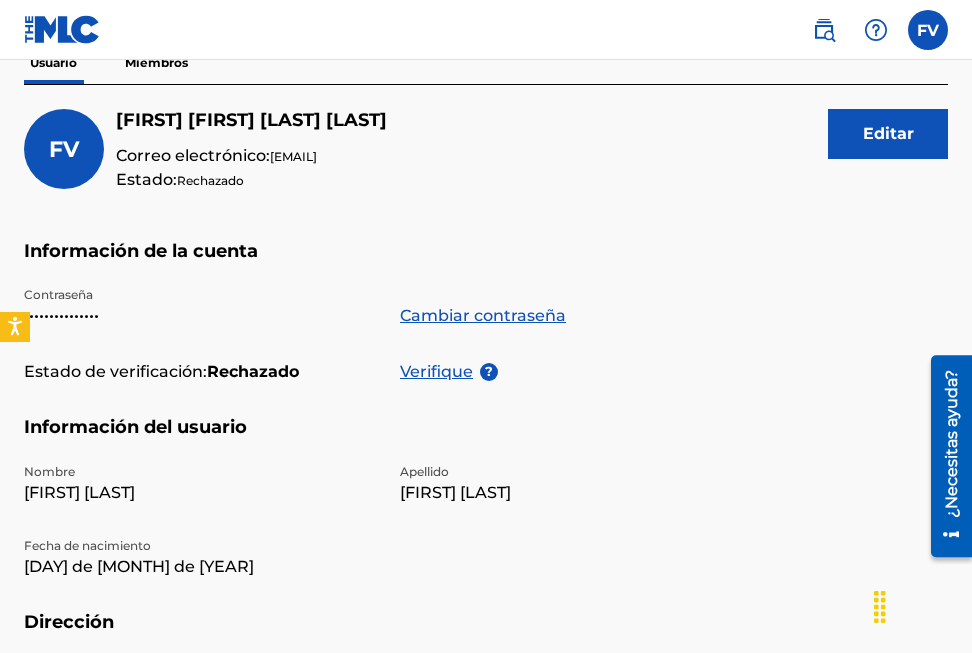 click on "Verifique" at bounding box center [440, 372] 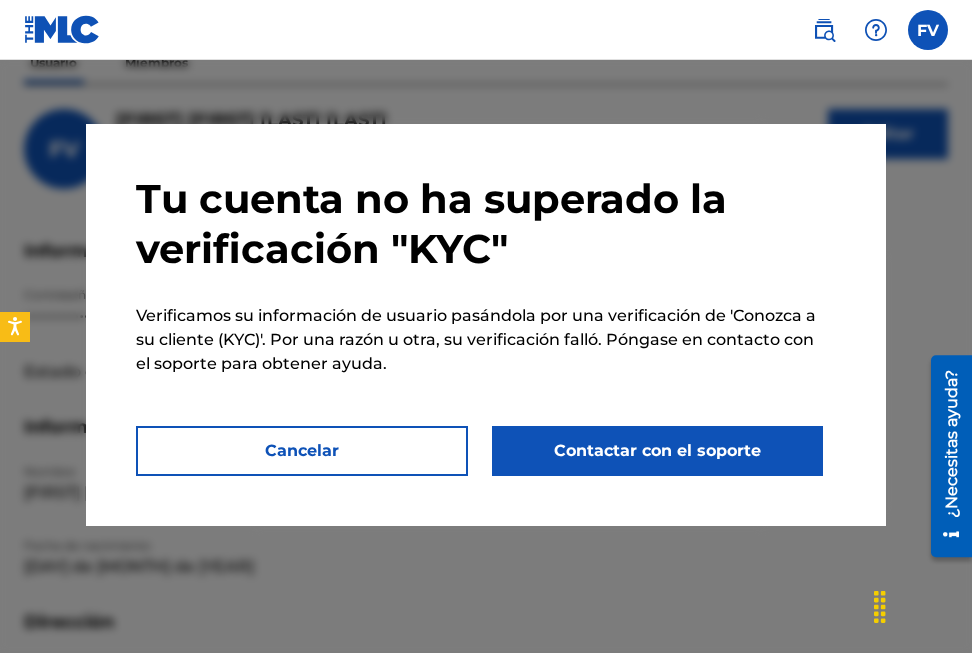 click on "Contactar con el soporte" at bounding box center (658, 451) 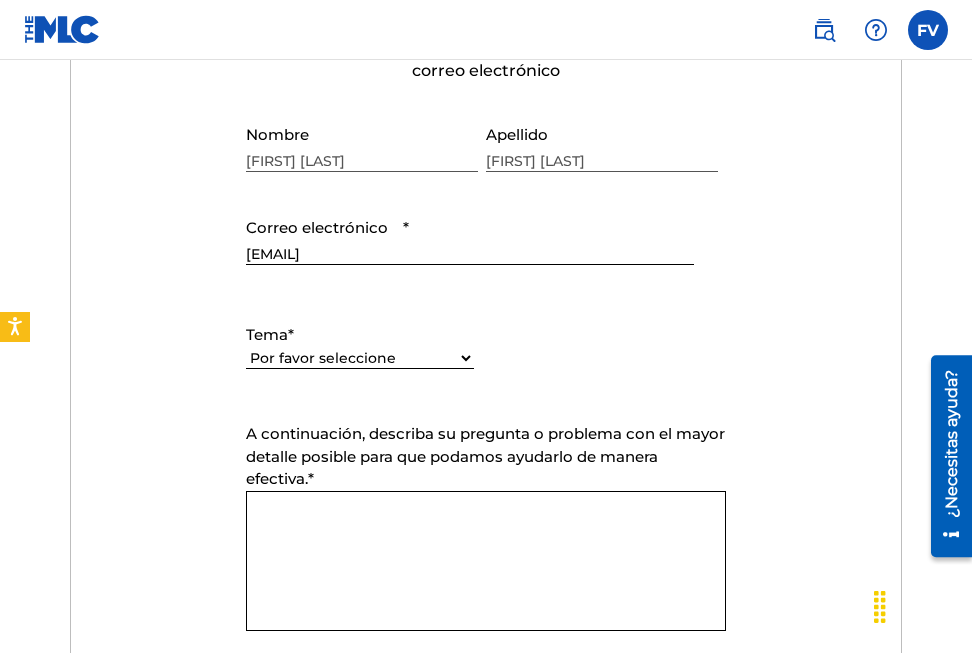 scroll, scrollTop: 1000, scrollLeft: 0, axis: vertical 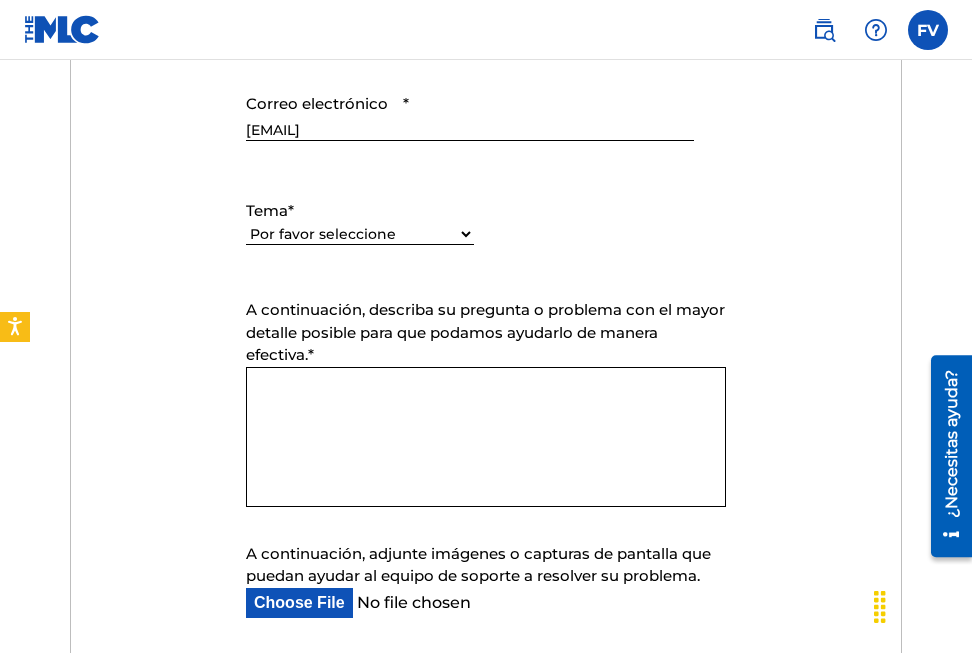 click on "A continuación, describa su pregunta o problema con el mayor detalle posible para que podamos ayudarlo de manera efectiva. *" at bounding box center [486, 437] 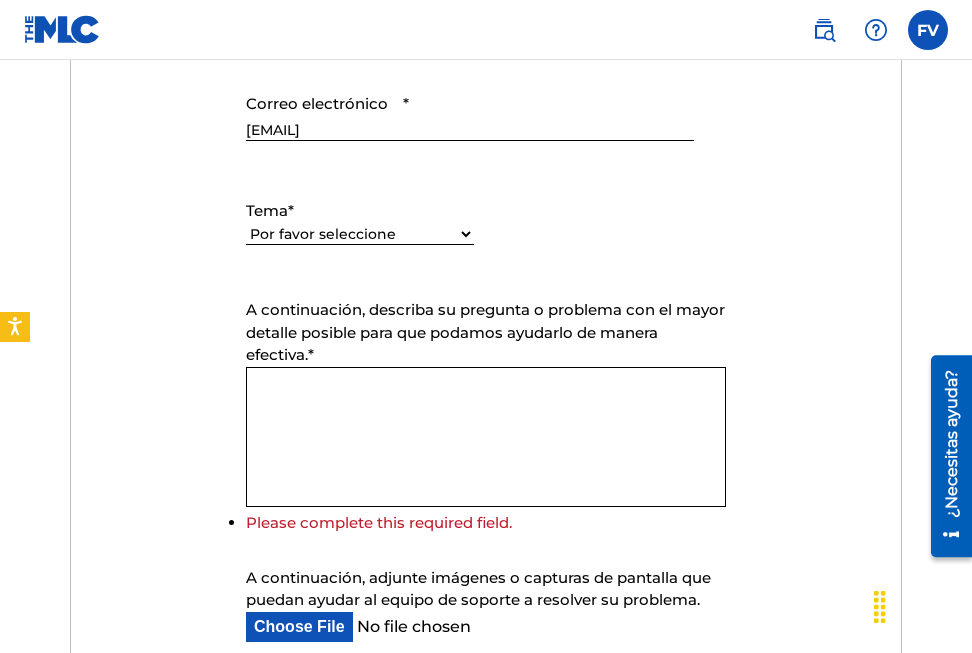 click on "Tema *" at bounding box center [360, 211] 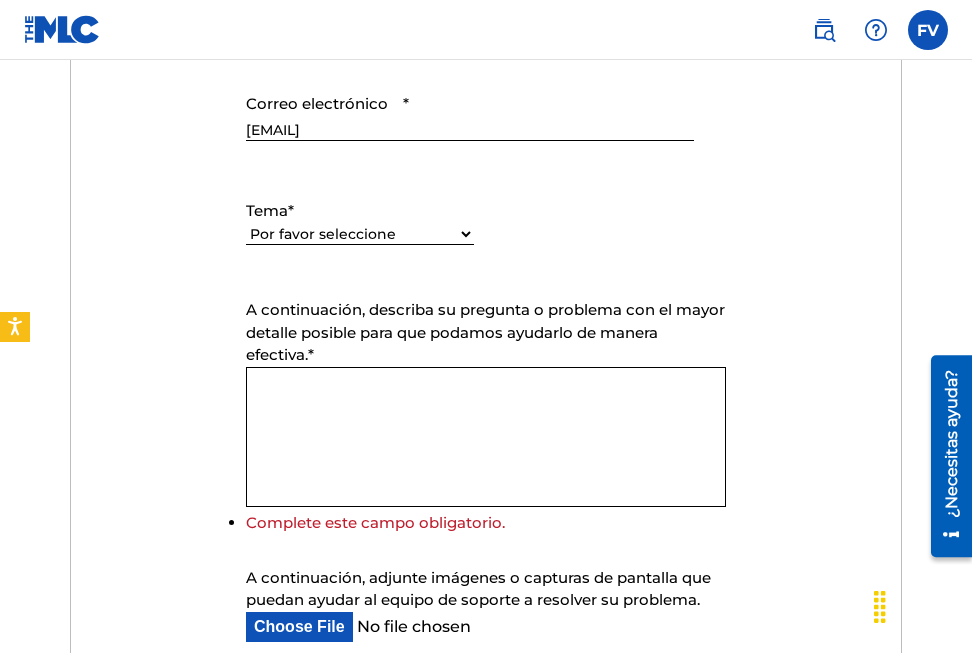 click on "Por favor seleccione Necesito ayuda con mi cuenta Necesito ayuda para administrar mi catálogo Necesito ayuda con la búsqueda pública Necesito ayuda con información sobre el MLC Necesito ayuda con el pago Necesito ayuda con DQI" at bounding box center (360, 234) 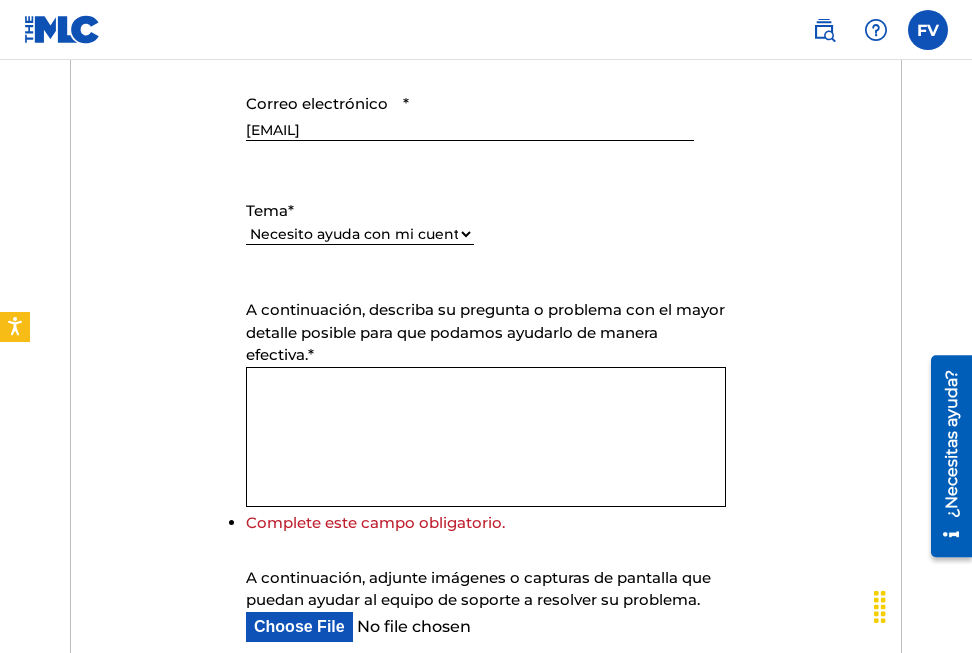 click on "Por favor seleccione Necesito ayuda con mi cuenta Necesito ayuda para administrar mi catálogo Necesito ayuda con la búsqueda pública Necesito ayuda con información sobre el MLC Necesito ayuda con el pago Necesito ayuda con DQI" at bounding box center (360, 234) 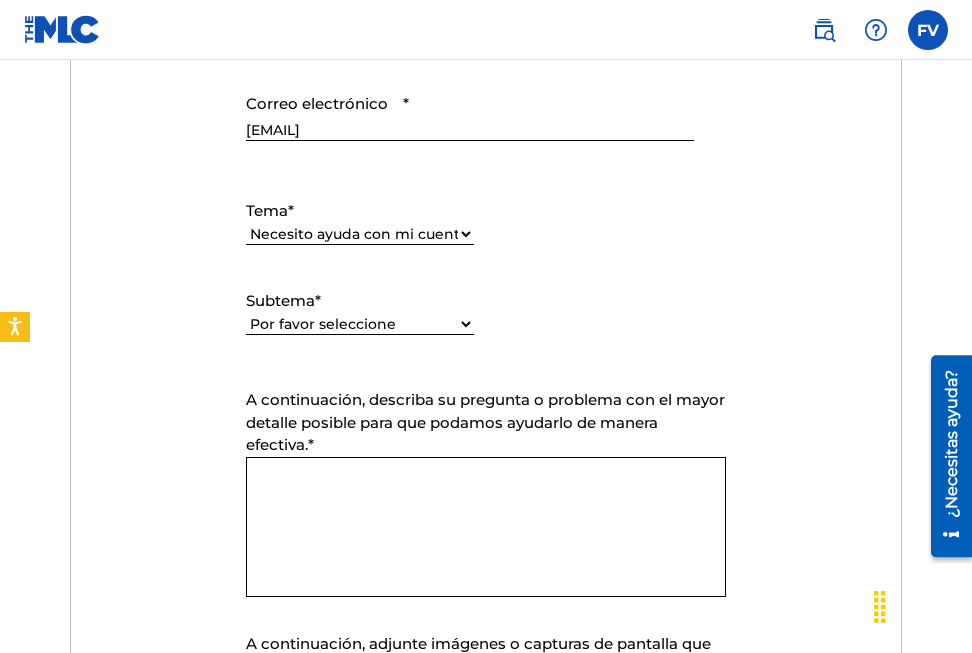 click on "A continuación, describa su pregunta o problema con el mayor detalle posible para que podamos ayudarlo de manera efectiva. *" at bounding box center (486, 527) 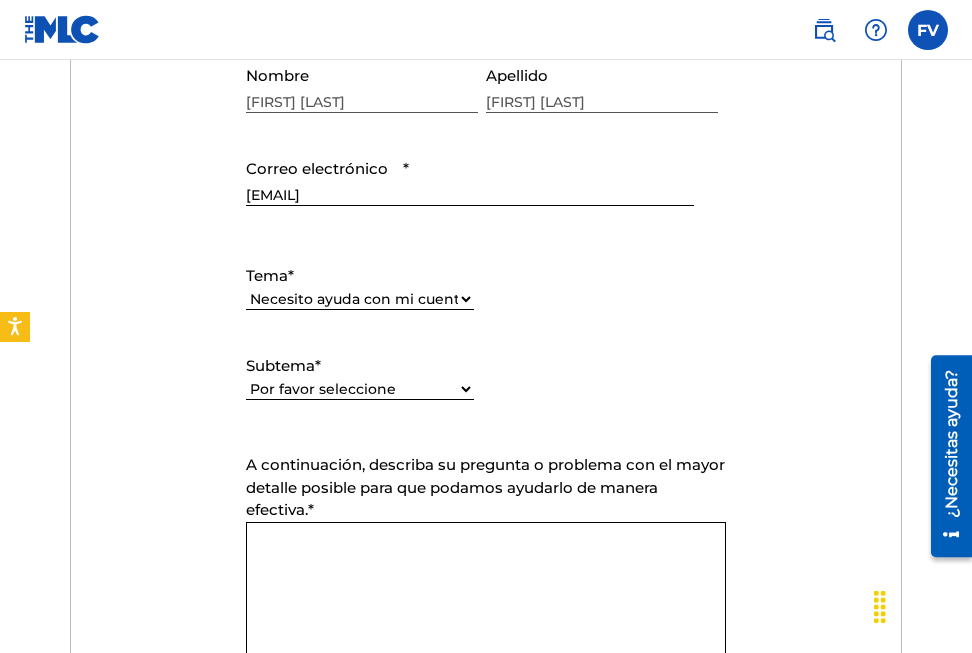 scroll, scrollTop: 900, scrollLeft: 0, axis: vertical 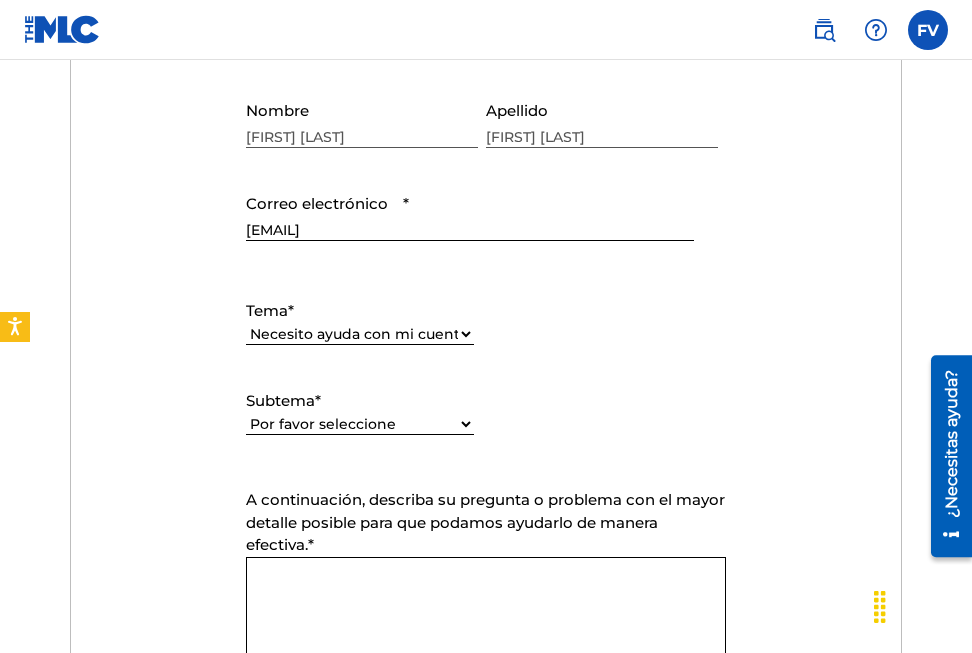 click on "Por favor seleccione Necesito ayuda con mi cuenta de usuario No puedo iniciar sesión en mi cuenta de usuario No he sido verificado como usuario Necesito ayuda con mi cuenta de miembro" at bounding box center [360, 424] 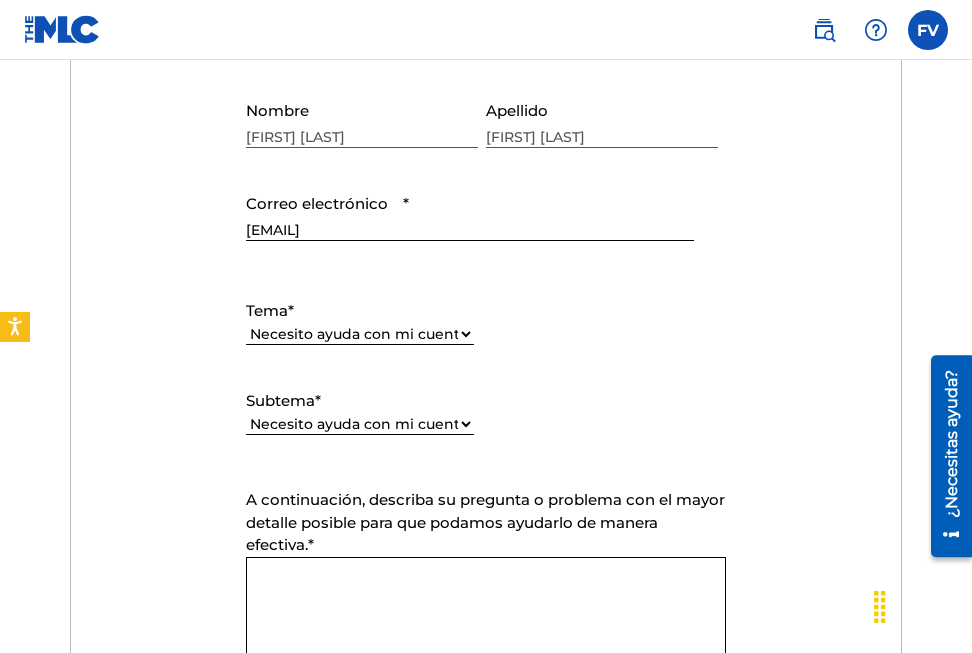 click on "Por favor seleccione Necesito ayuda con mi cuenta de usuario No puedo iniciar sesión en mi cuenta de usuario No he sido verificado como usuario Necesito ayuda con mi cuenta de miembro" at bounding box center [360, 424] 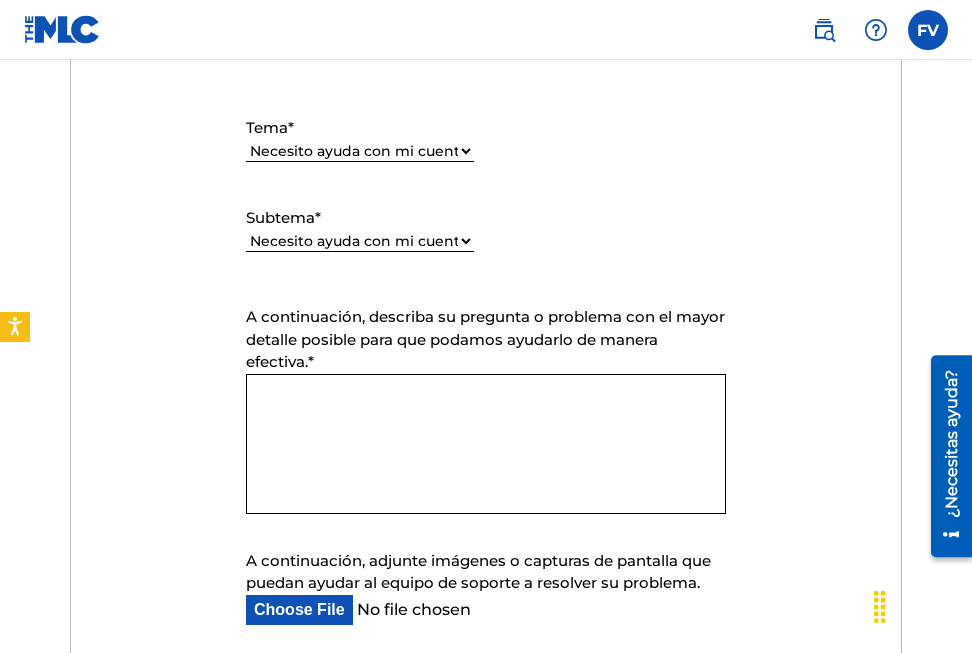 scroll, scrollTop: 1100, scrollLeft: 0, axis: vertical 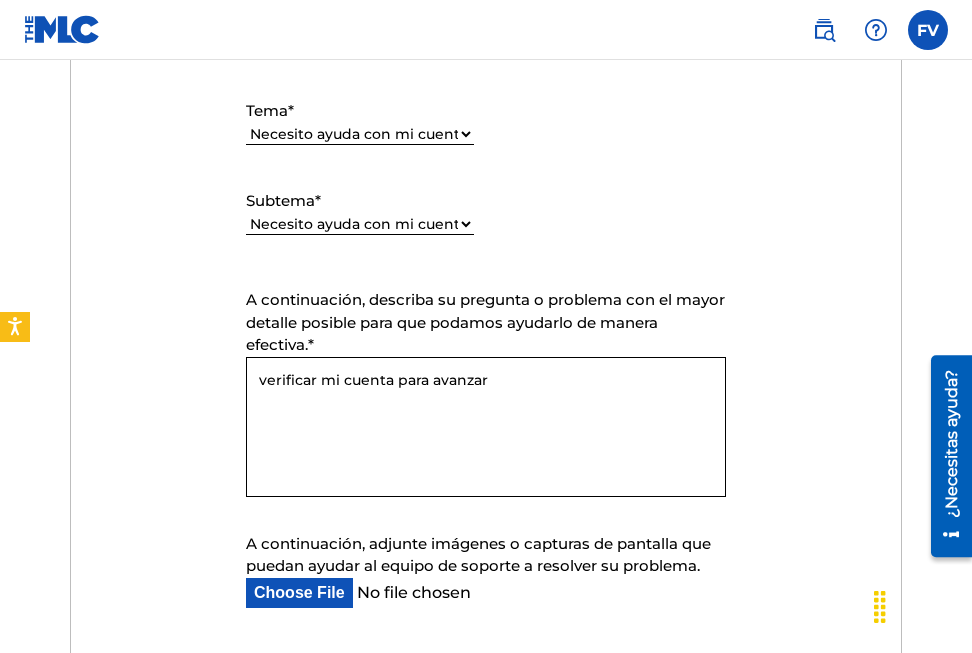 type on "verificar mi cuenta para avanzar" 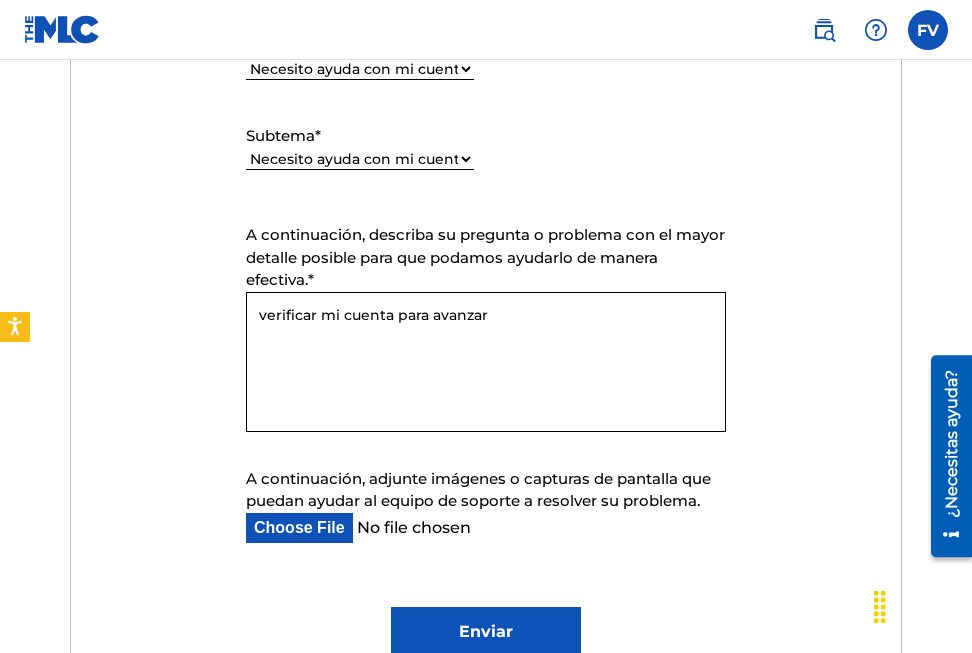 scroll, scrollTop: 1200, scrollLeft: 0, axis: vertical 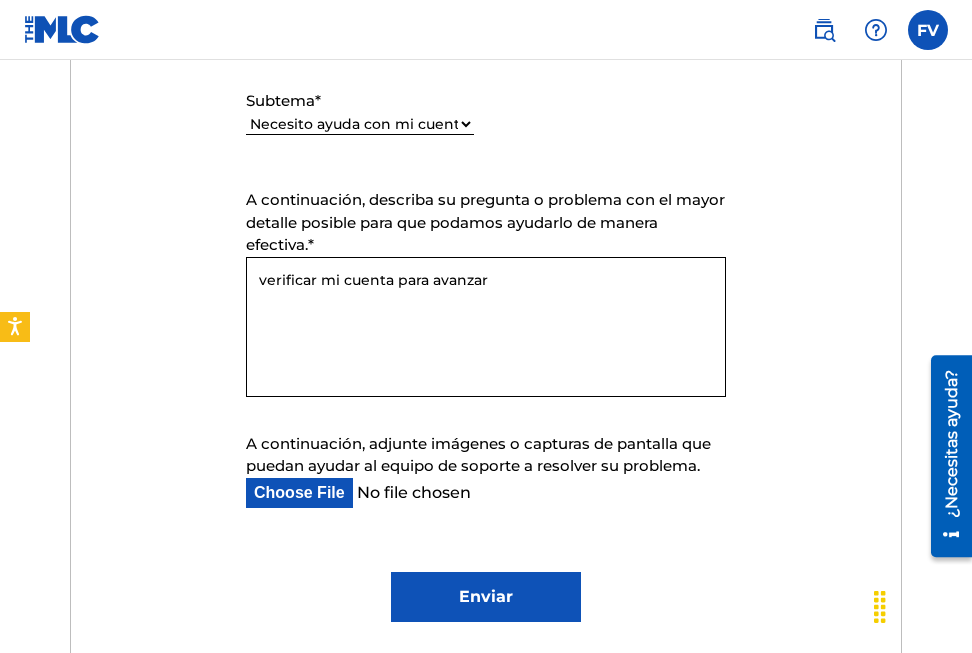click on "Enviar" at bounding box center (486, 597) 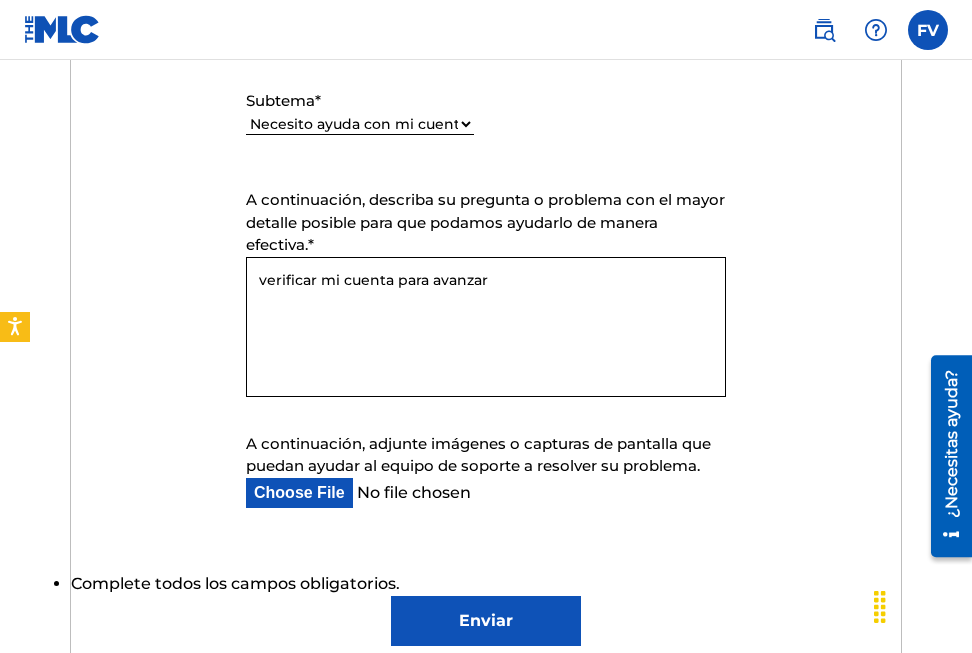 click on "verificar mi cuenta para avanzar" at bounding box center (486, 327) 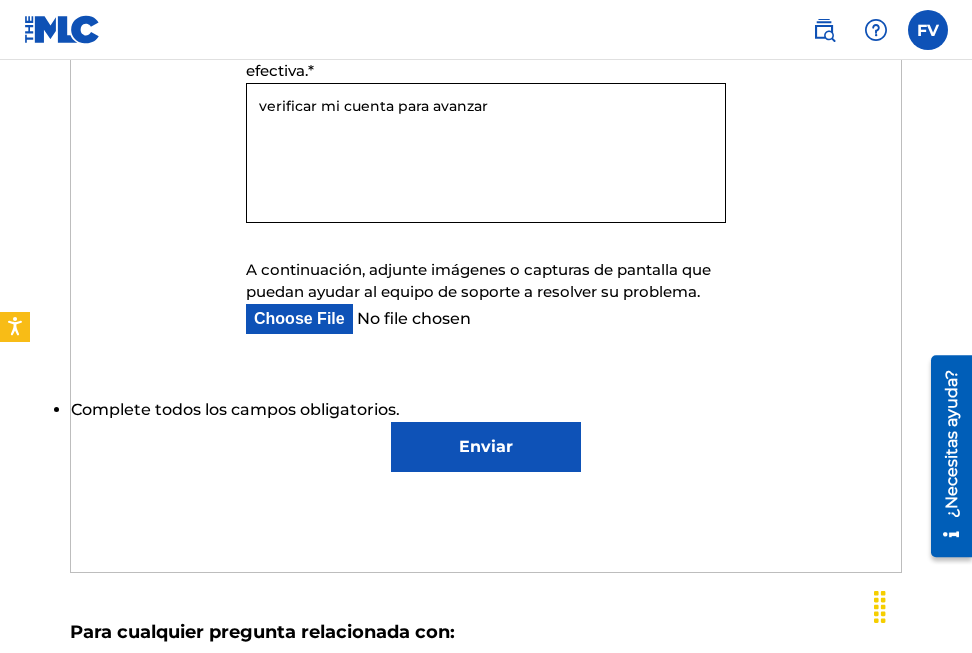 scroll, scrollTop: 1624, scrollLeft: 0, axis: vertical 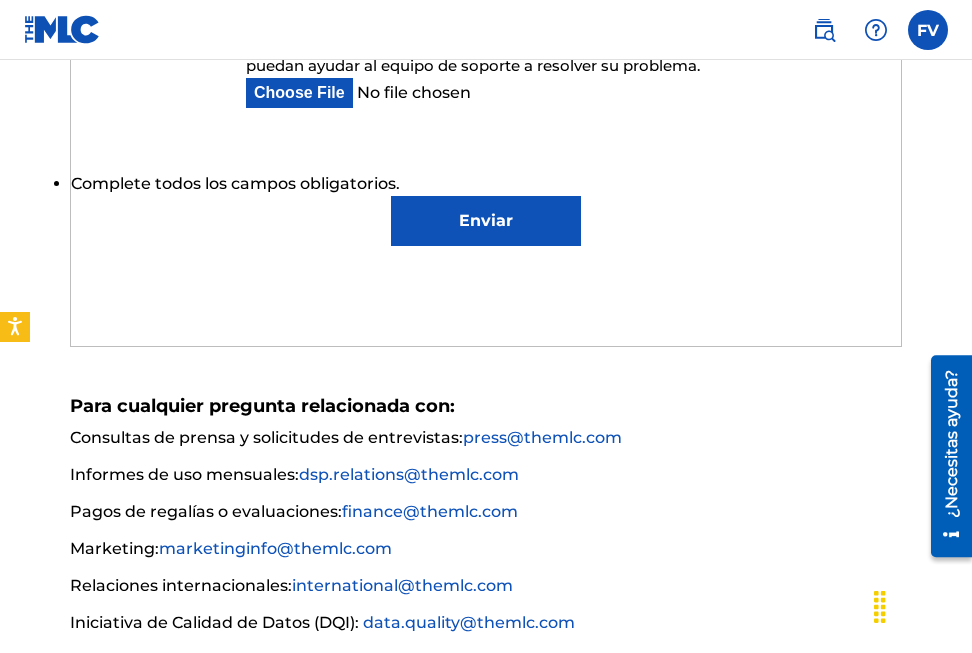 click on "Enviar" at bounding box center (486, 221) 